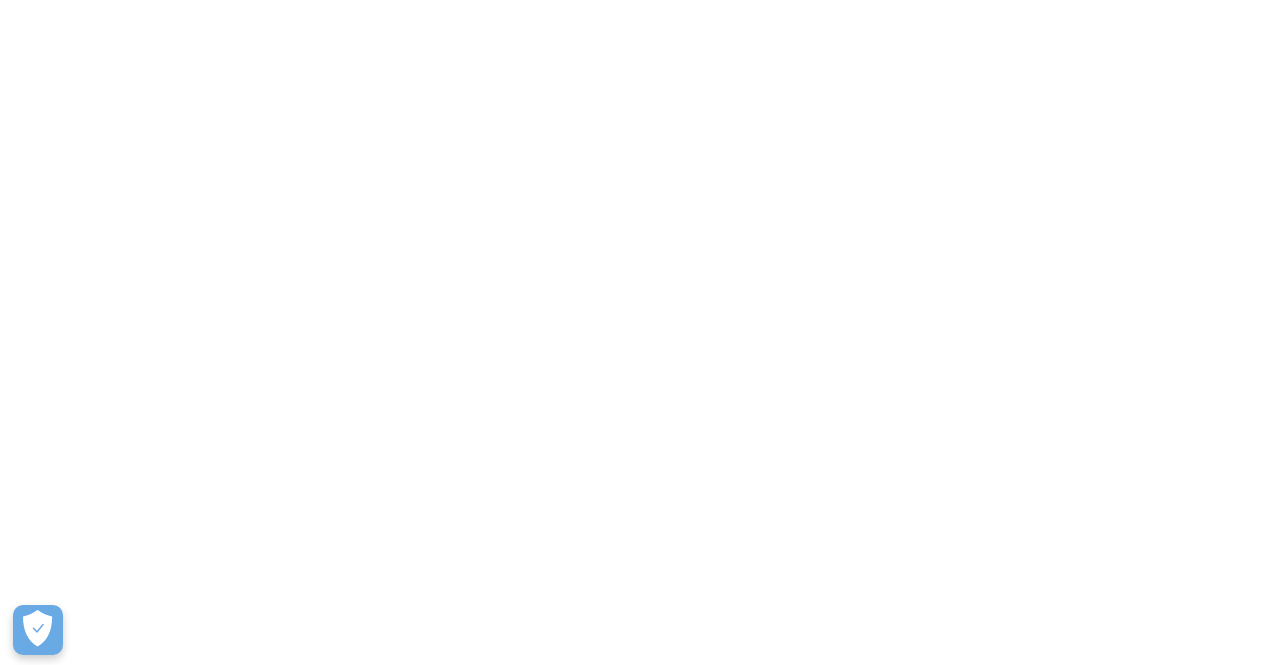 scroll, scrollTop: 0, scrollLeft: 0, axis: both 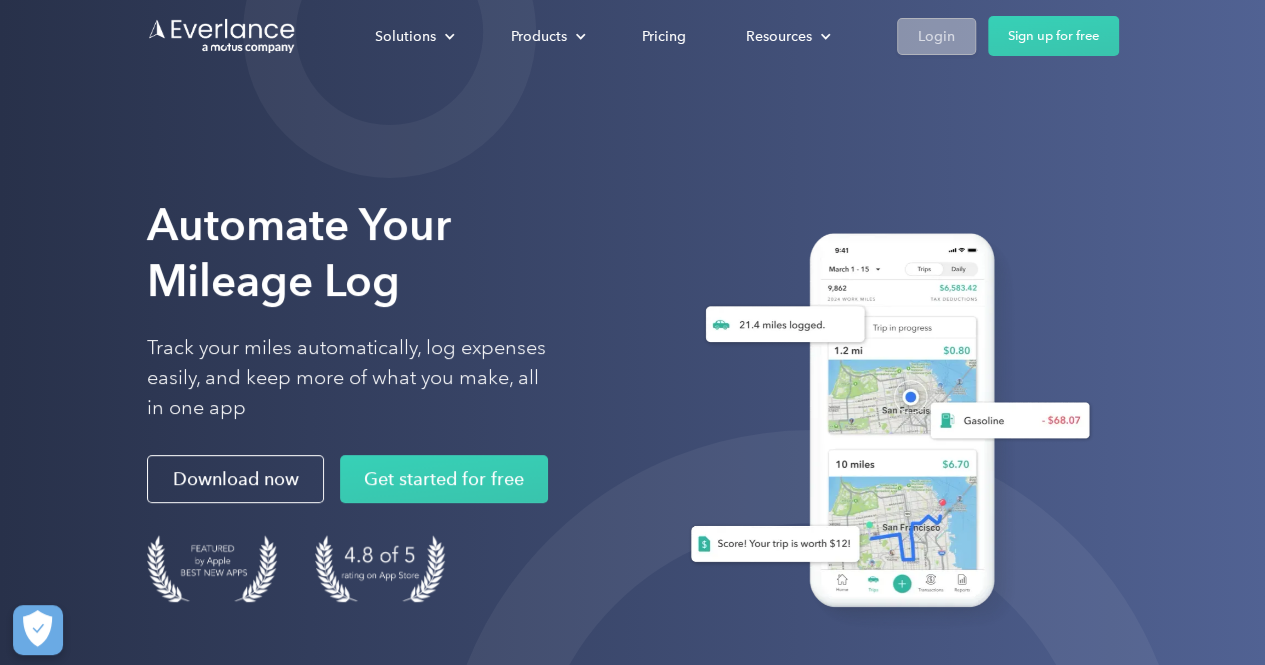 click on "Login" at bounding box center [936, 36] 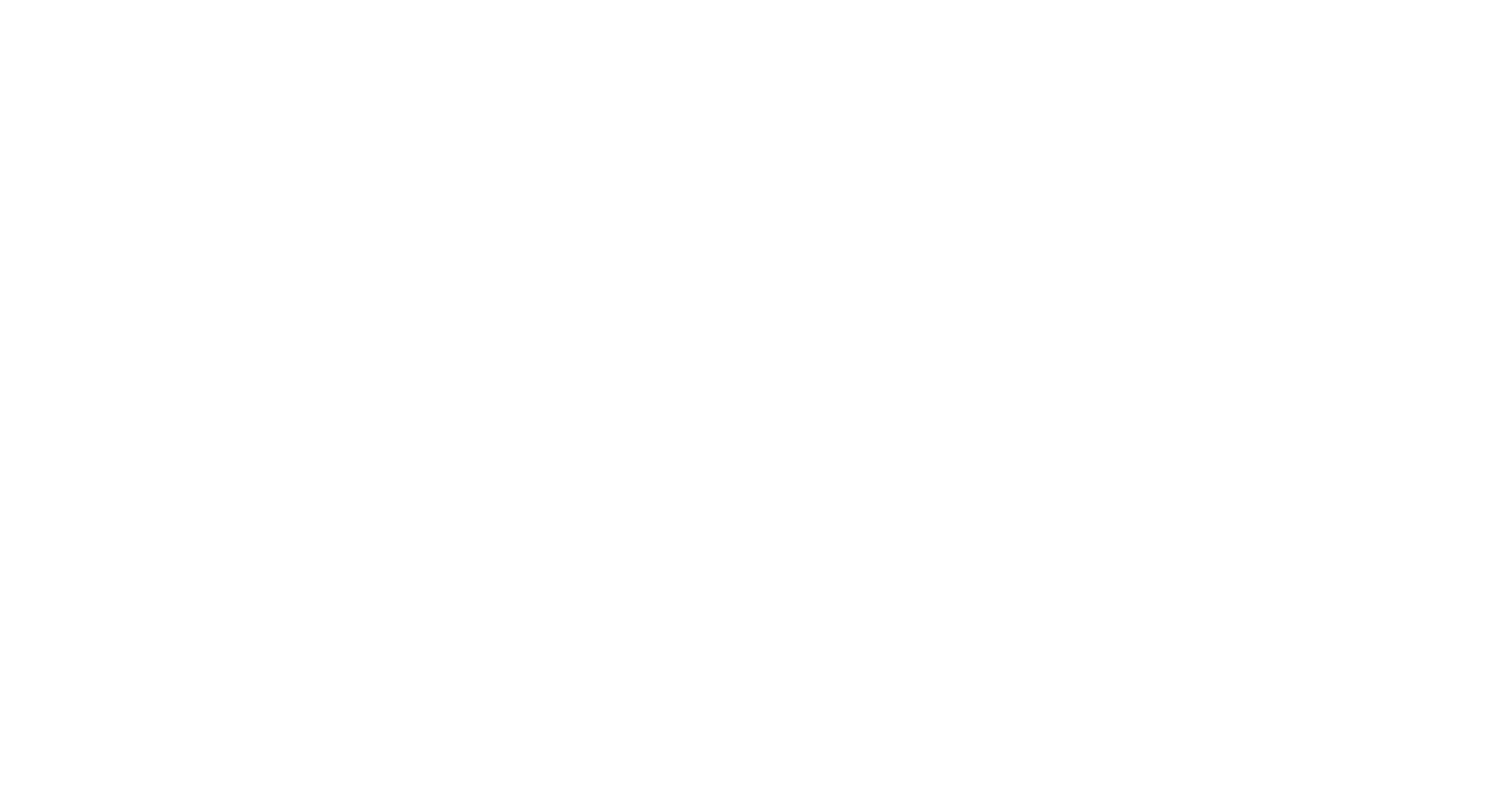 scroll, scrollTop: 0, scrollLeft: 0, axis: both 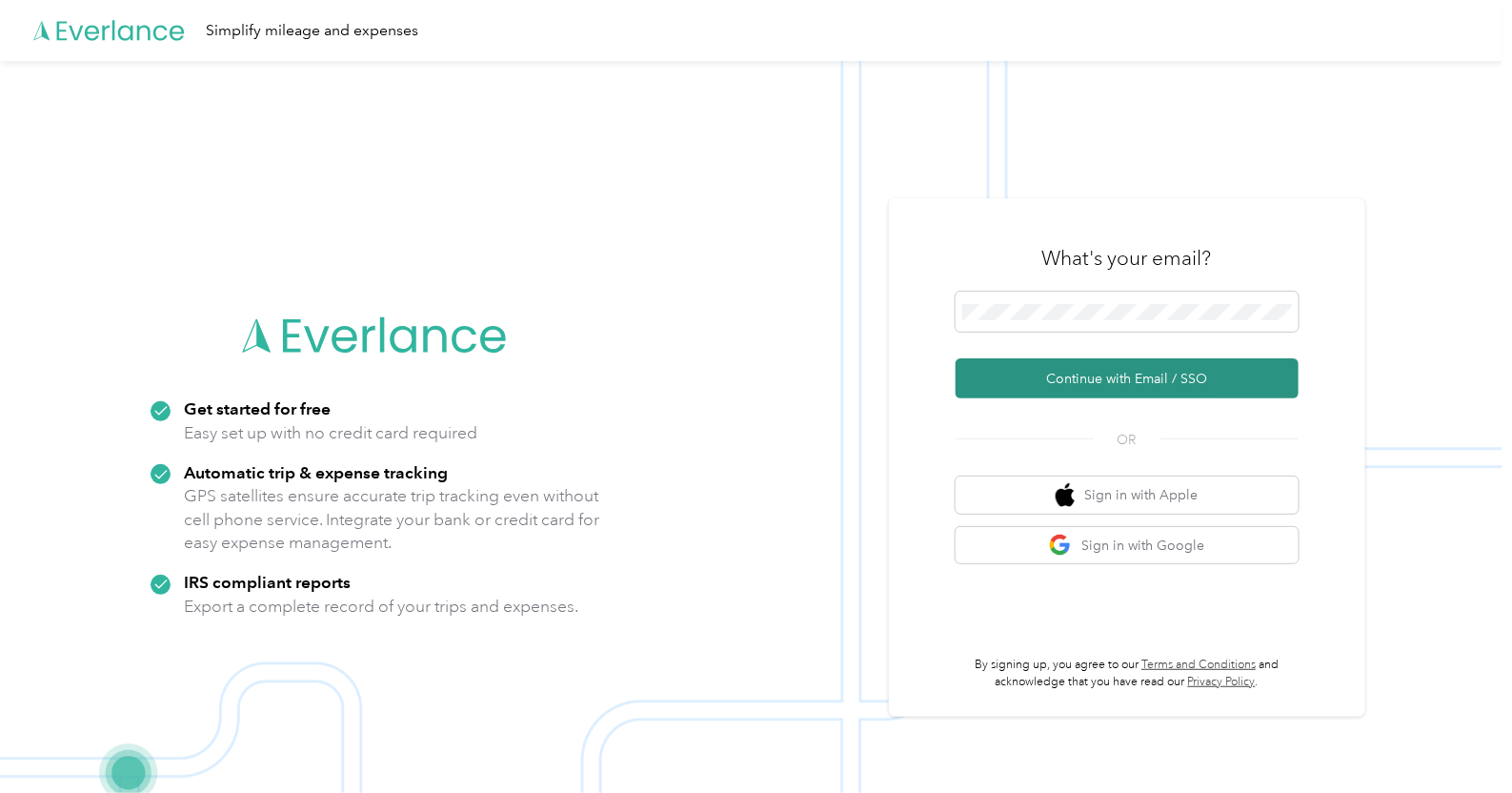 click on "Continue with Email / SSO" at bounding box center (1127, 378) 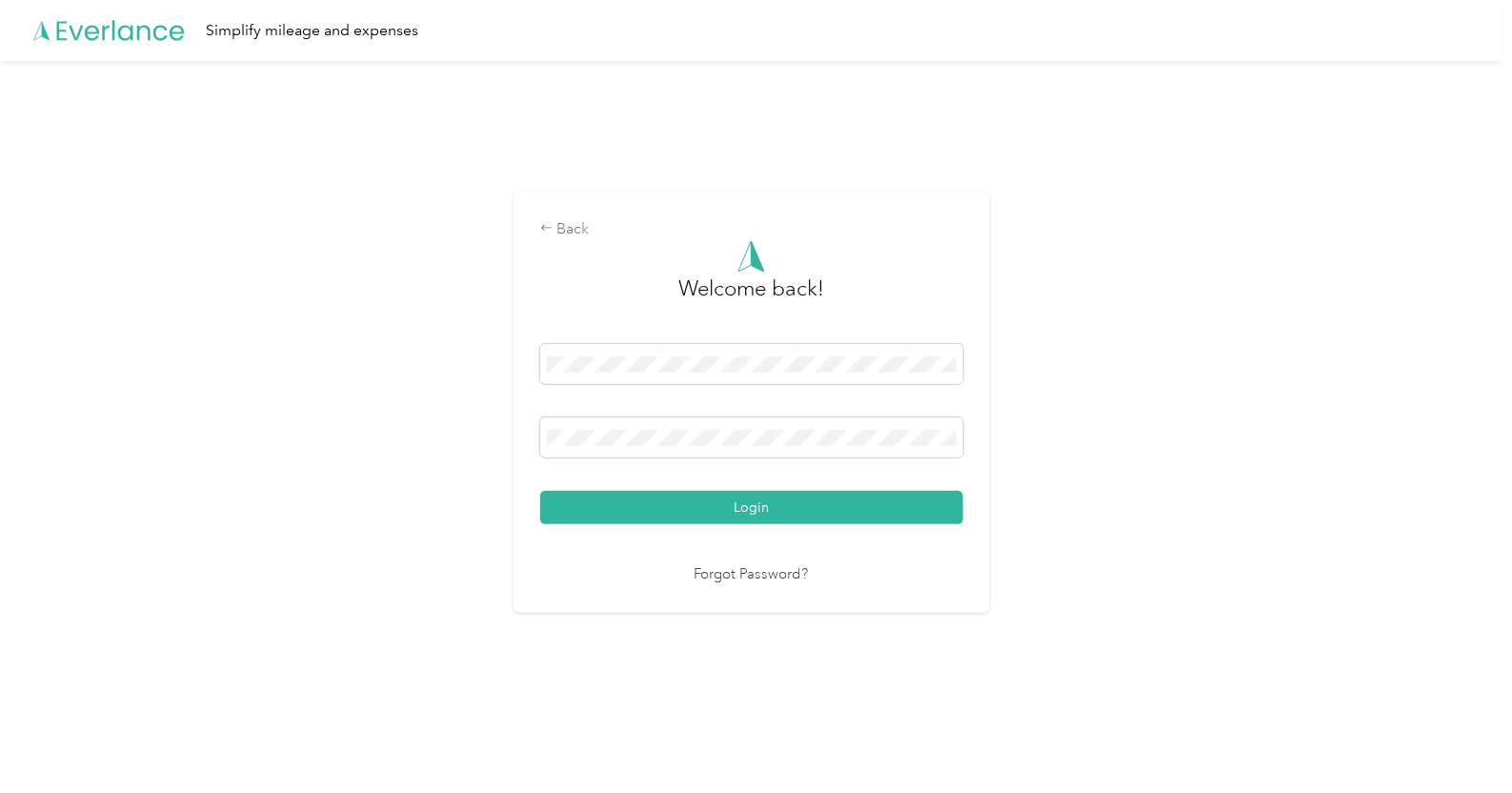 click on "Login" at bounding box center [752, 507] 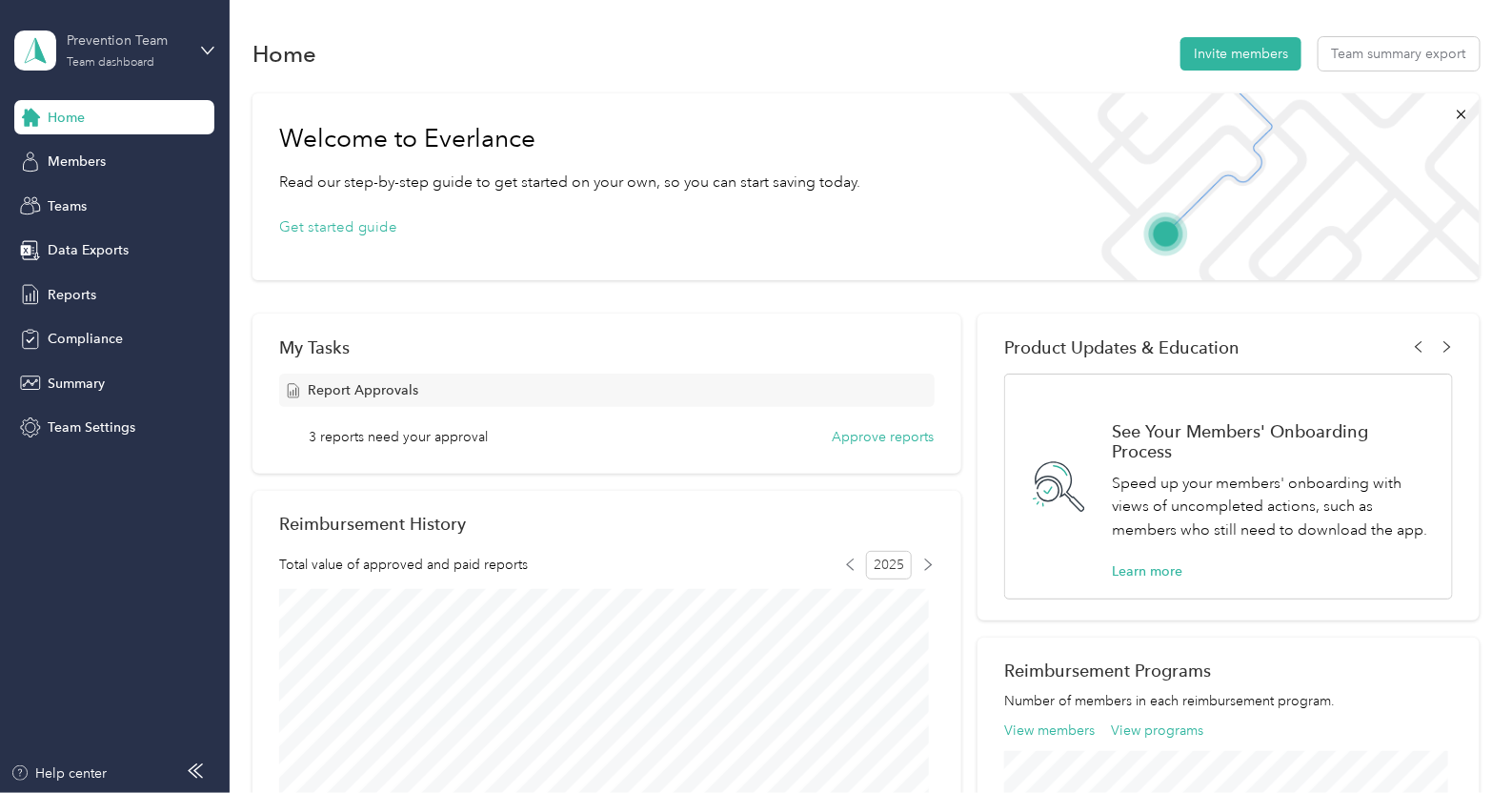 click on "Prevention Team Team dashboard" at bounding box center [126, 50] 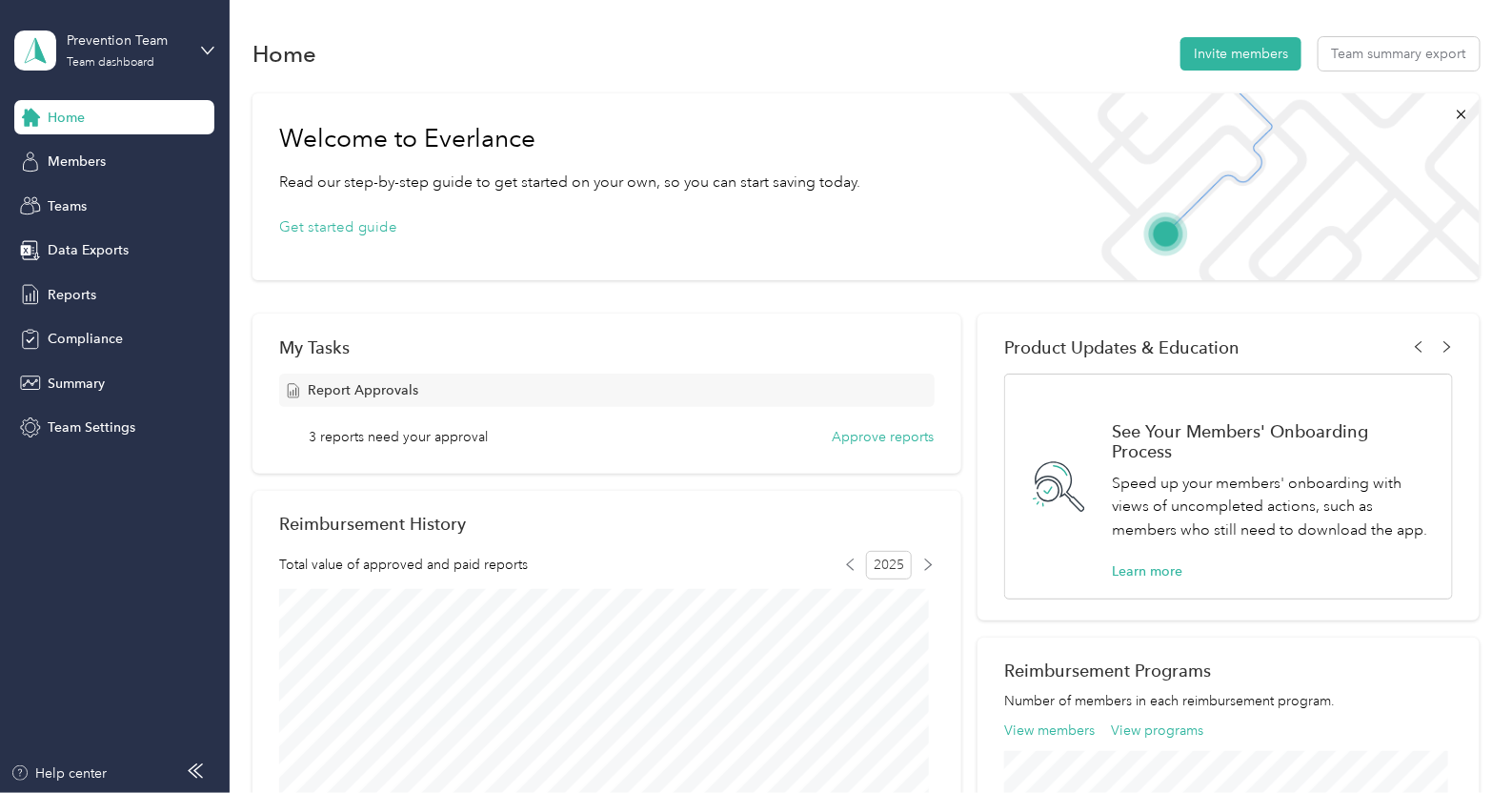 click on "Personal dashboard" at bounding box center [91, 199] 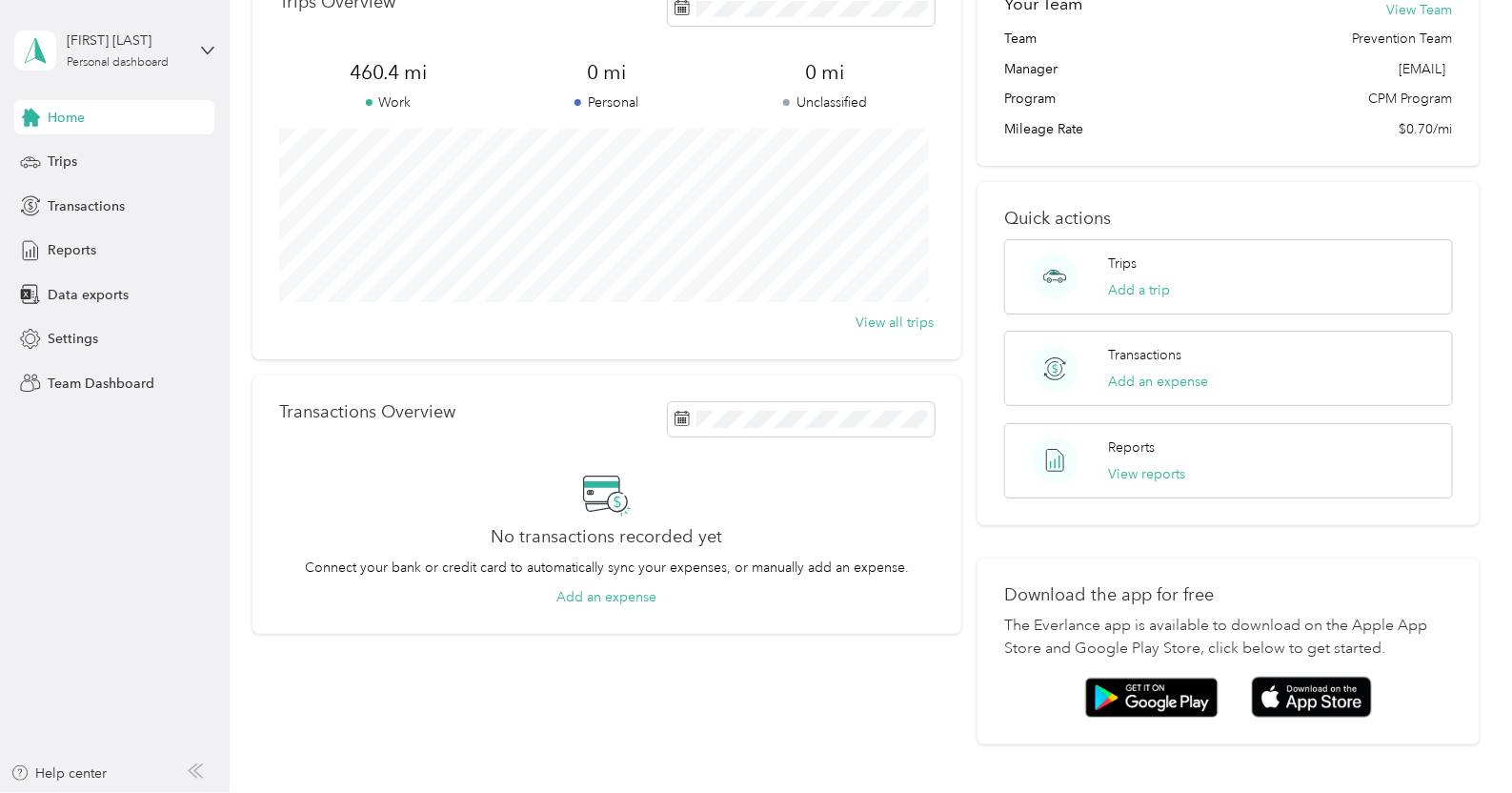 scroll, scrollTop: 0, scrollLeft: 0, axis: both 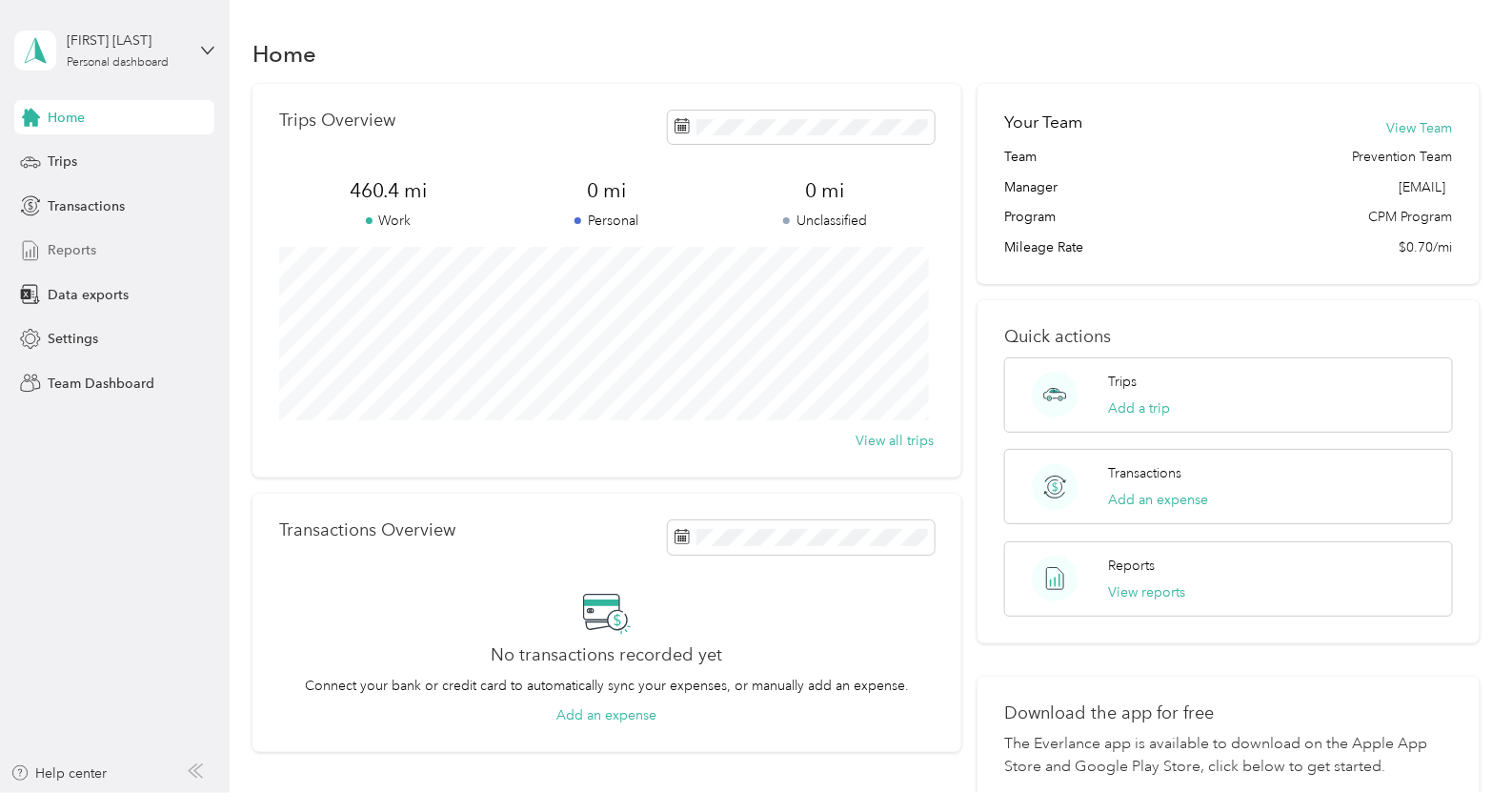 click on "Reports" at bounding box center (71, 250) 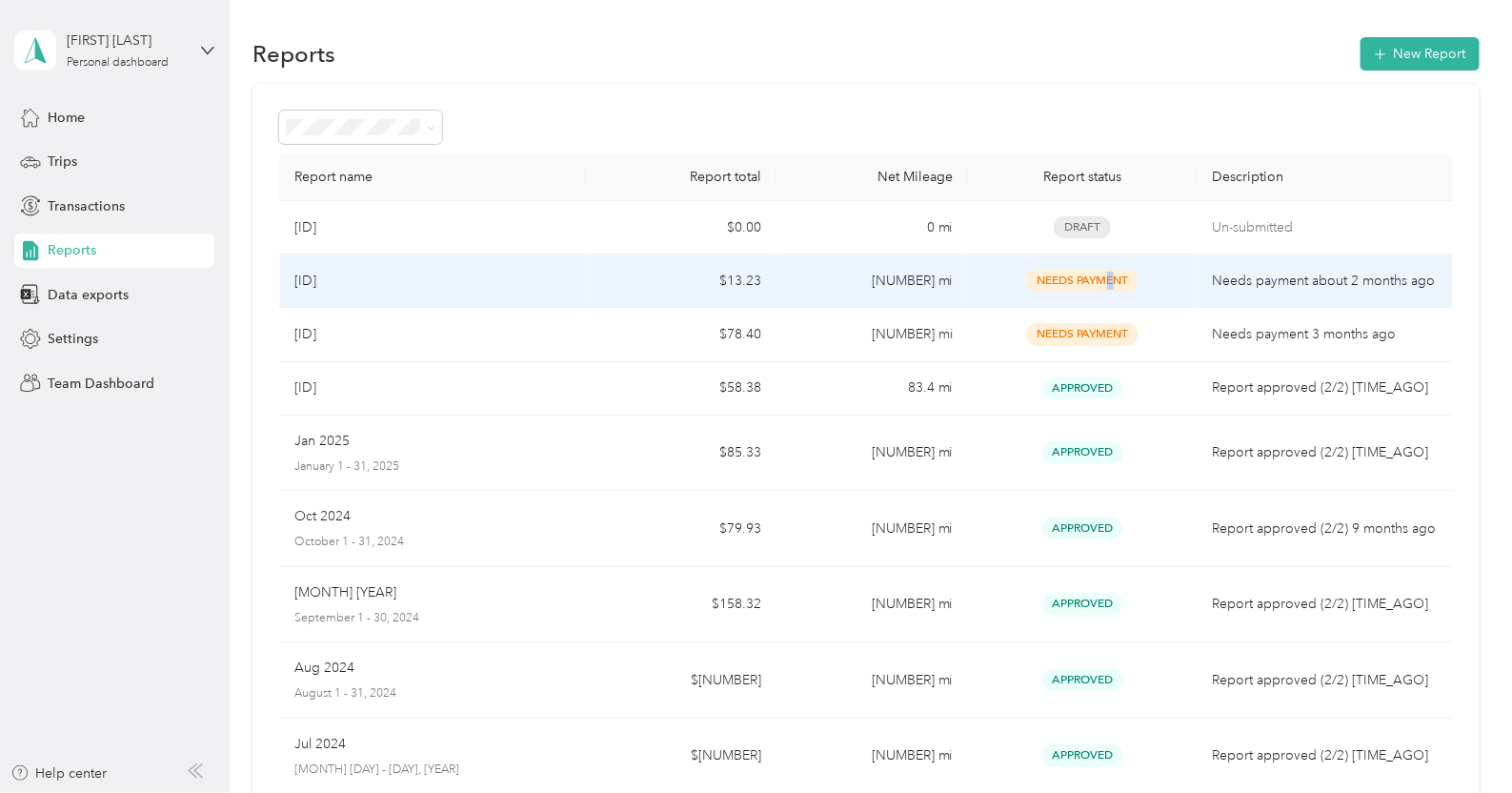 click on "Needs Payment" at bounding box center [1082, 281] 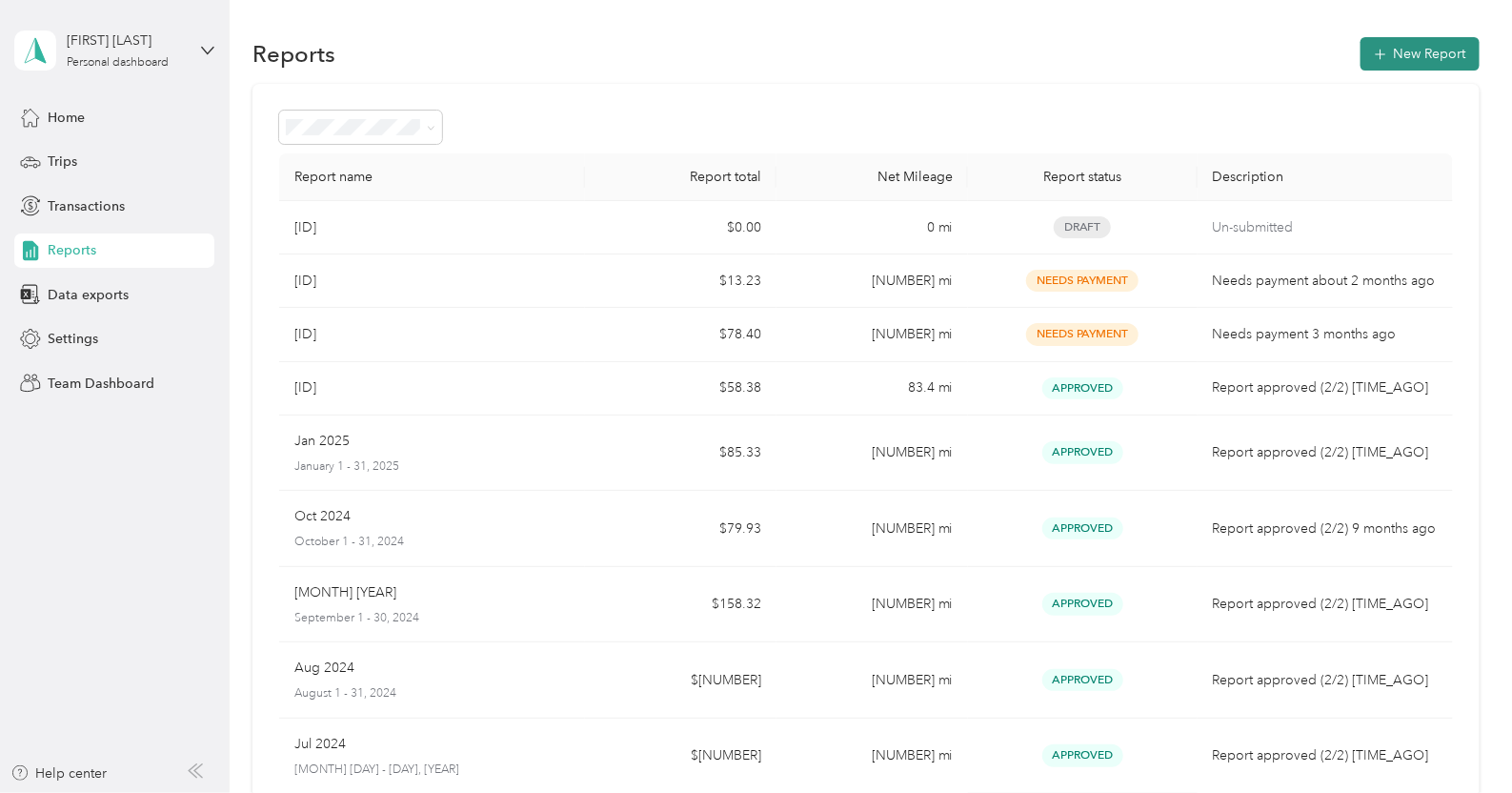 click on "New Report" at bounding box center (1420, 53) 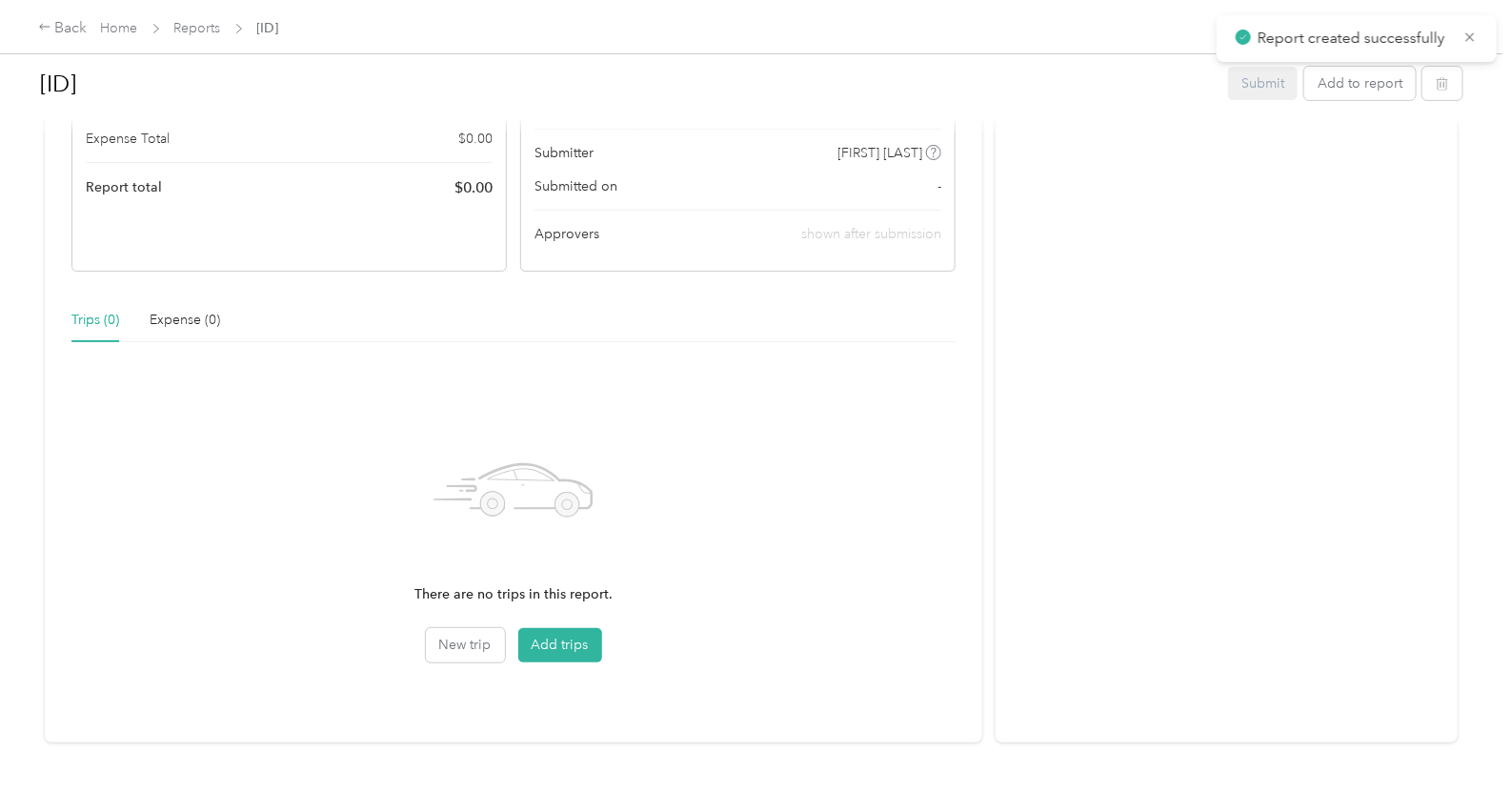 scroll, scrollTop: 334, scrollLeft: 0, axis: vertical 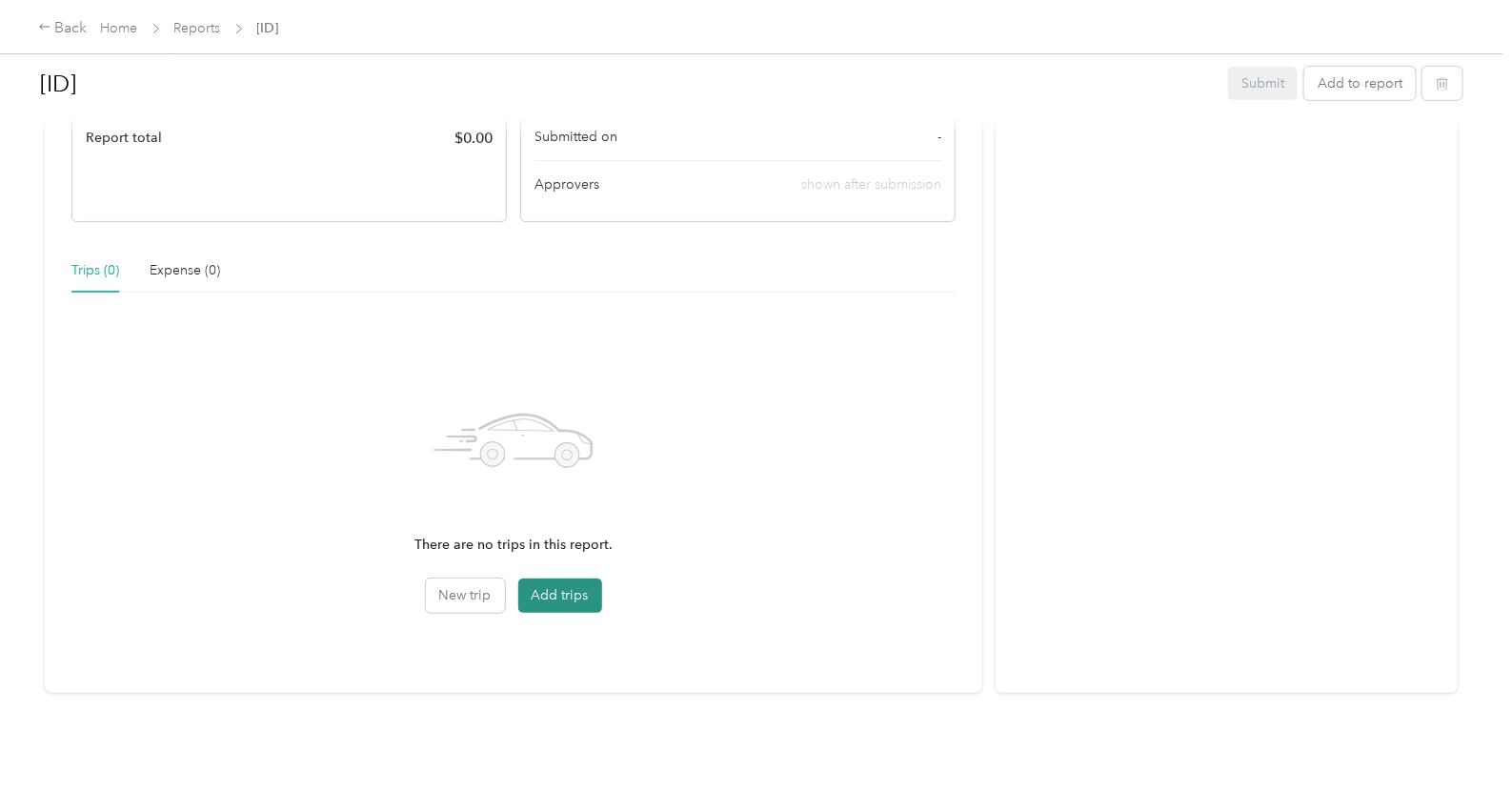 click on "Add trips" at bounding box center (560, 596) 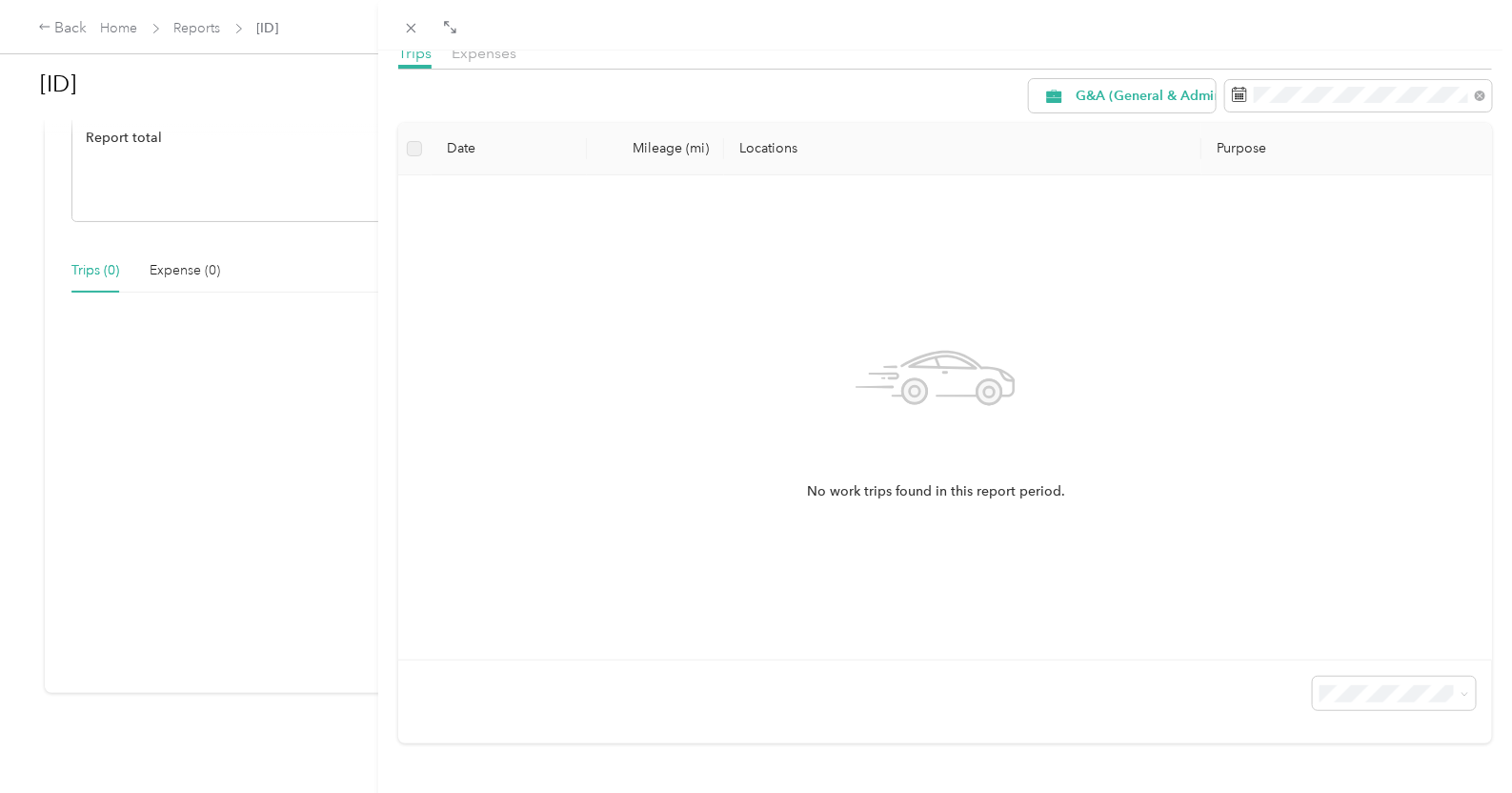 scroll, scrollTop: 0, scrollLeft: 0, axis: both 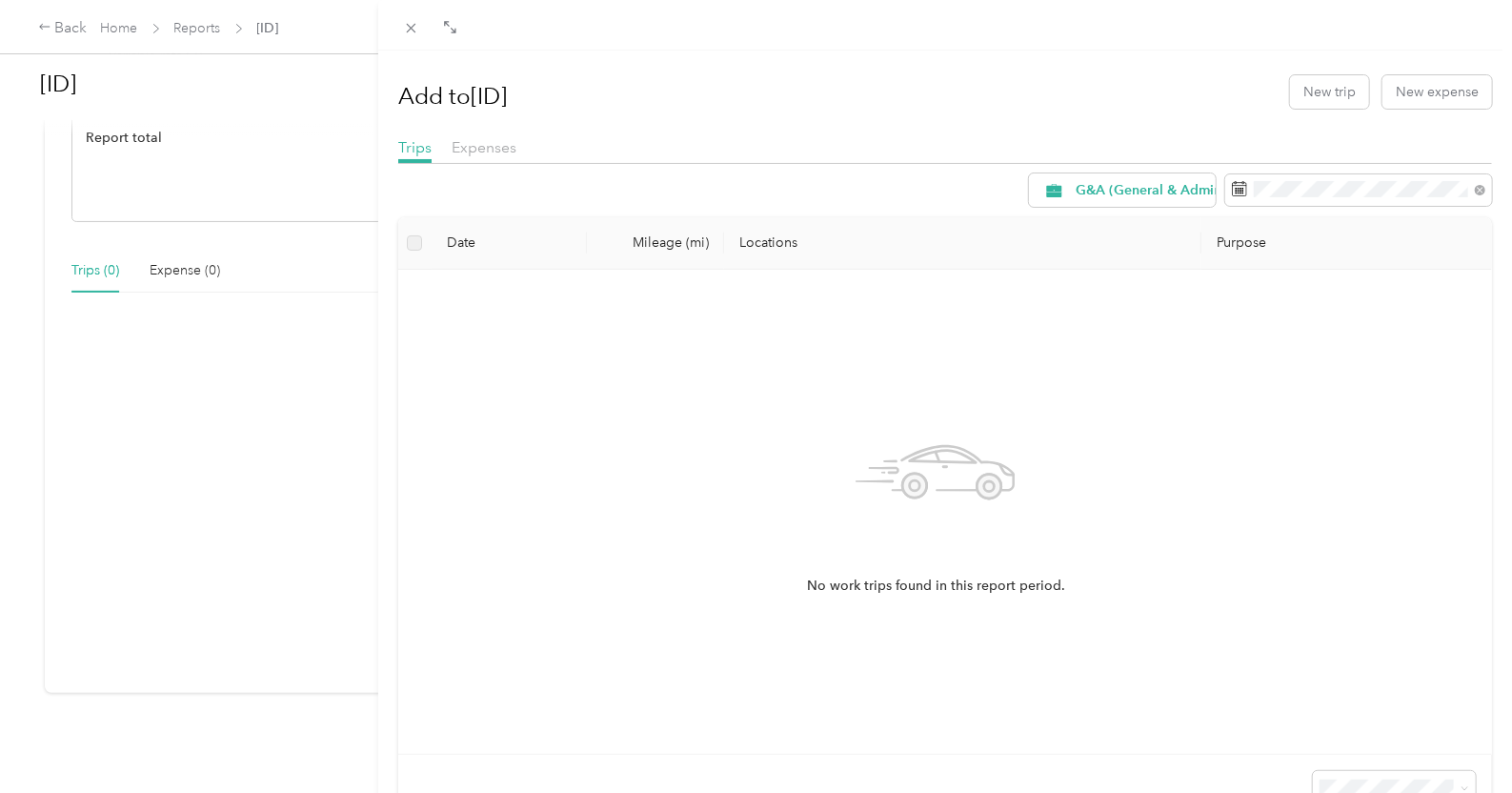 click on "Add to  [ID] New trip New expense Trips Expenses G&A (General & Administrative)  Date Mileage (mi) Locations Purpose           No work trips found in this report period." at bounding box center [756, 396] 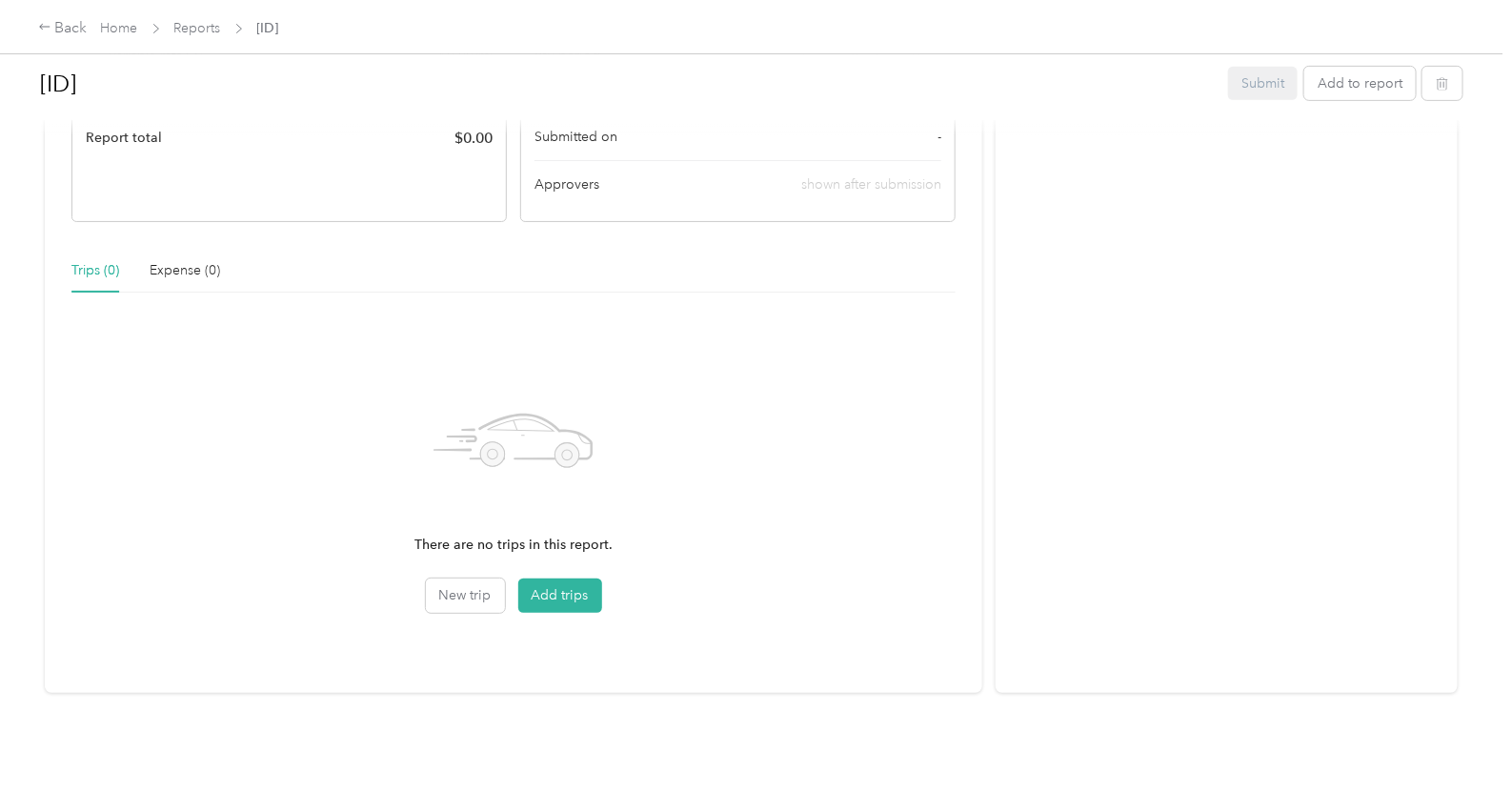 click on "Home" at bounding box center (119, 28) 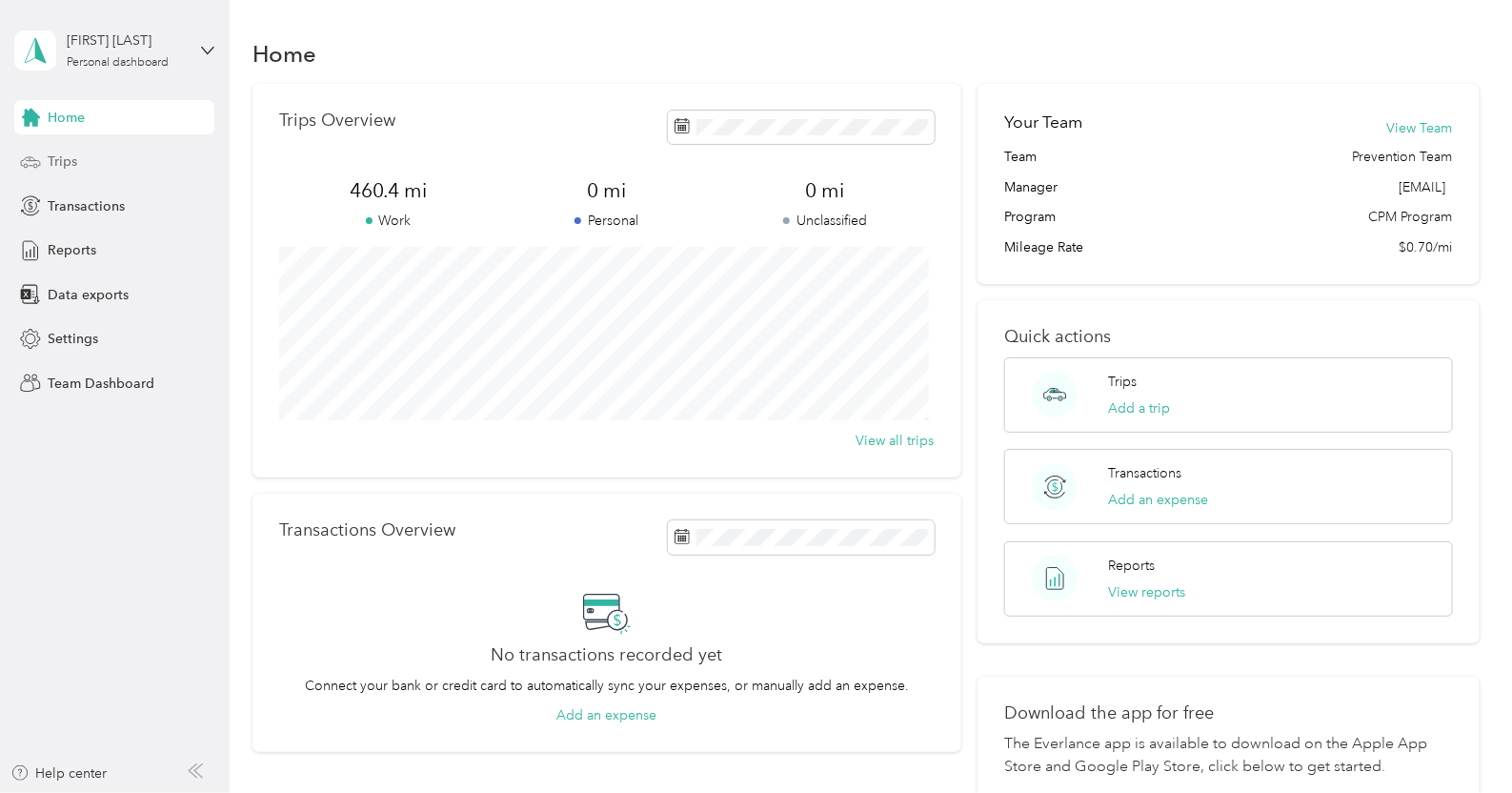 click on "Trips" at bounding box center [114, 162] 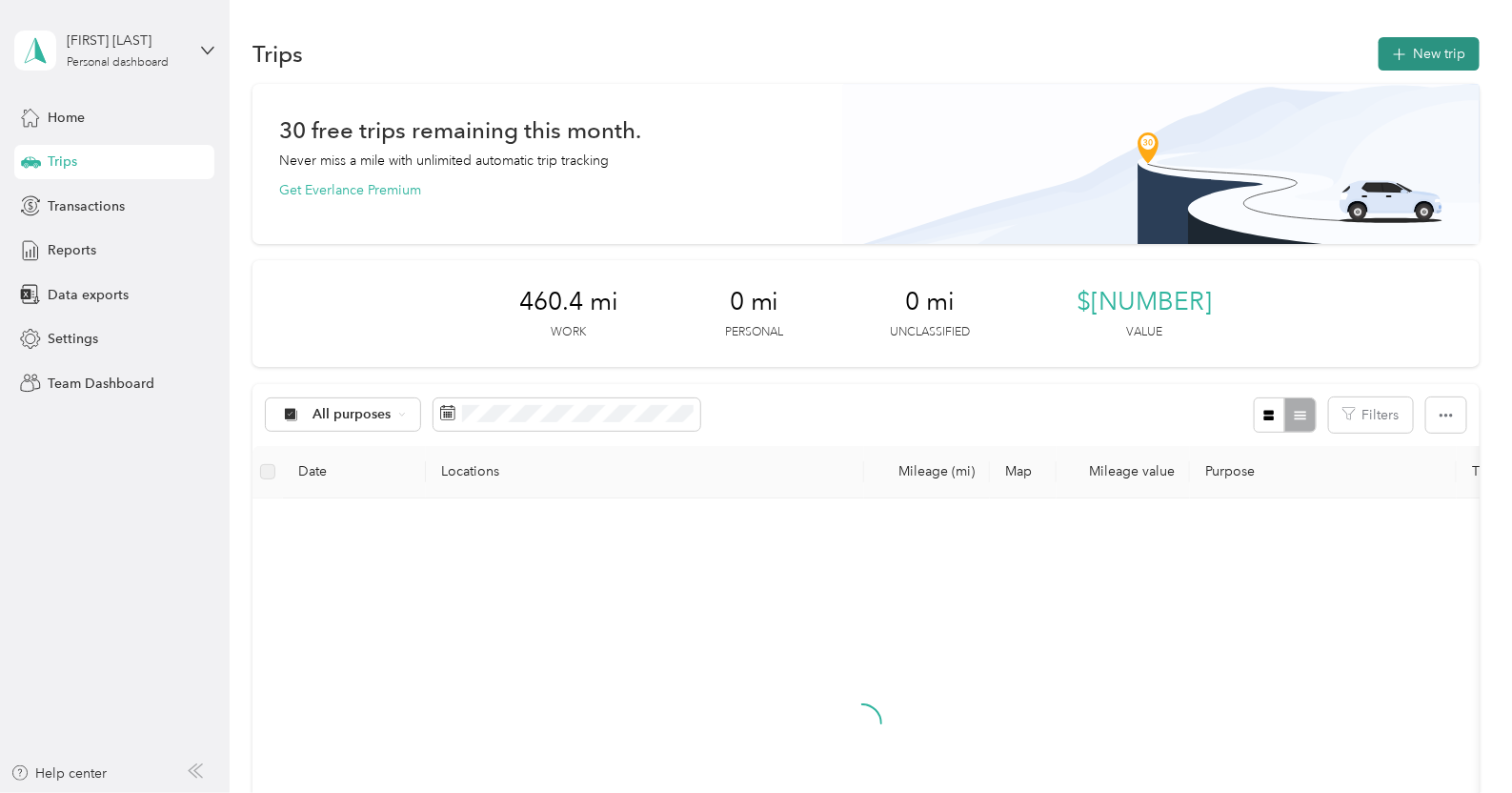 click on "New trip" at bounding box center [1429, 53] 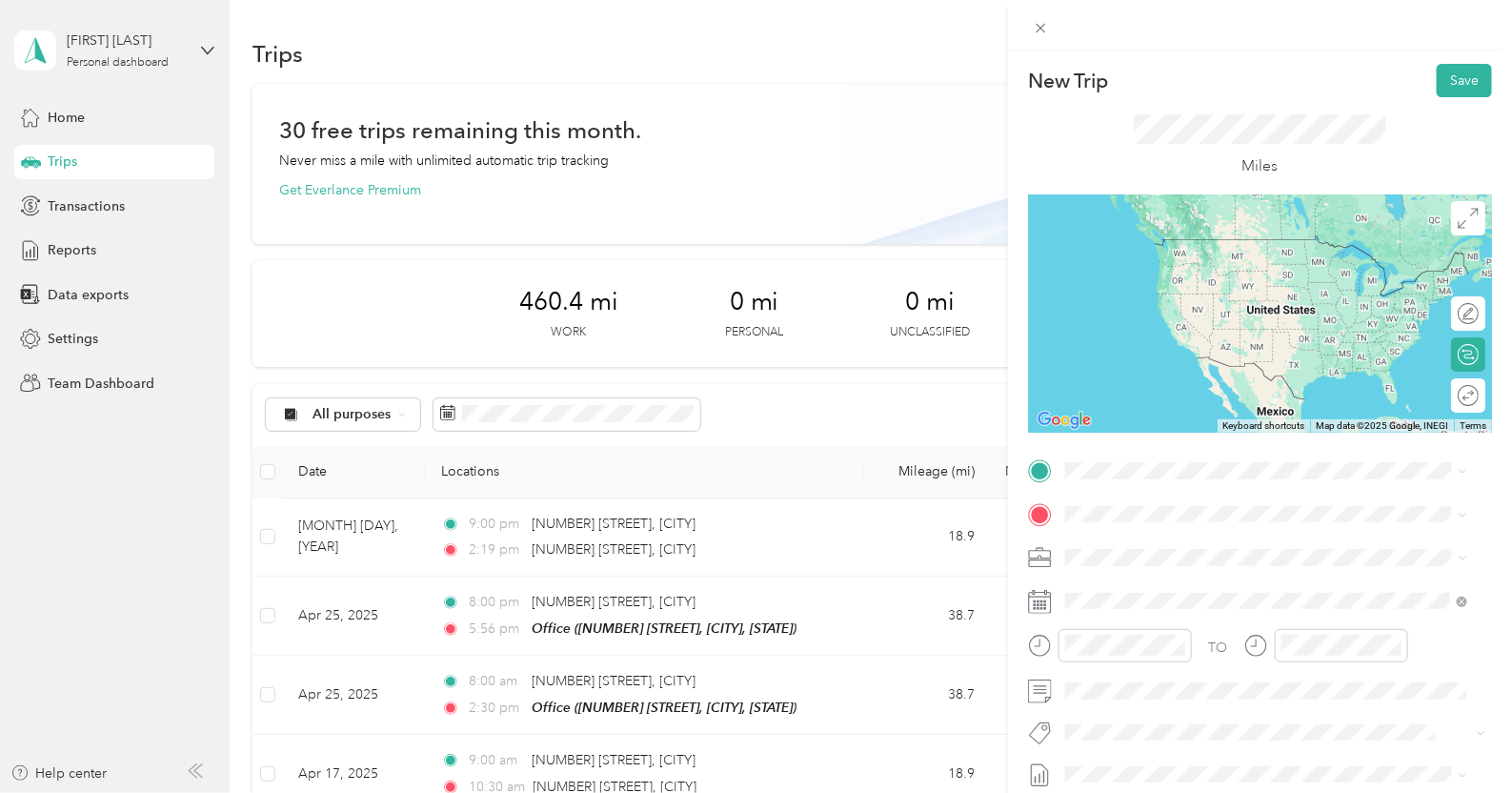 click on "[NUMBER] [STREET]
[CITY], [STATE] [POSTAL_CODE], [COUNTRY]" at bounding box center [1239, 543] 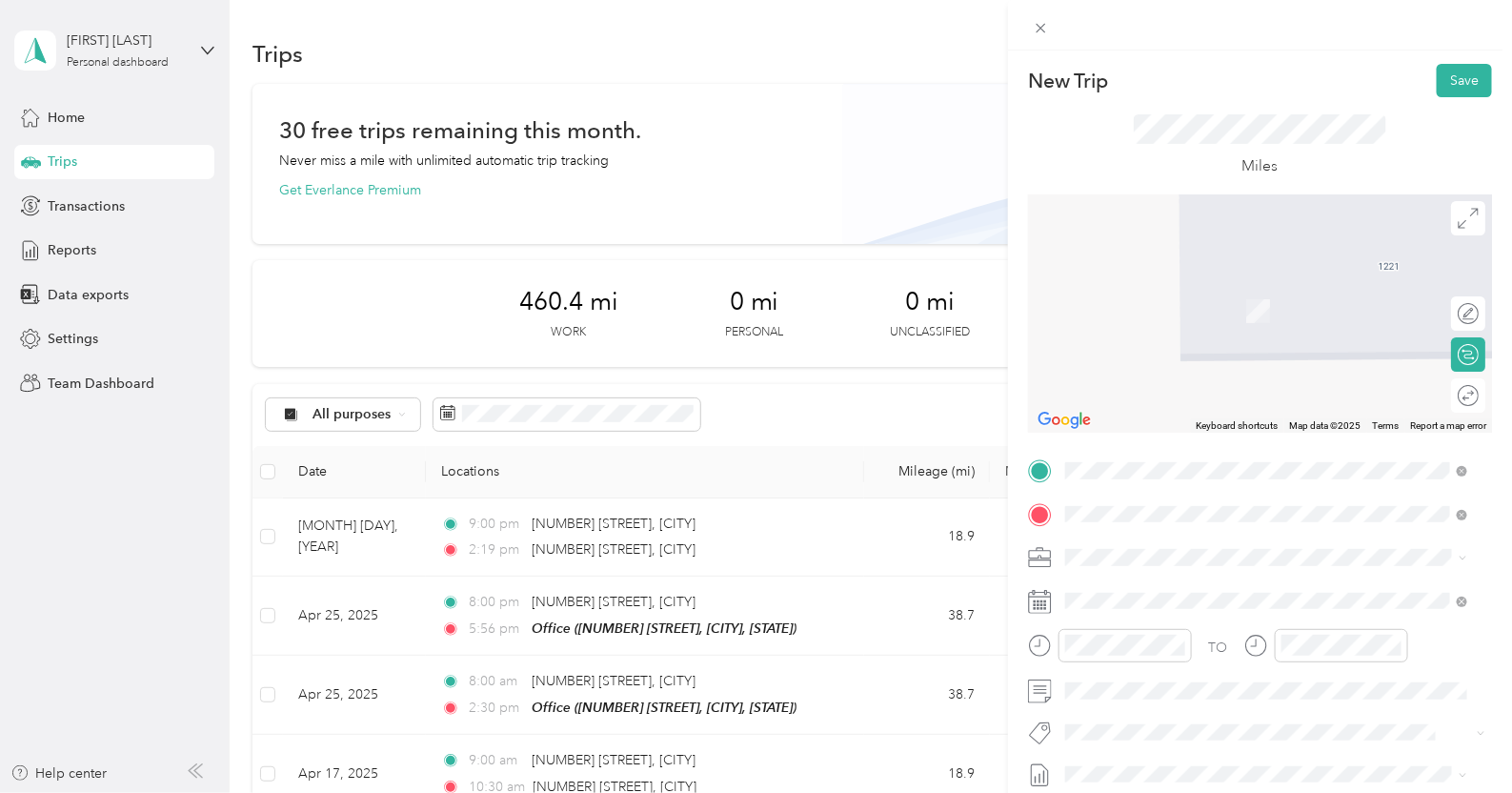 click on "[NUMBER] [STREET]
[CITY], [STATE] [POSTAL_CODE], [COUNTRY]" at bounding box center (1239, 590) 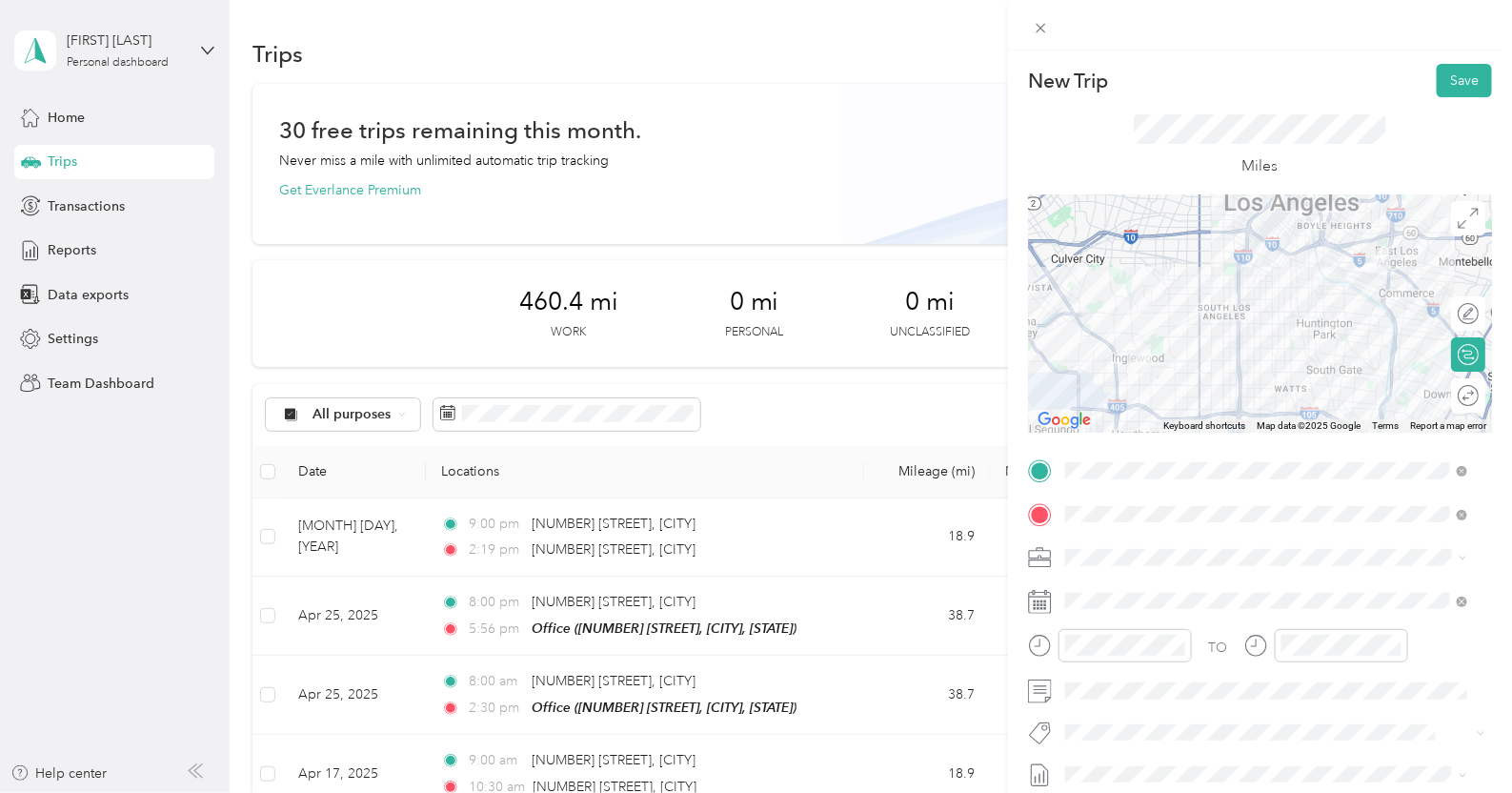 scroll, scrollTop: 118, scrollLeft: 0, axis: vertical 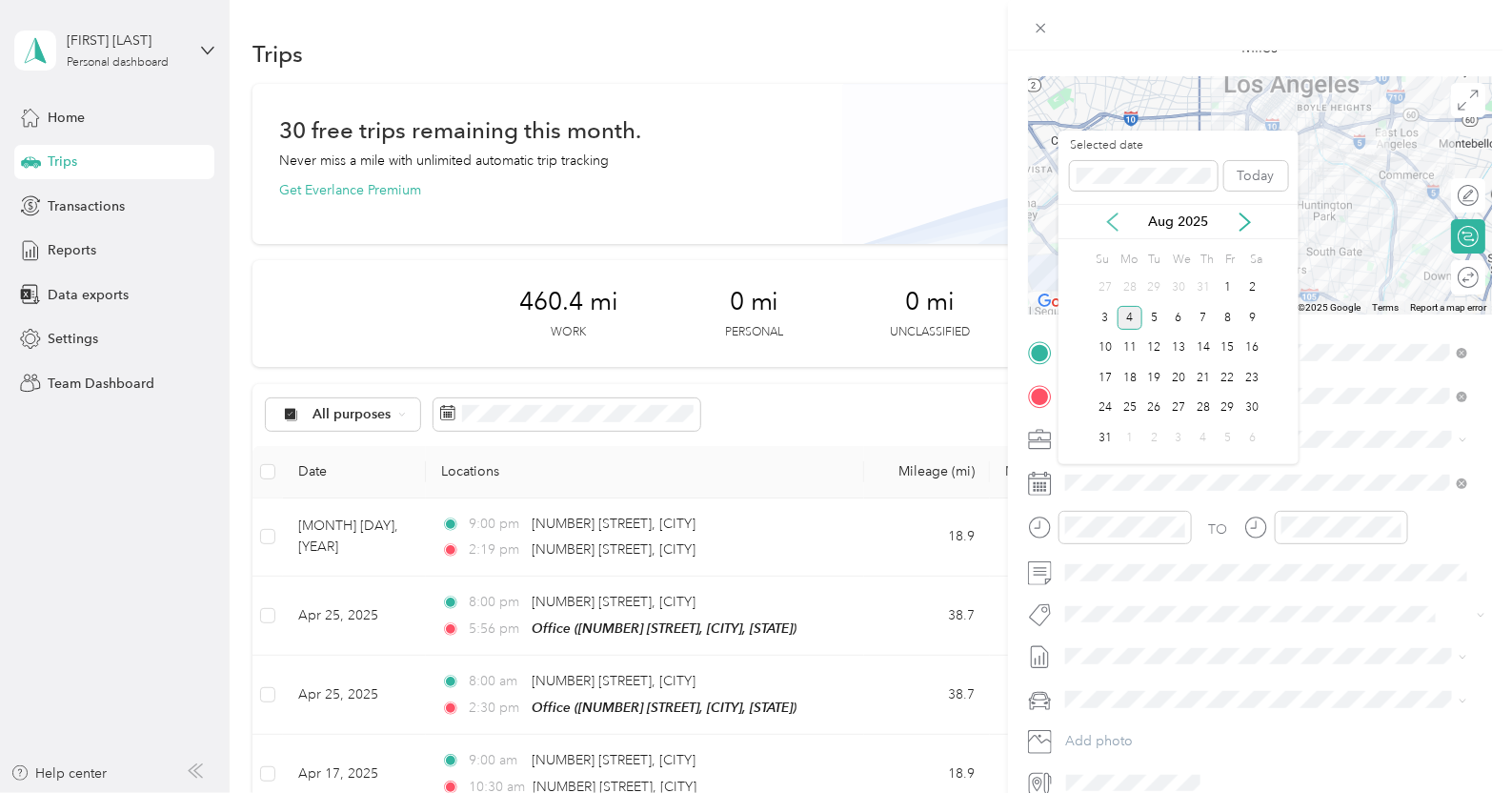 click 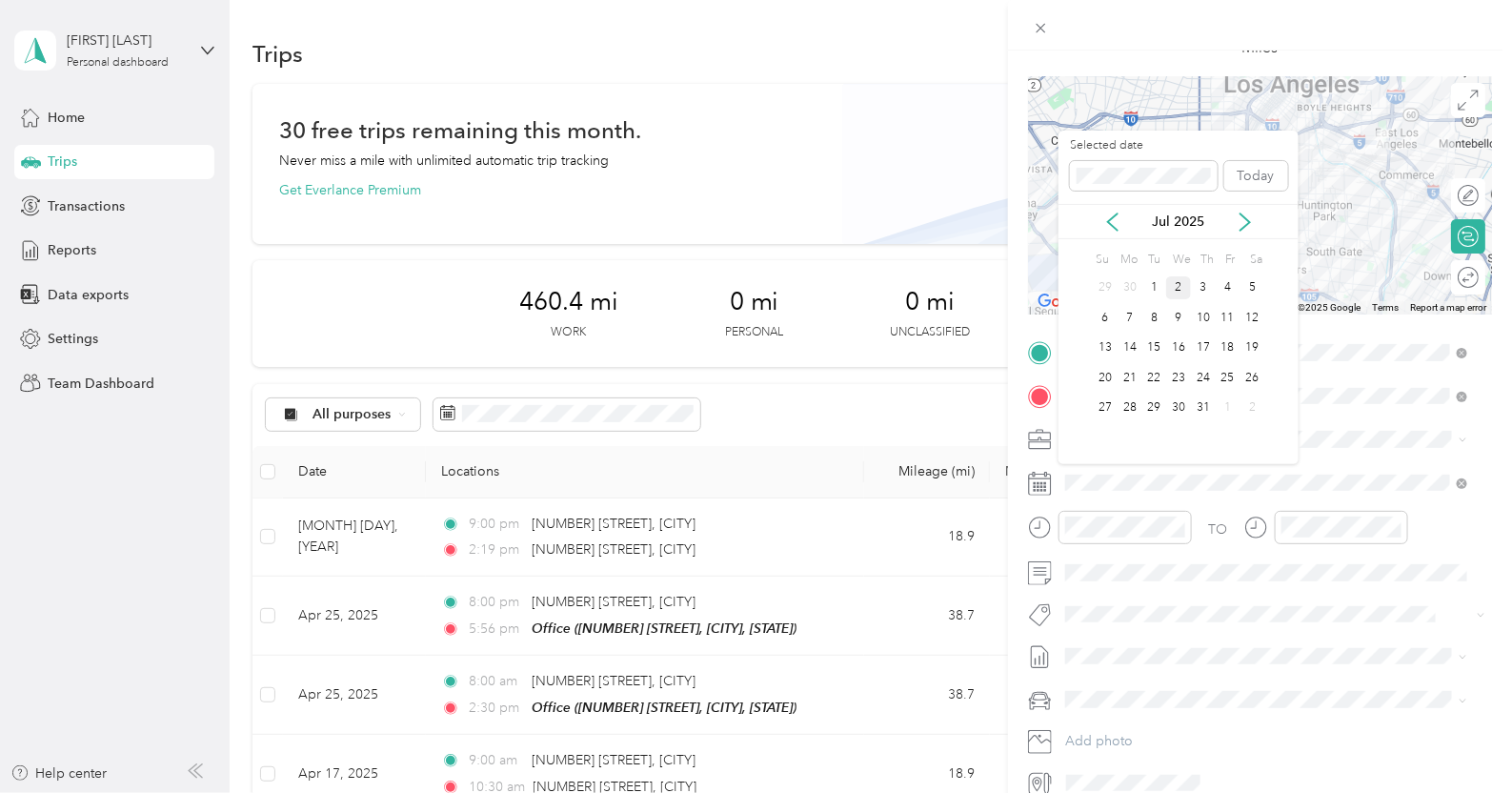 click on "2" at bounding box center [1179, 288] 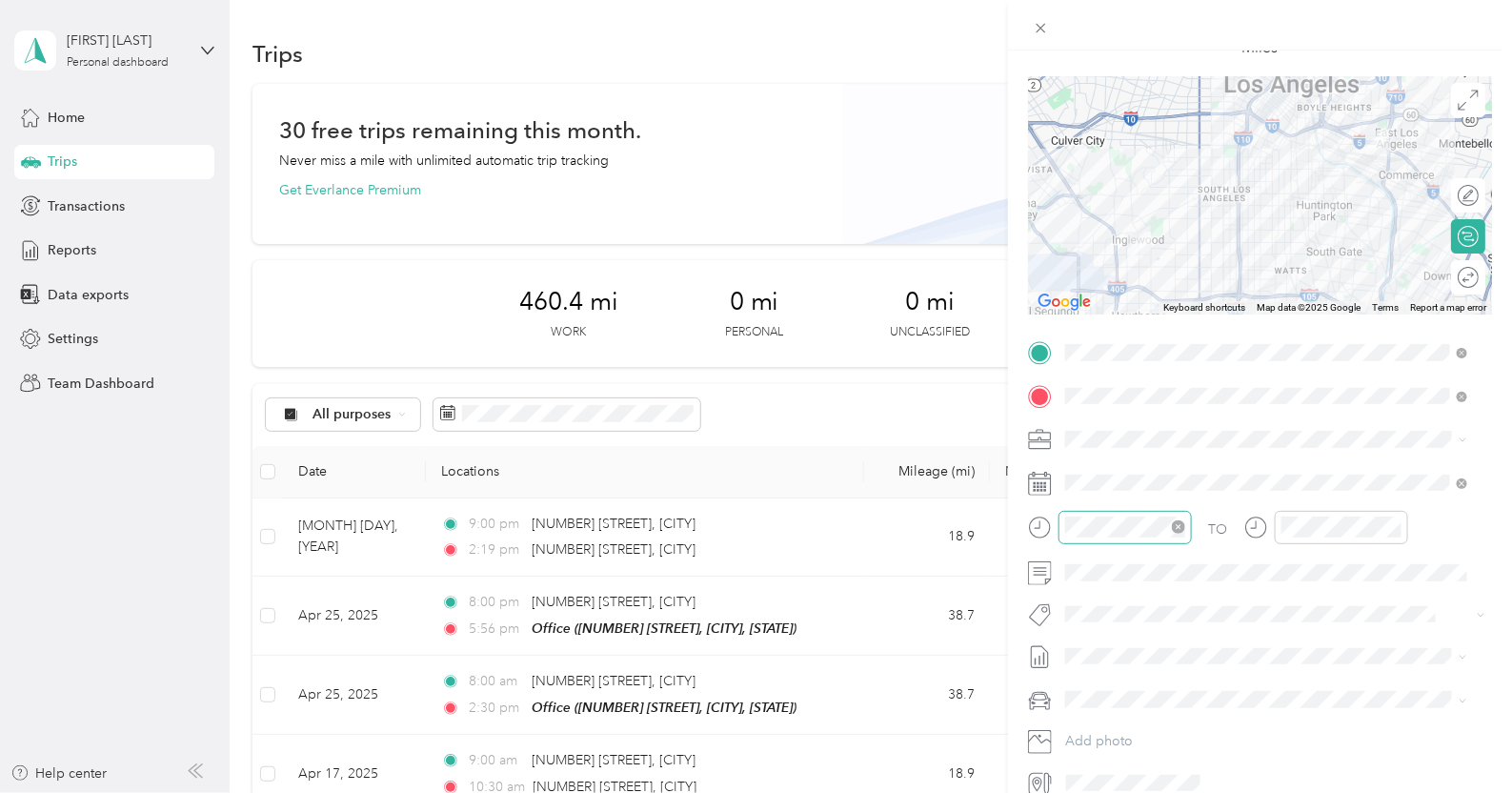 click 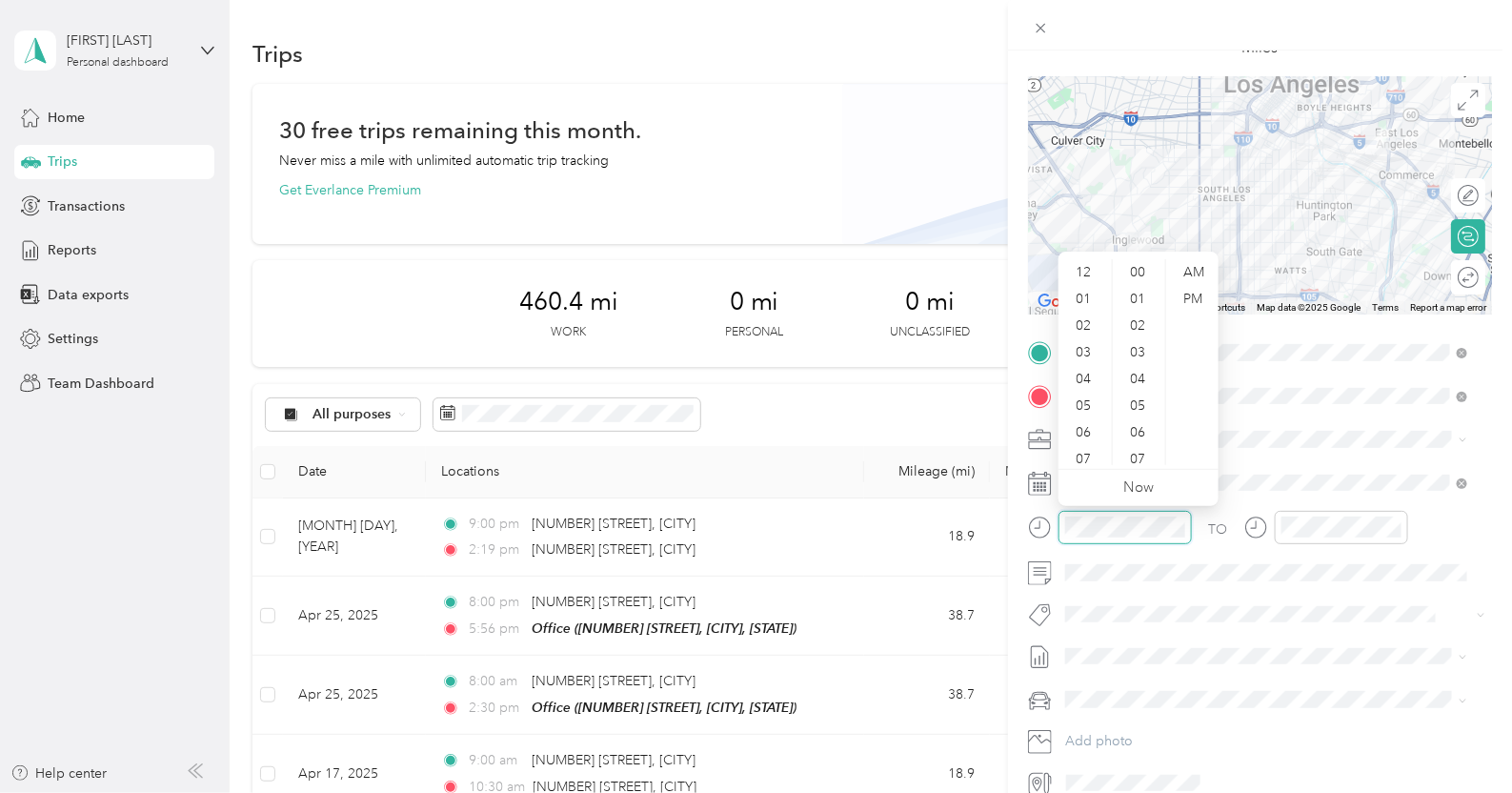 scroll, scrollTop: 1307, scrollLeft: 0, axis: vertical 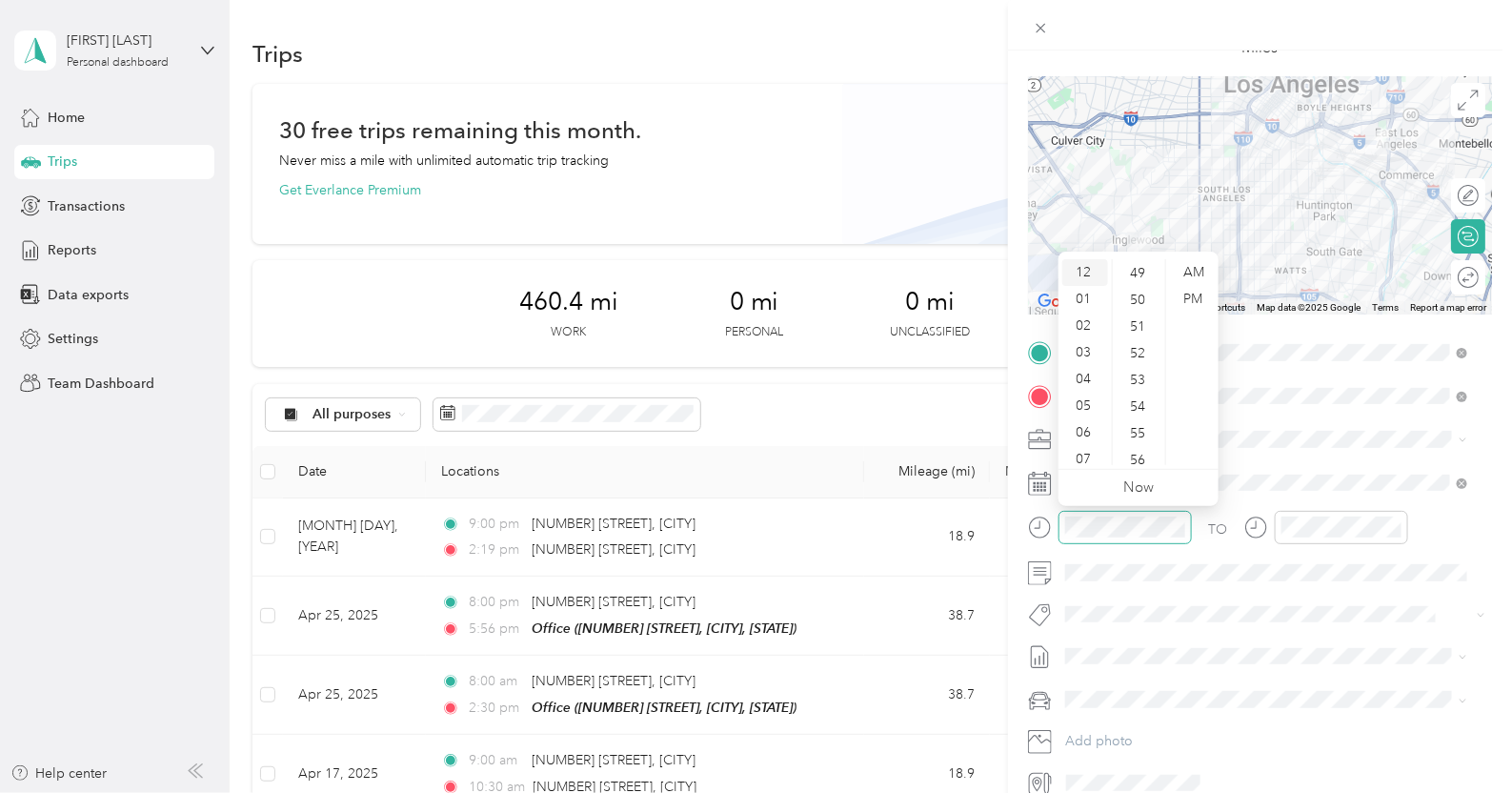 click on "12" at bounding box center (1085, 273) 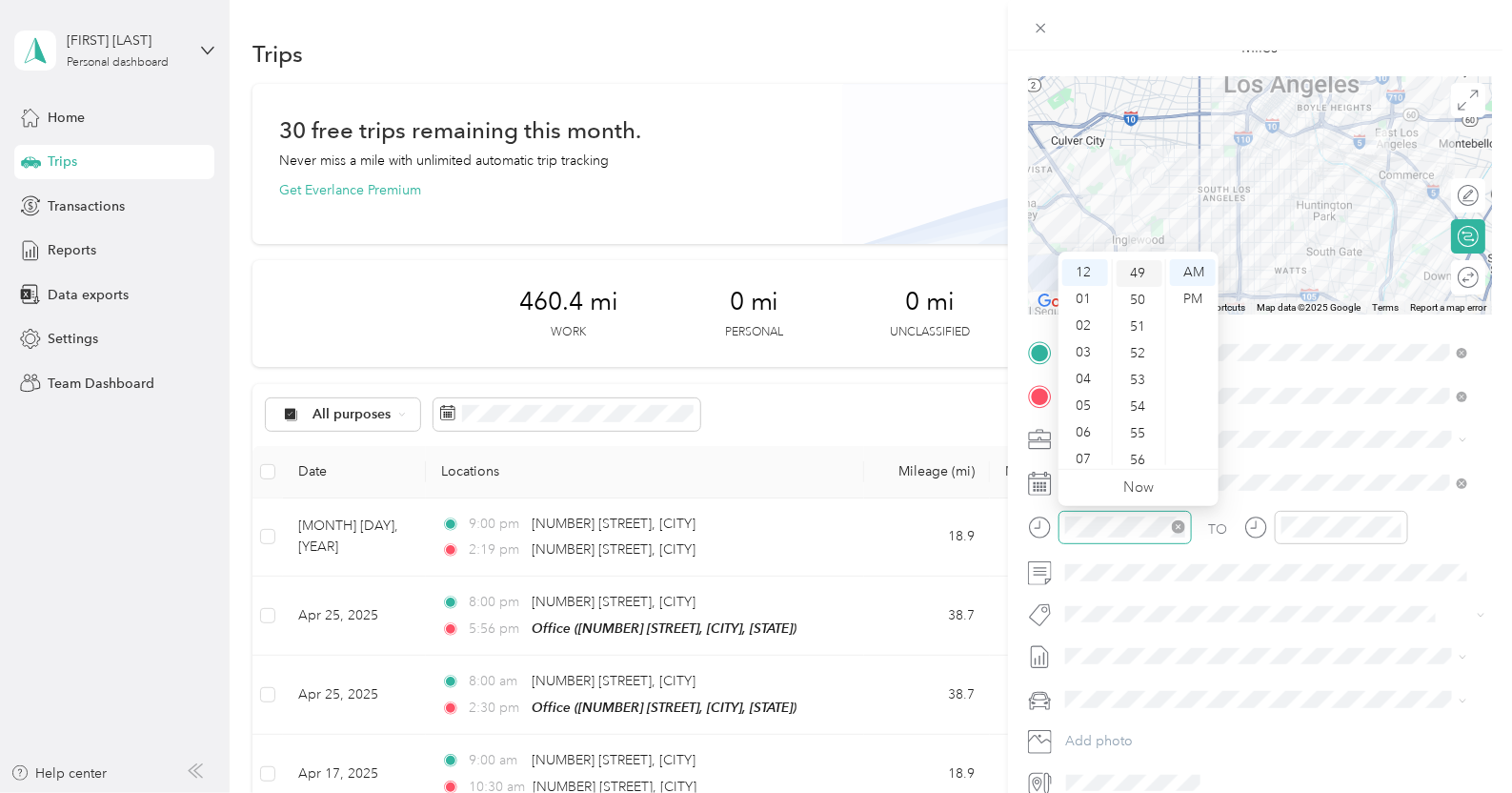 scroll, scrollTop: 711, scrollLeft: 0, axis: vertical 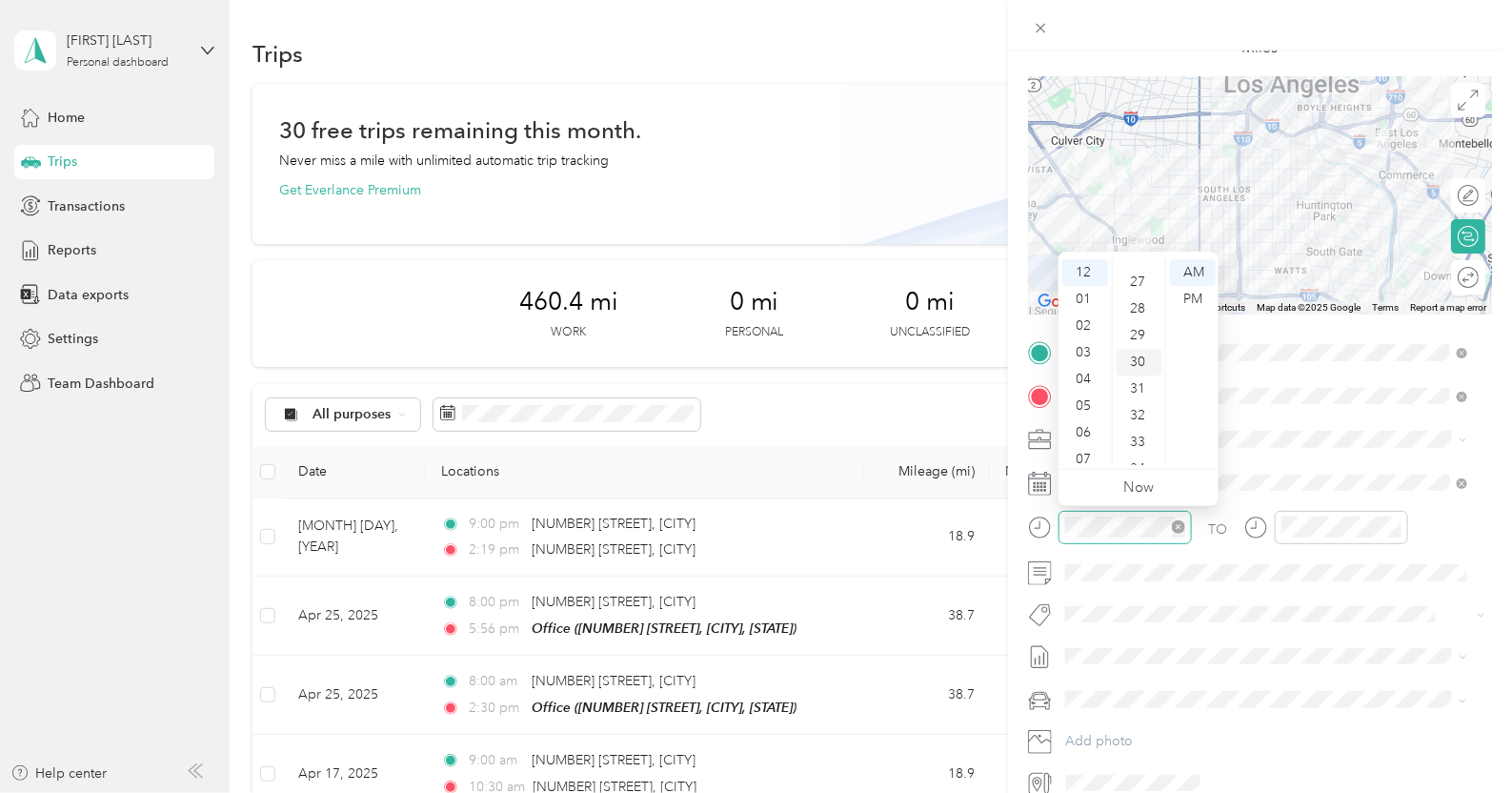 click on "30" at bounding box center [1139, 362] 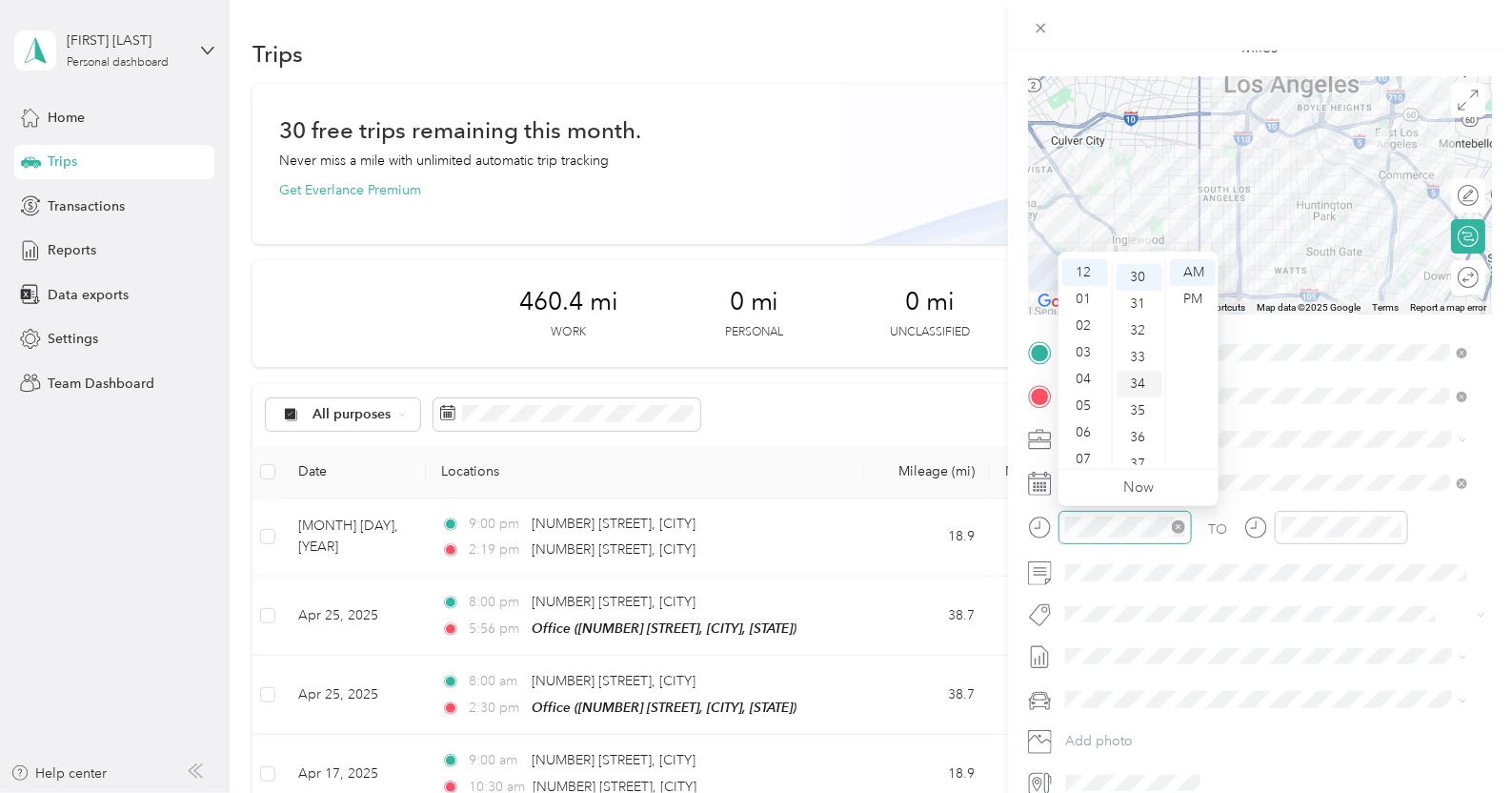 scroll, scrollTop: 800, scrollLeft: 0, axis: vertical 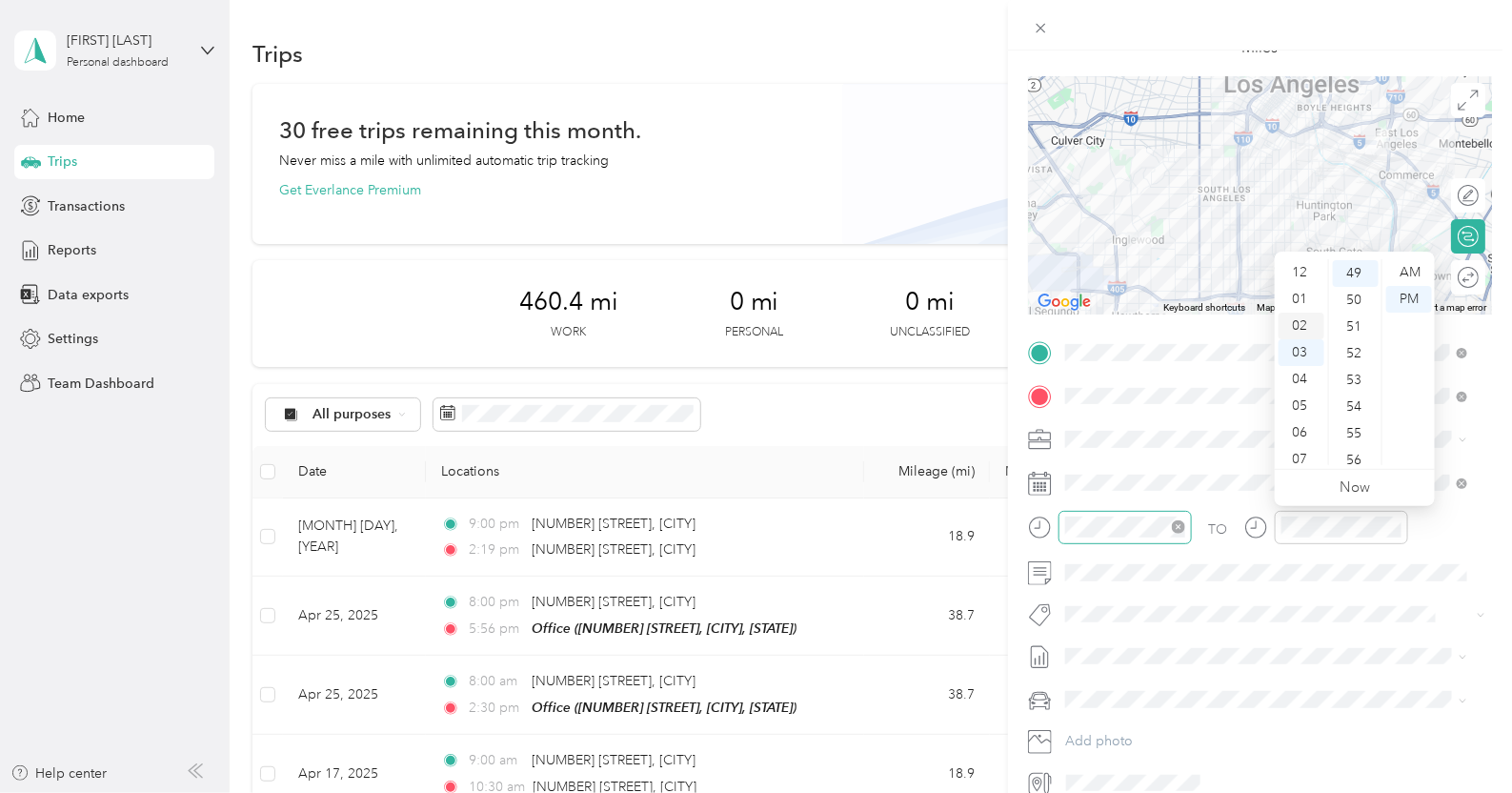 click on "02" at bounding box center [1301, 326] 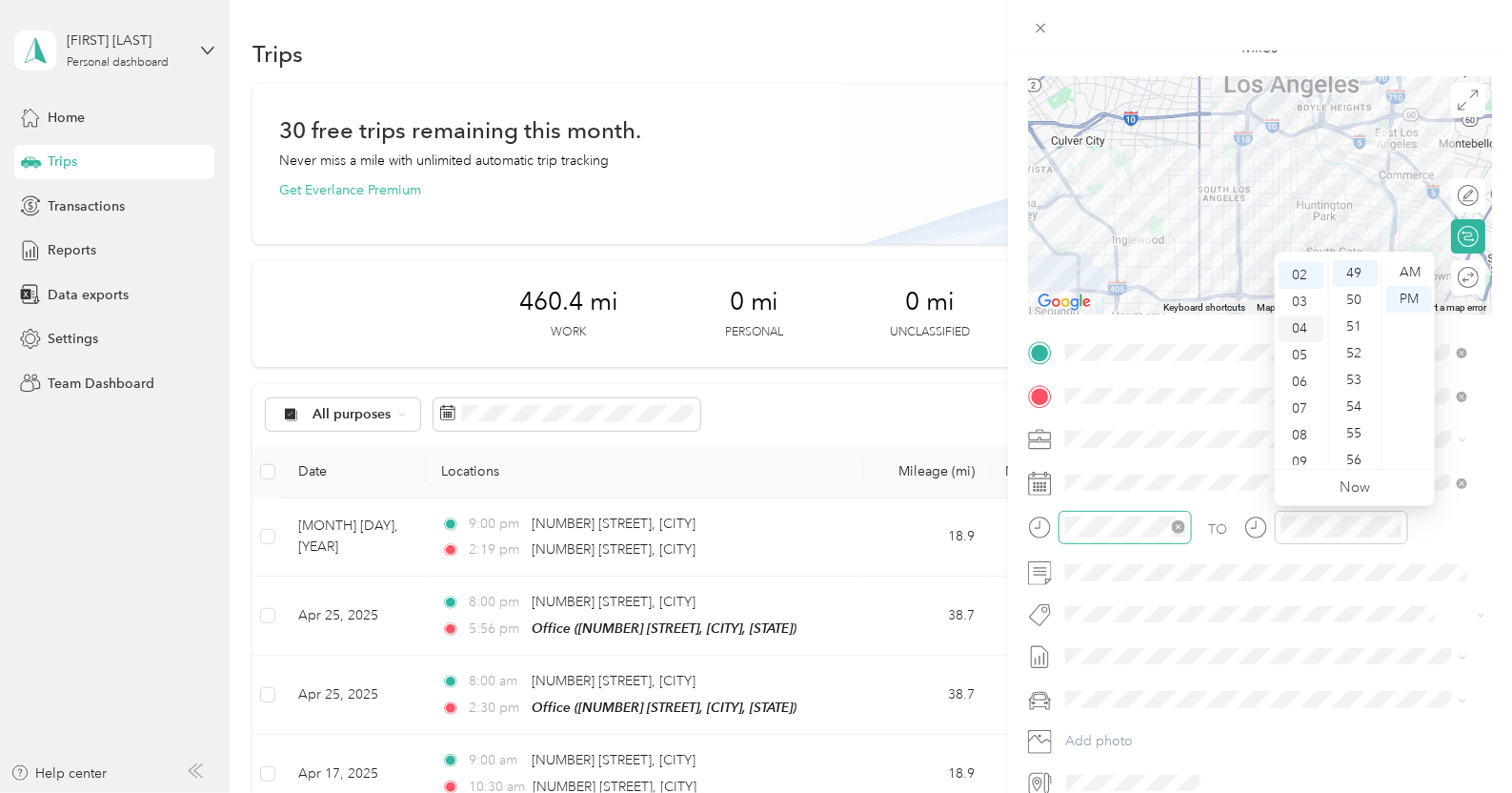 scroll, scrollTop: 52, scrollLeft: 0, axis: vertical 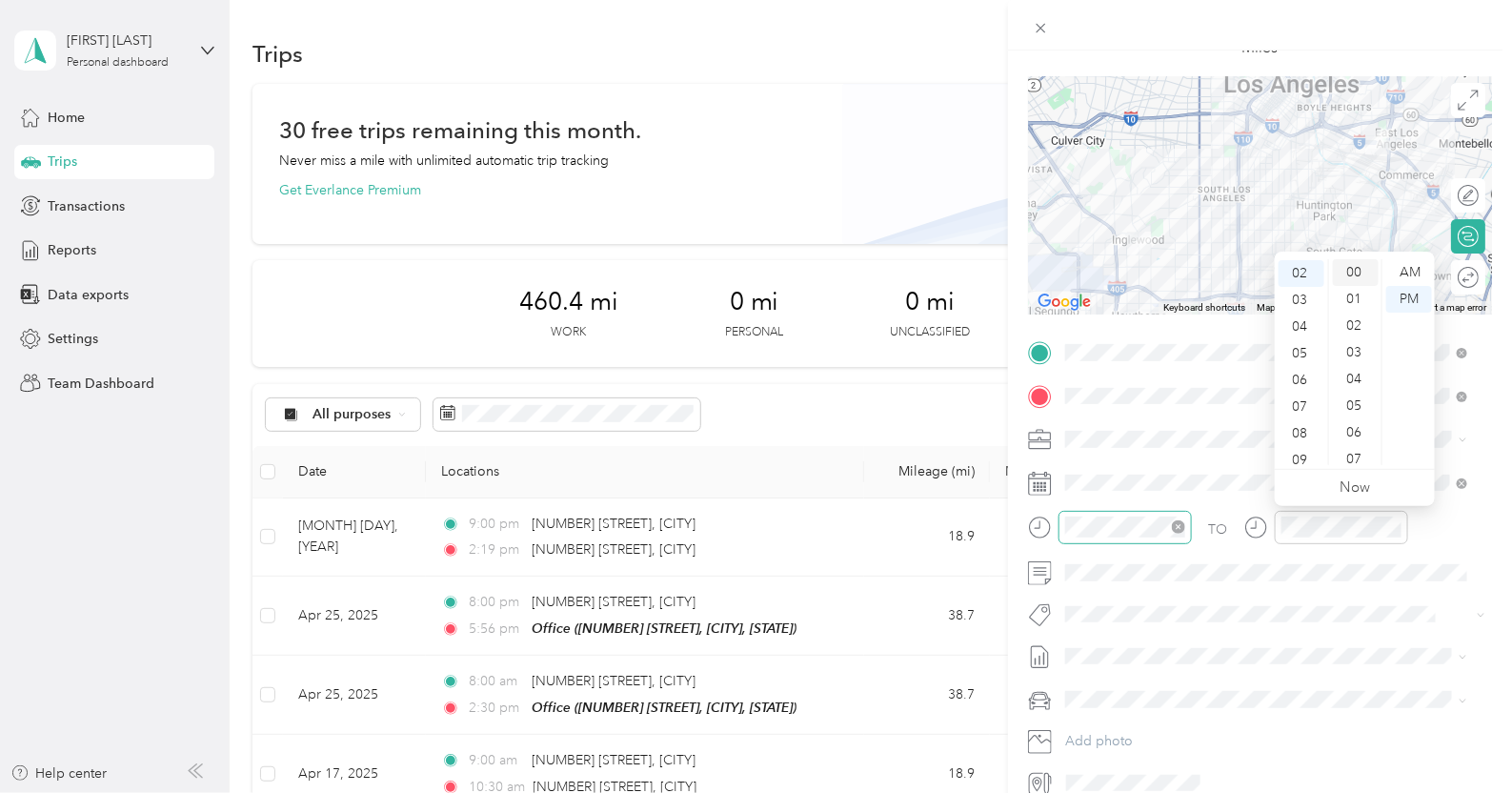 click on "00" at bounding box center (1356, 273) 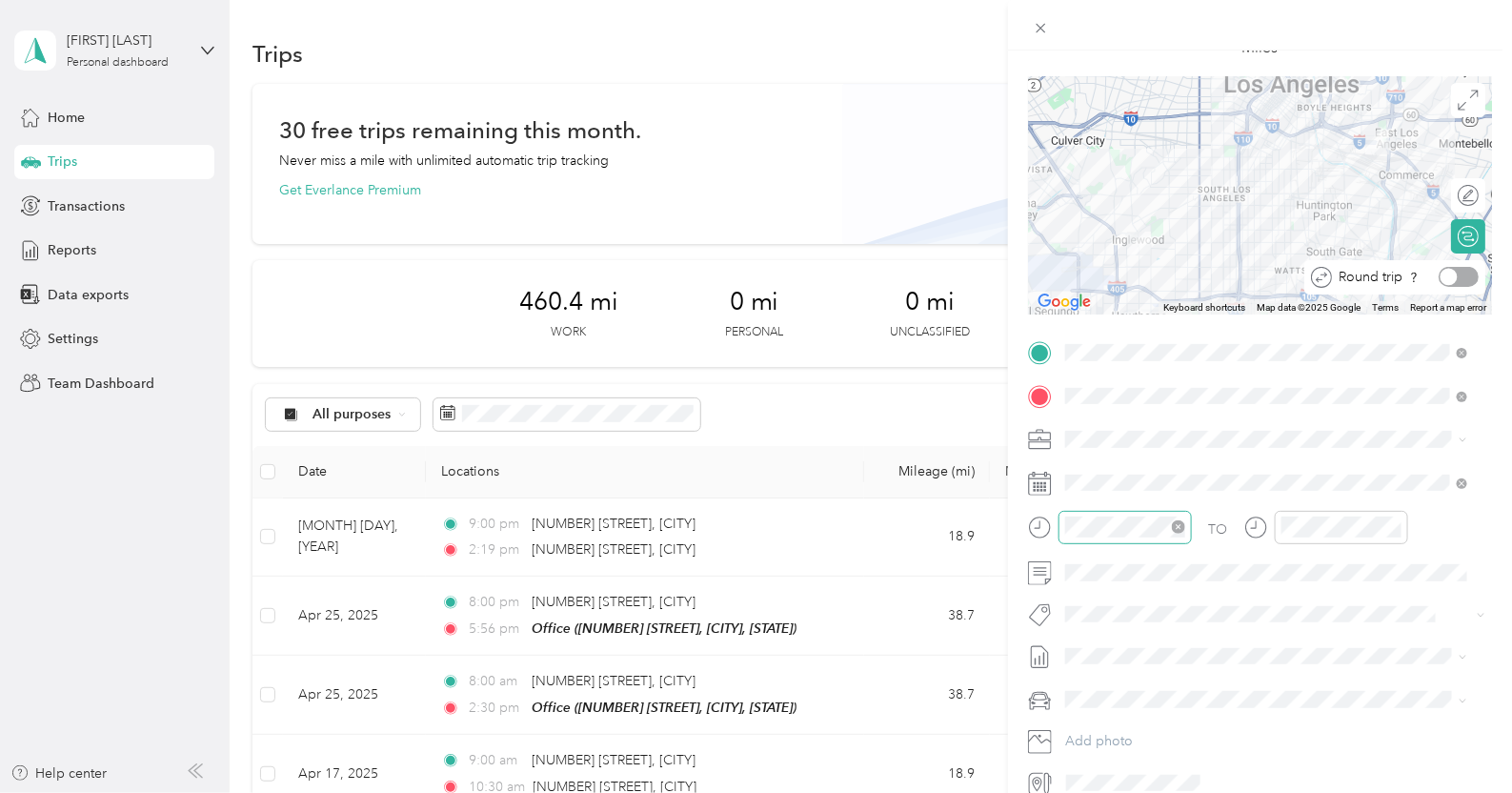 click at bounding box center [1459, 276] 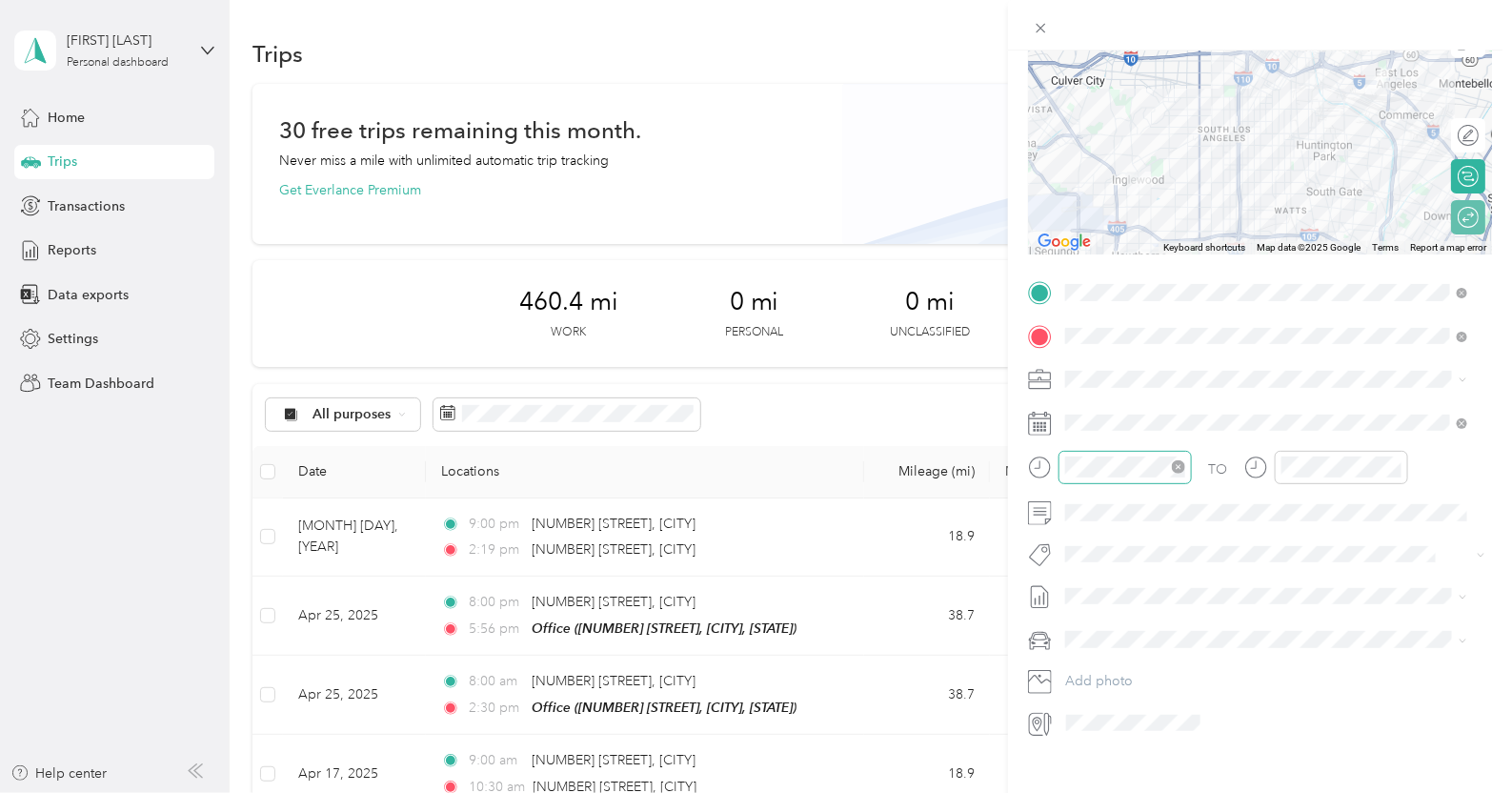 scroll, scrollTop: 210, scrollLeft: 0, axis: vertical 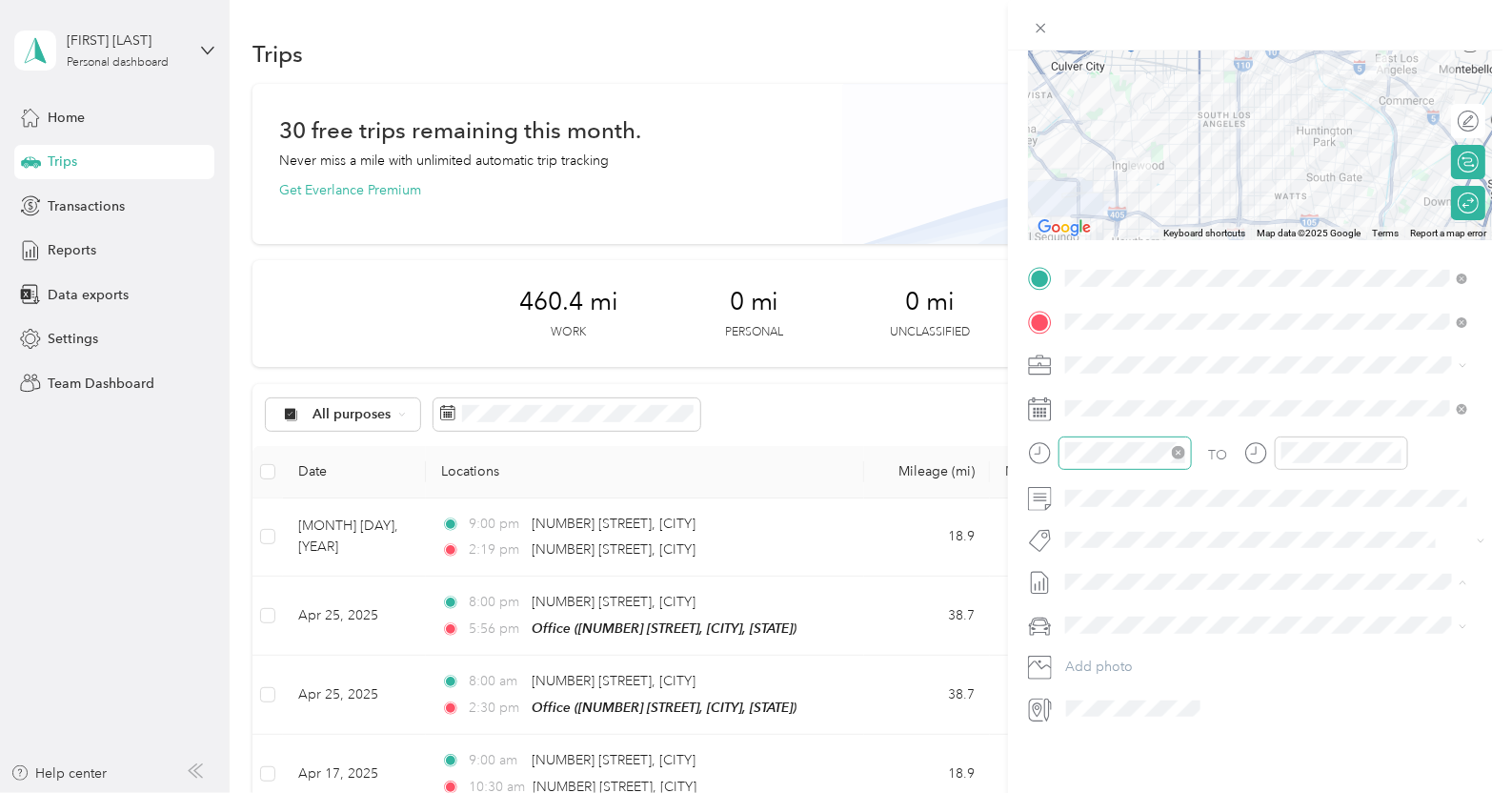 click on "[ID]" at bounding box center (1076, 625) 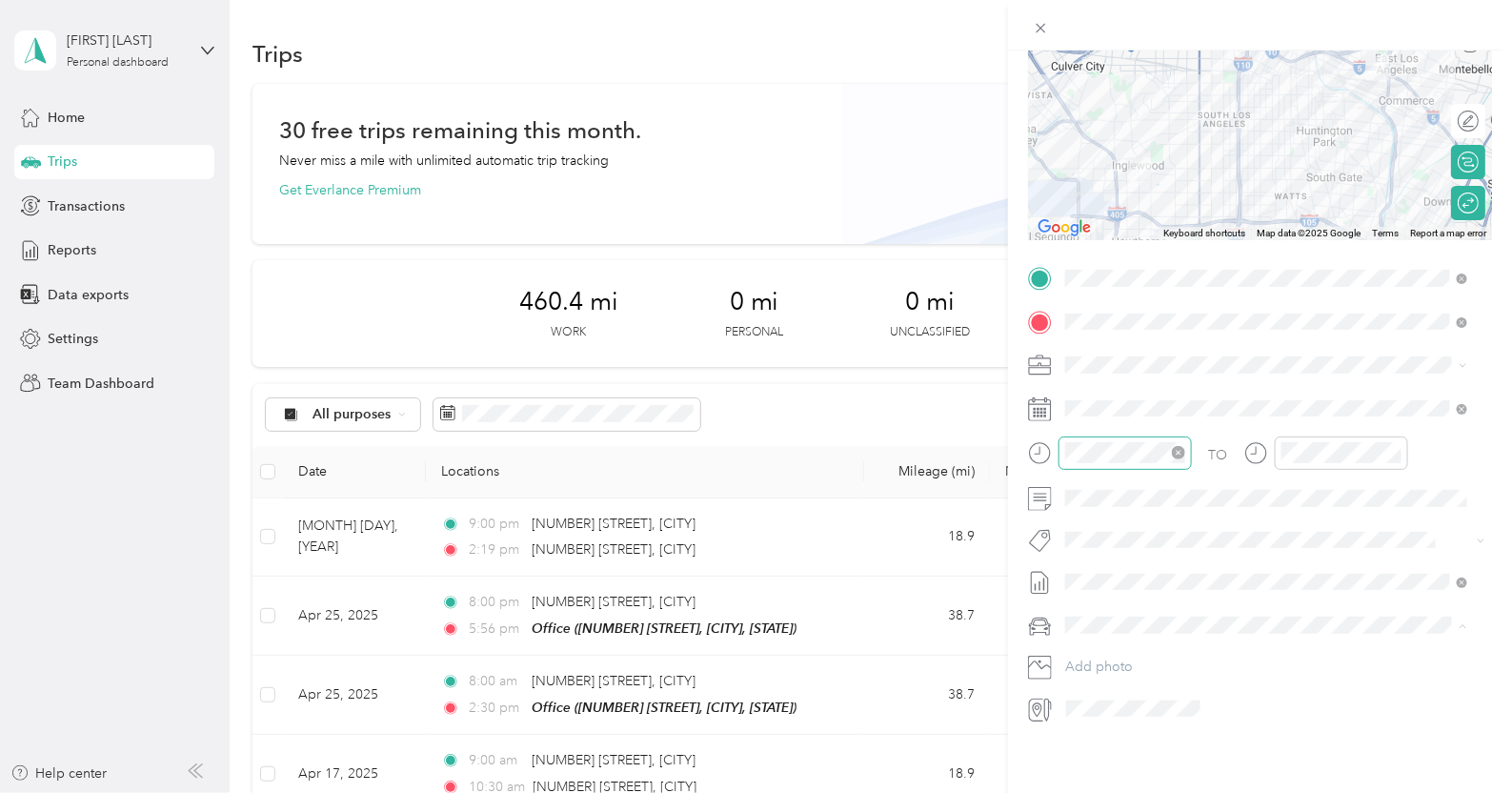 click on "KIA FORTE" at bounding box center [1105, 640] 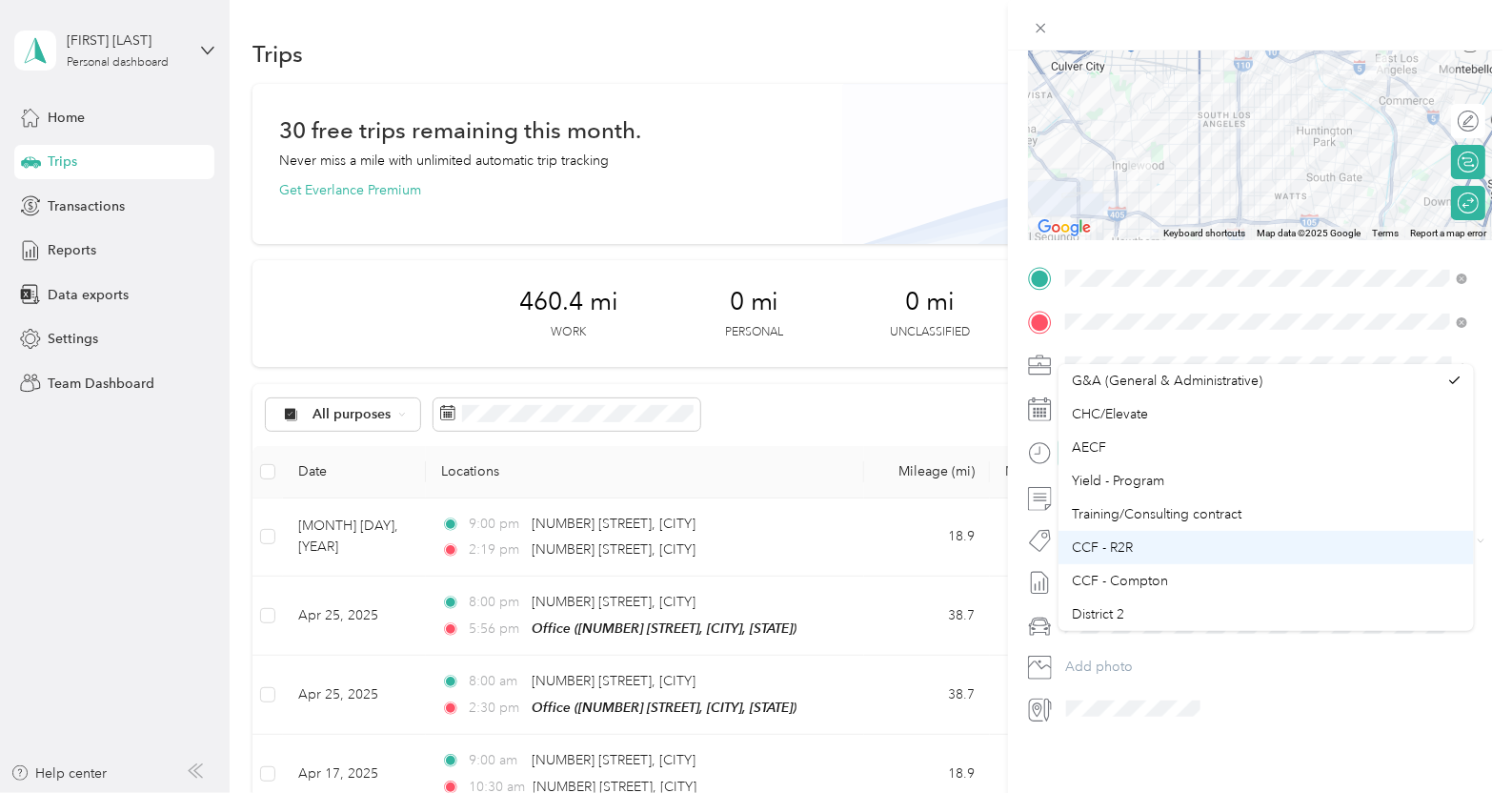 scroll, scrollTop: 118, scrollLeft: 0, axis: vertical 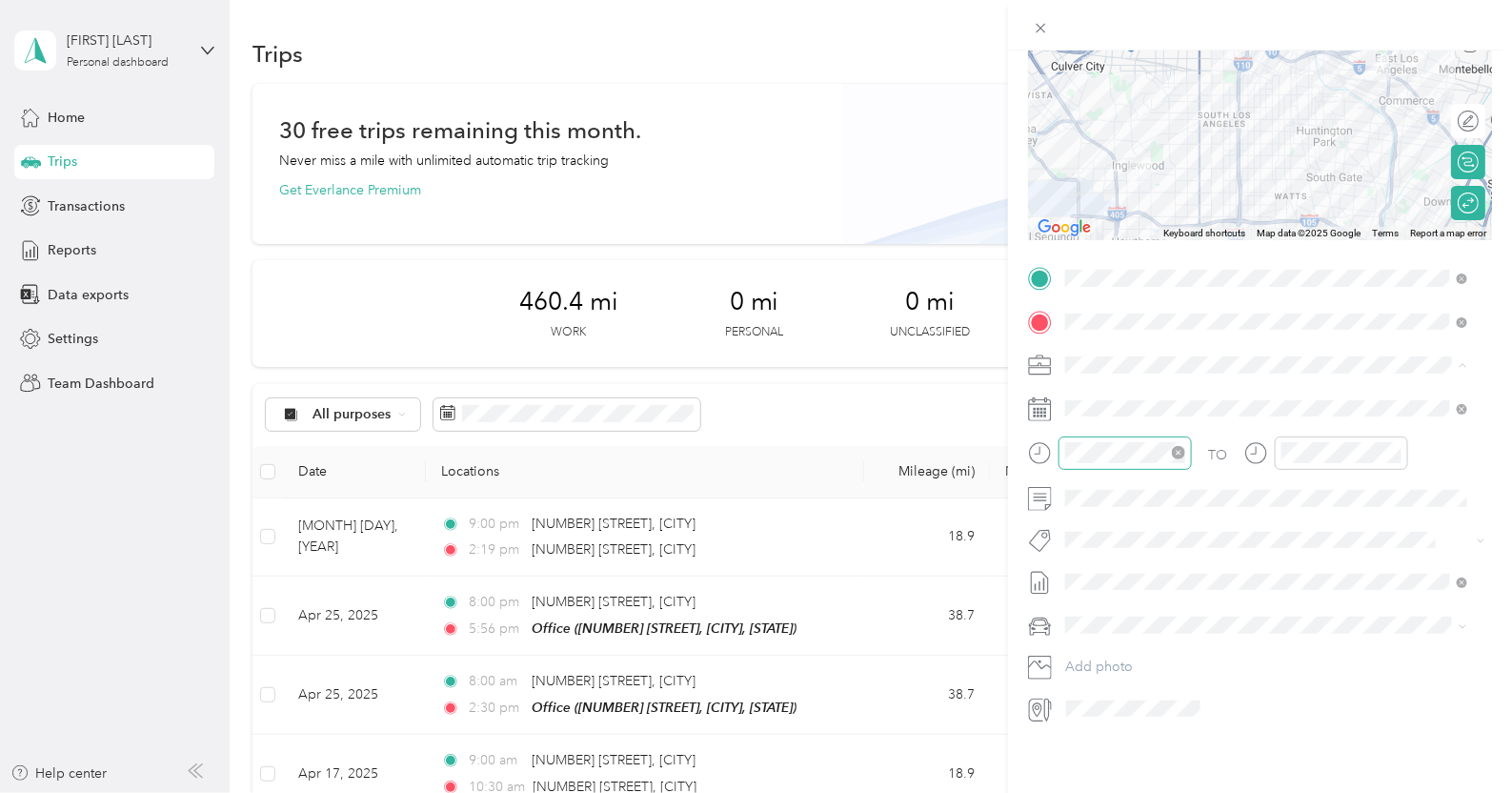 click on "Cal - CRG" at bounding box center [1266, 562] 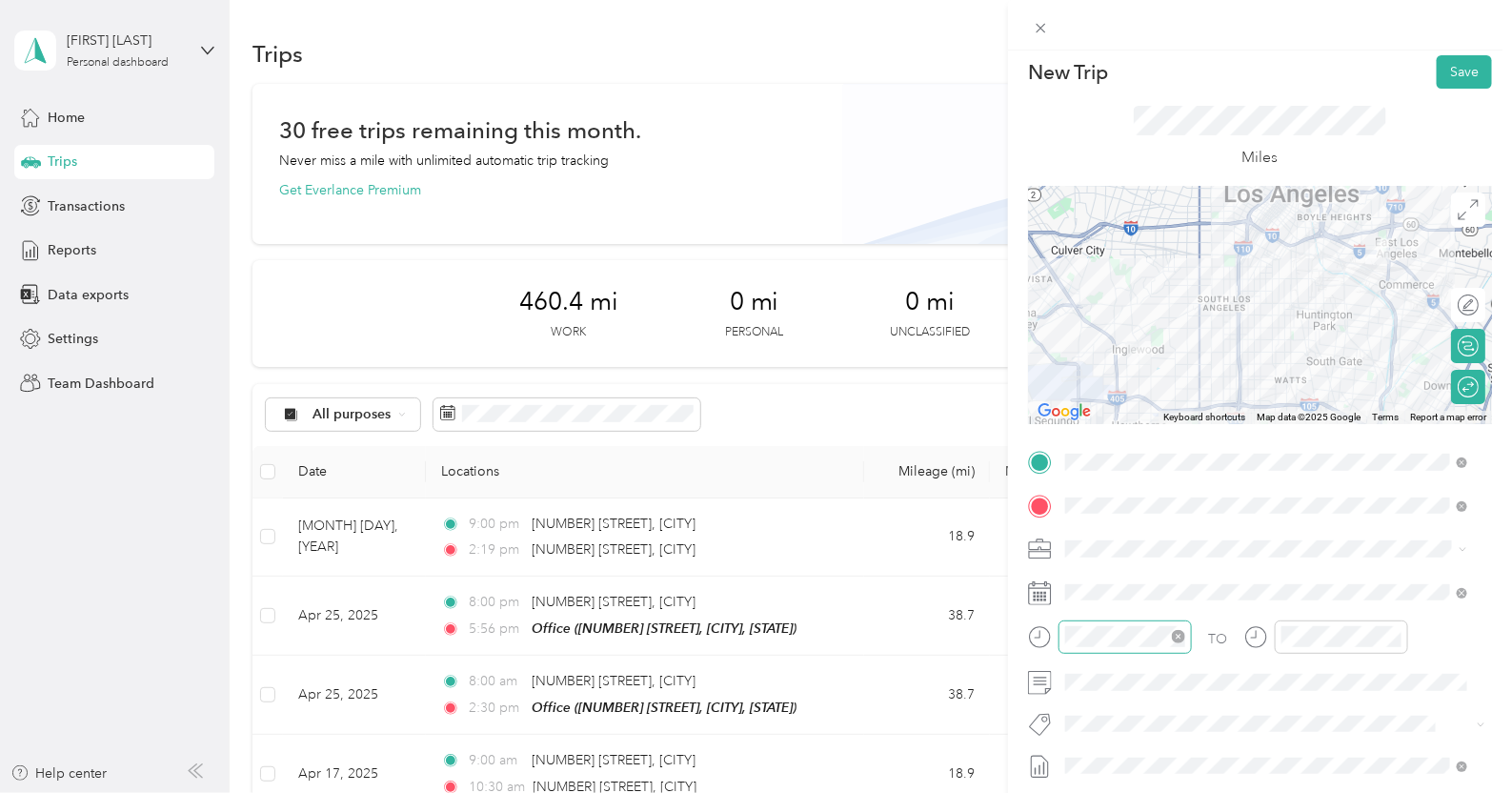 scroll, scrollTop: 0, scrollLeft: 0, axis: both 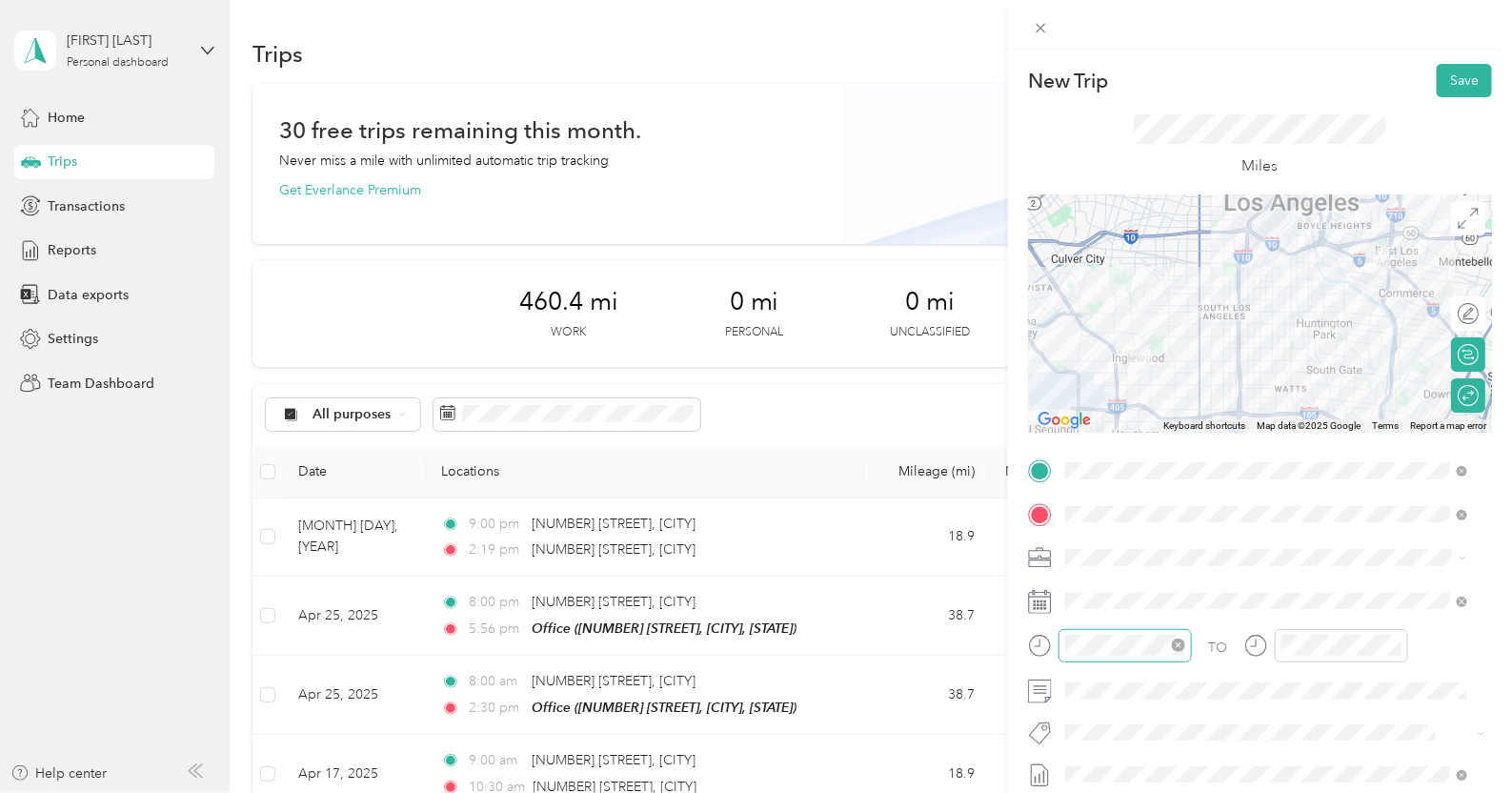 click on "New Trip Save This trip cannot be edited because it is either under review, approved, or paid. Contact your Team Manager to edit it. Miles ← Move left → Move right ↑ Move up ↓ Move down + Zoom in - Zoom out Home Jump left by 75% End Jump right by 75% Page Up Jump up by 75% Page Down Jump down by 75% Keyboard shortcuts Map Data Map data ©2025 Google Map data ©2025 Google 5 km  Click to toggle between metric and imperial units Terms Report a map error Edit route Calculate route Round trip TO Add photo" at bounding box center (1260, 490) 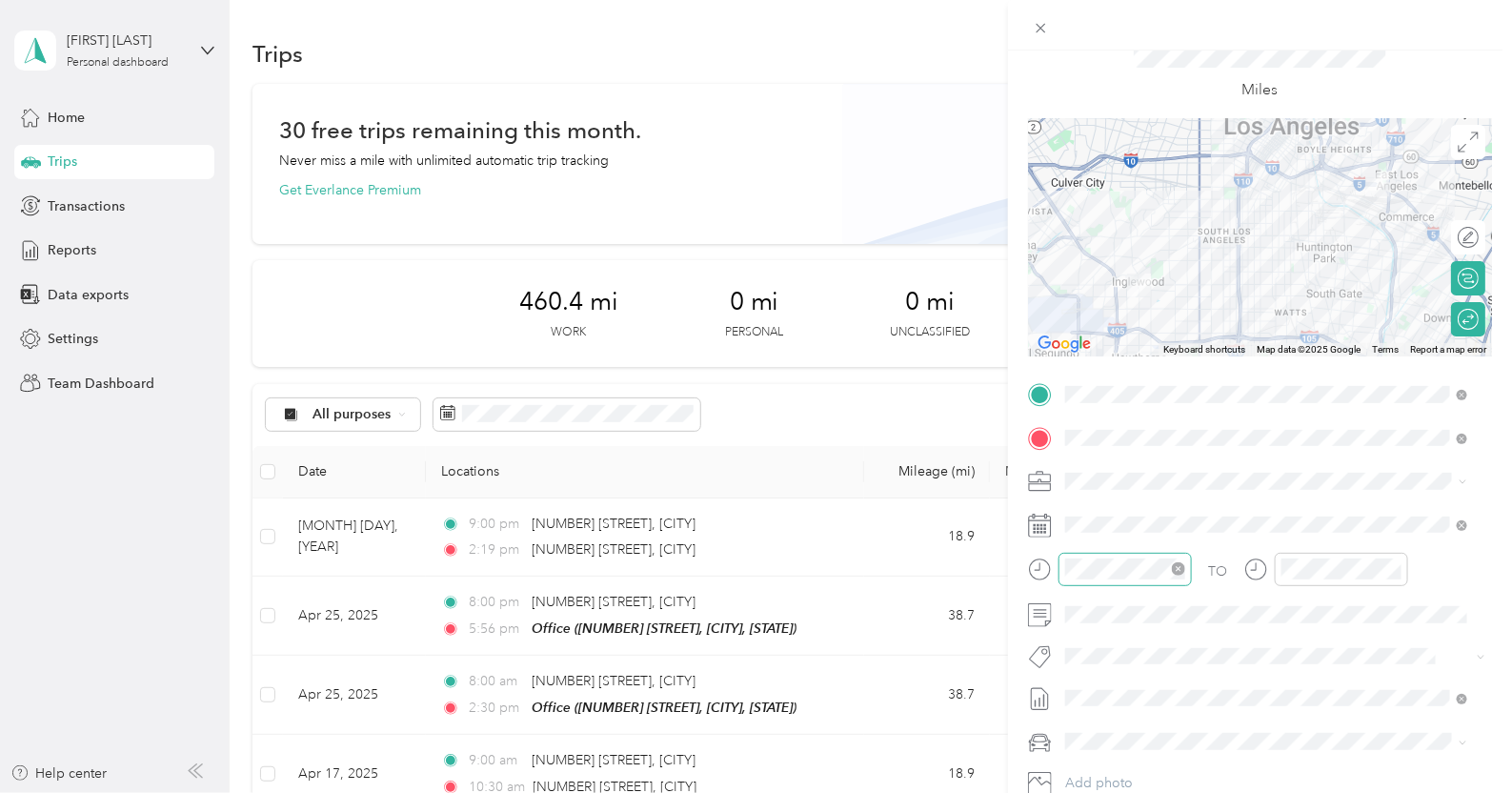 scroll, scrollTop: 0, scrollLeft: 0, axis: both 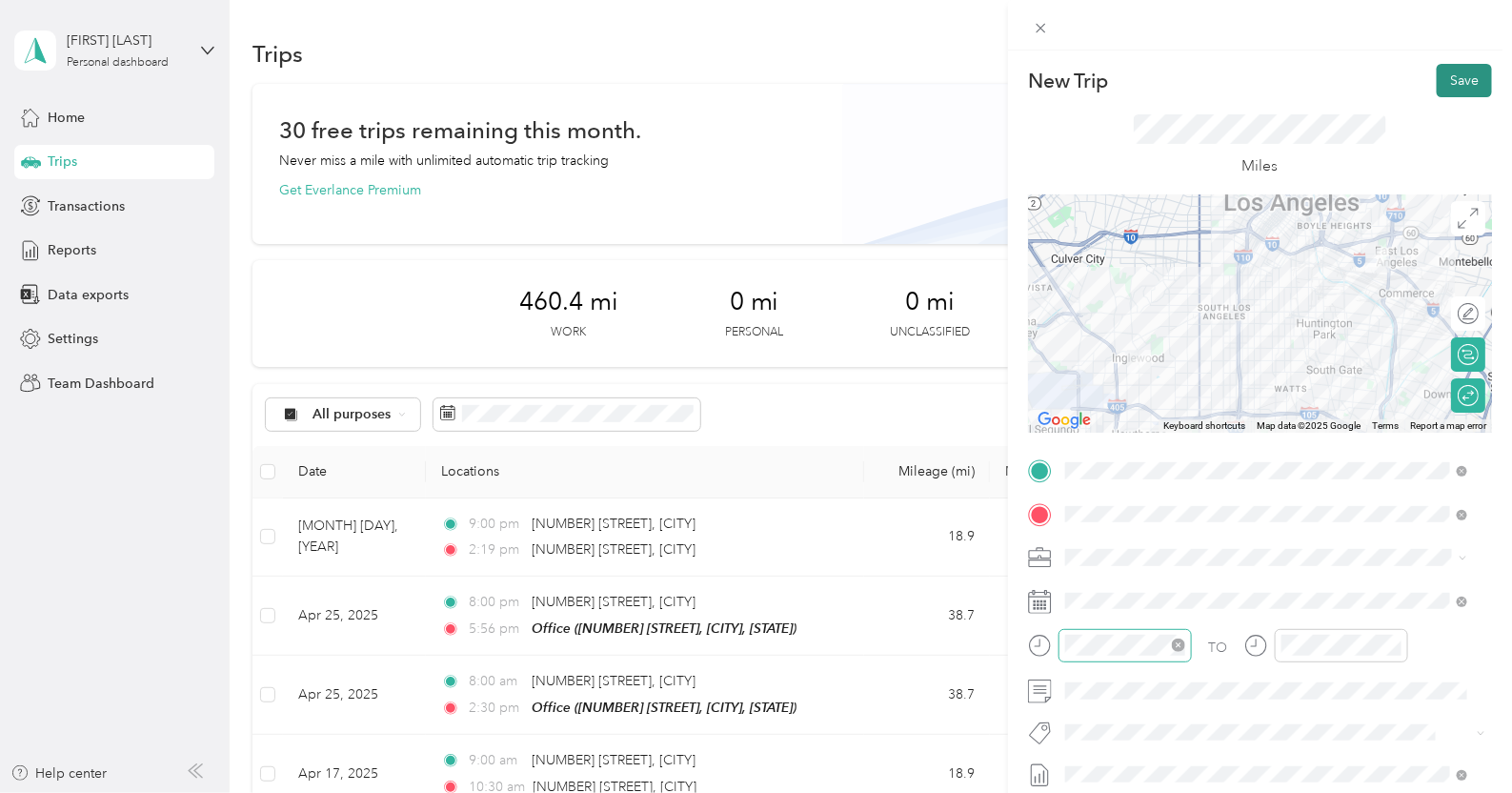click on "Save" at bounding box center (1464, 80) 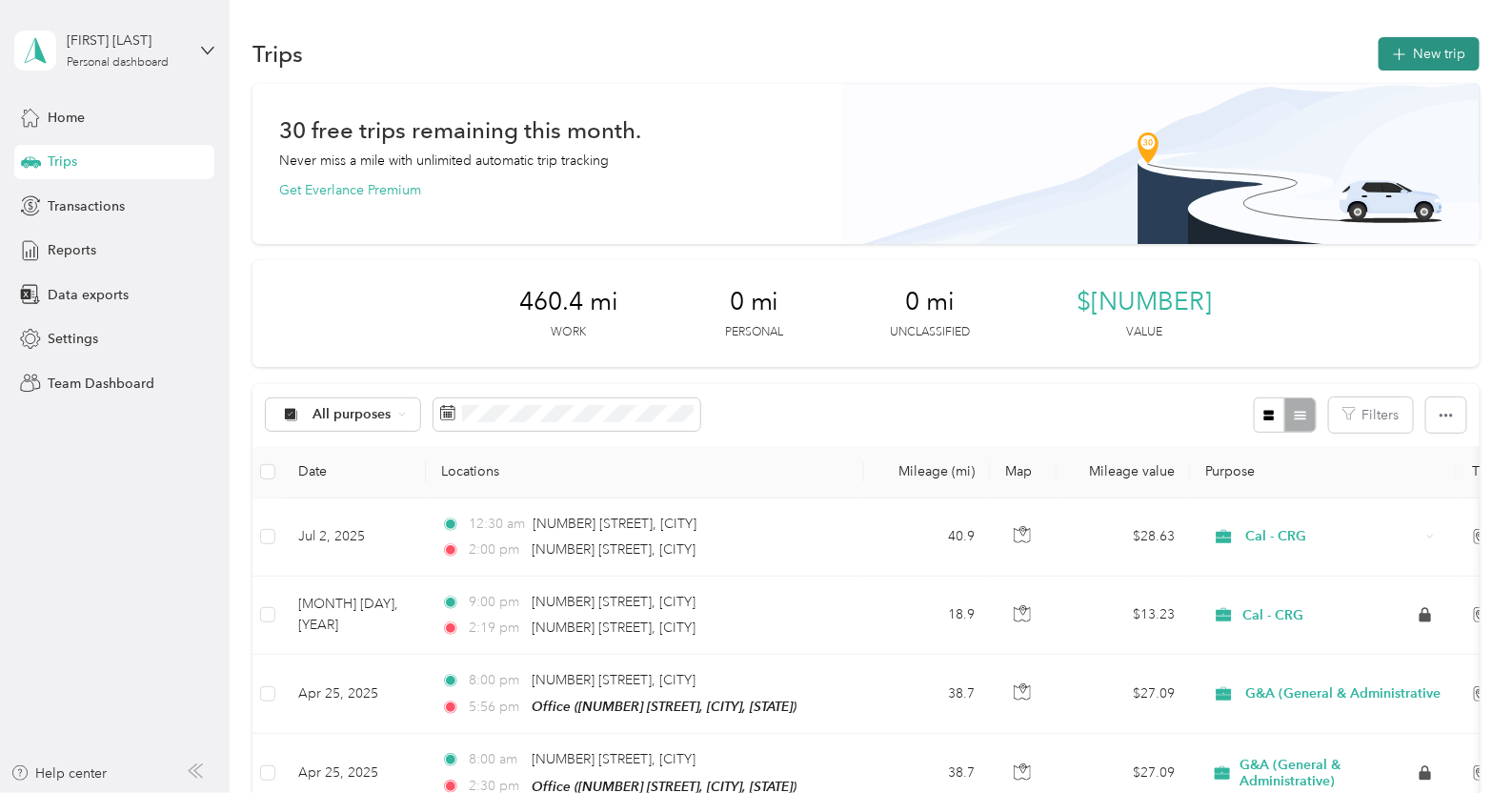click on "New trip" at bounding box center (1429, 53) 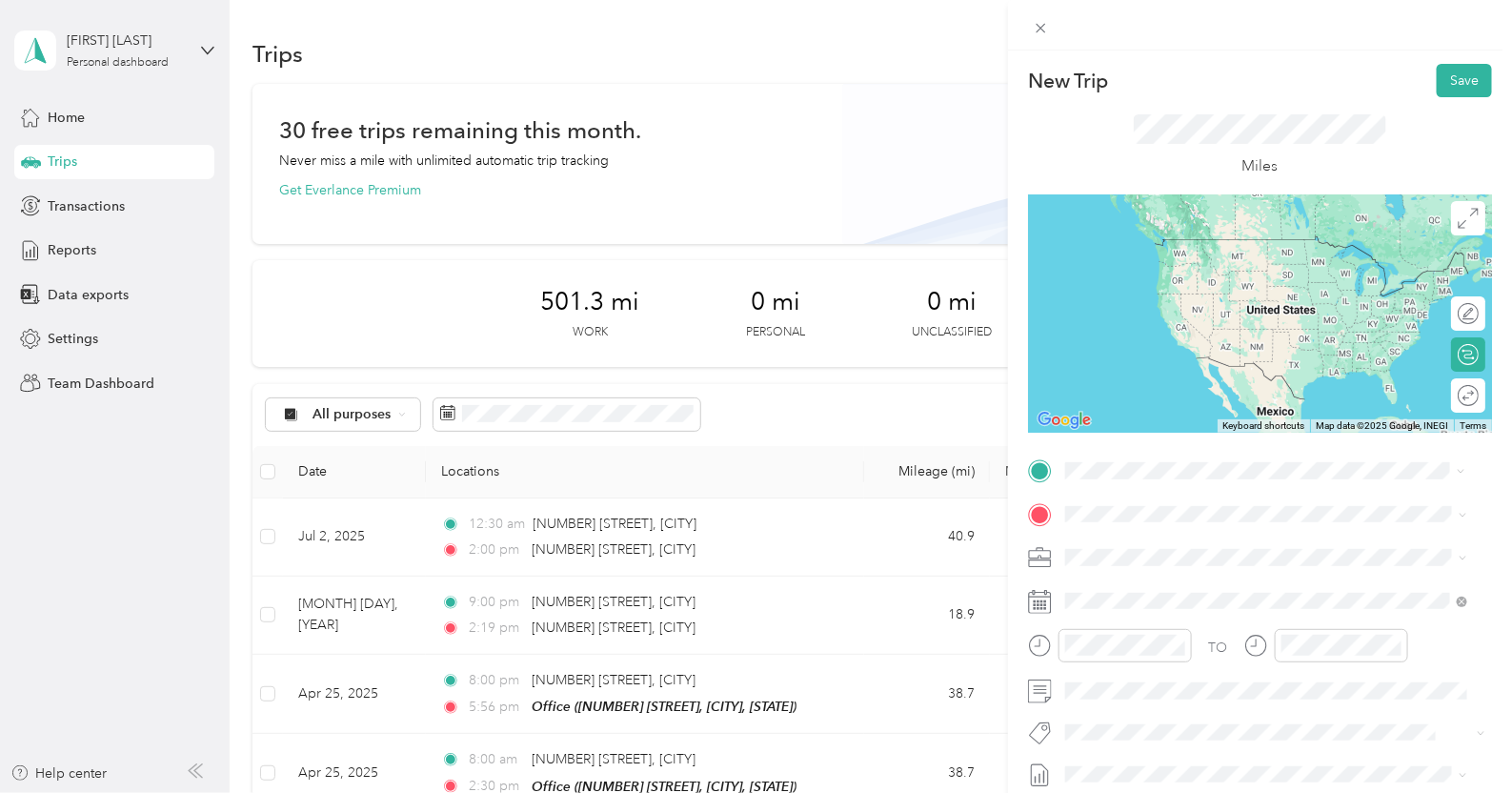 click on "[NUMBER] [STREET]
[CITY], [STATE] [POSTAL_CODE], [COUNTRY]" at bounding box center [1239, 547] 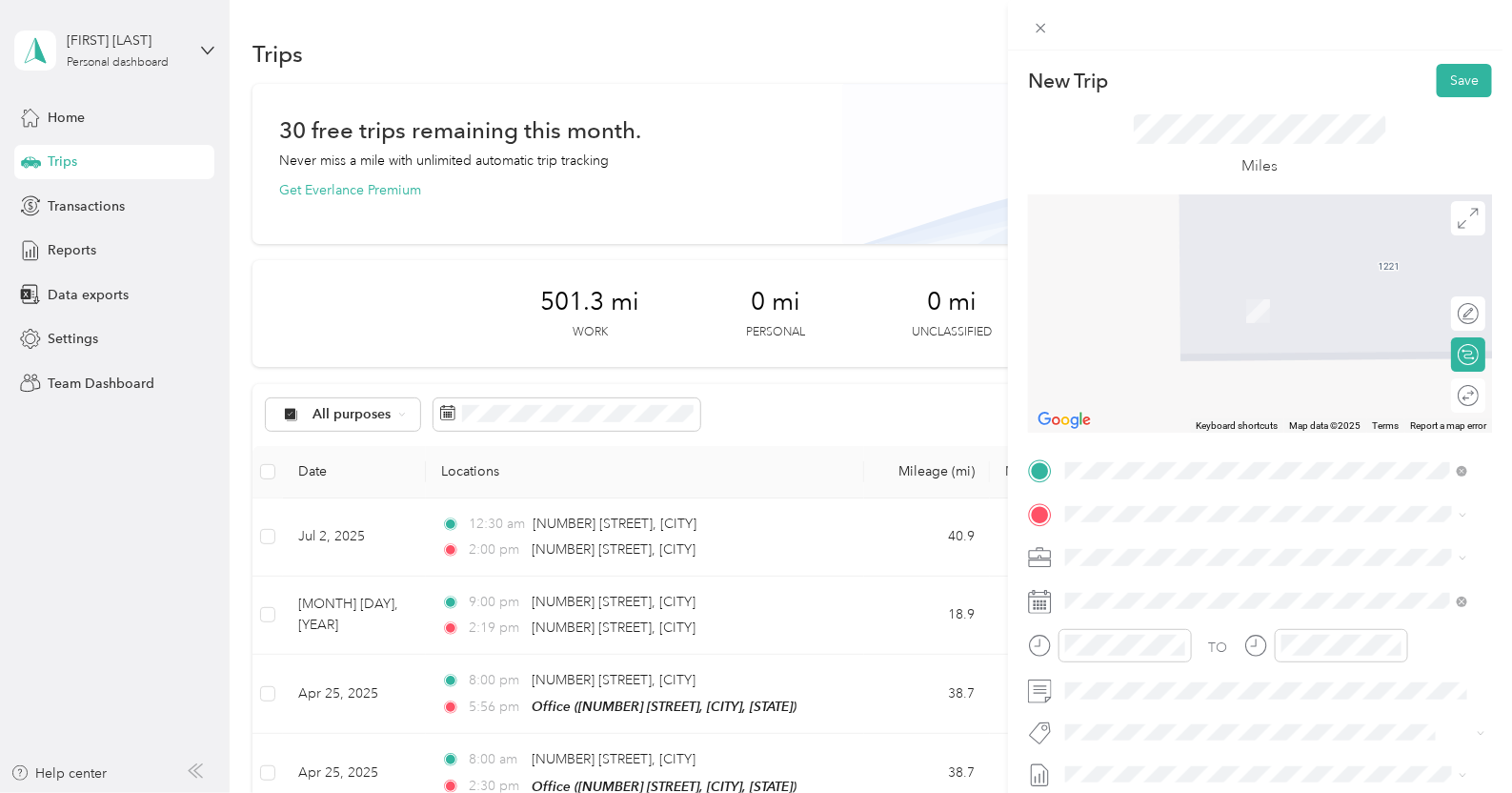 click on "[NUMBER] [STREET]
[CITY], [STATE] [POSTAL_CODE], [COUNTRY]" at bounding box center (1239, 288) 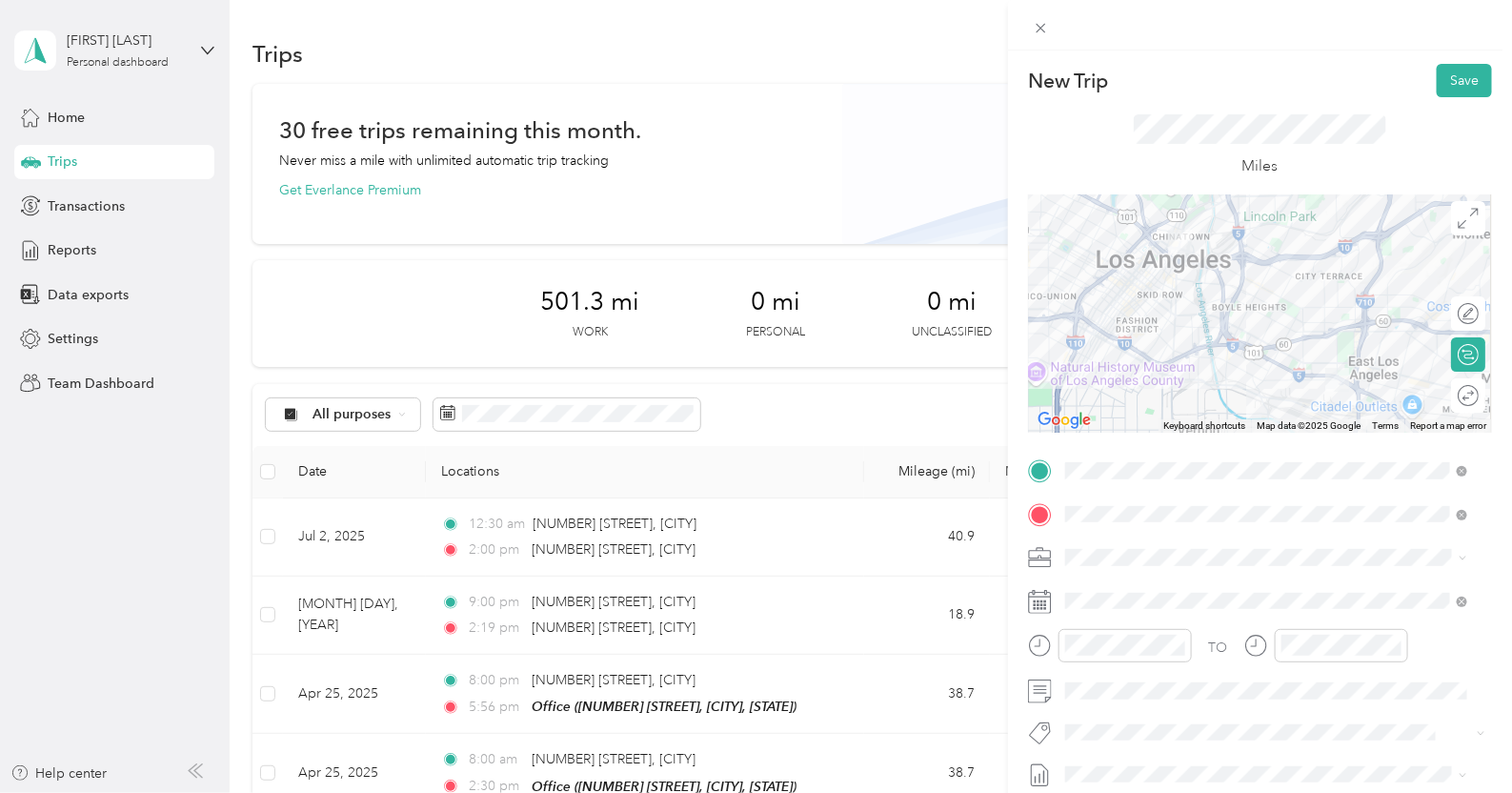 click on "Round trip" at bounding box center [1468, 396] 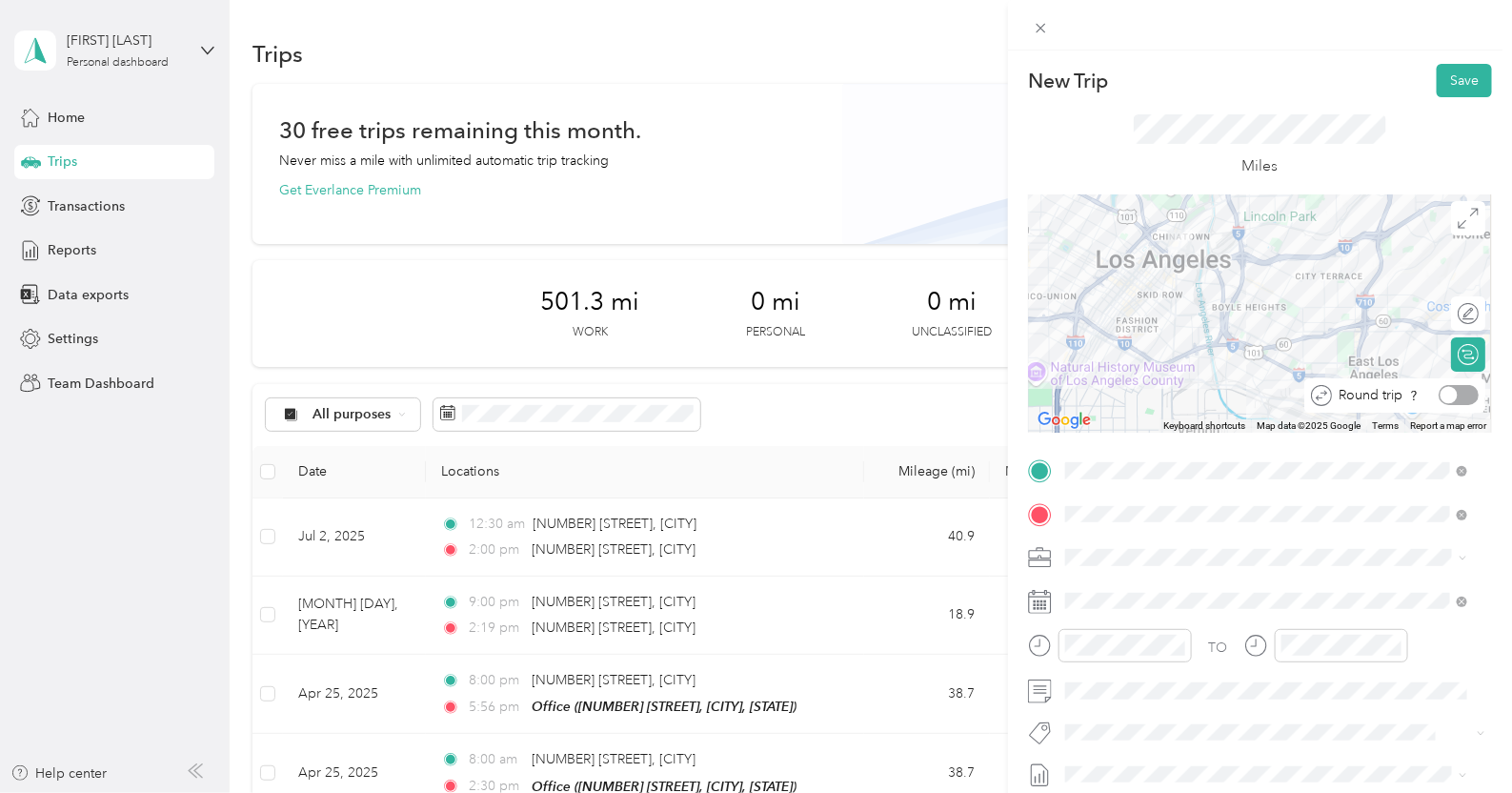 click at bounding box center [1459, 395] 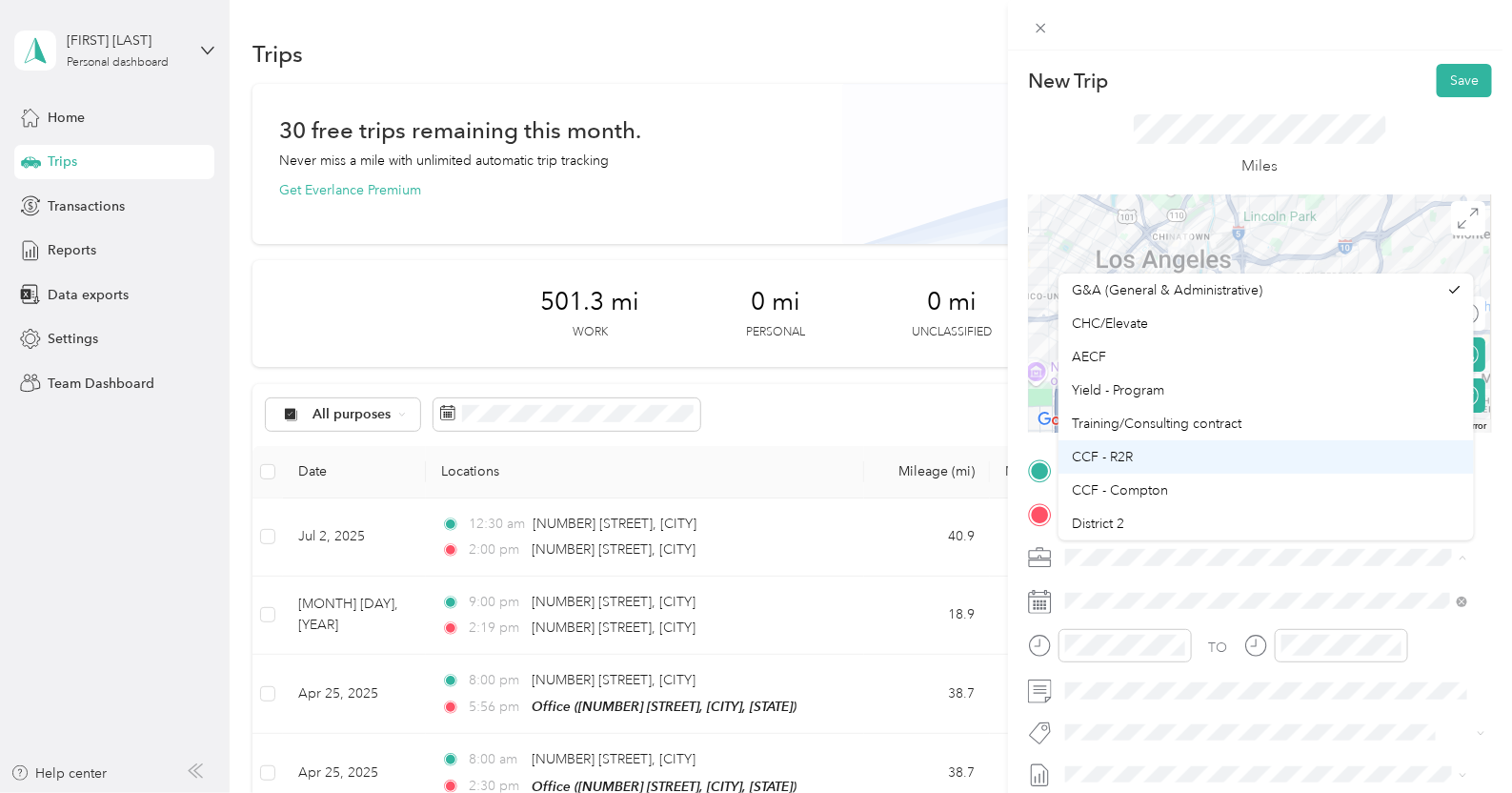 scroll, scrollTop: 118, scrollLeft: 0, axis: vertical 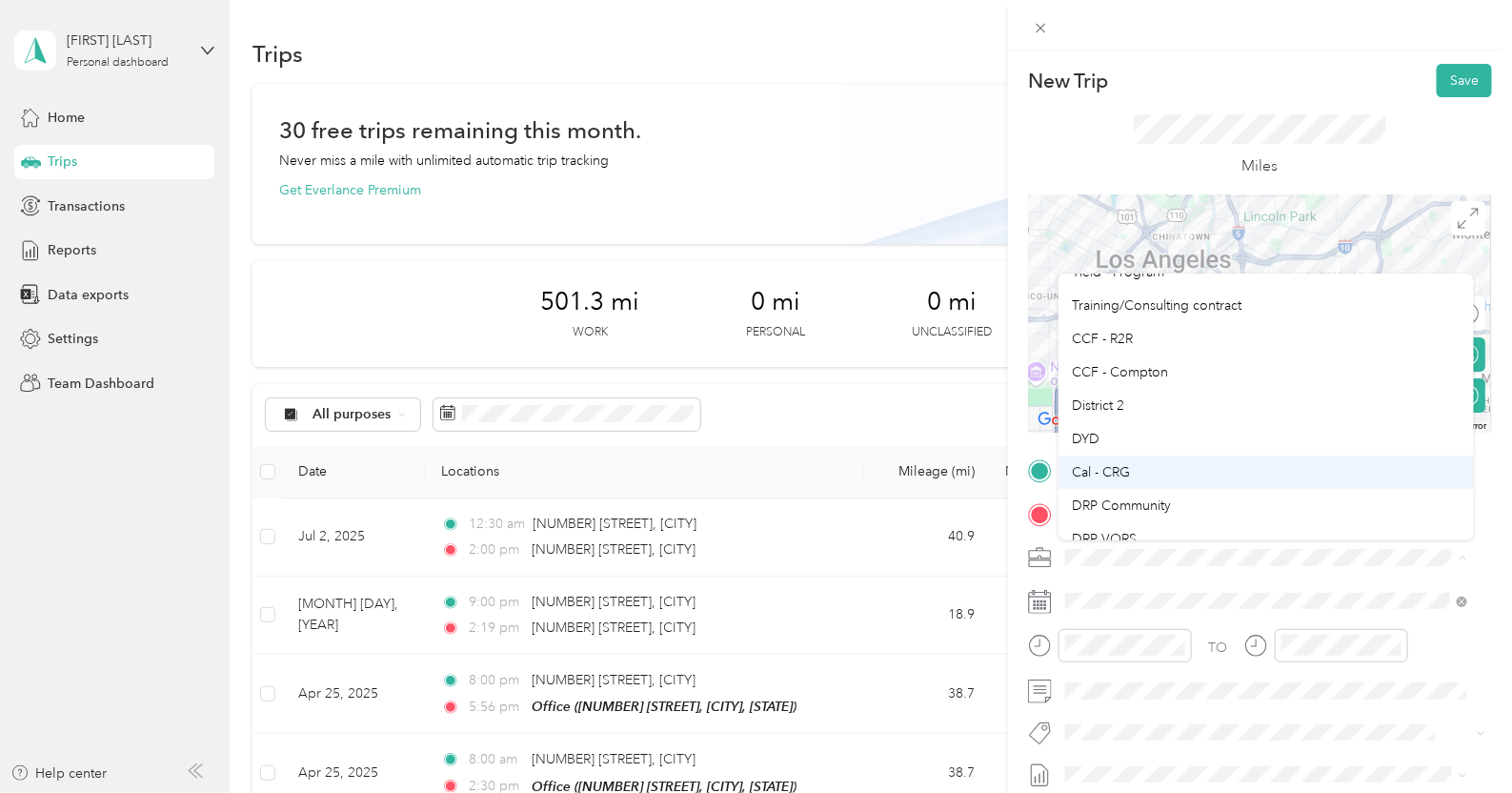 click on "Cal - CRG" at bounding box center [1266, 472] 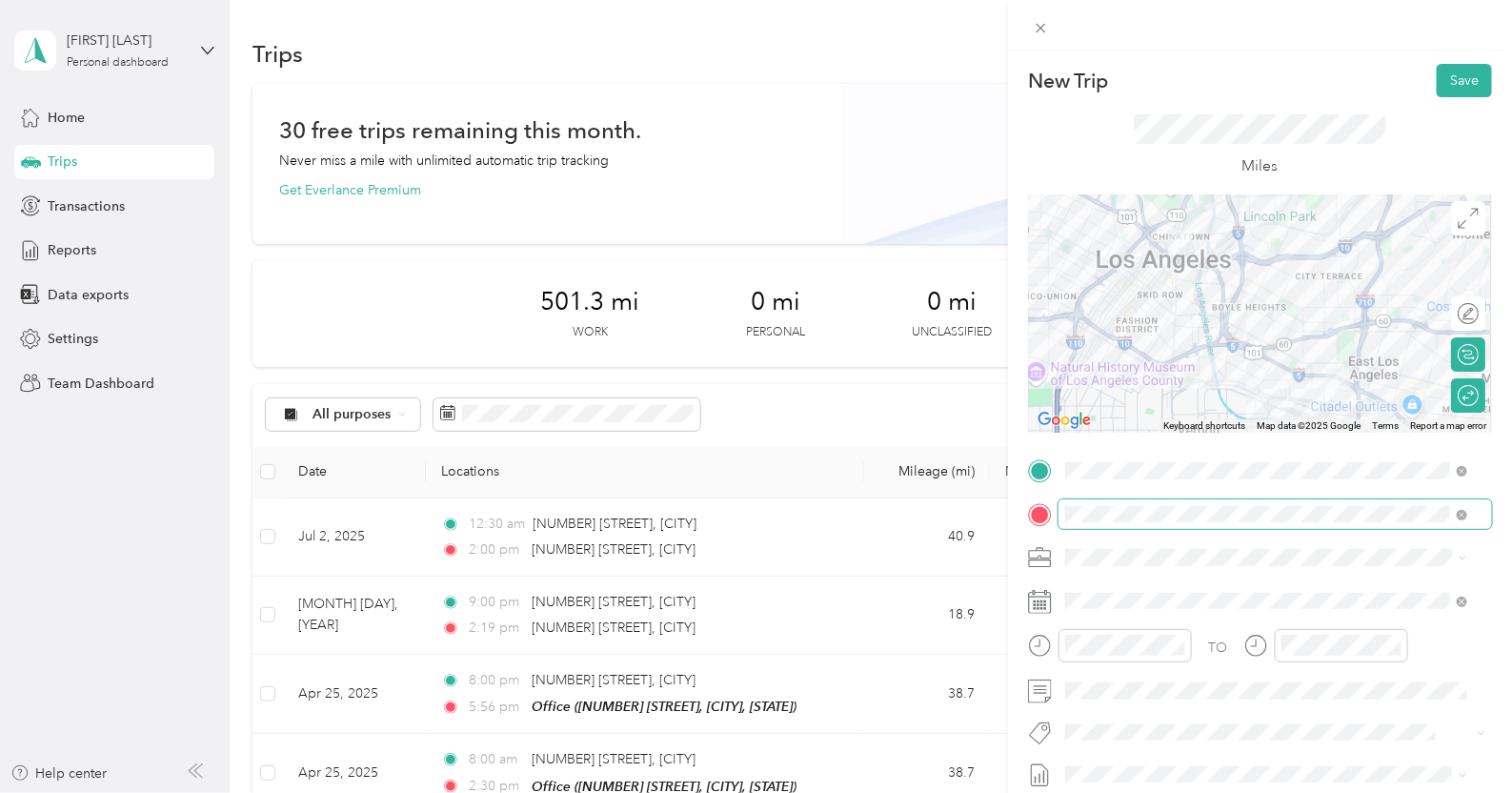 scroll, scrollTop: 118, scrollLeft: 0, axis: vertical 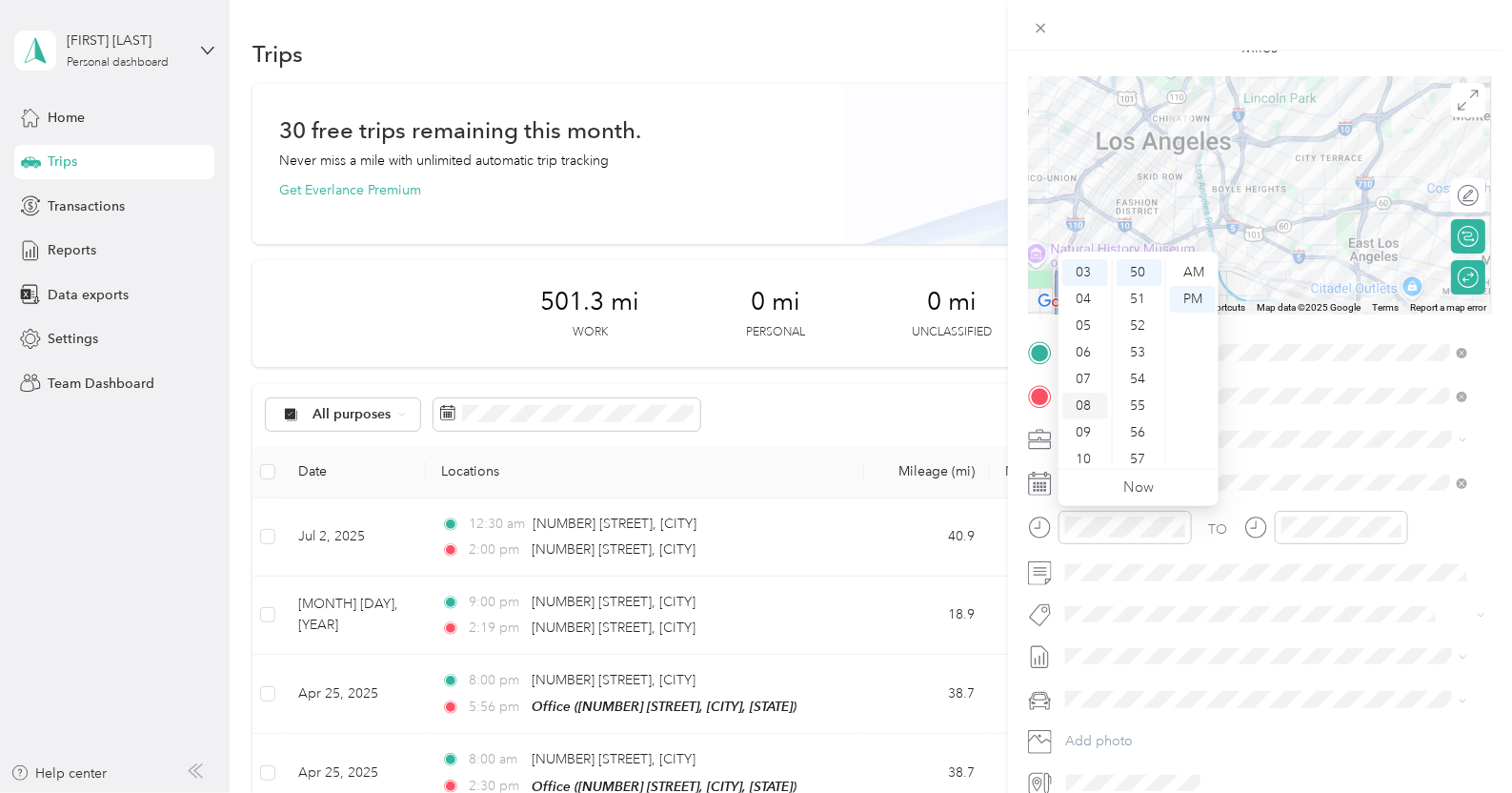 click on "08" at bounding box center [1085, 406] 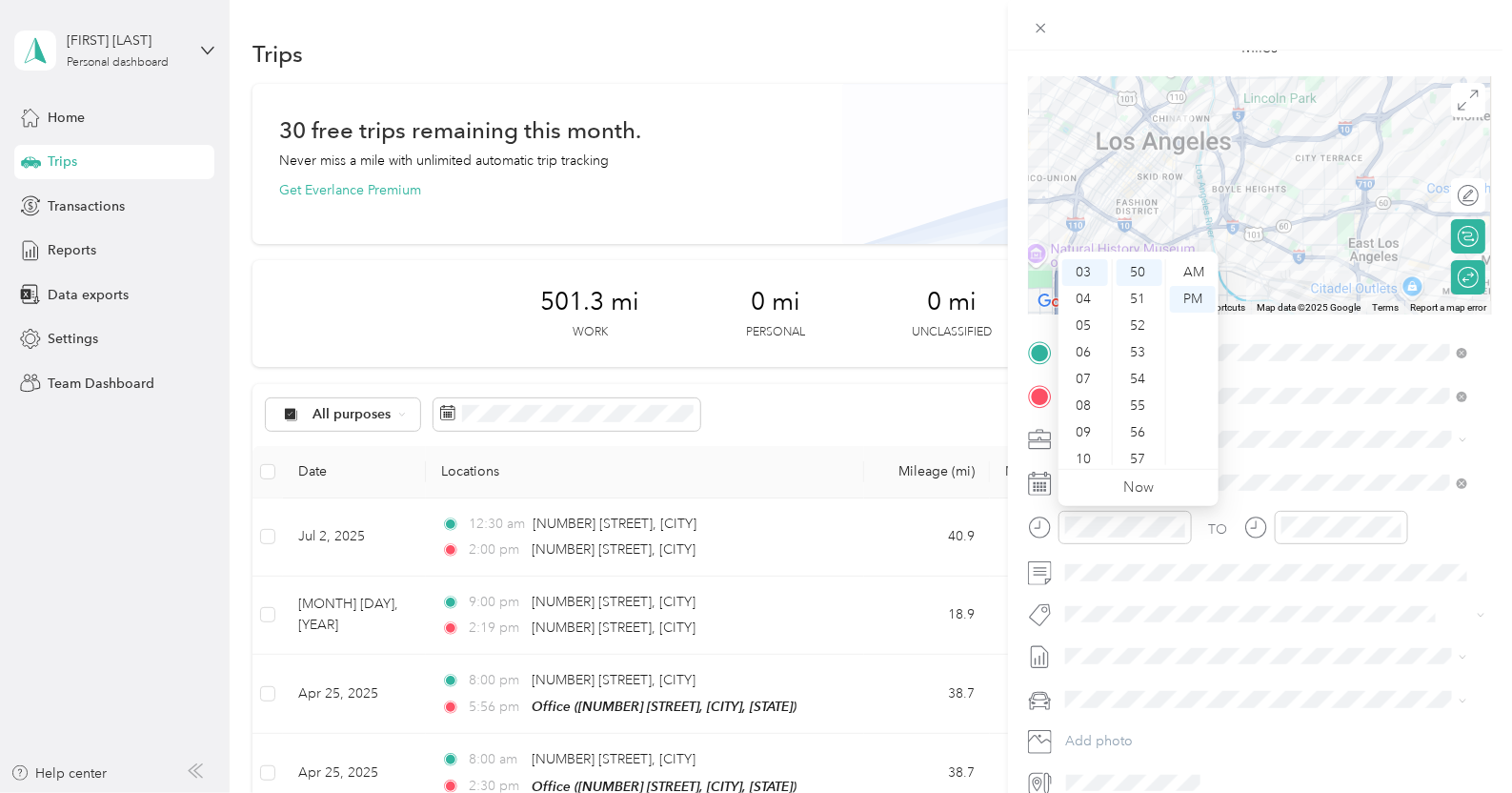 scroll, scrollTop: 113, scrollLeft: 0, axis: vertical 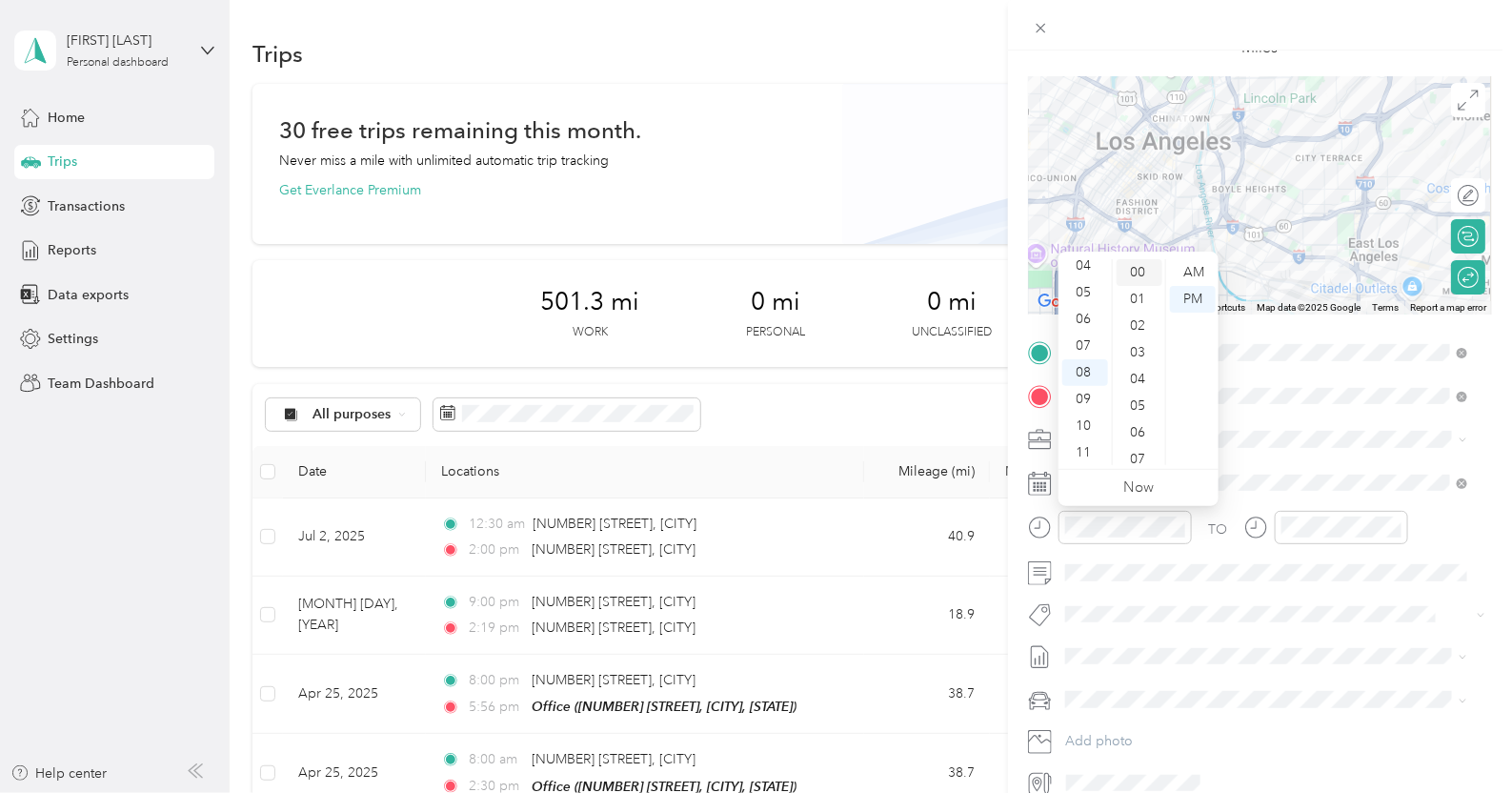 click on "00" at bounding box center (1139, 273) 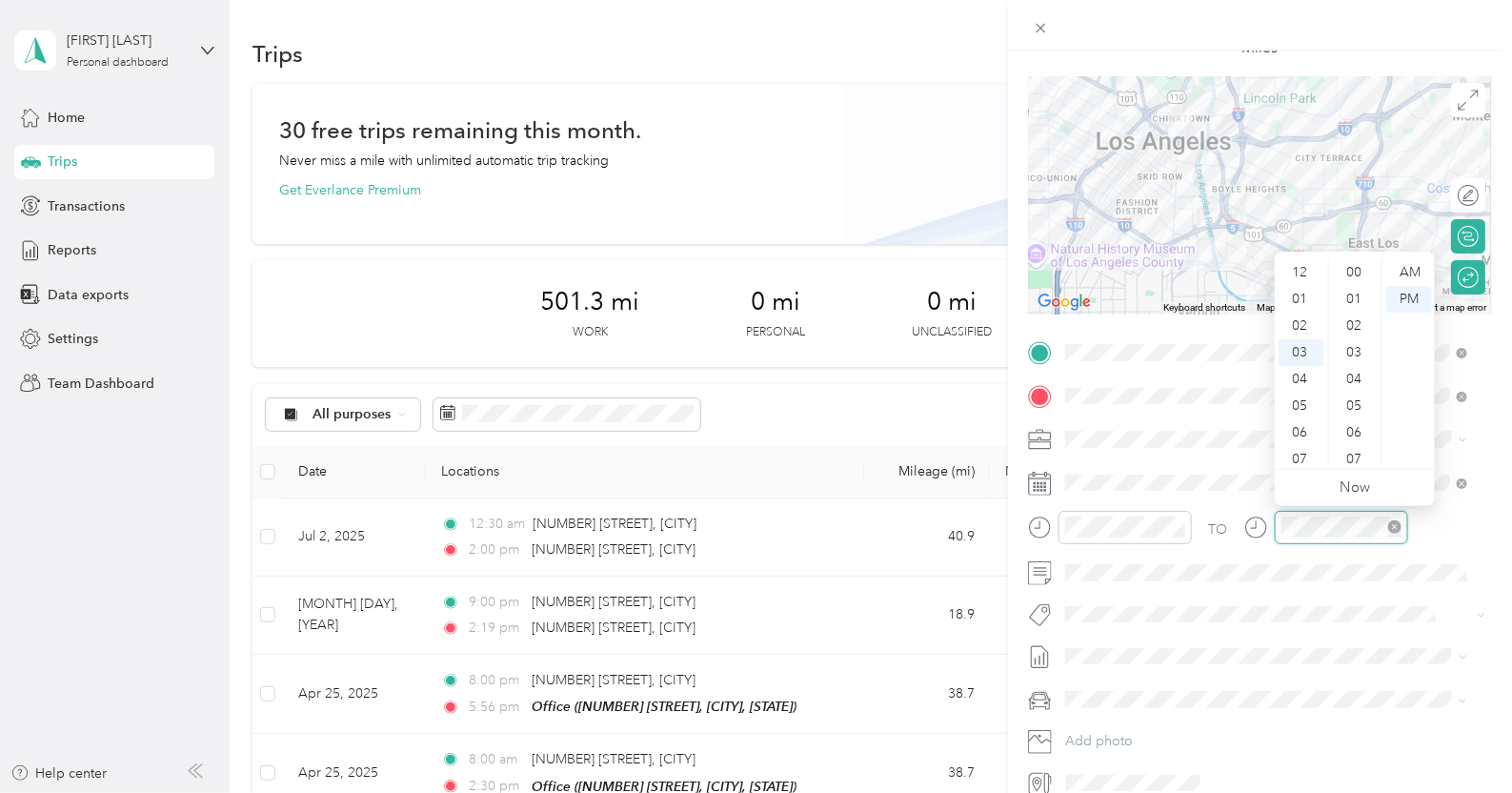 scroll, scrollTop: 80, scrollLeft: 0, axis: vertical 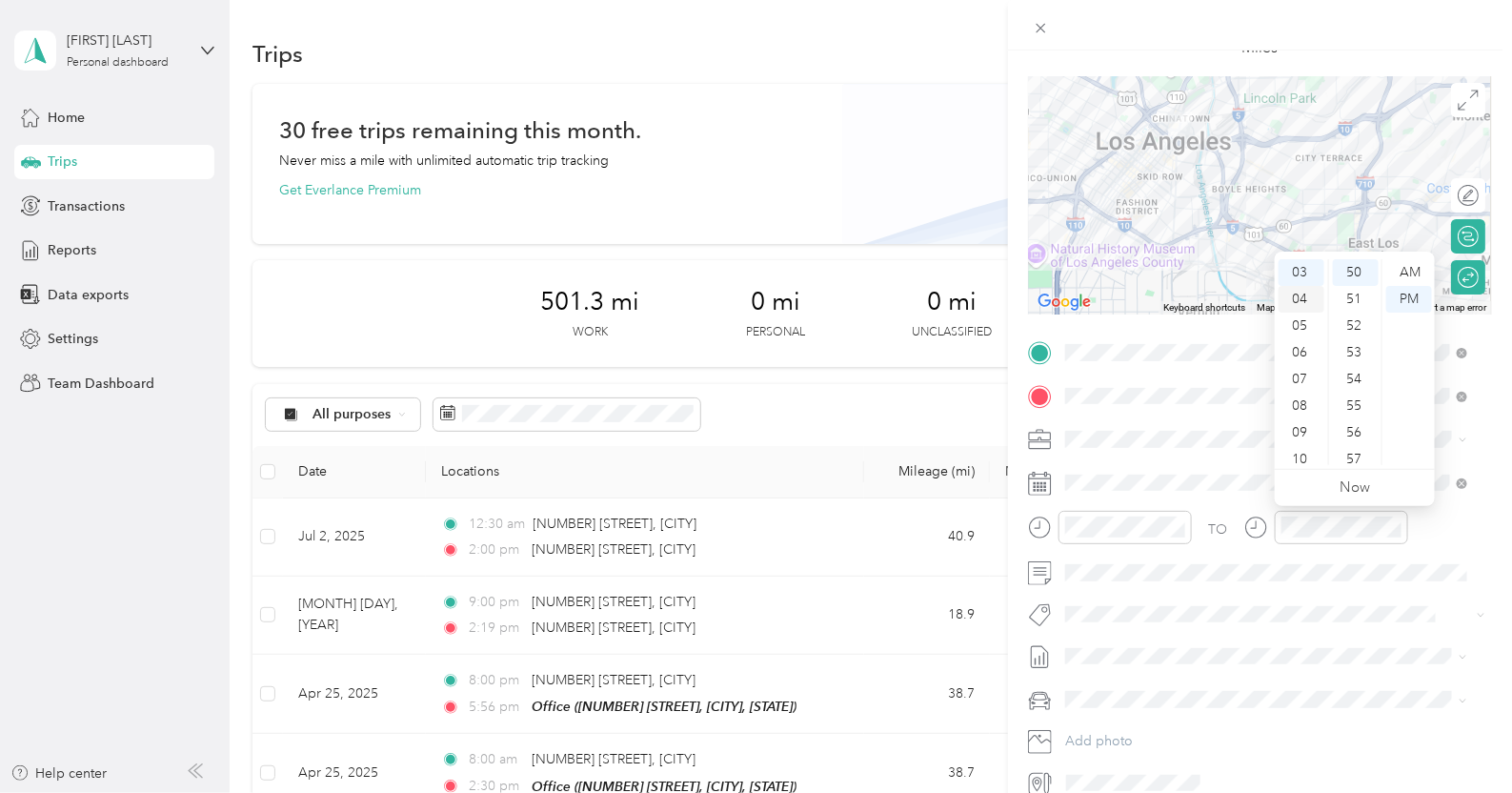 click on "04" at bounding box center [1301, 299] 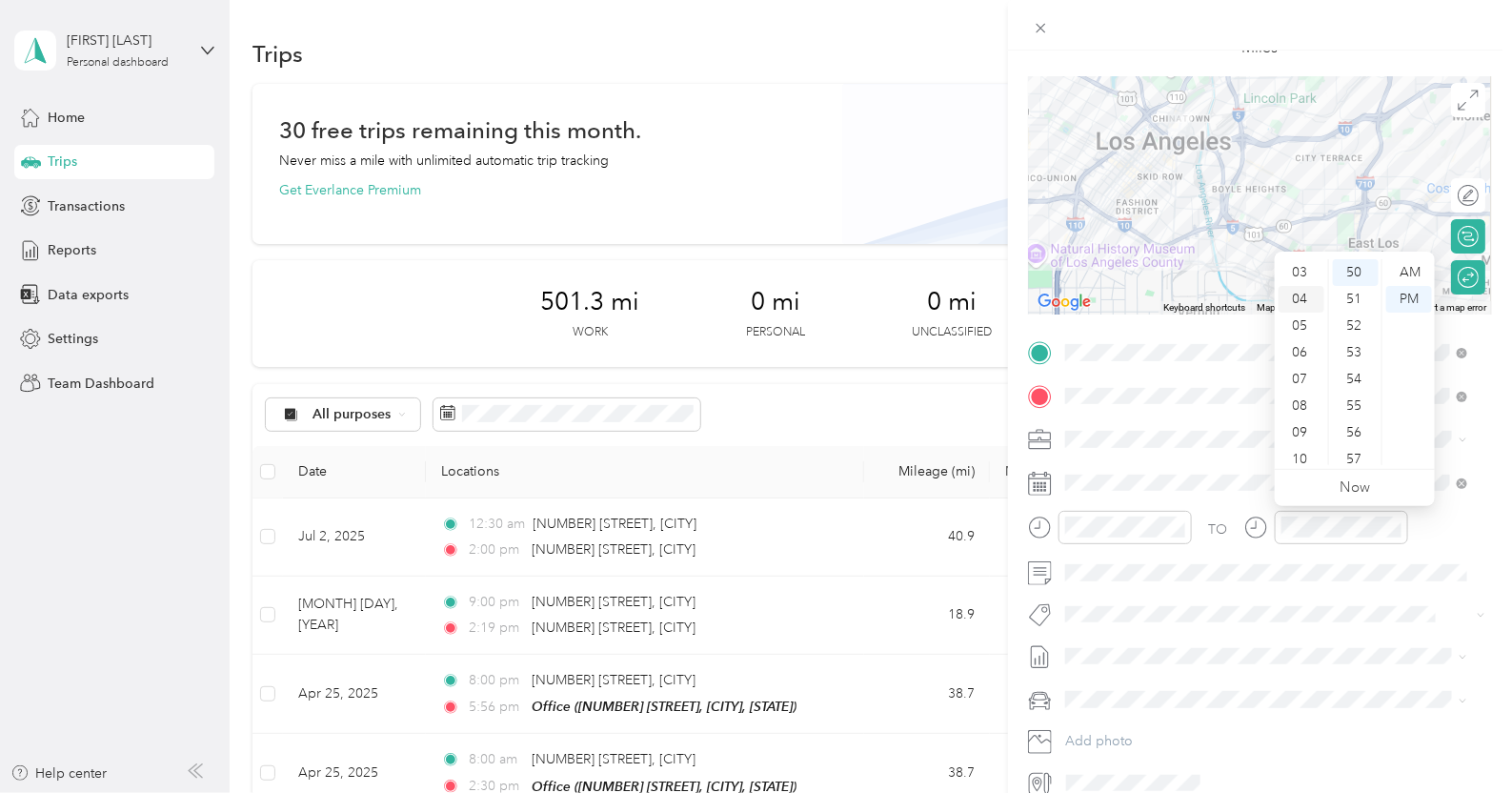 scroll, scrollTop: 106, scrollLeft: 0, axis: vertical 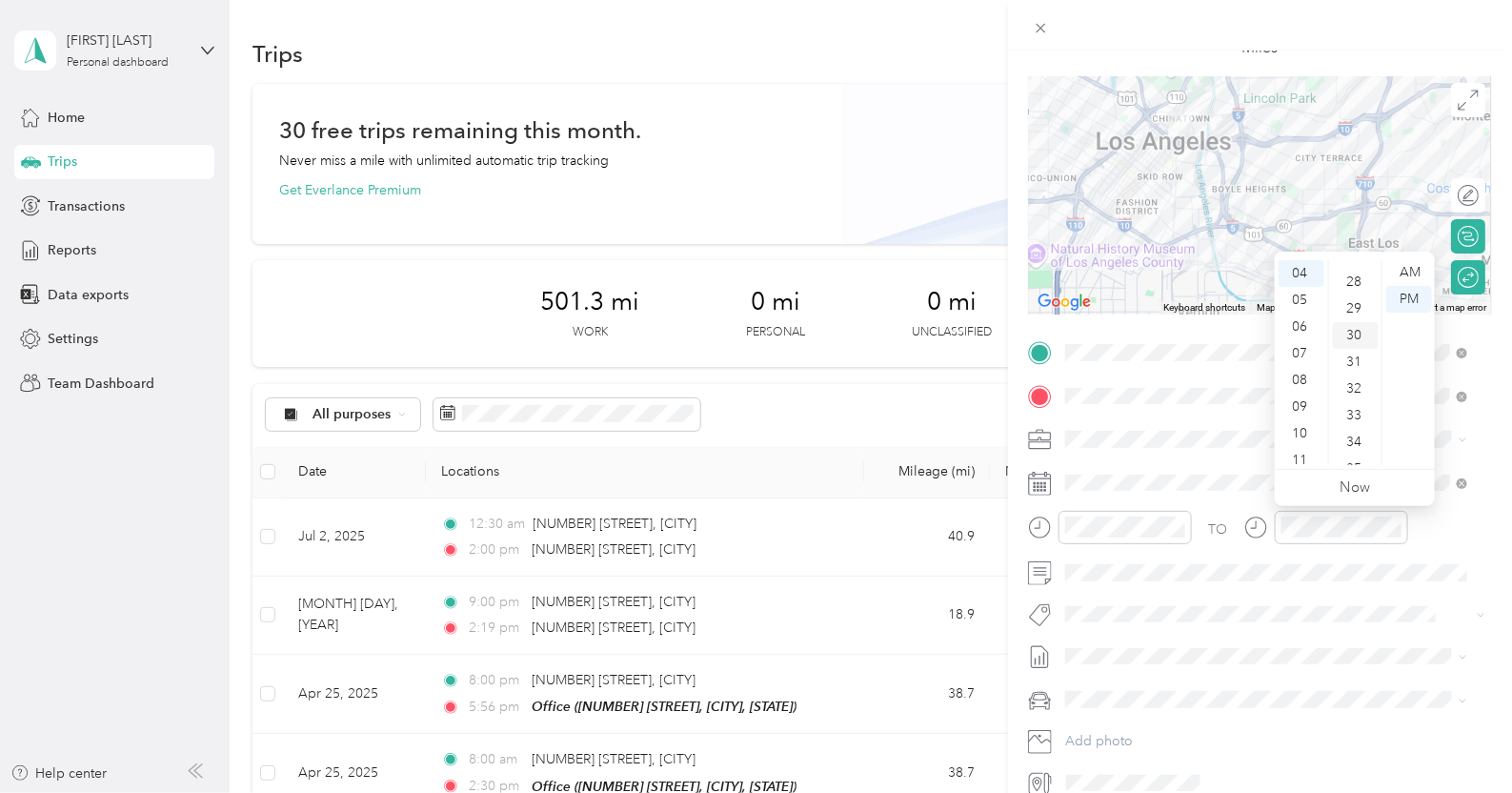 click on "30" at bounding box center [1356, 336] 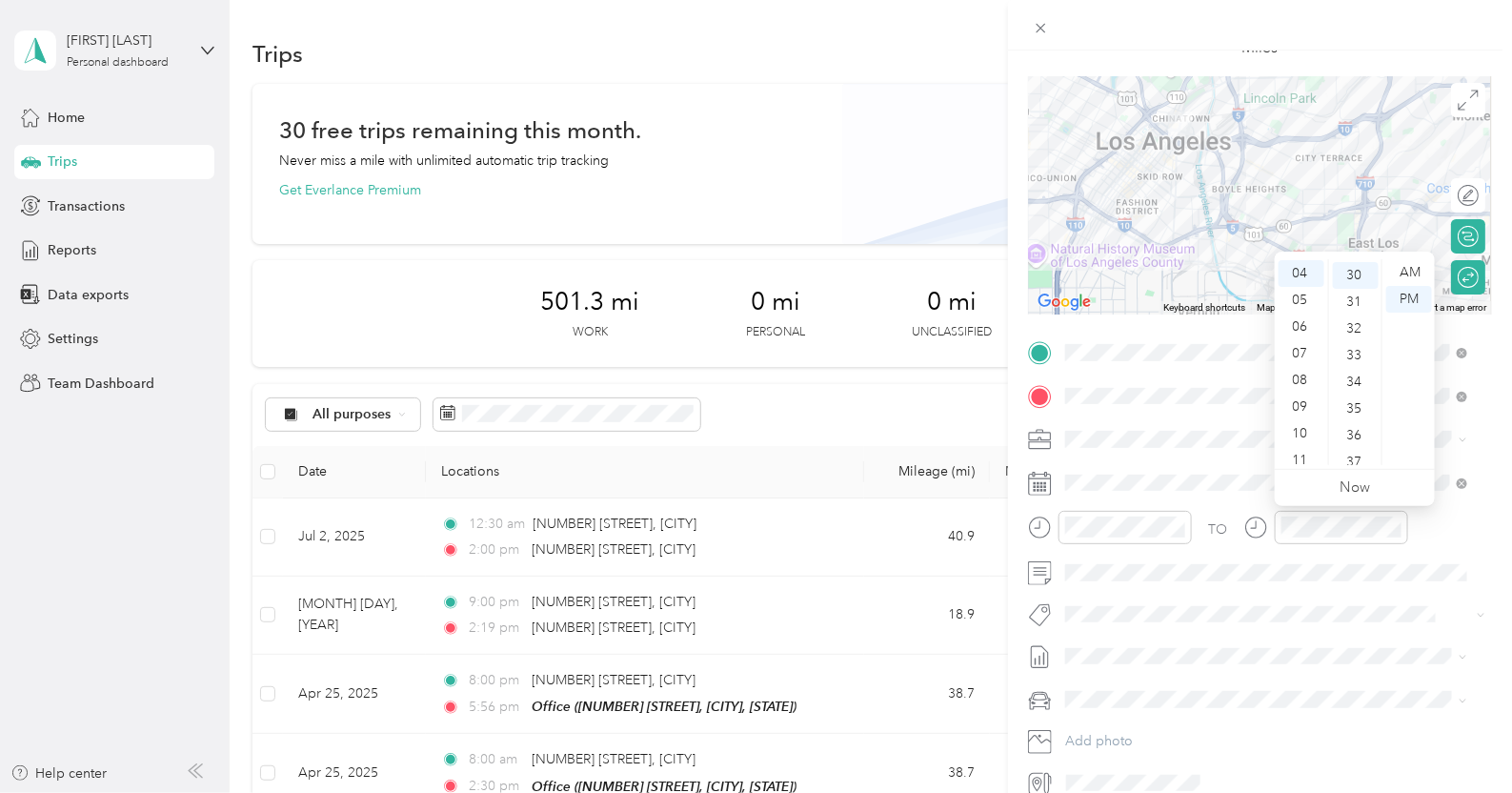 scroll, scrollTop: 800, scrollLeft: 0, axis: vertical 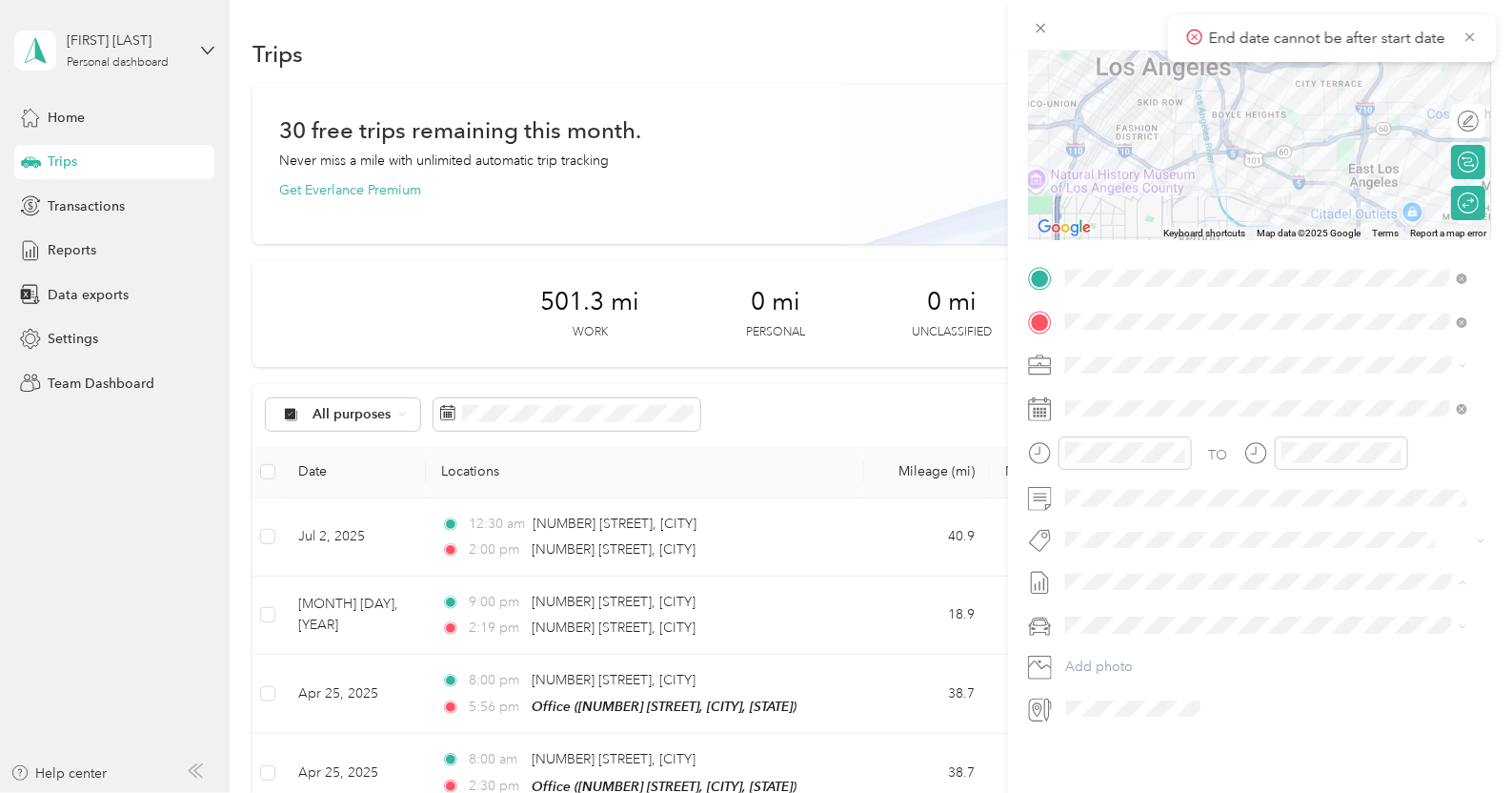 click on "[ID]" at bounding box center (1076, 625) 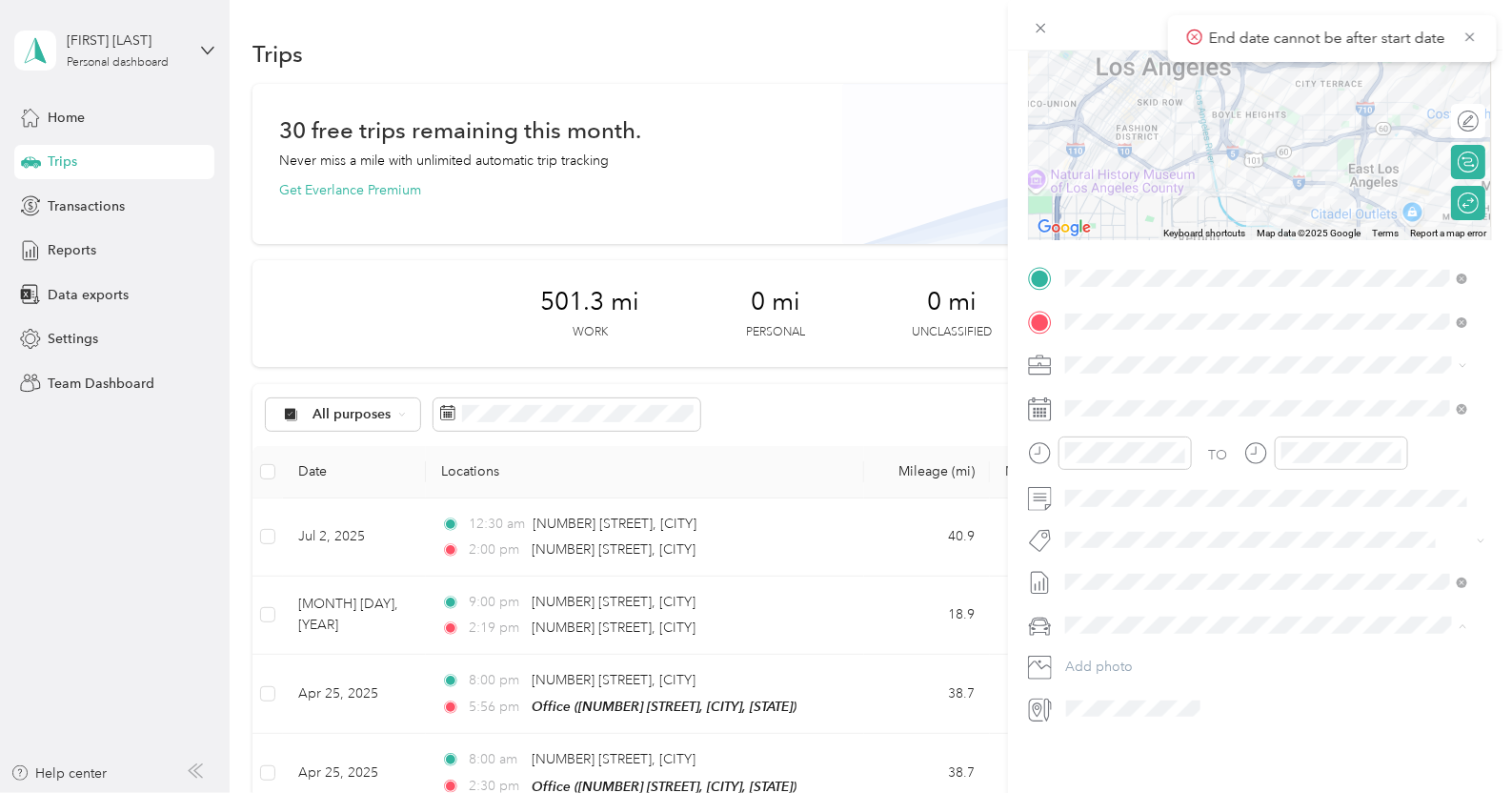 click on "KIA FORTE" at bounding box center (1266, 640) 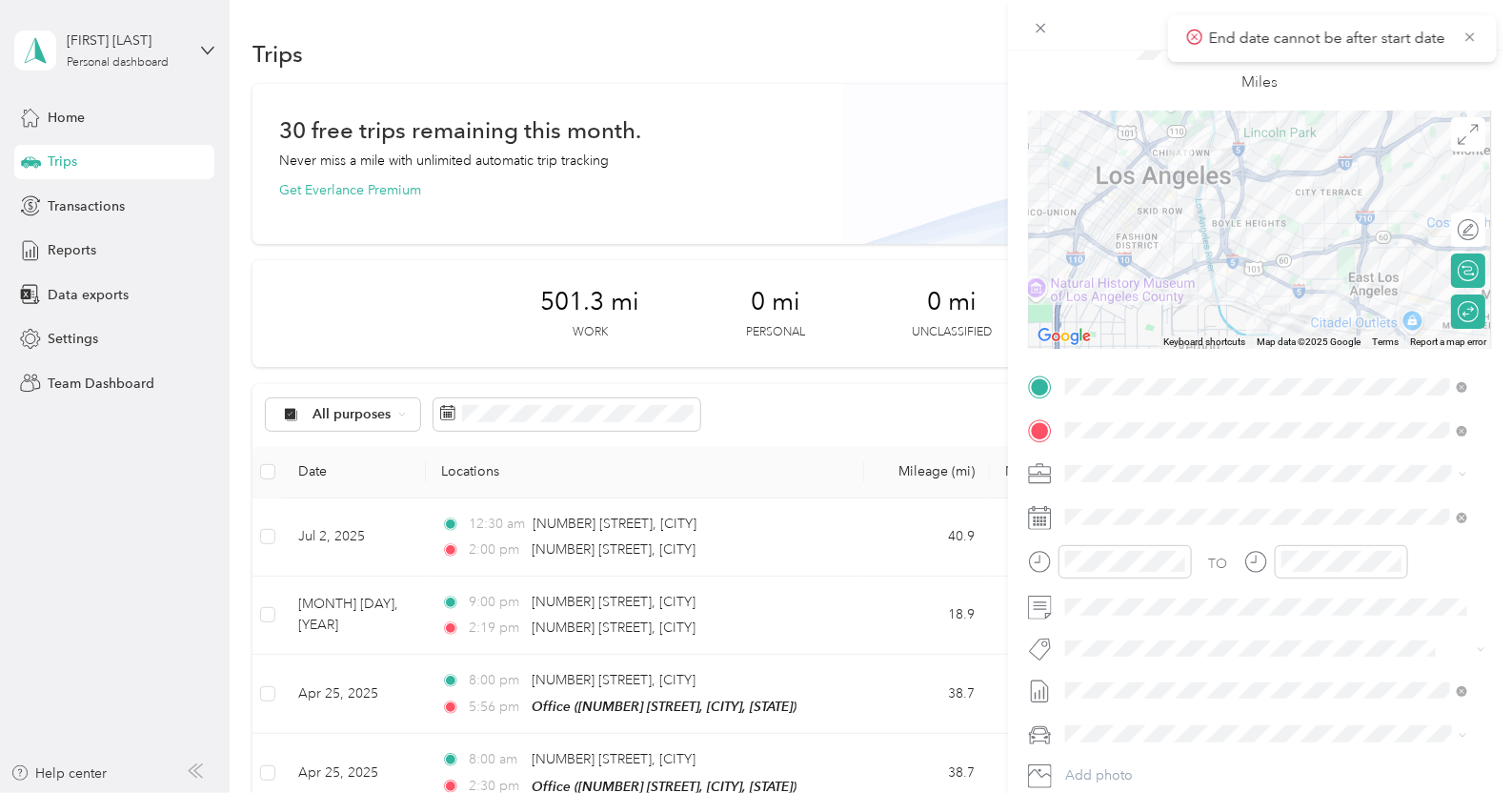 scroll, scrollTop: 0, scrollLeft: 0, axis: both 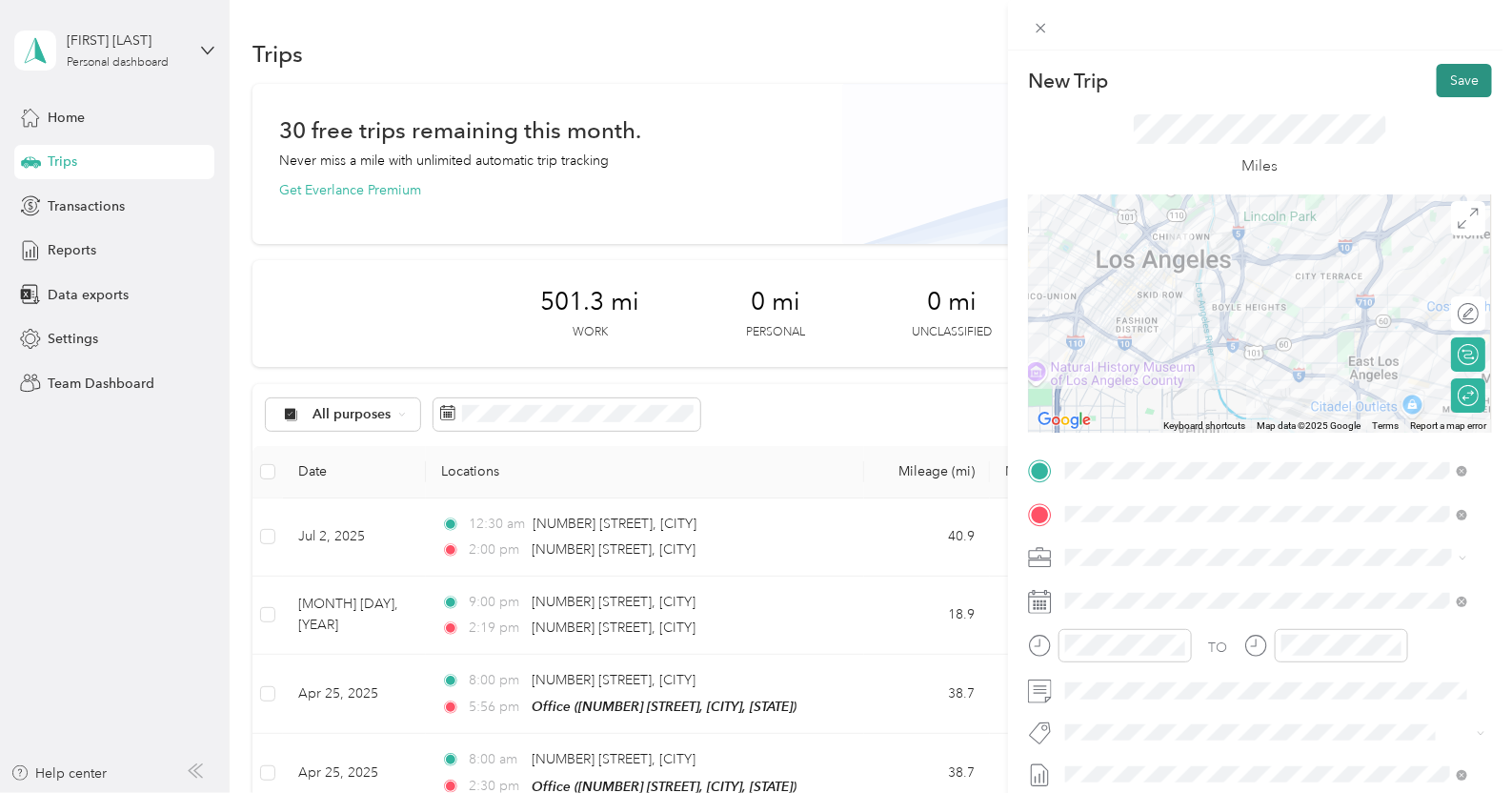 click on "Save" at bounding box center (1464, 80) 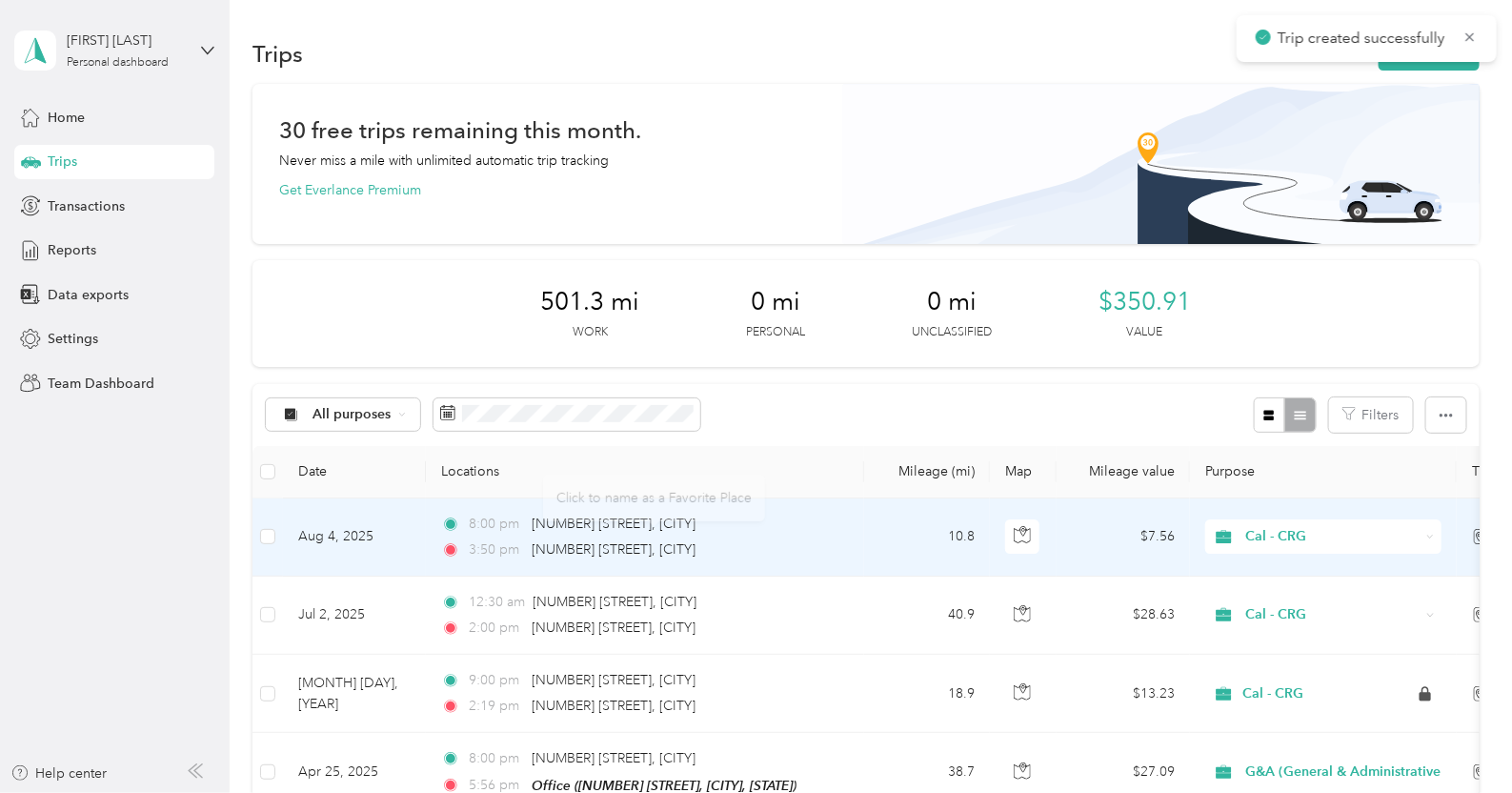 click on "[TIME] [NUMBER] [STREET], [CITY] [TIME] [NUMBER] [STREET], [CITY]" at bounding box center (645, 538) 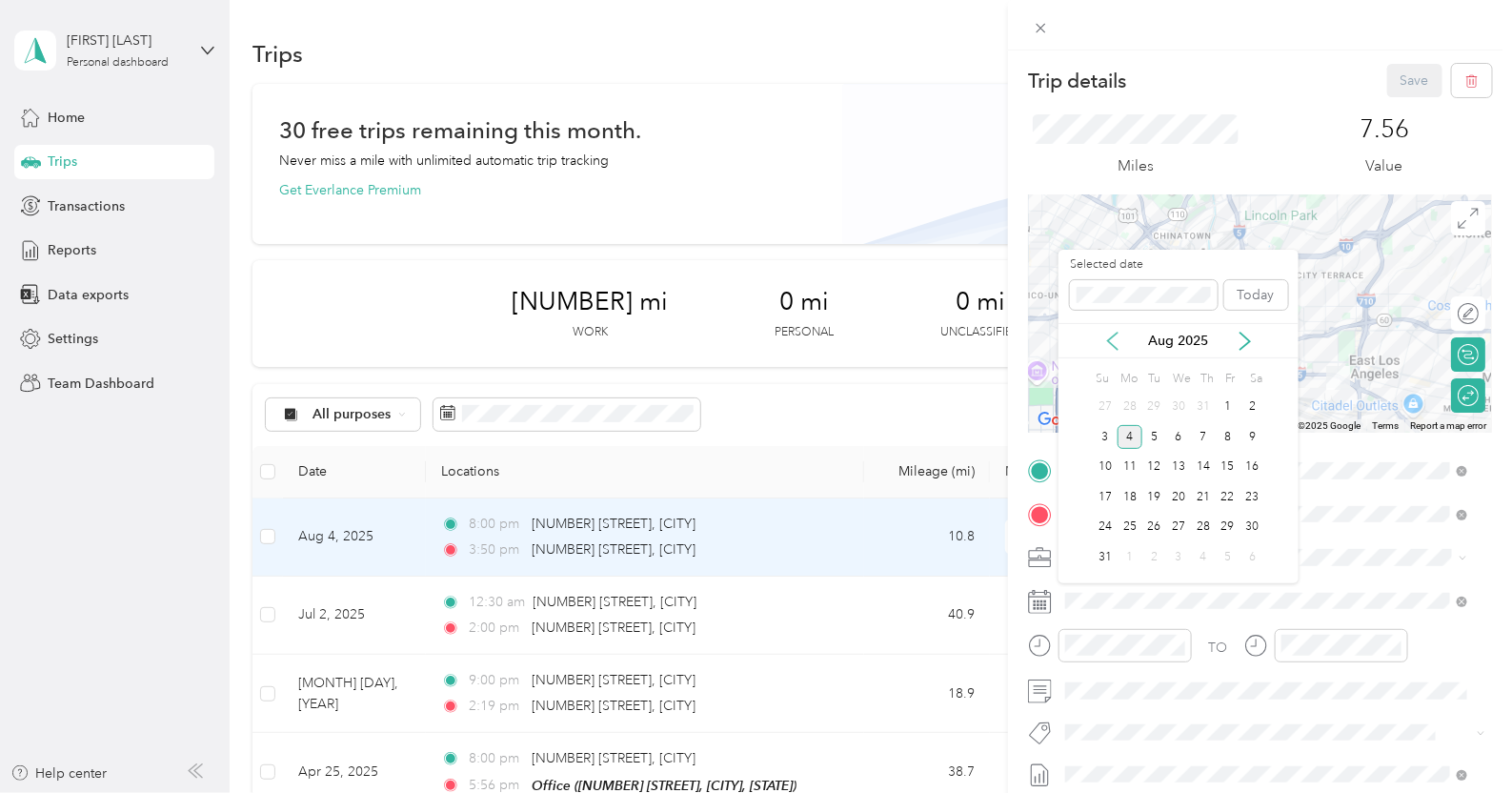 click 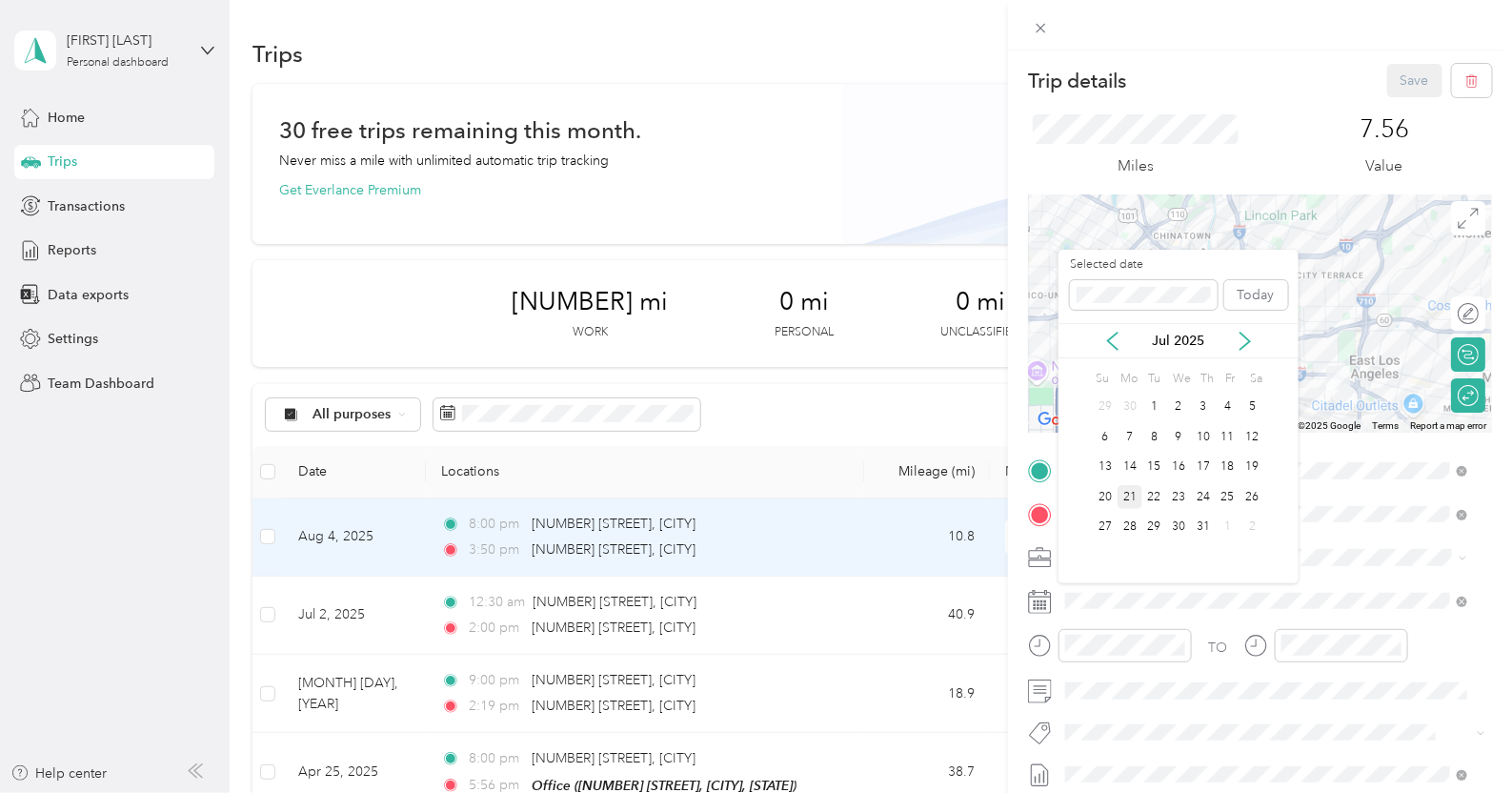 click on "21" at bounding box center [1130, 497] 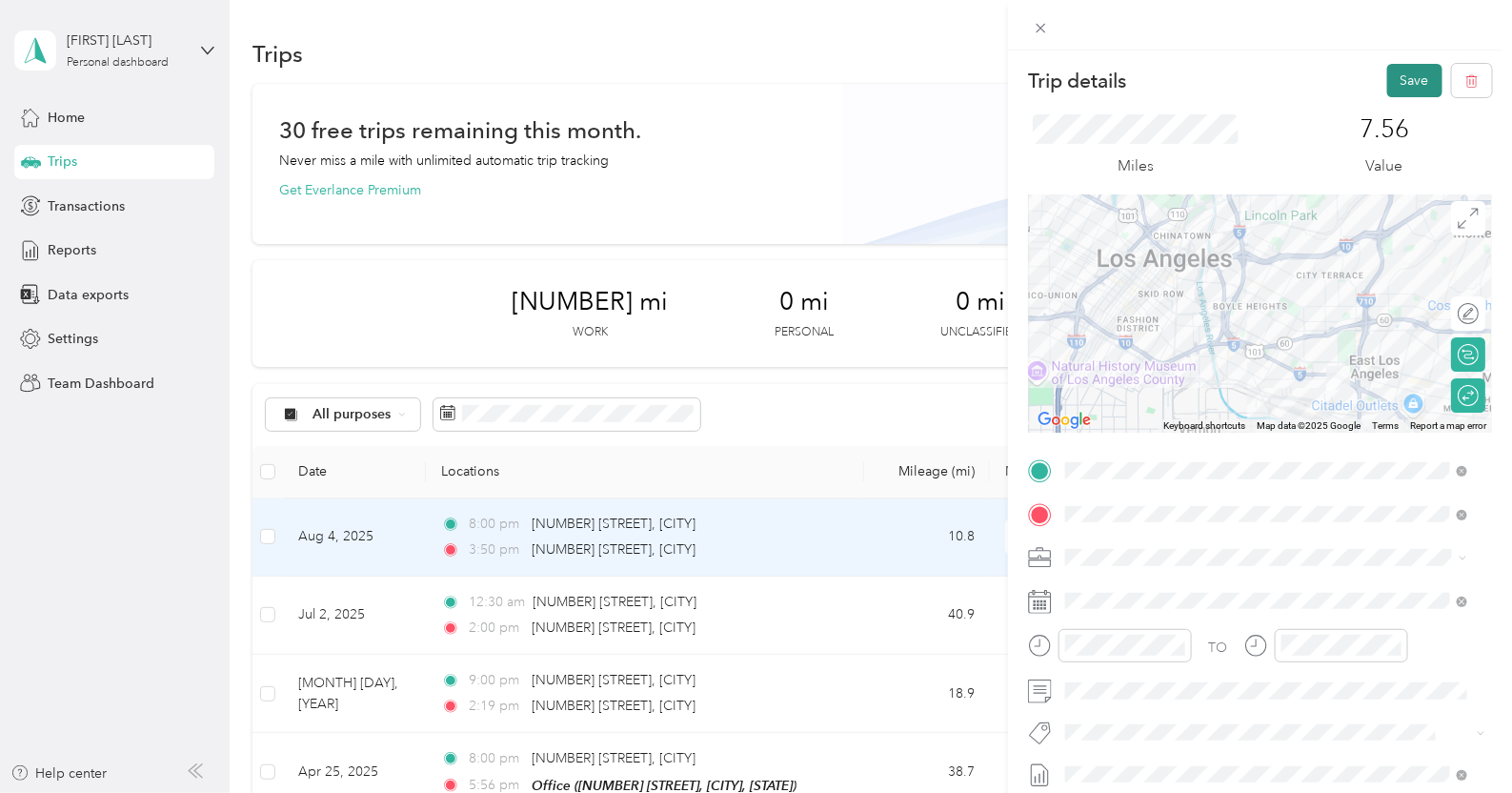 click on "Save" at bounding box center (1415, 80) 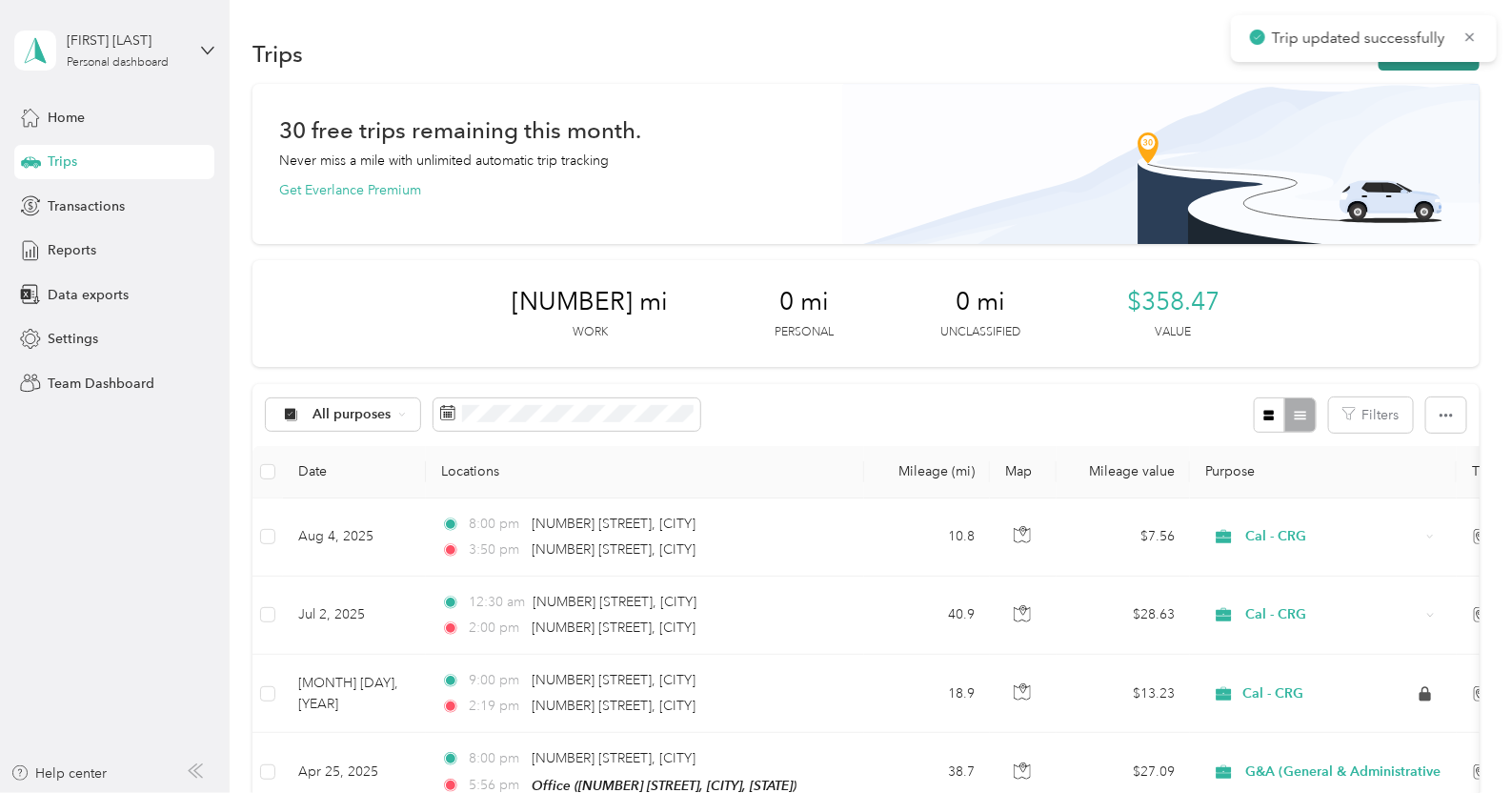 click on "New trip" at bounding box center (1429, 53) 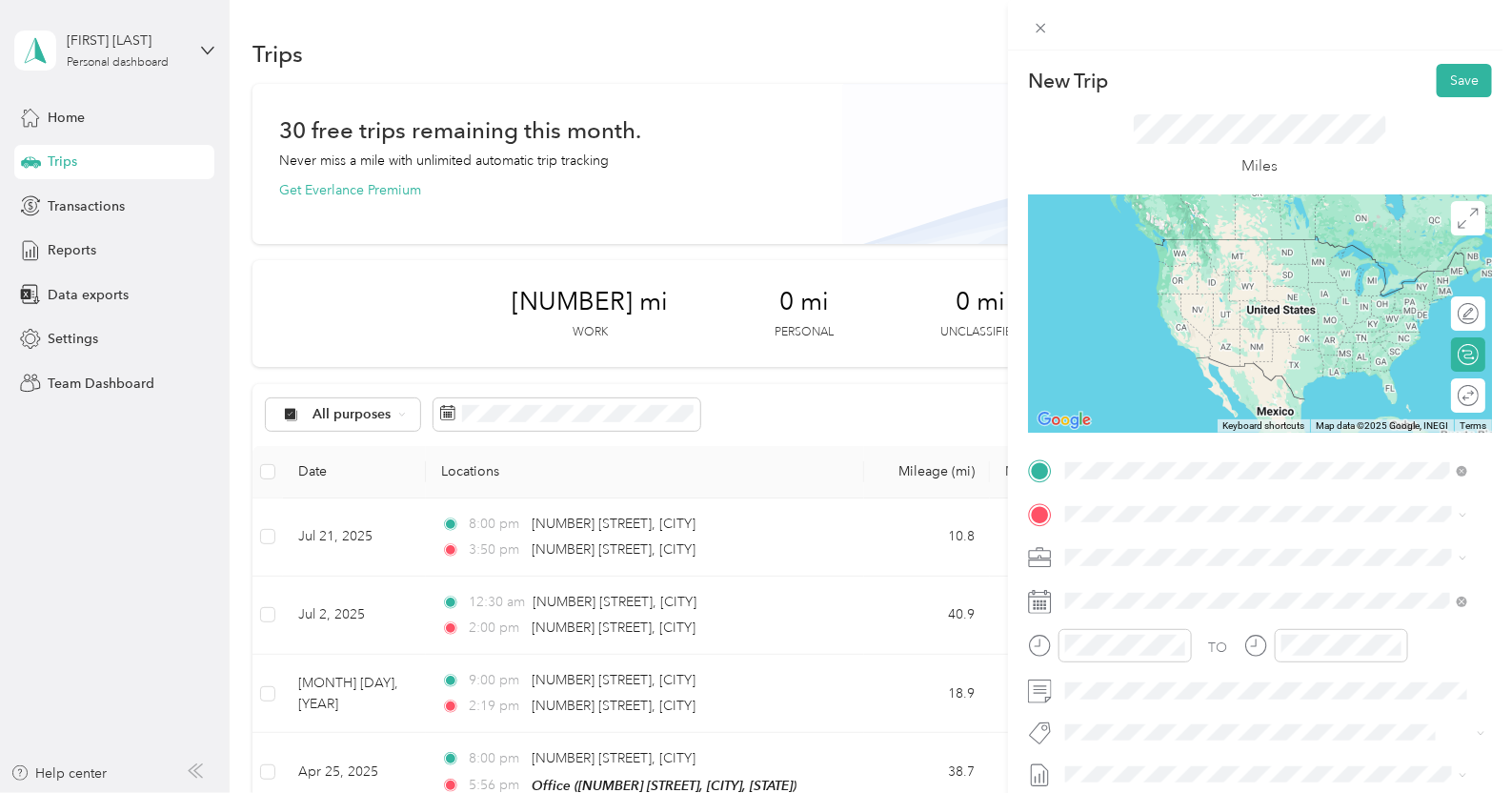 click on "[NUMBER] [STREET]
[CITY], [STATE] [POSTAL_CODE], [COUNTRY]" at bounding box center (1239, 547) 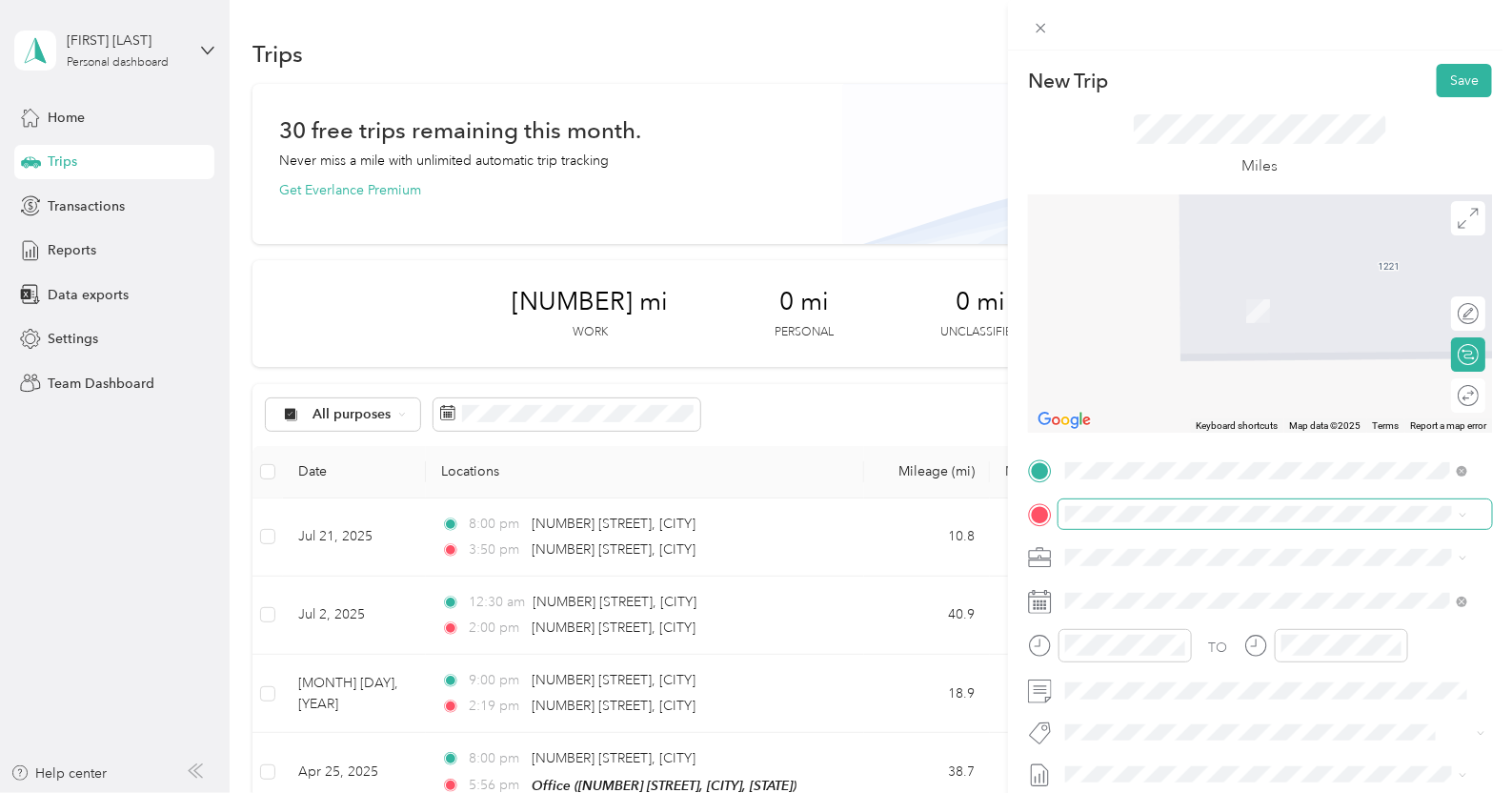 click at bounding box center [1275, 515] 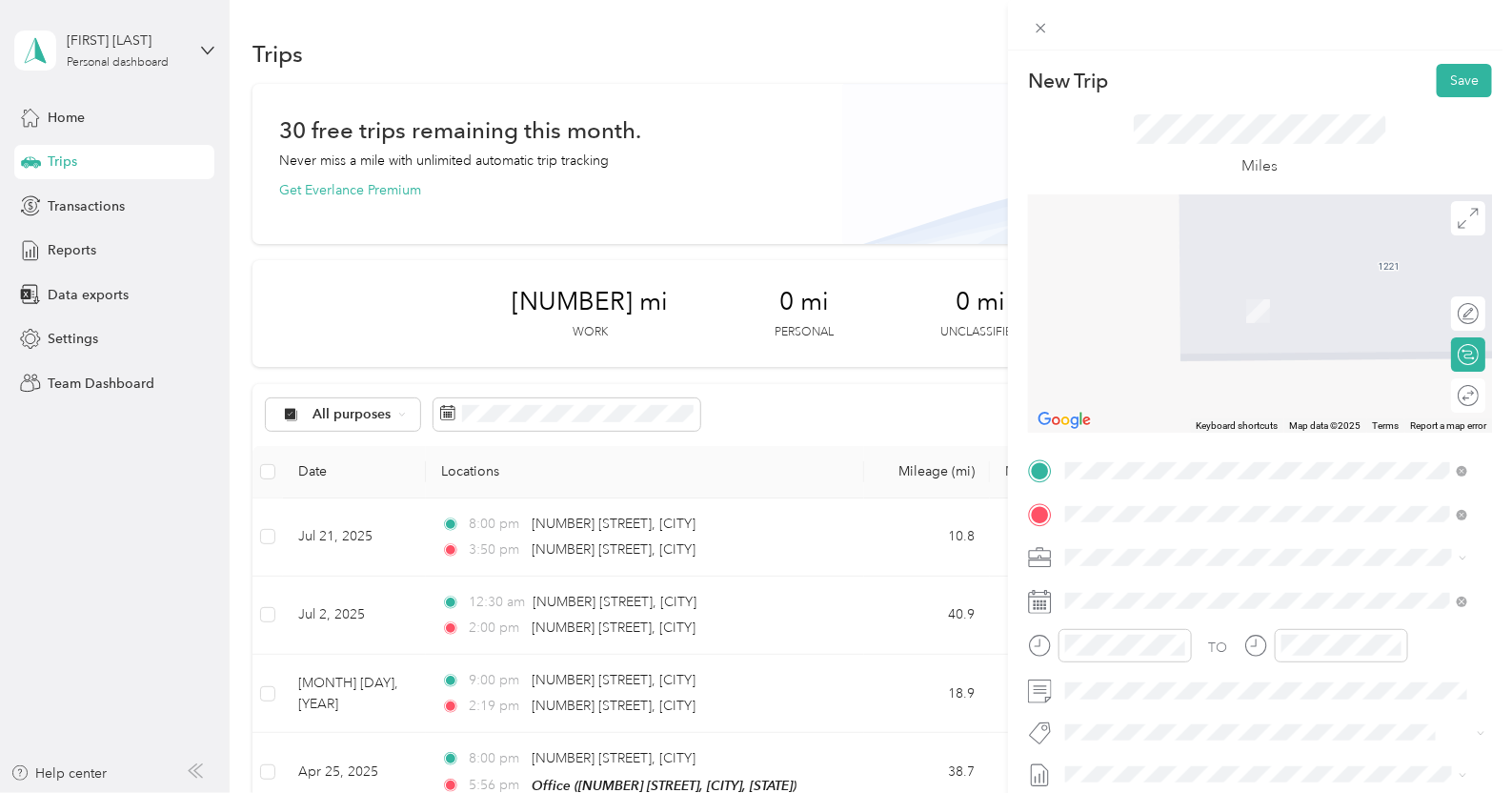 click on "[NUMBER] [STREET]
[CITY], [STATE] [POSTAL_CODE], [COUNTRY]" at bounding box center [1239, 290] 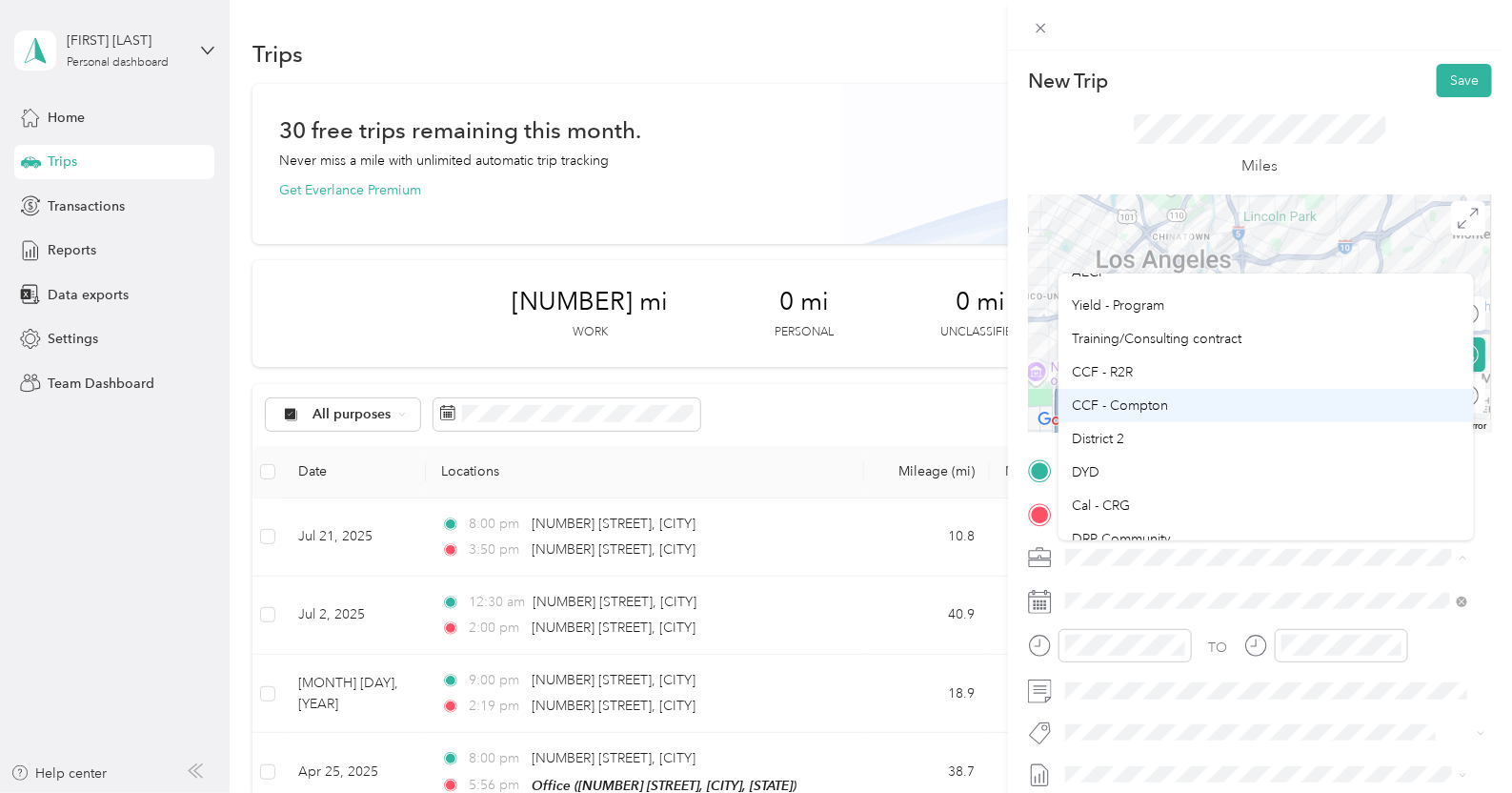 scroll, scrollTop: 118, scrollLeft: 0, axis: vertical 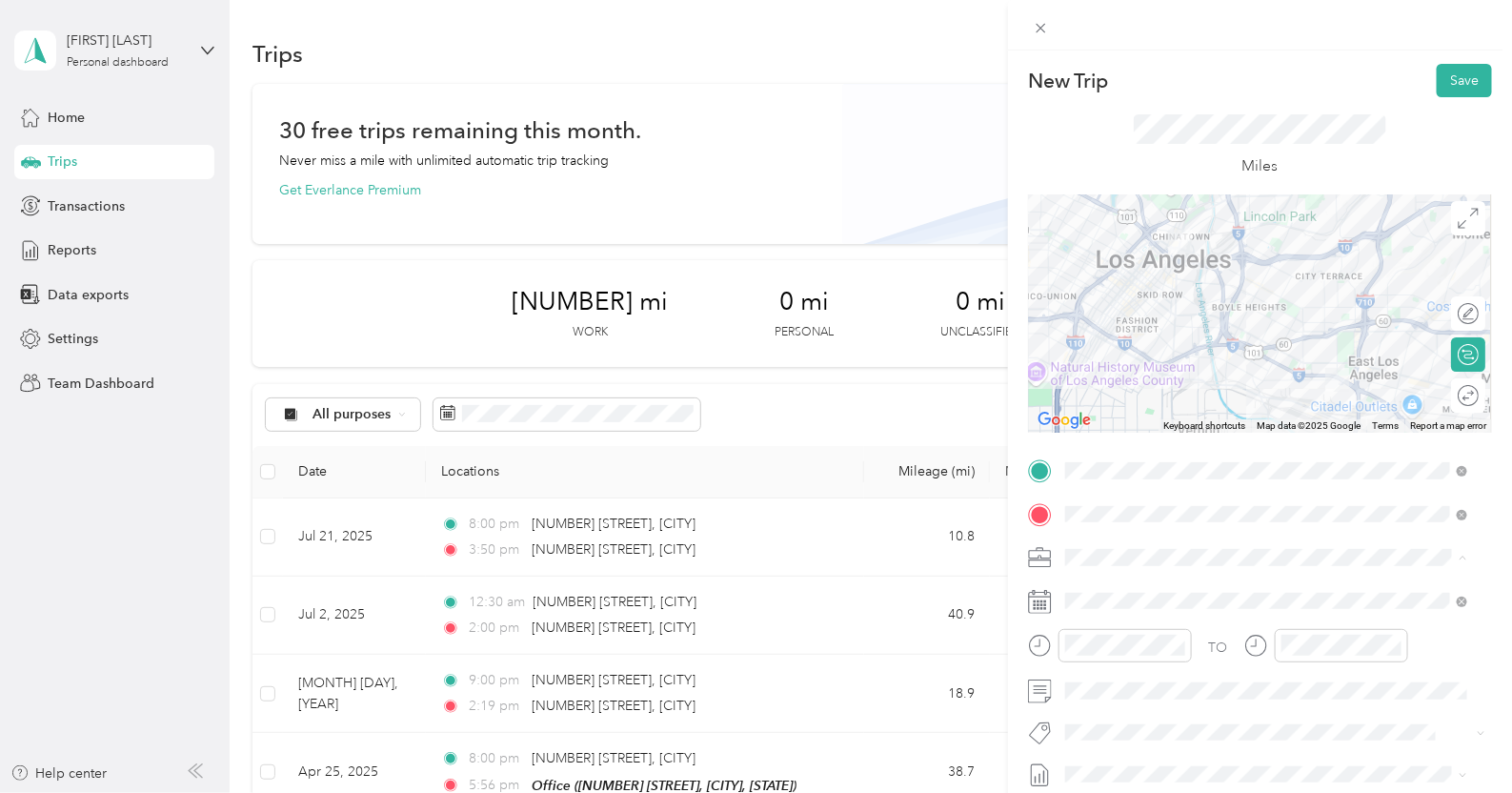 click on "Cal - CRG" at bounding box center [1100, 472] 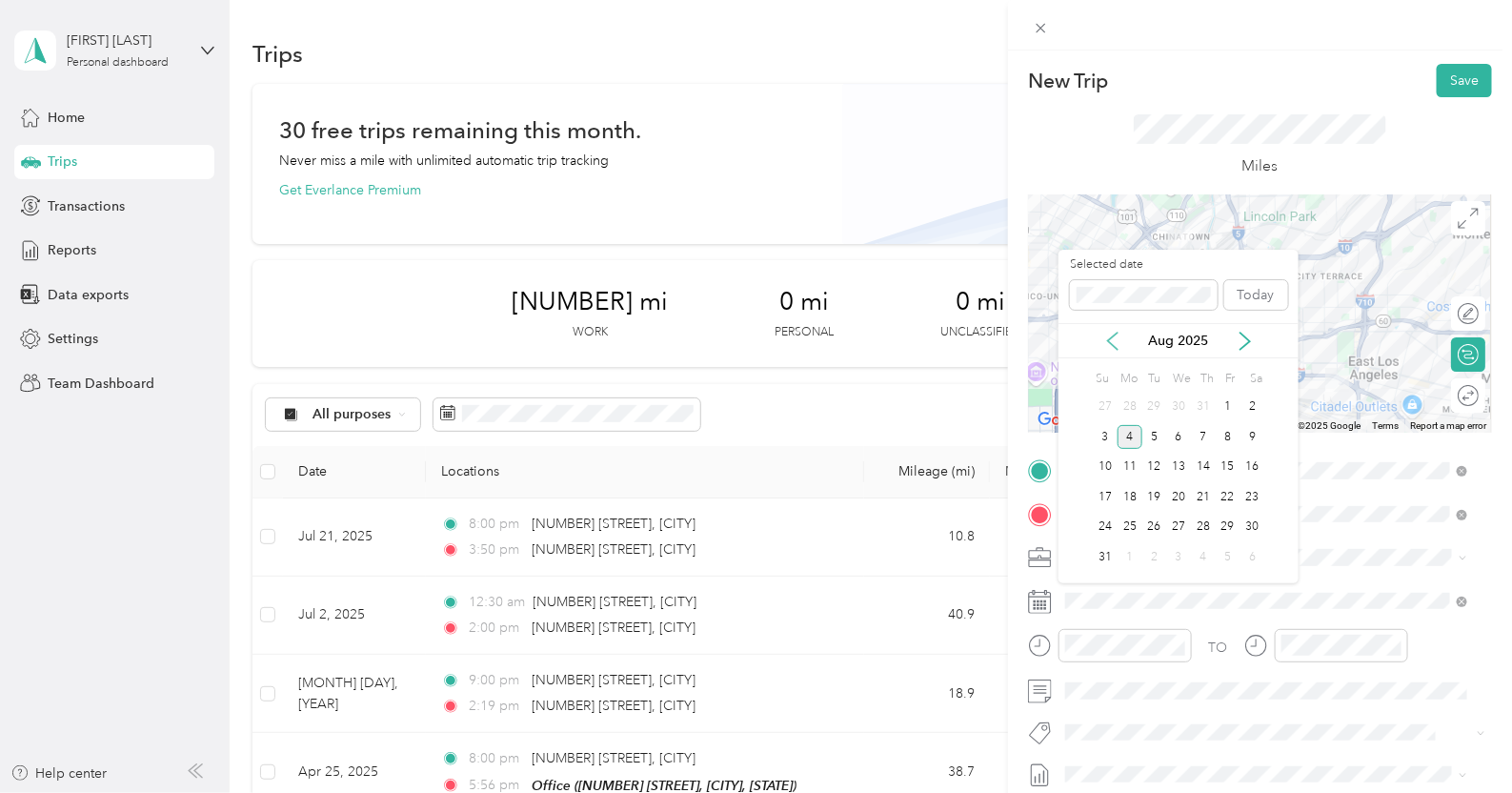 click 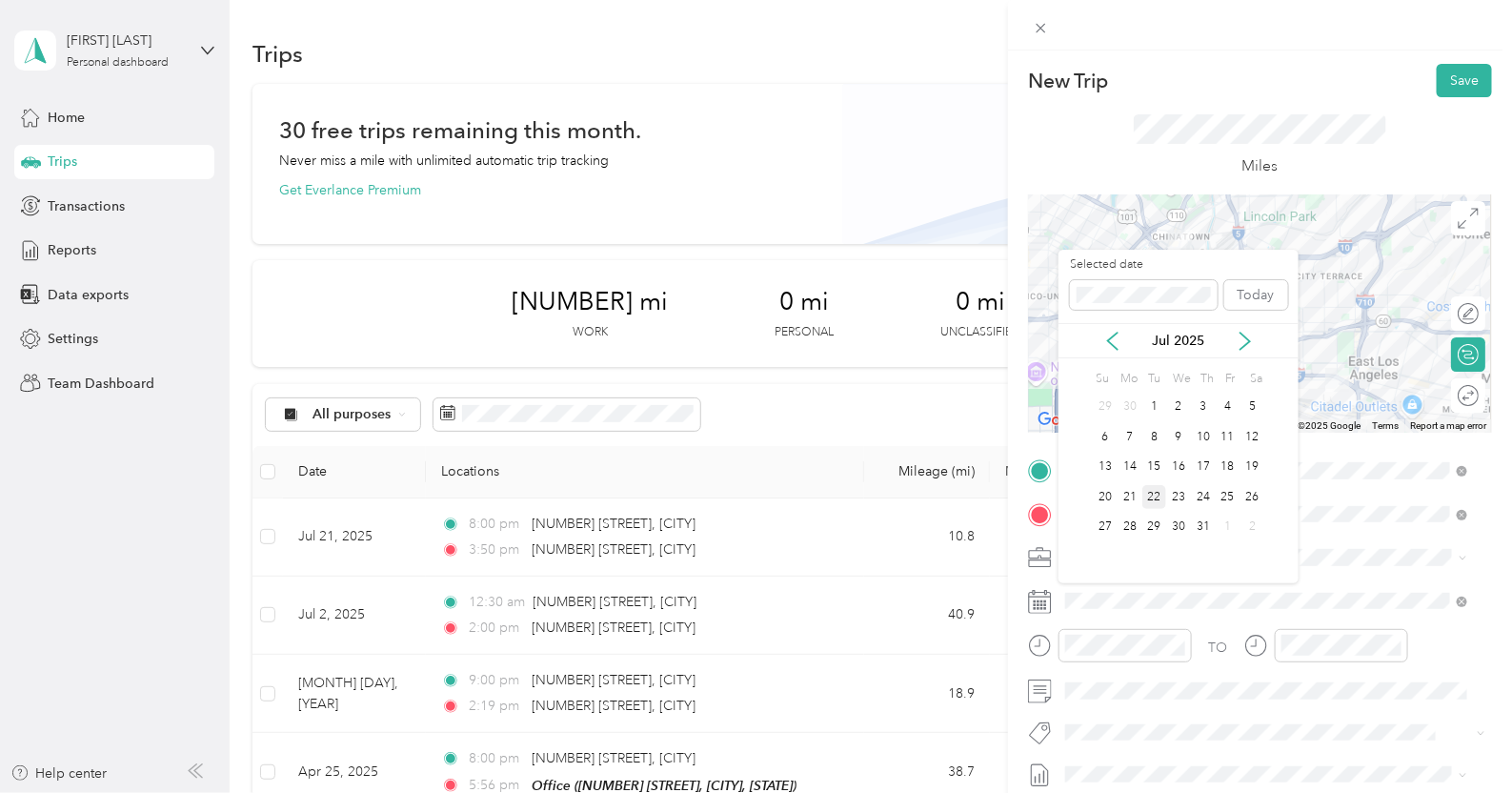 click on "22" at bounding box center [1155, 497] 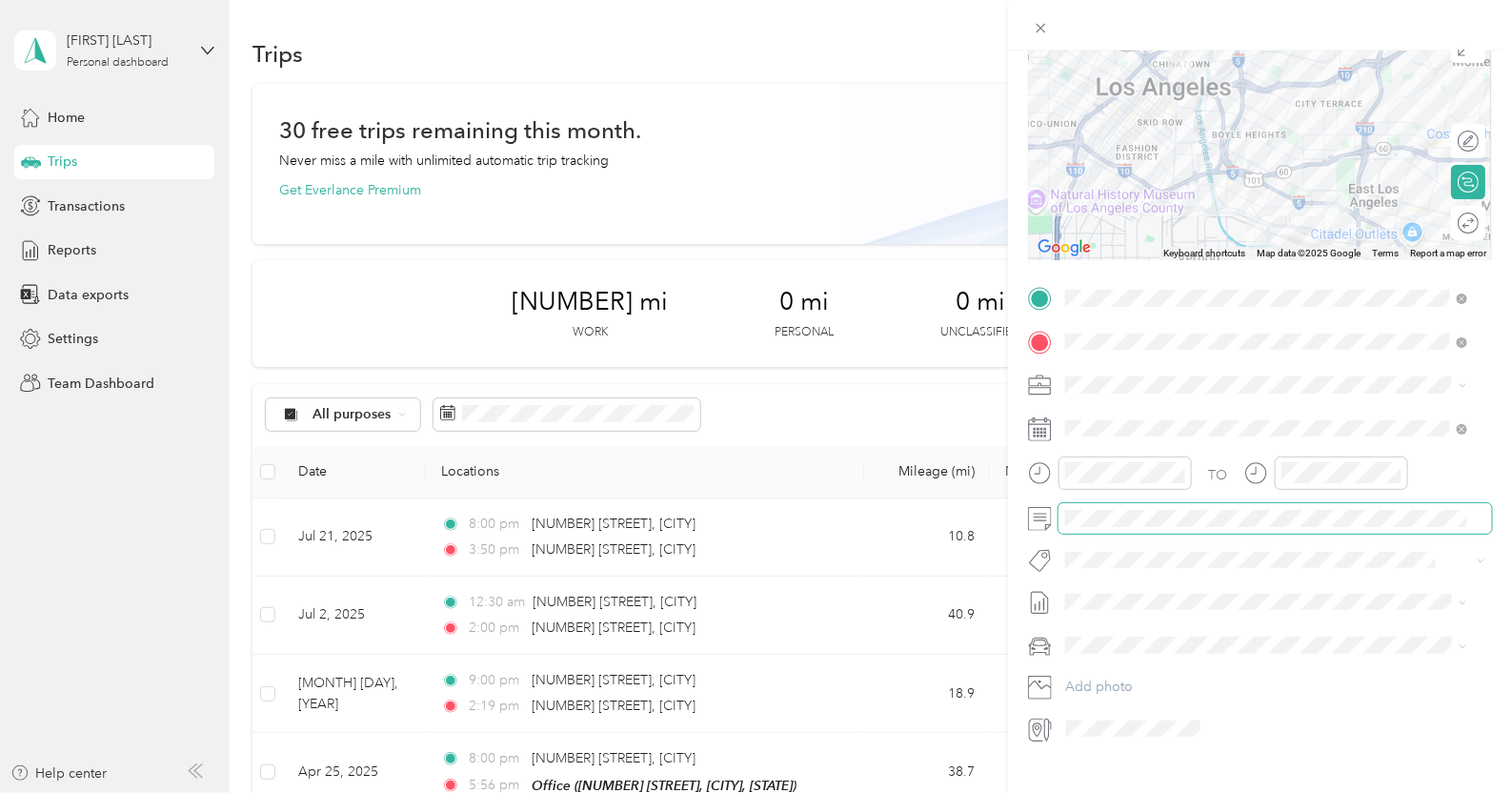 scroll, scrollTop: 210, scrollLeft: 0, axis: vertical 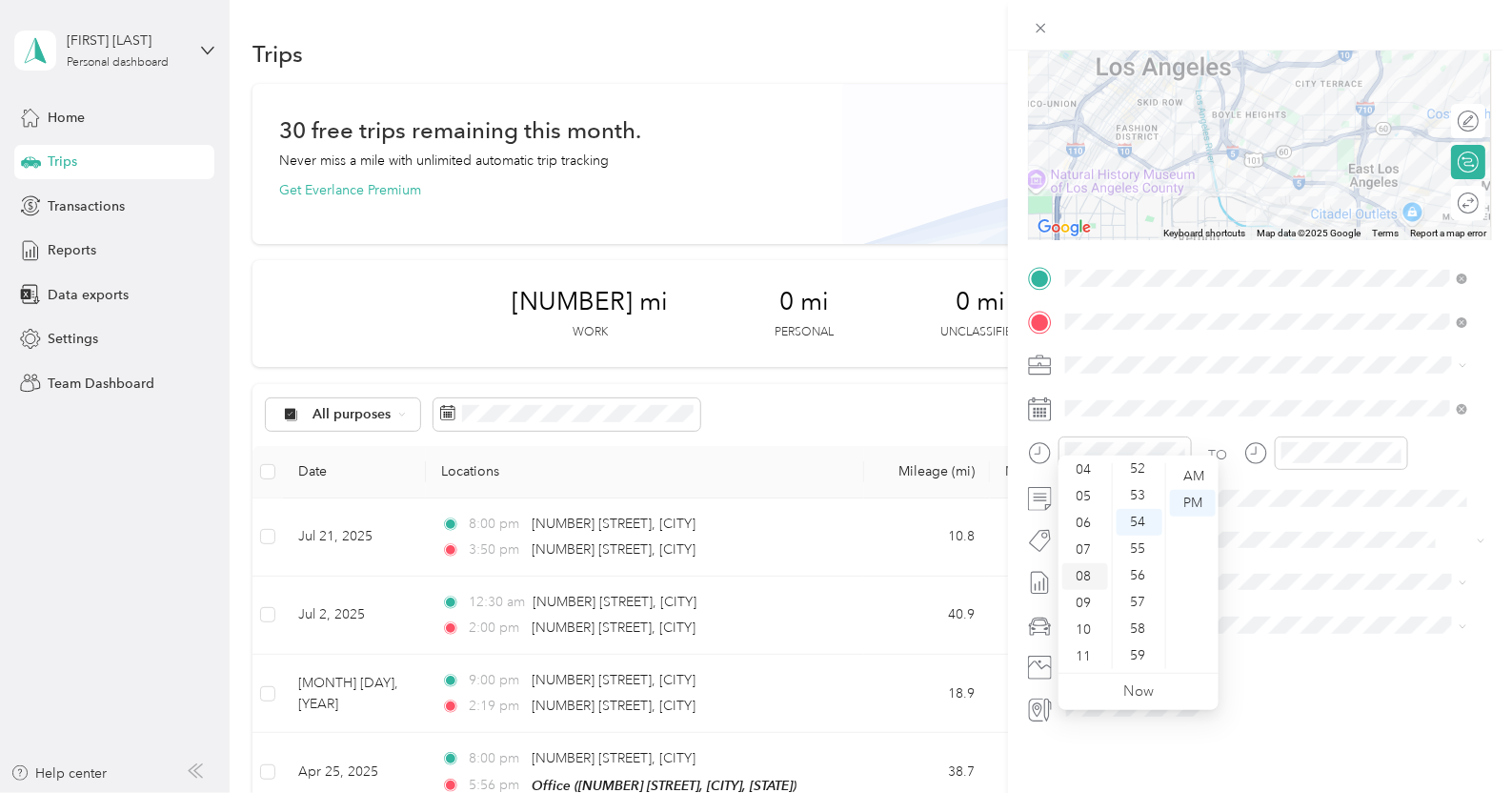 click on "08" at bounding box center (1085, 577) 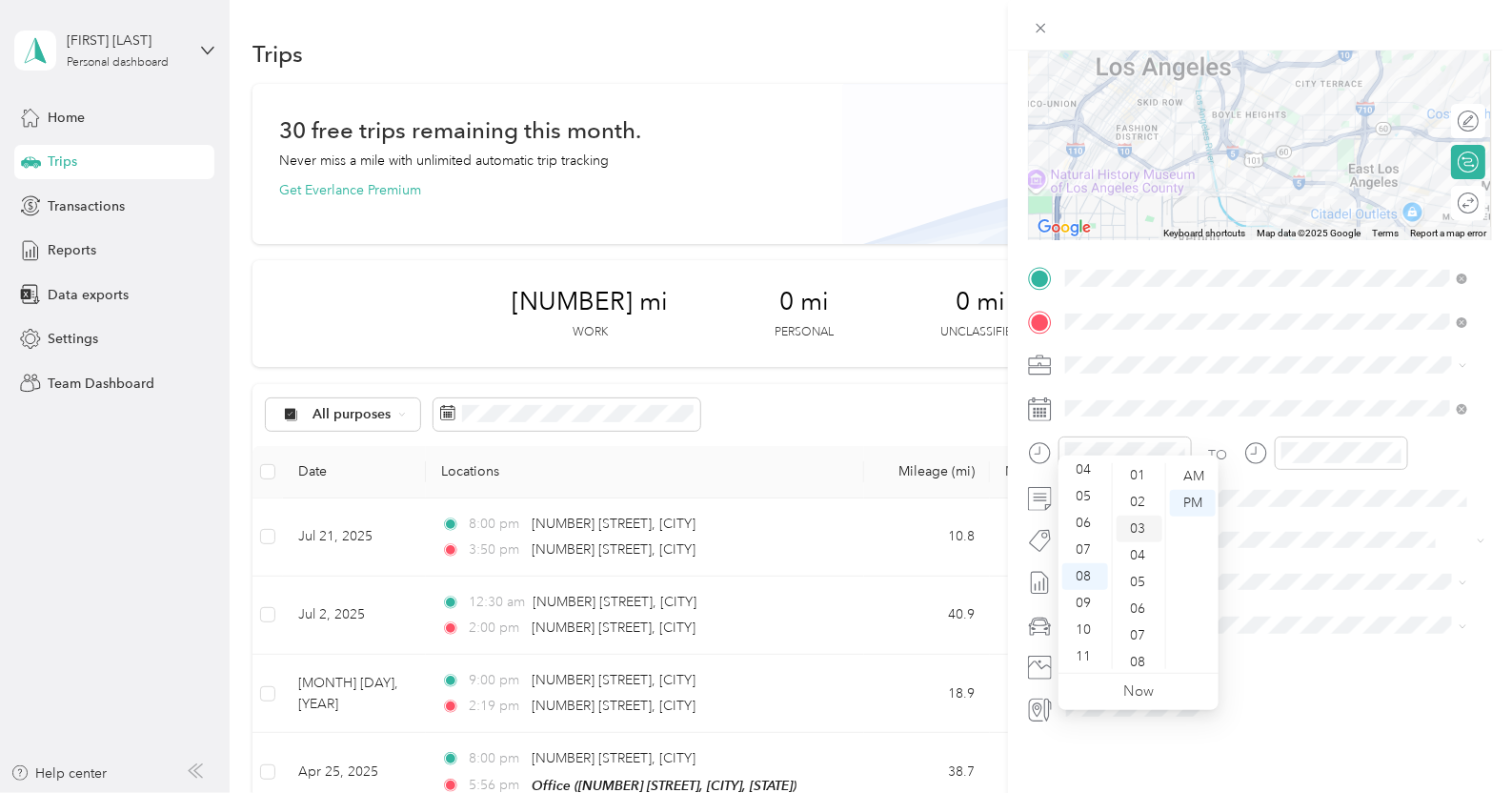 scroll, scrollTop: 0, scrollLeft: 0, axis: both 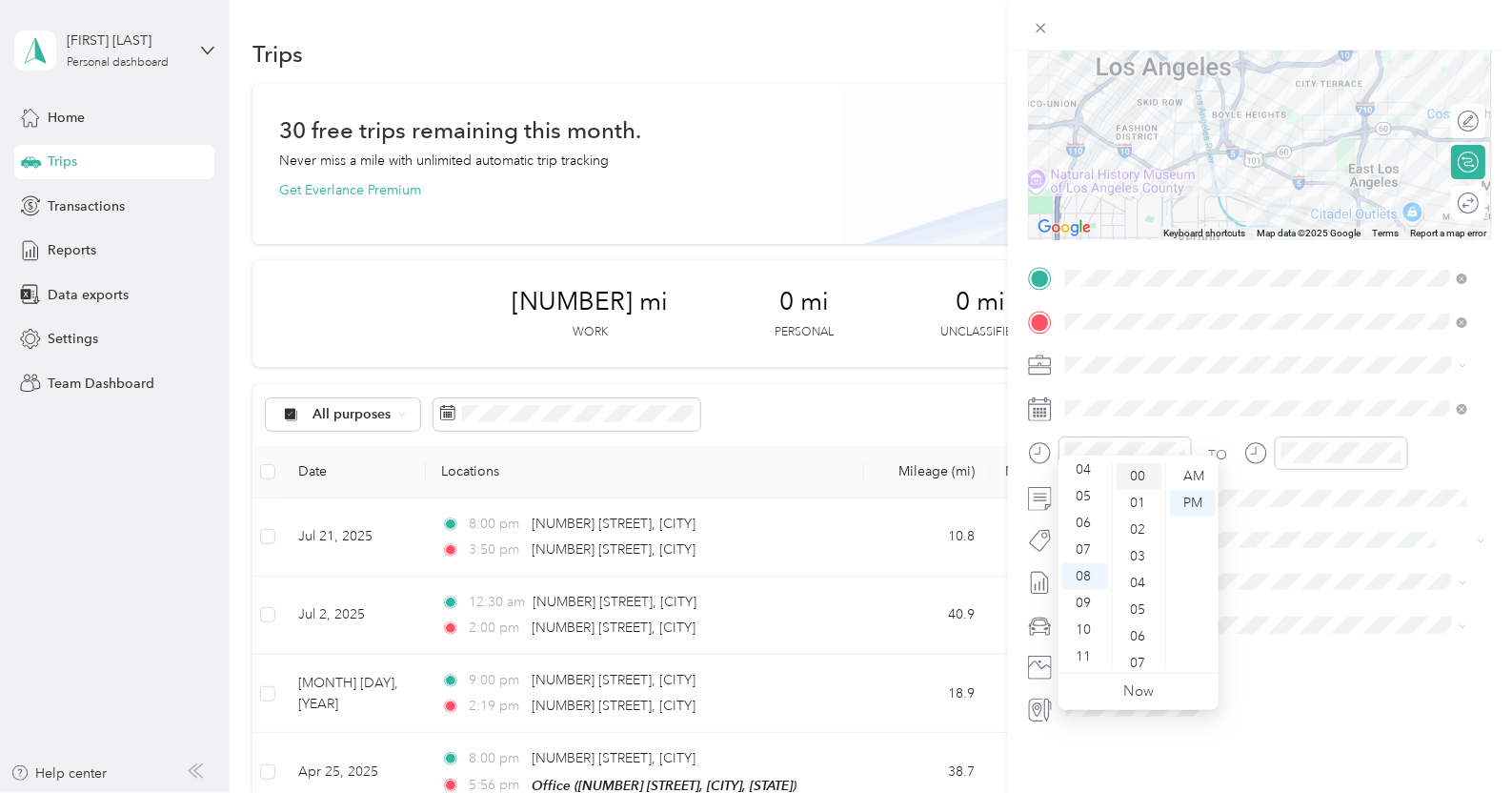 click on "00" at bounding box center [1139, 477] 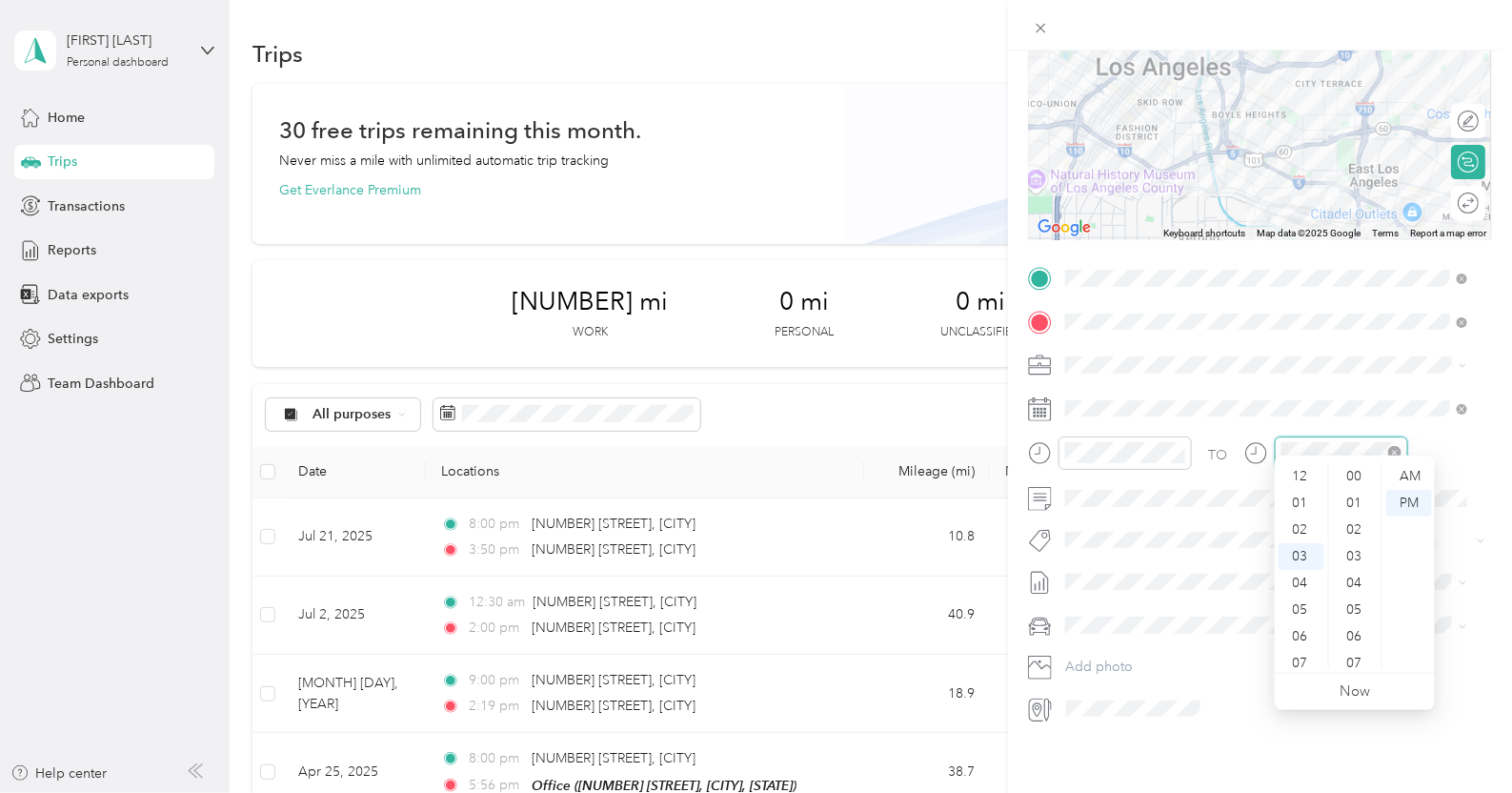 scroll, scrollTop: 80, scrollLeft: 0, axis: vertical 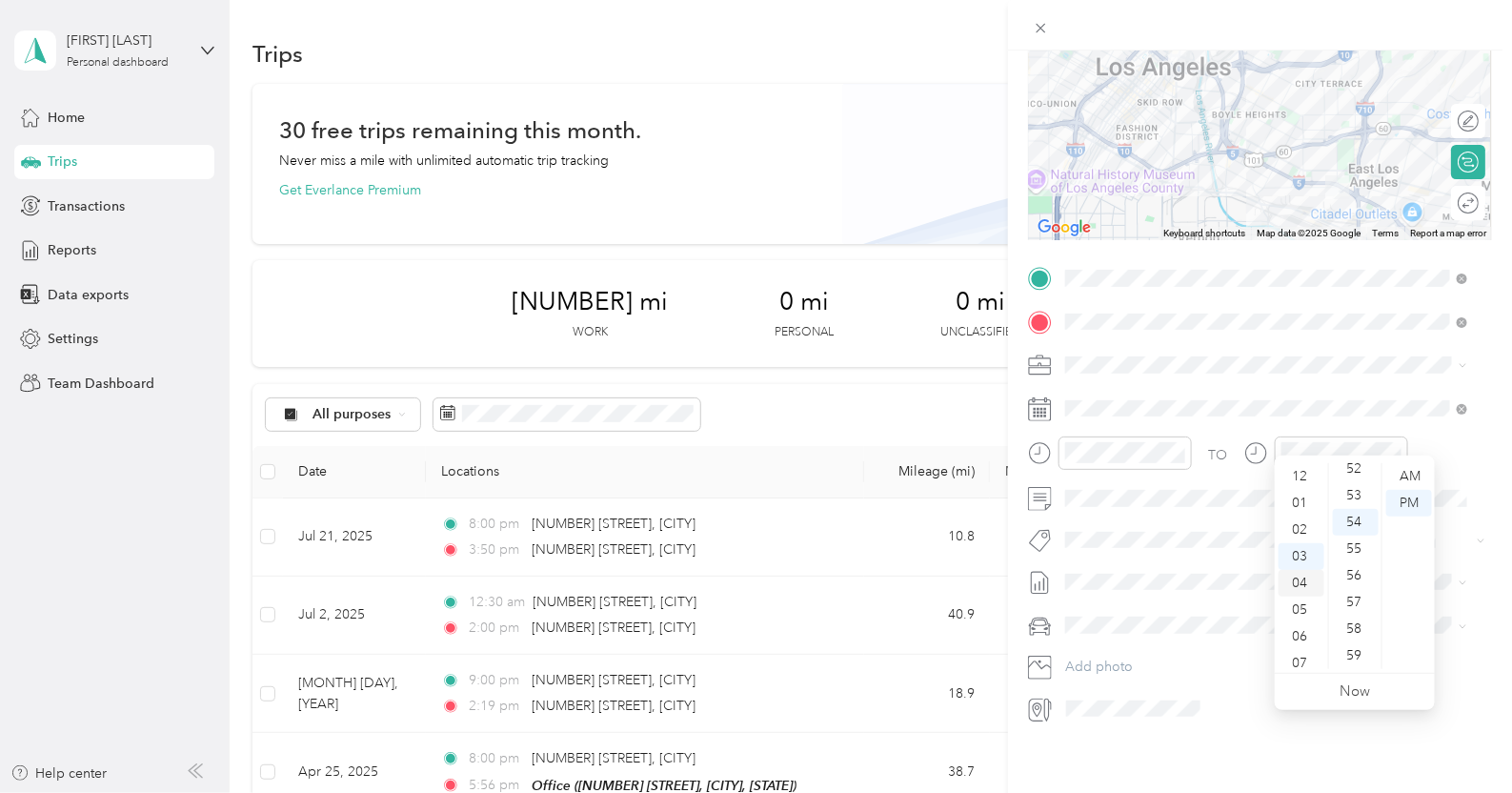 click on "04" at bounding box center (1301, 583) 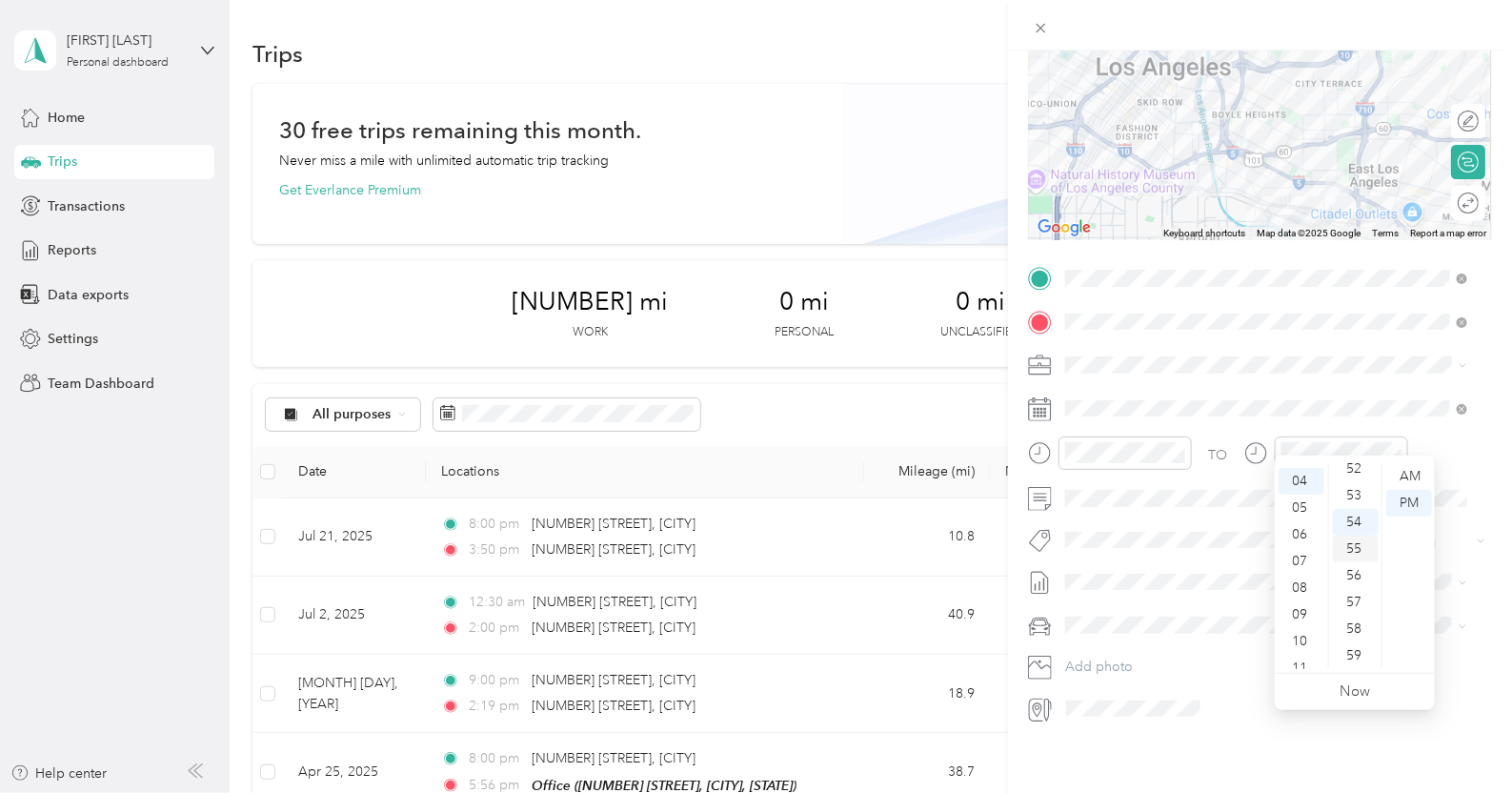 scroll, scrollTop: 106, scrollLeft: 0, axis: vertical 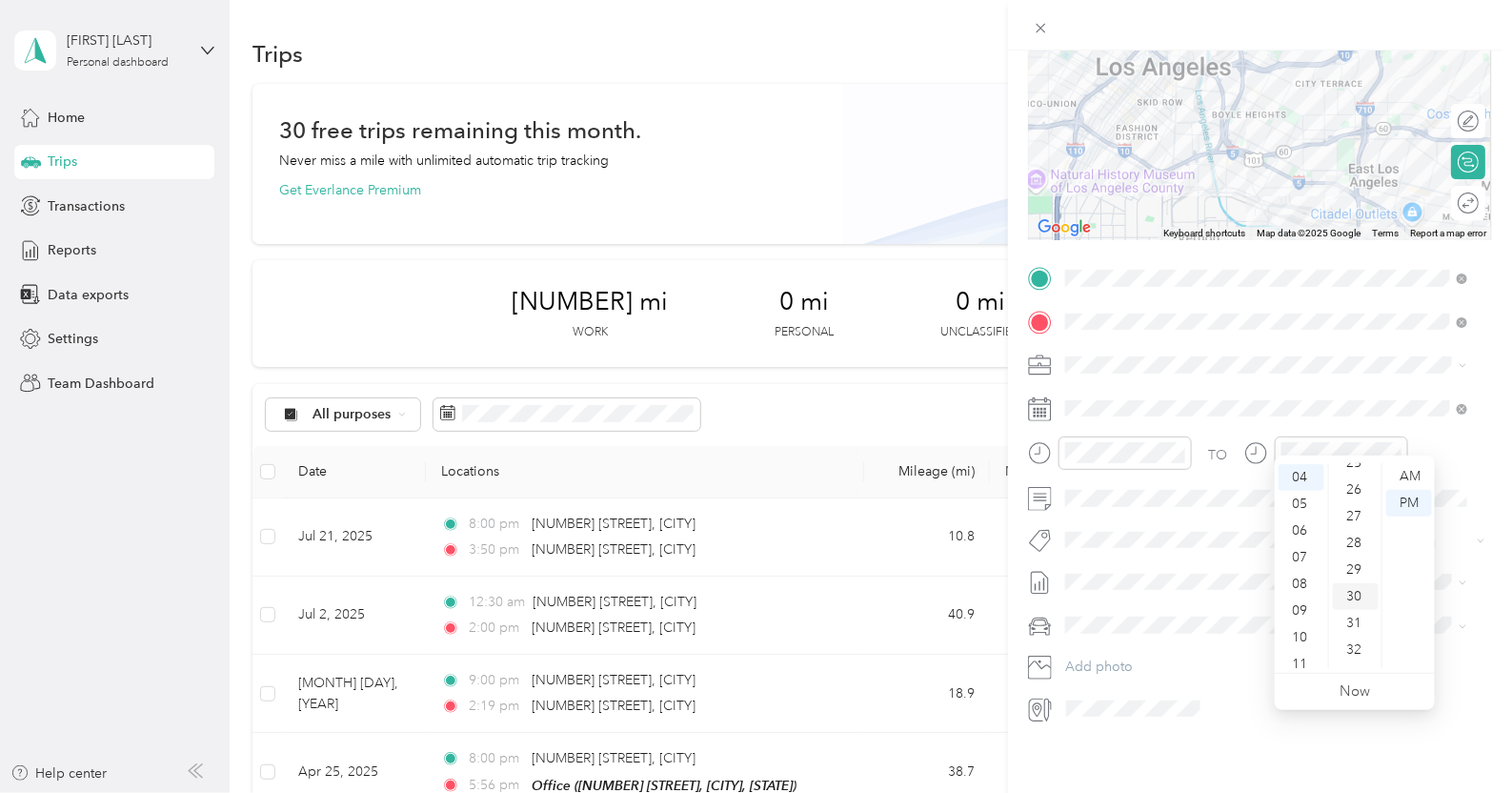 click on "30" at bounding box center (1356, 597) 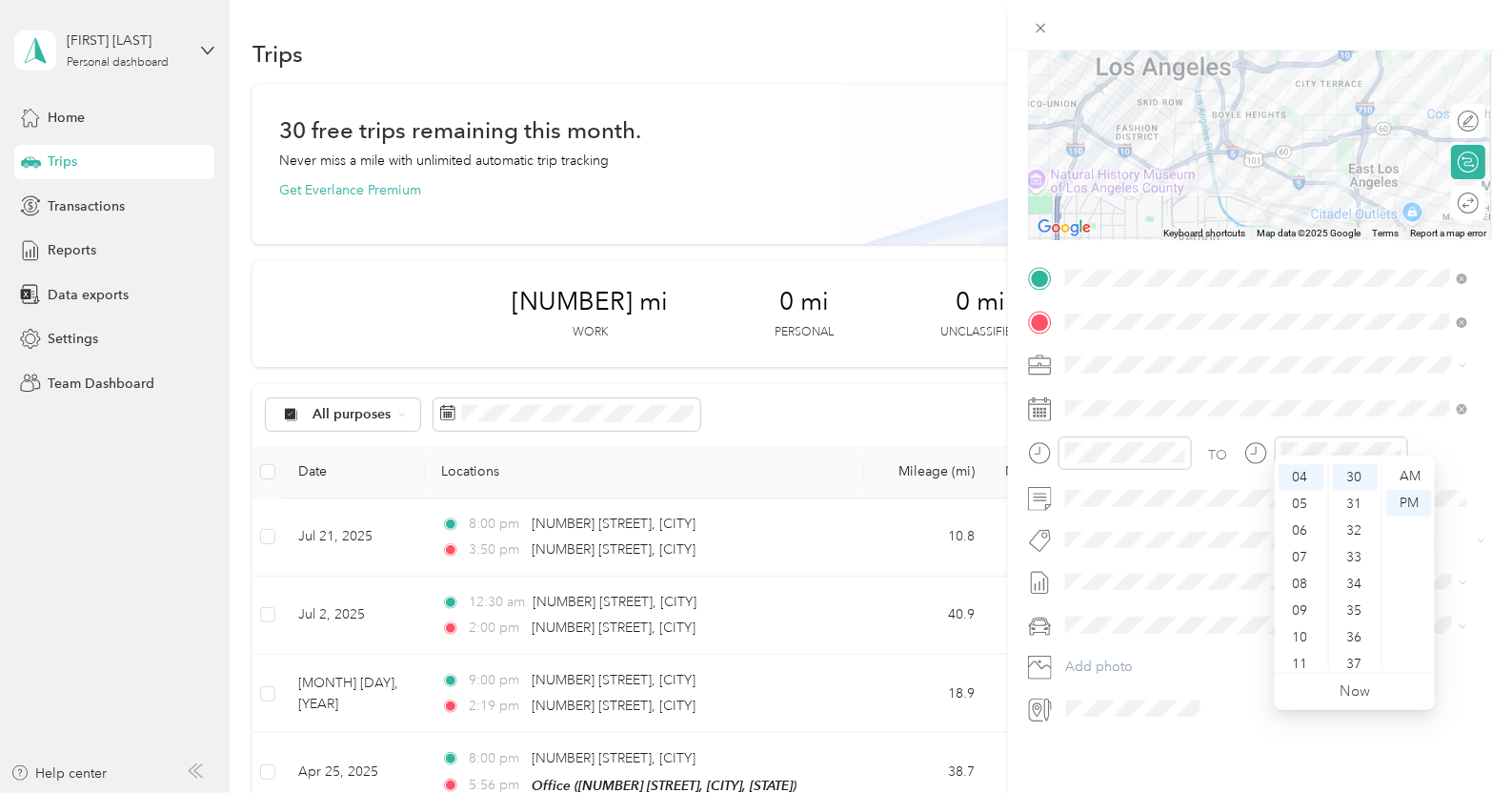 scroll, scrollTop: 800, scrollLeft: 0, axis: vertical 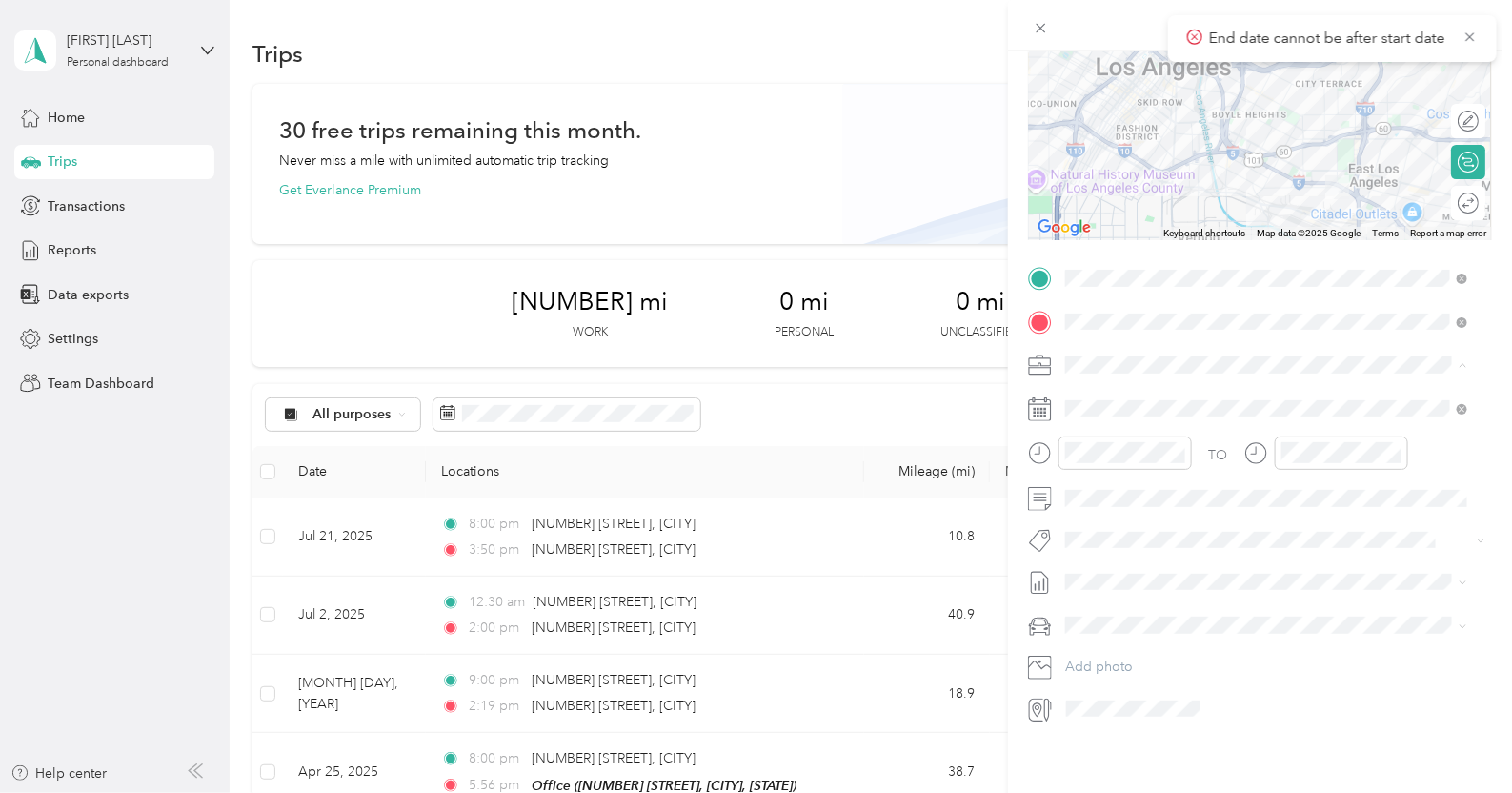 click on "Cal - CRG" at bounding box center (1255, 562) 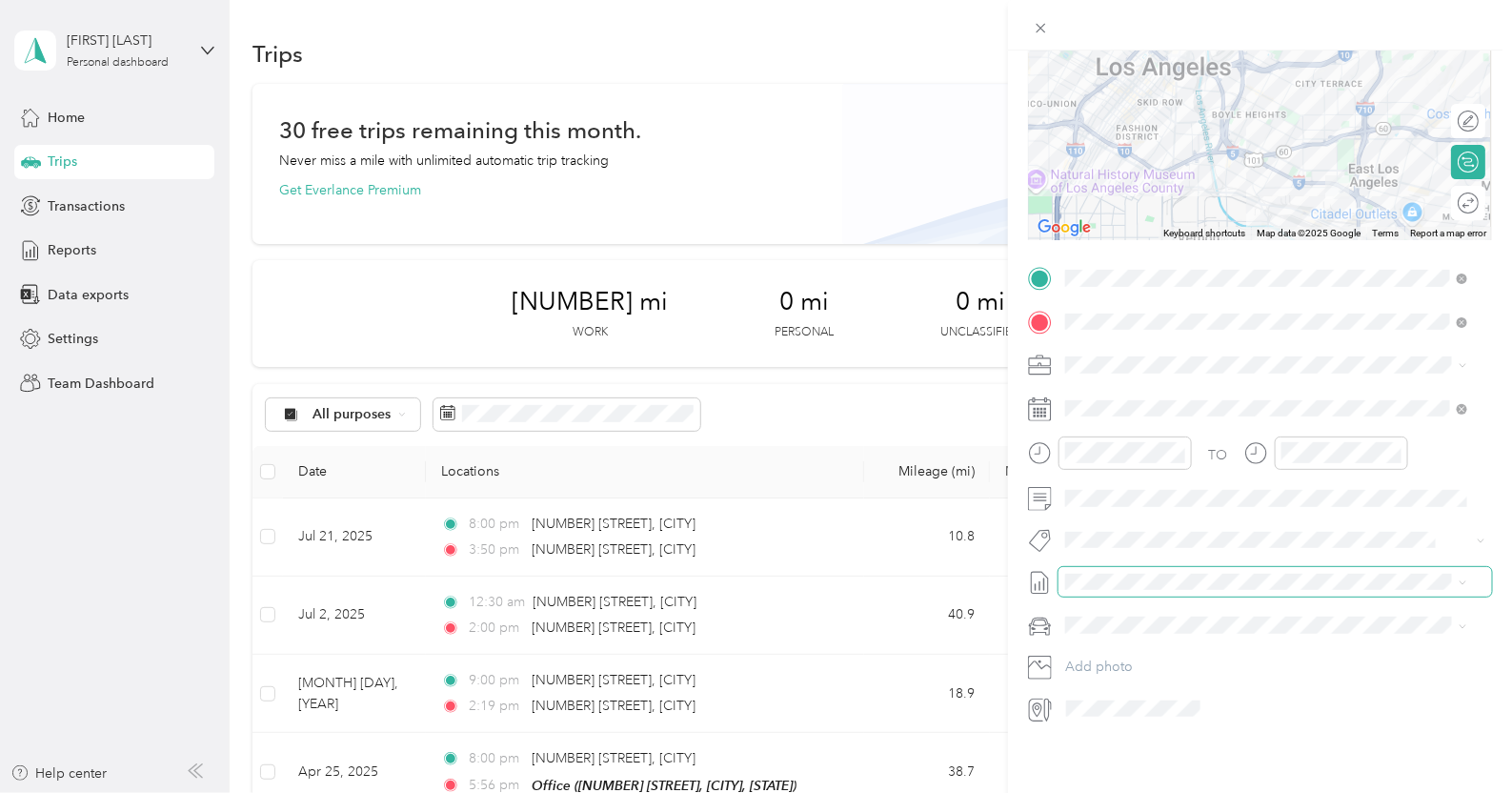 click at bounding box center (1275, 582) 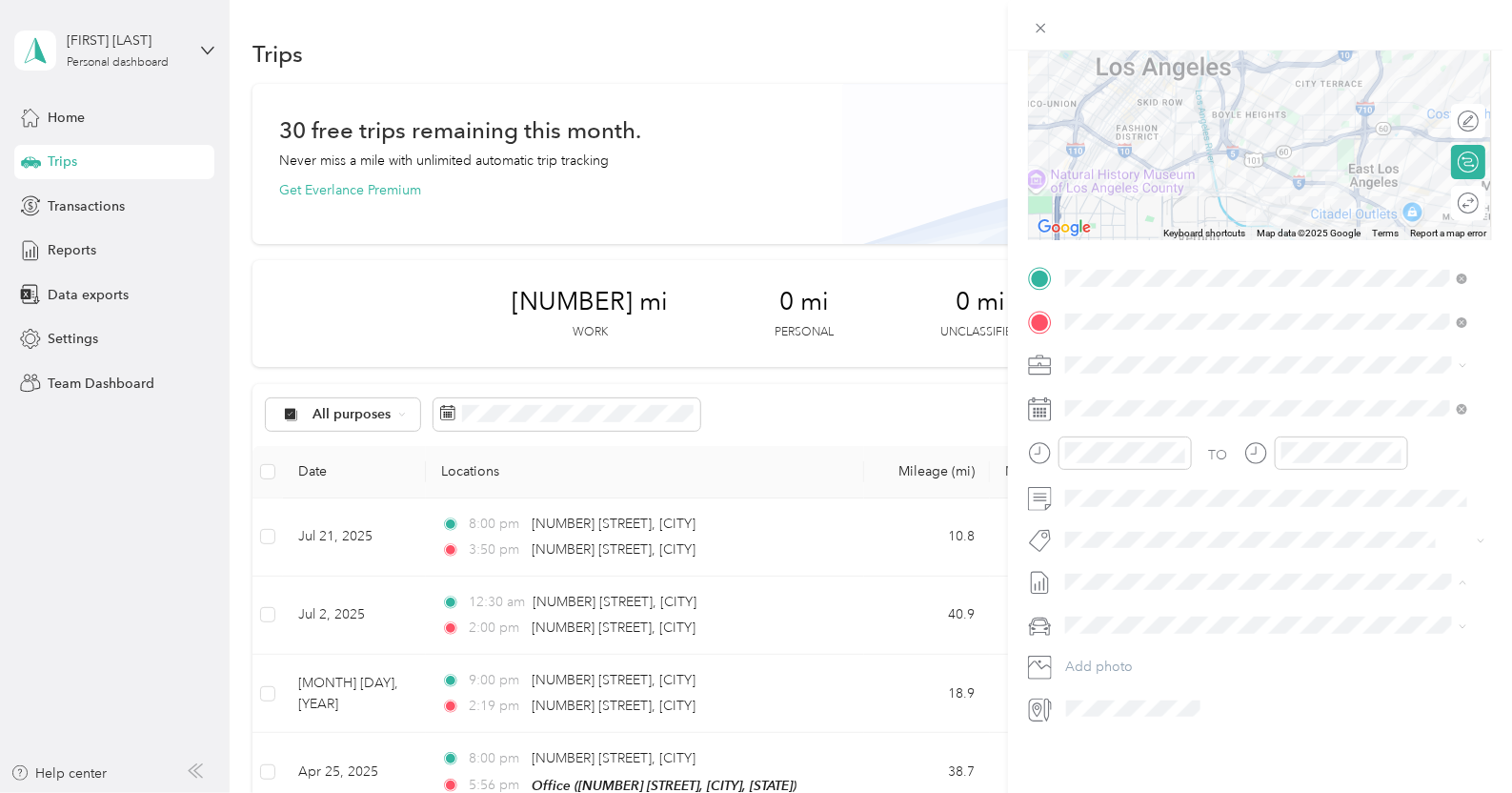 click on "[ID] Draft" at bounding box center (1266, 626) 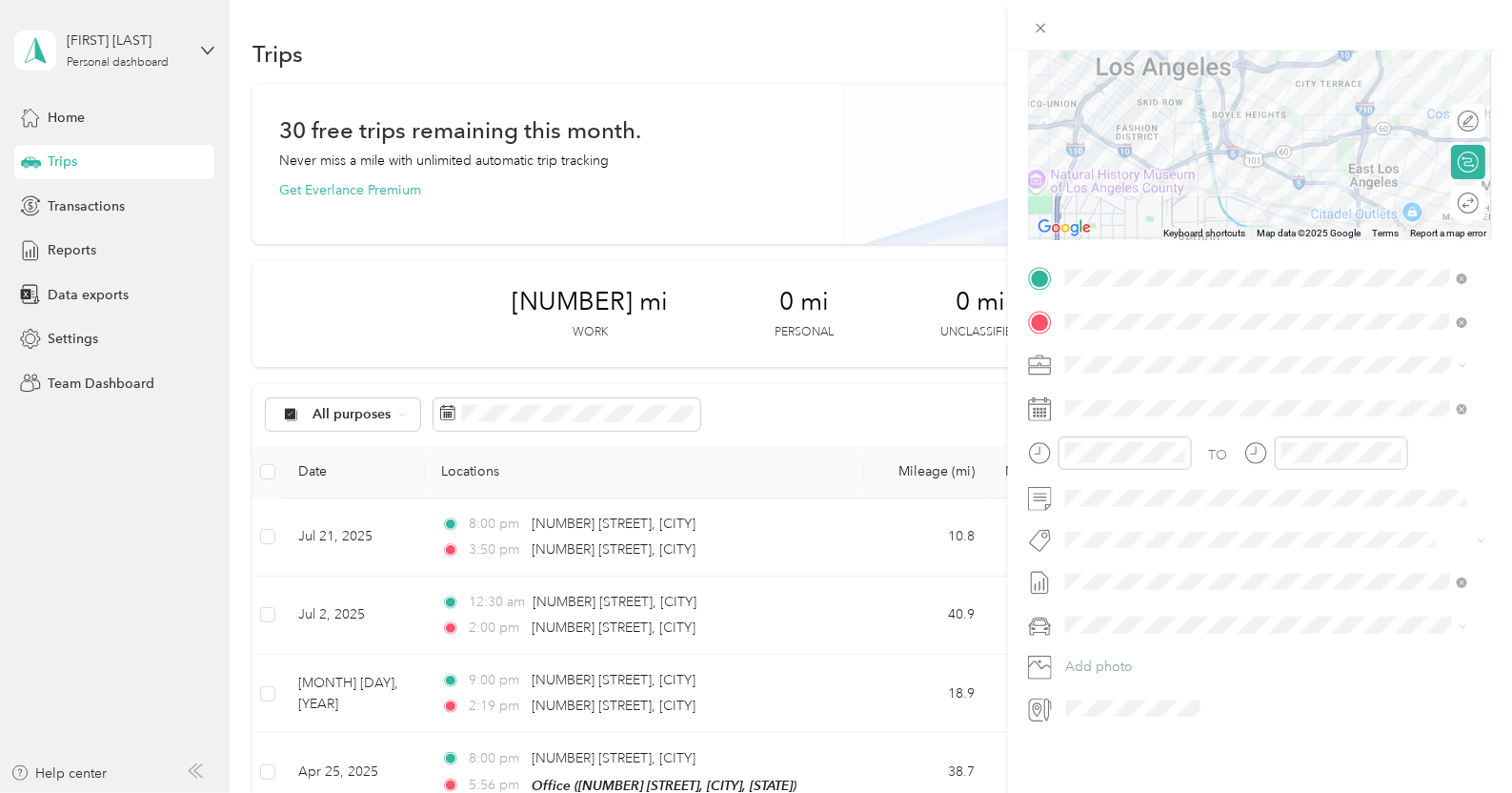 click on "KIA FORTE" at bounding box center (1266, 633) 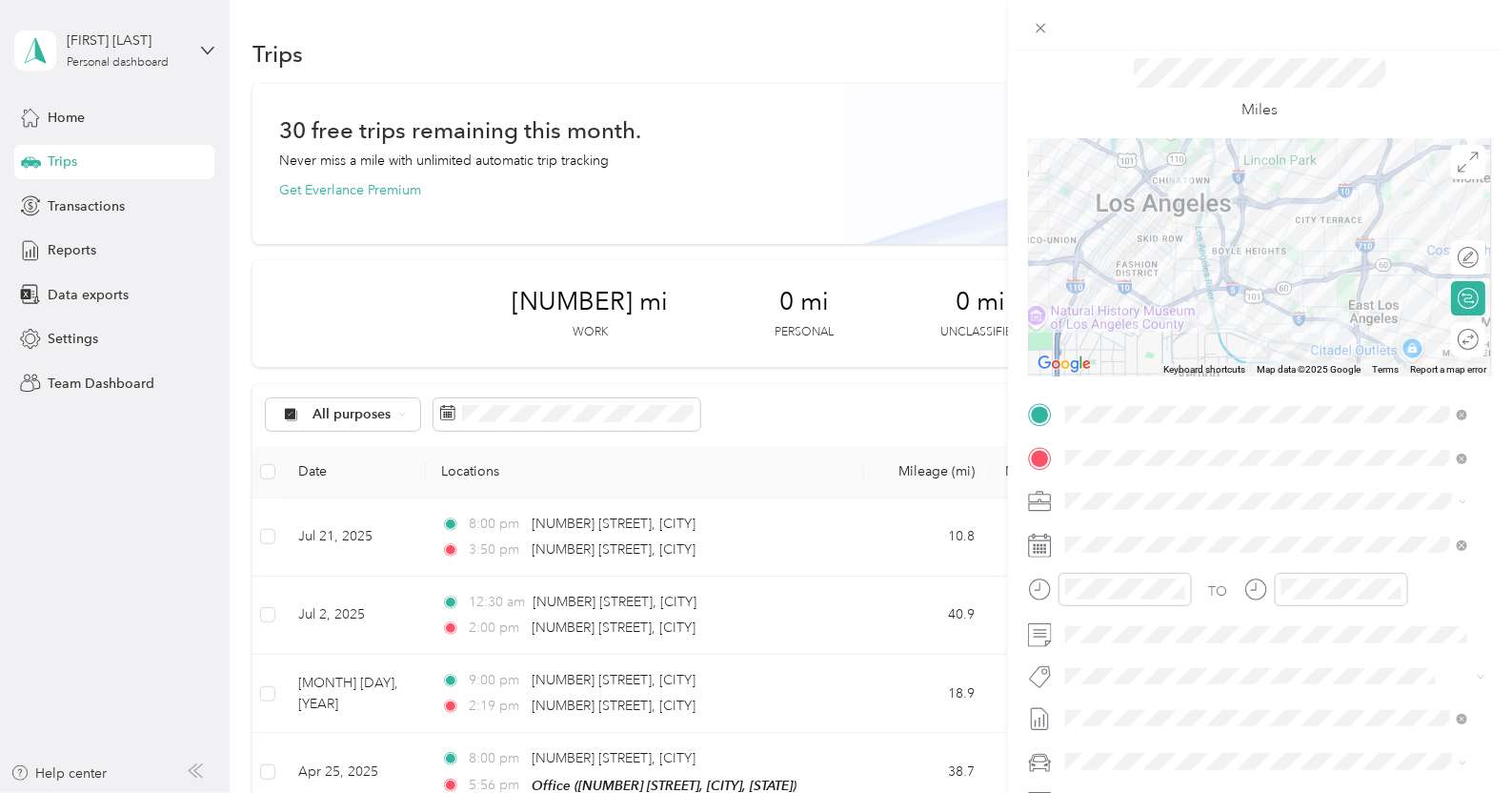 scroll, scrollTop: 0, scrollLeft: 0, axis: both 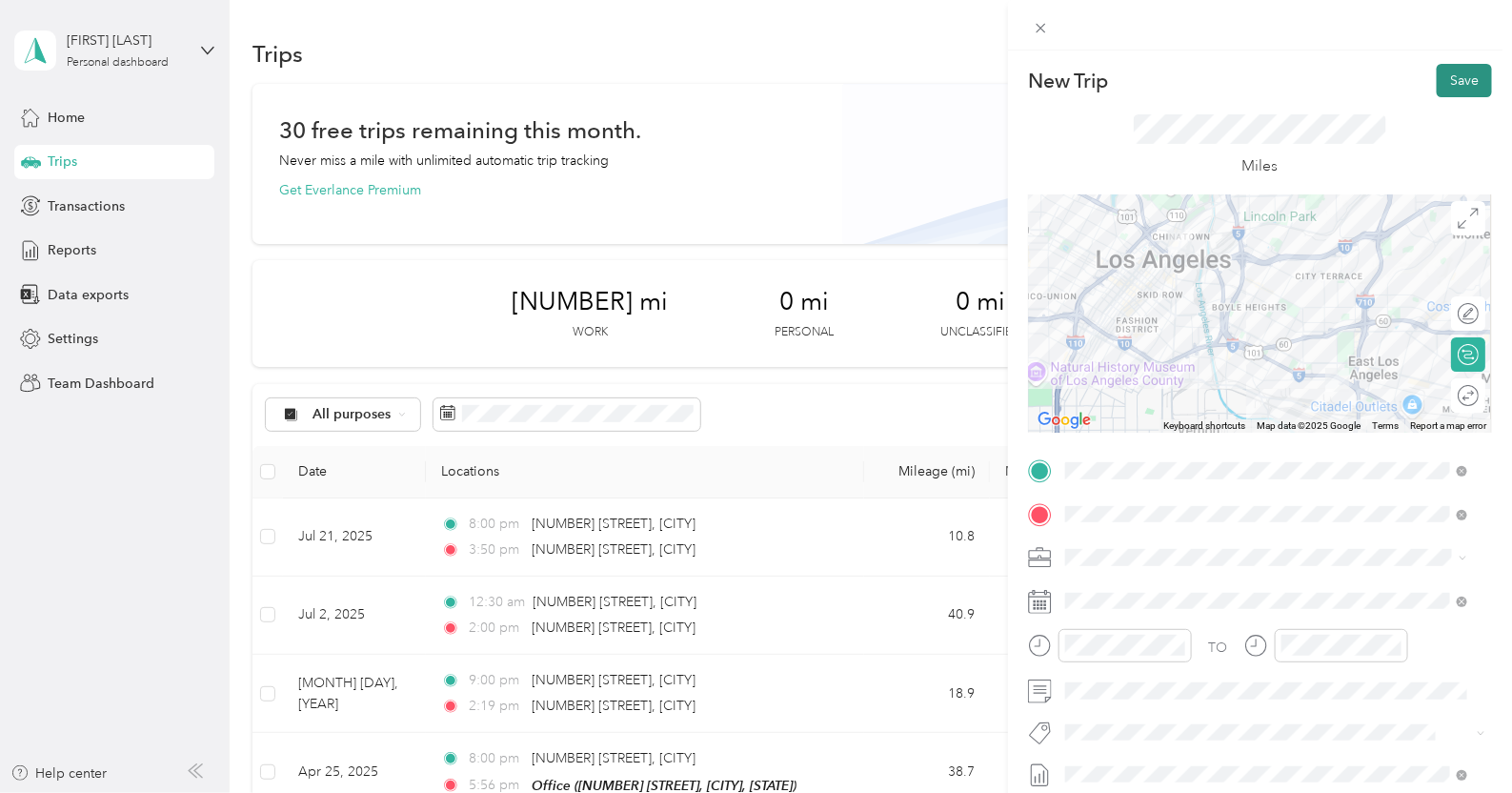 click on "Save" at bounding box center [1464, 80] 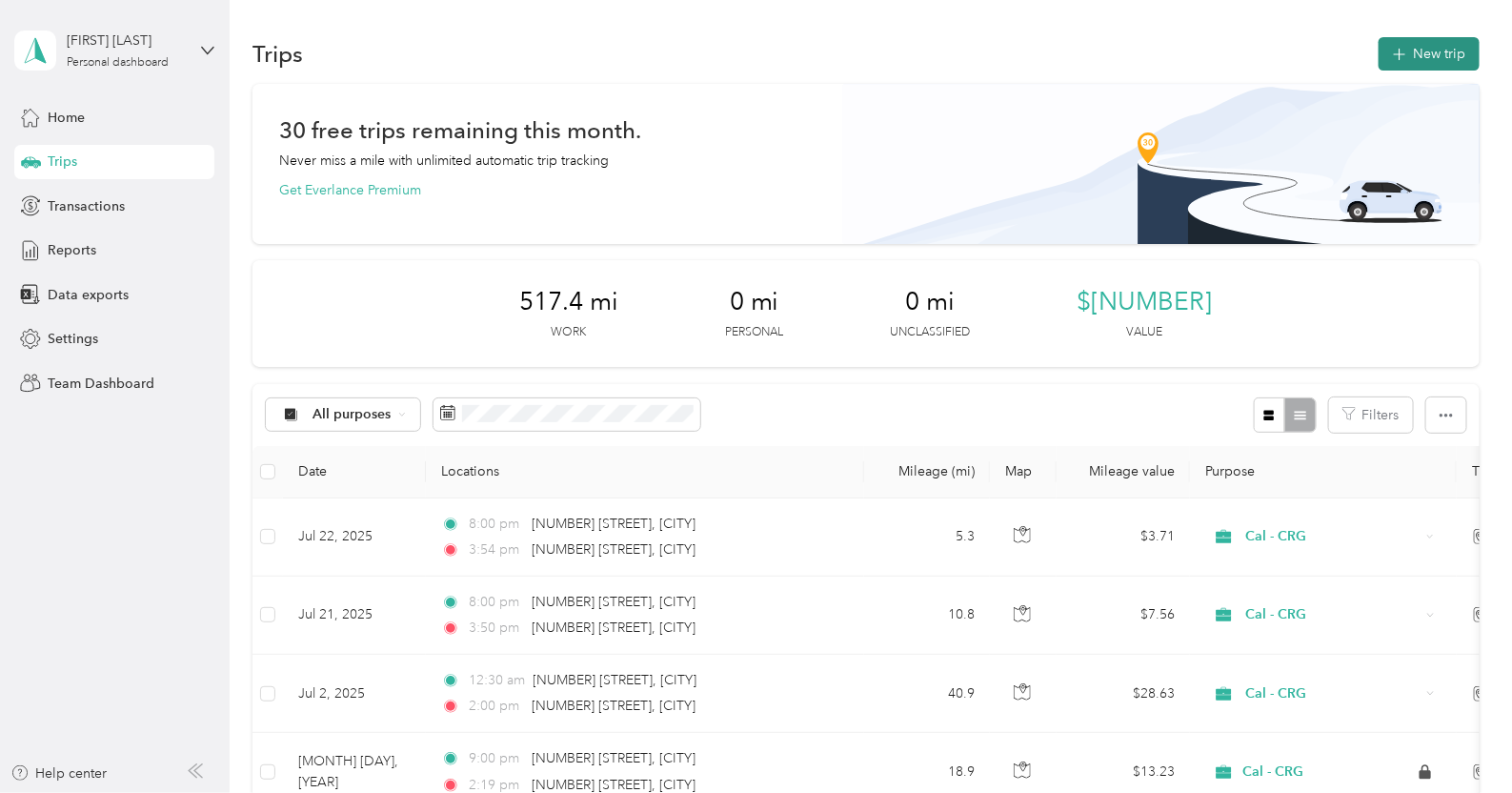 click on "New trip" at bounding box center (1429, 53) 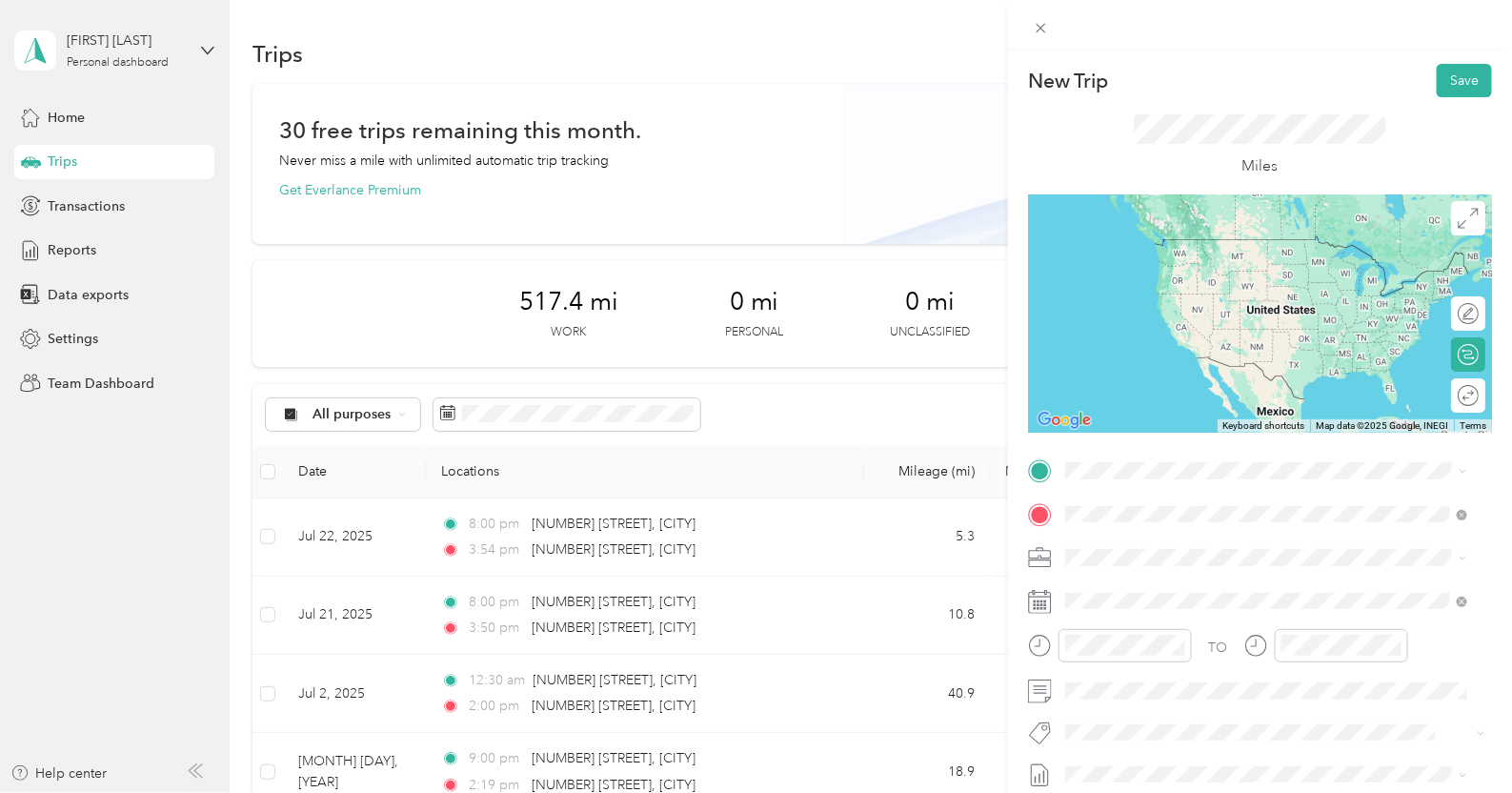 click on "[NUMBER] [STREET]
[CITY], [STATE] [POSTAL_CODE], [COUNTRY]" at bounding box center [1239, 290] 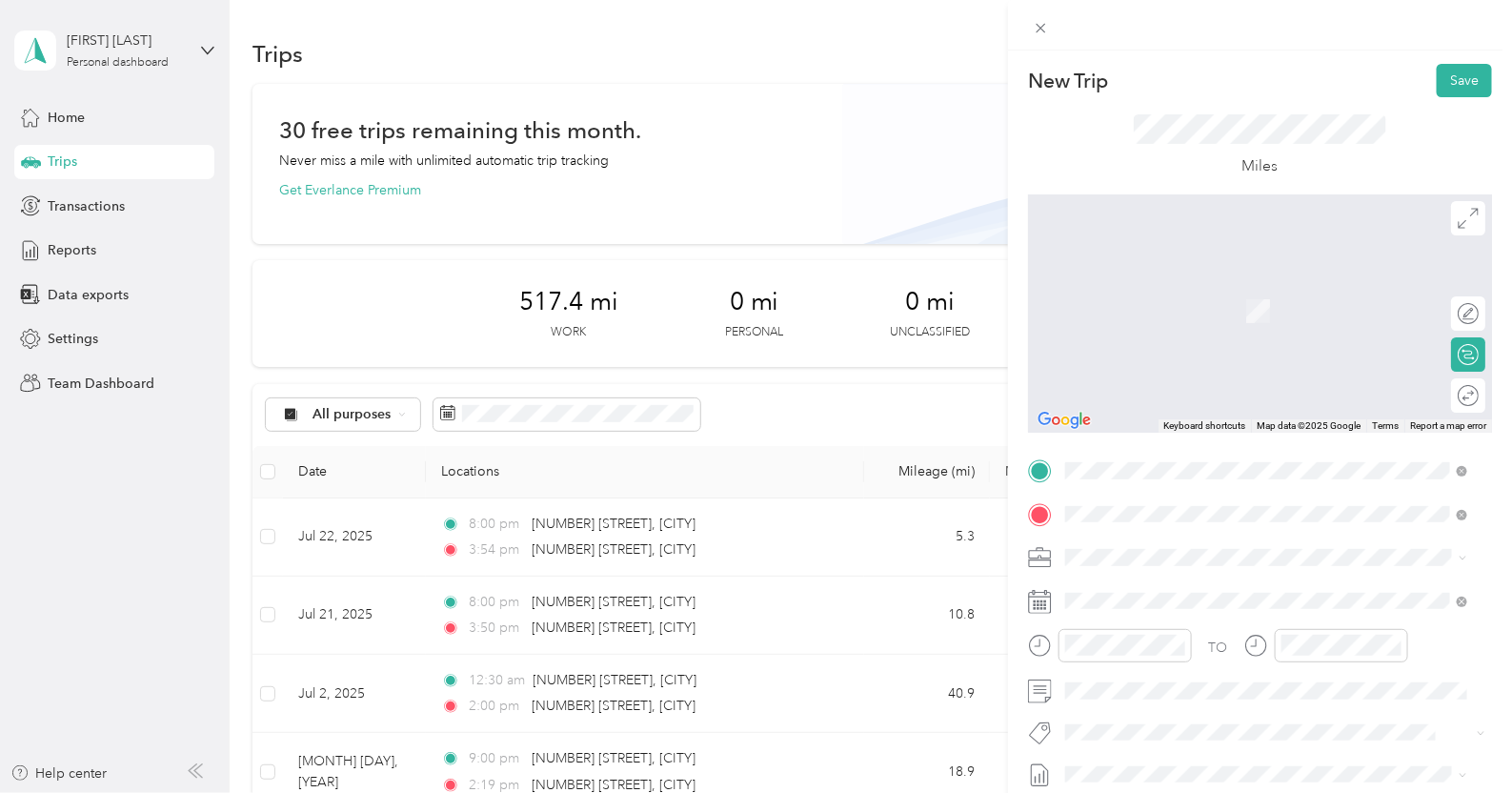 click on "[NUMBER] [STREET]
[CITY], [STATE] [POSTAL_CODE], [COUNTRY]" at bounding box center [1239, 547] 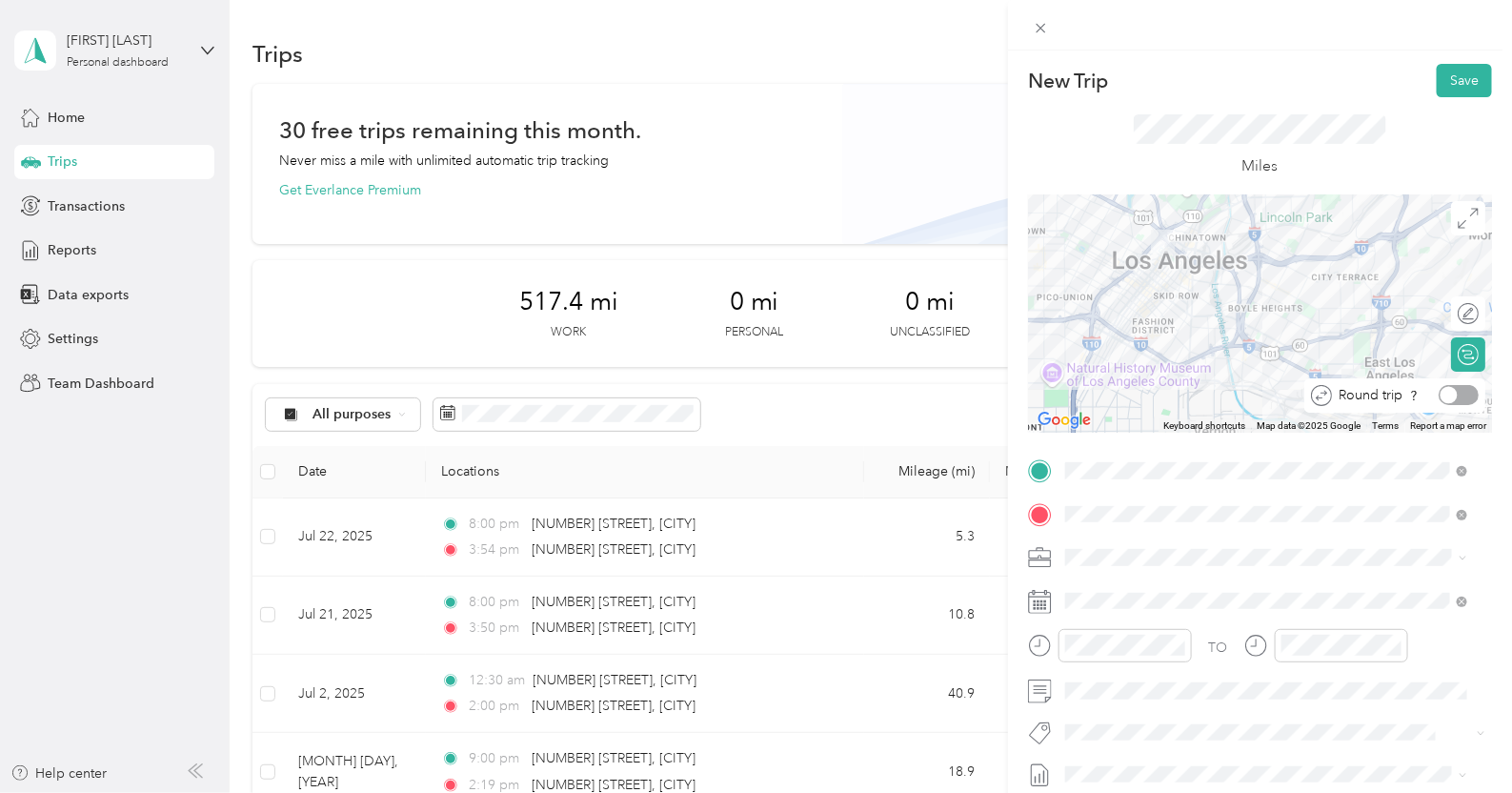 click at bounding box center (1459, 395) 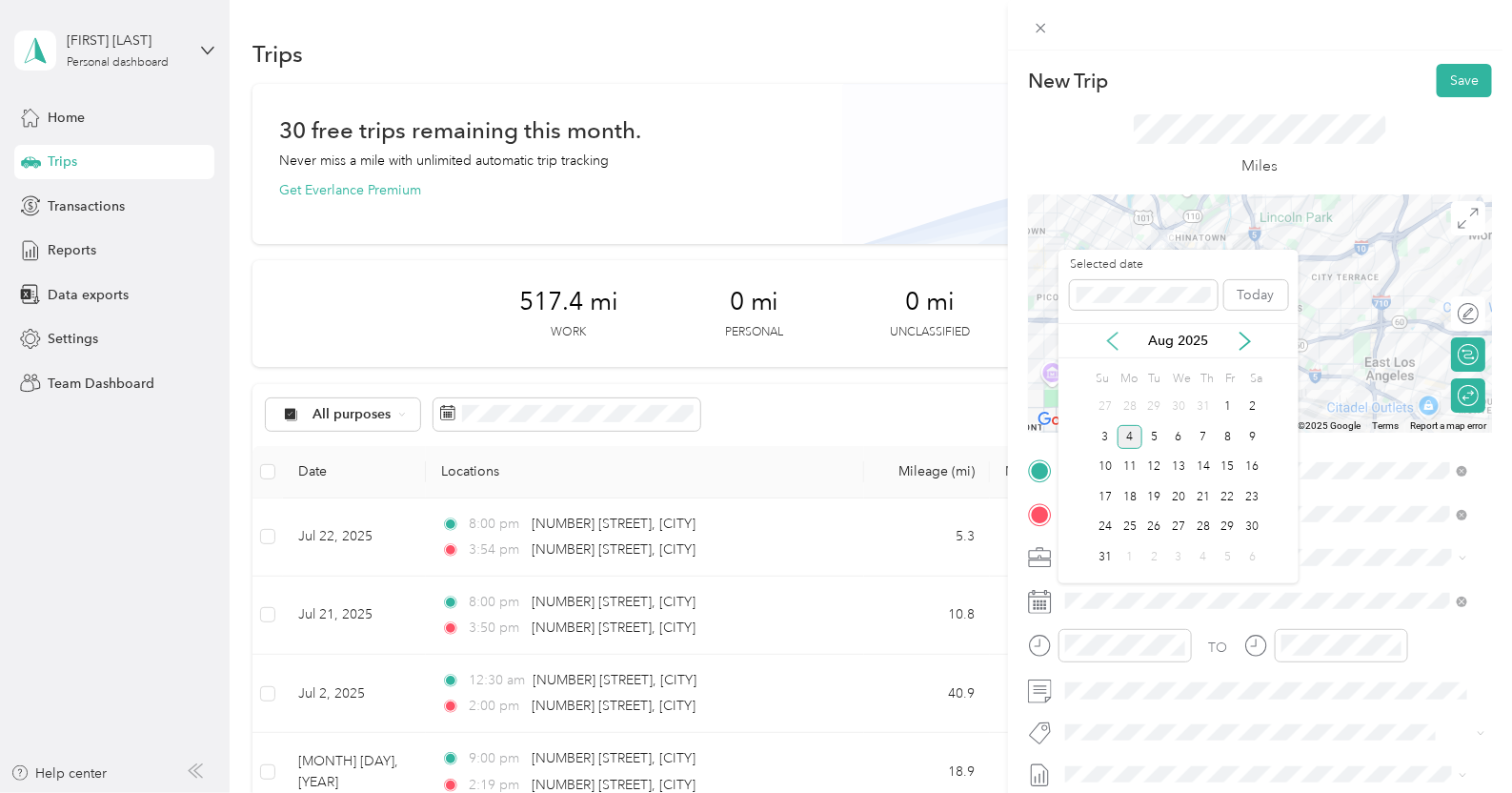 click 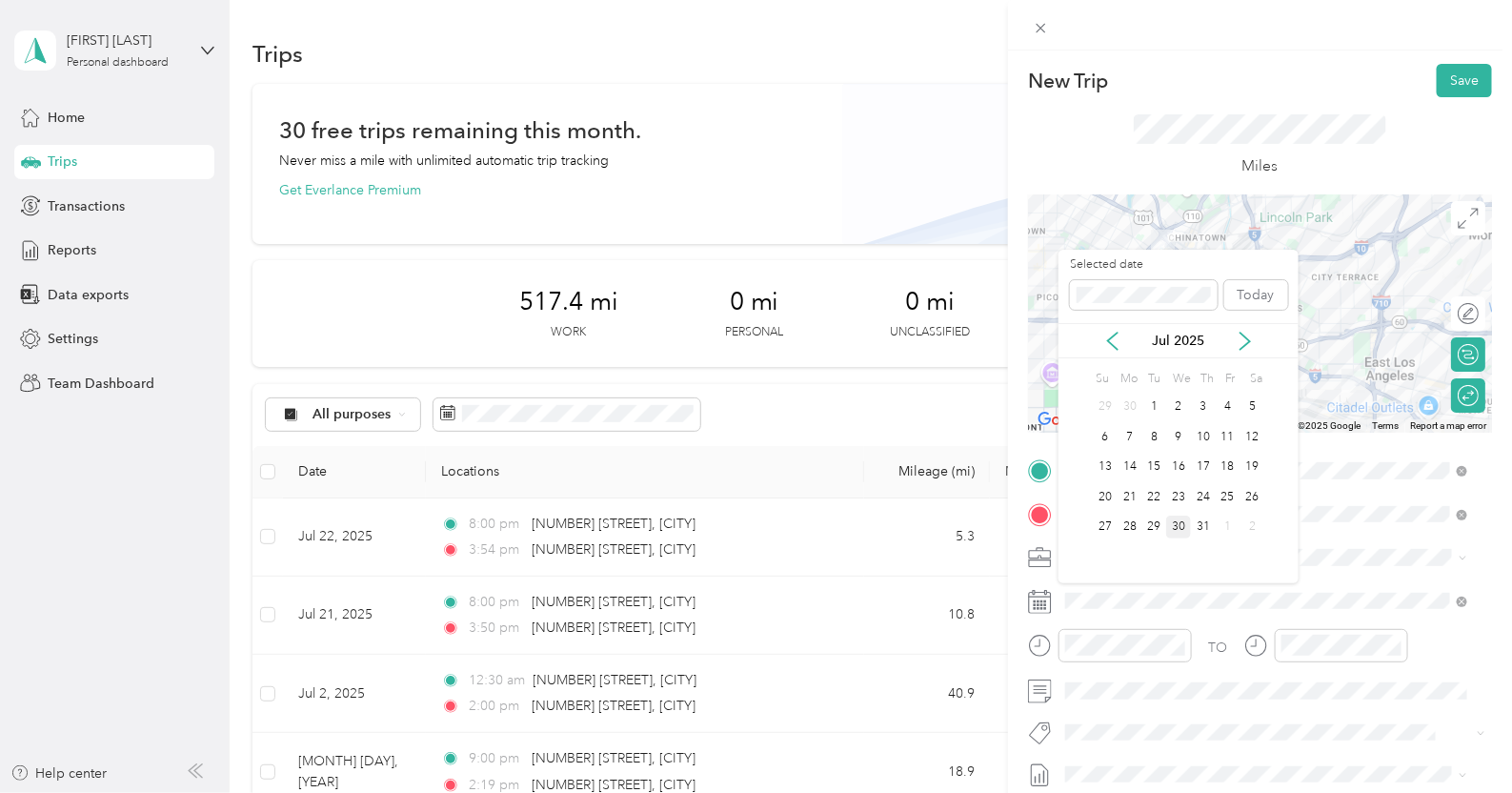 click on "30" at bounding box center [1179, 527] 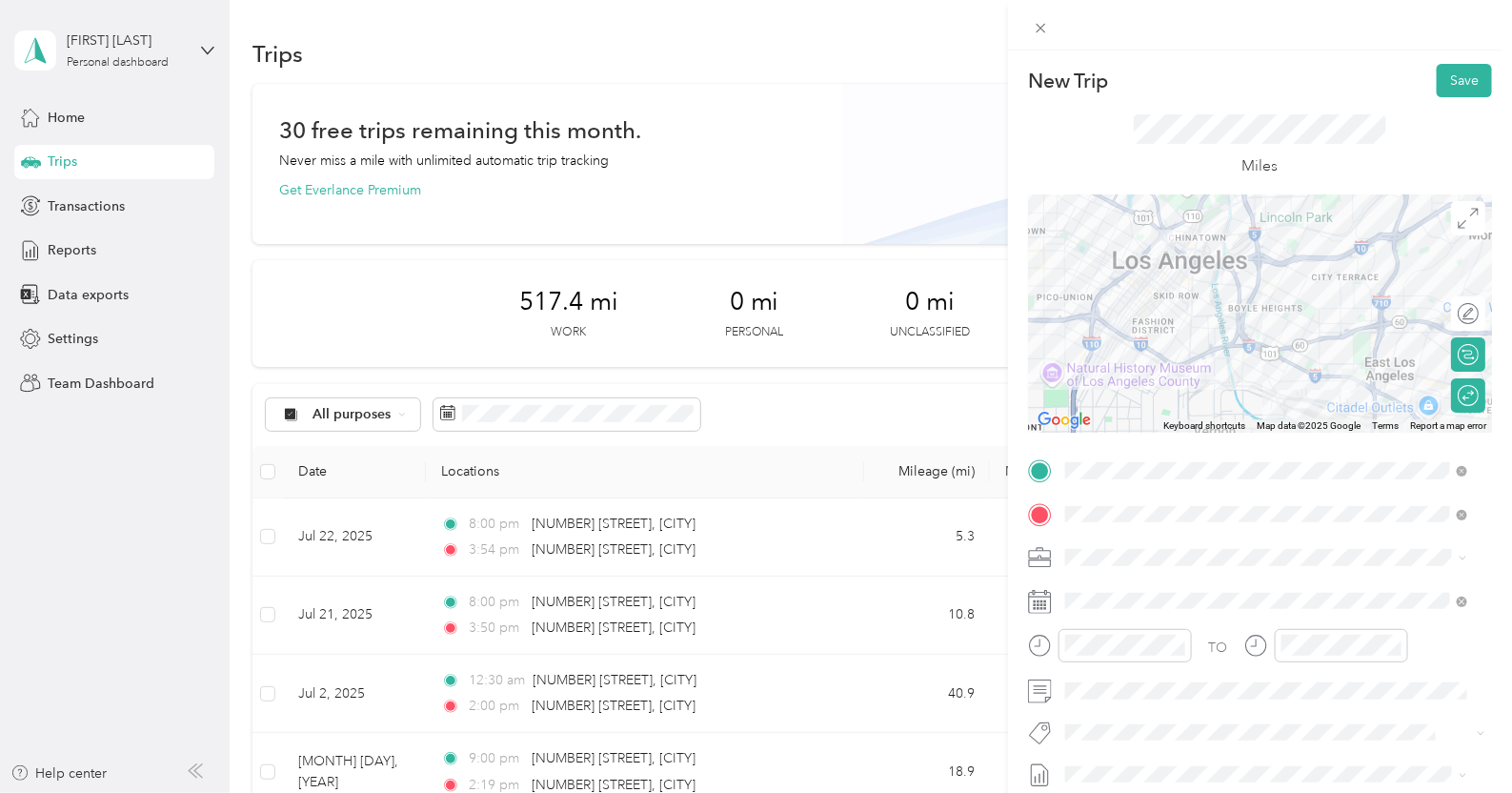 scroll, scrollTop: 118, scrollLeft: 0, axis: vertical 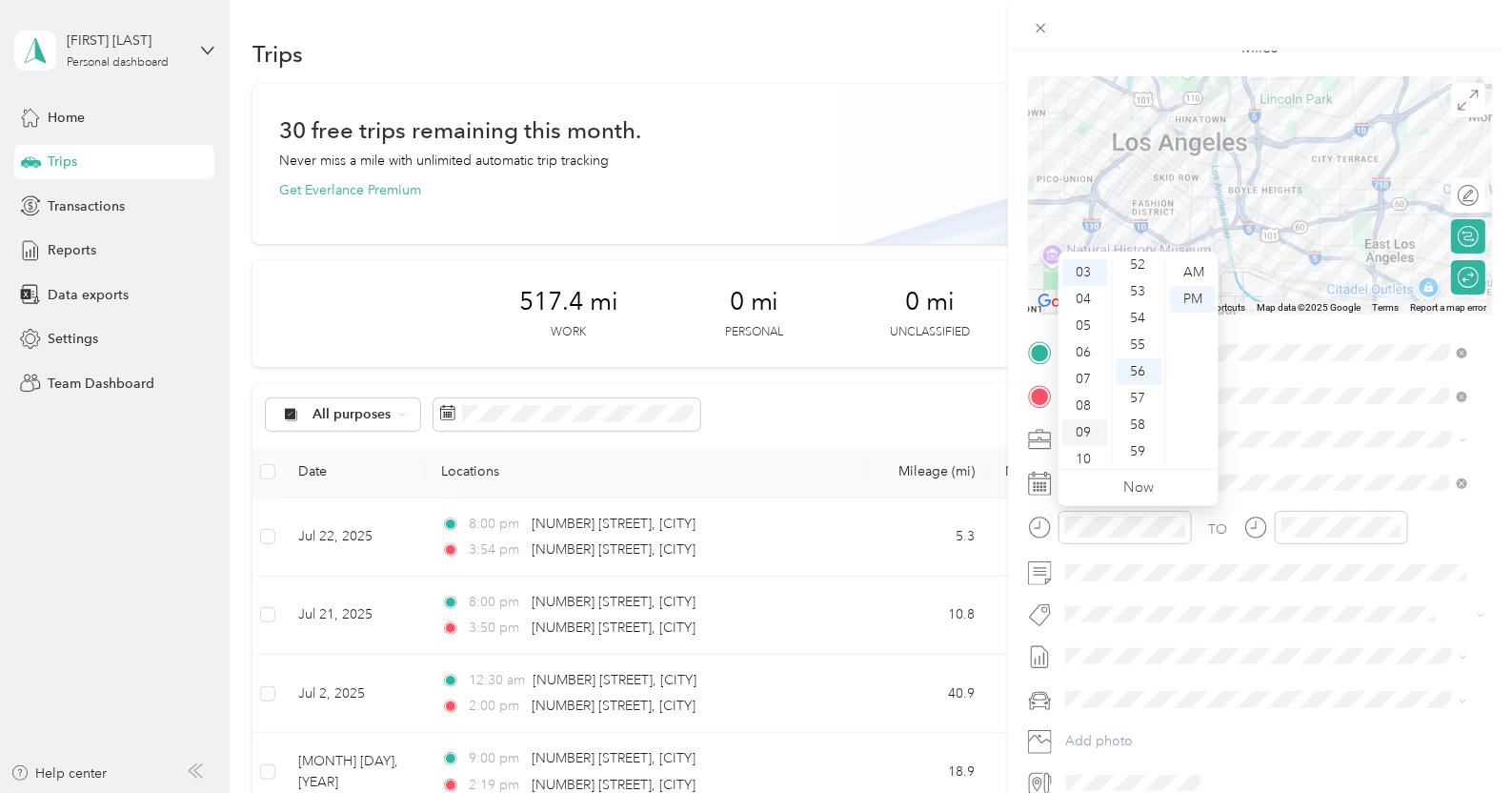 click on "09" at bounding box center [1085, 433] 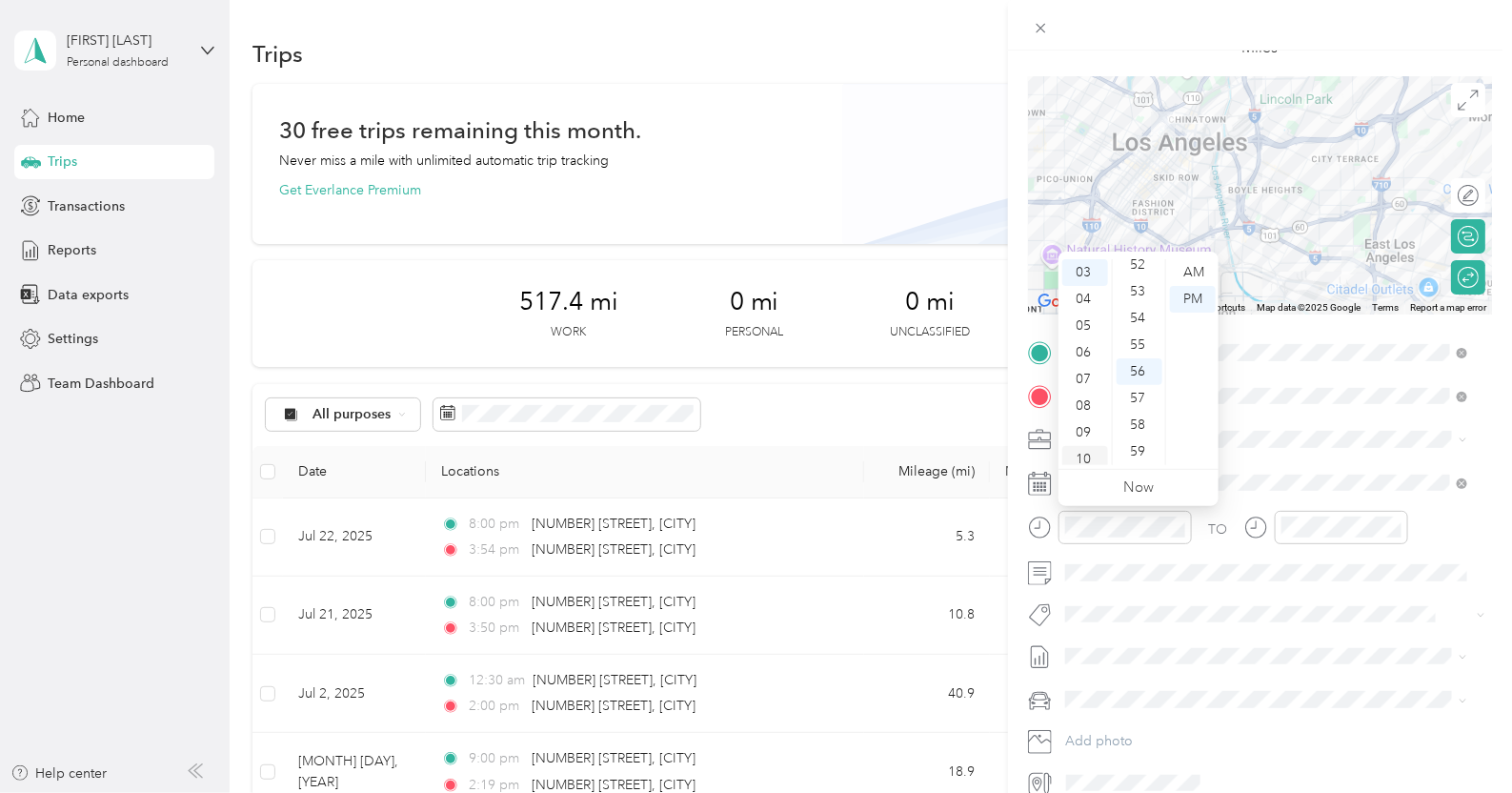 scroll, scrollTop: 113, scrollLeft: 0, axis: vertical 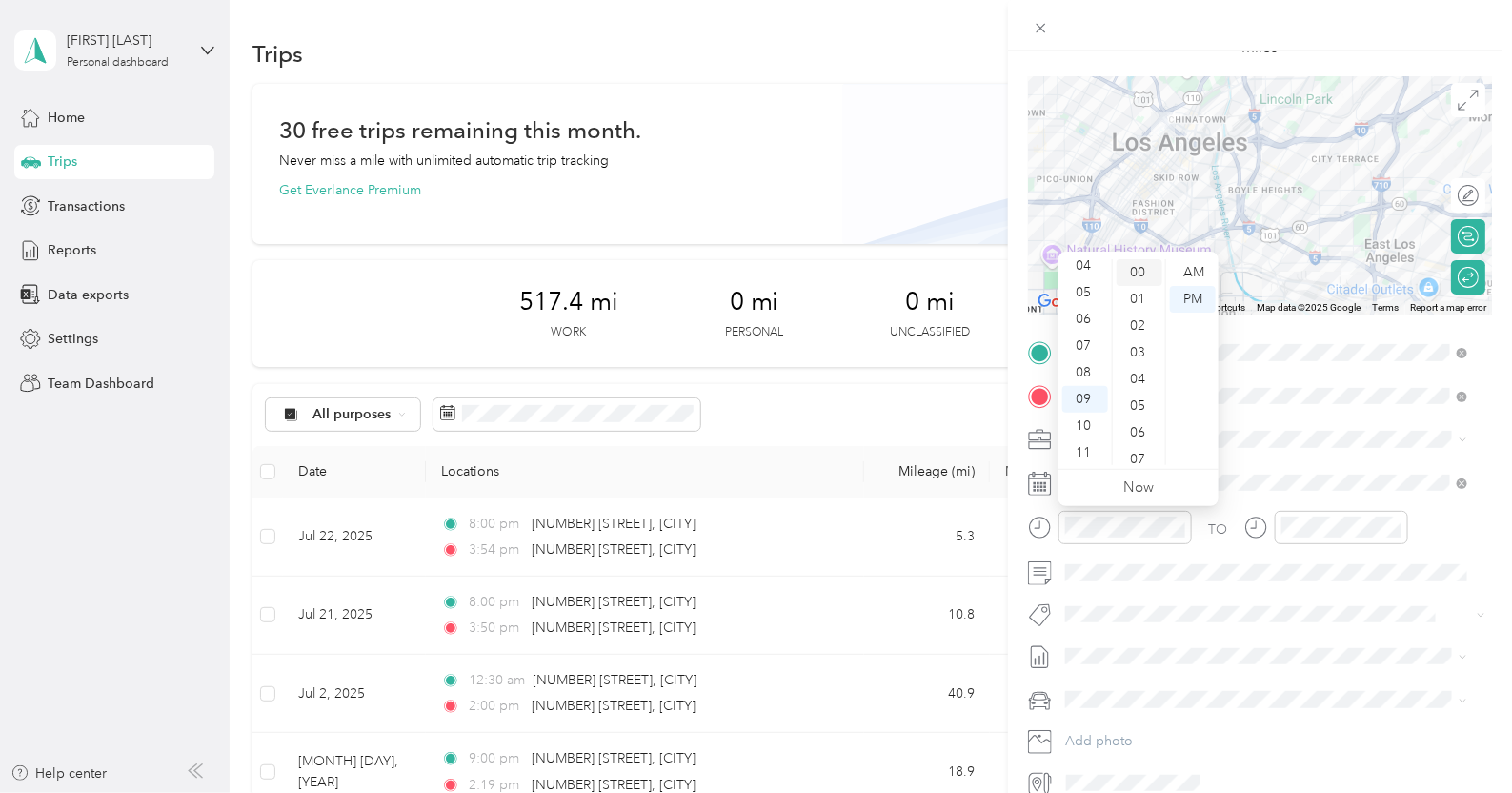 click on "00" at bounding box center [1139, 273] 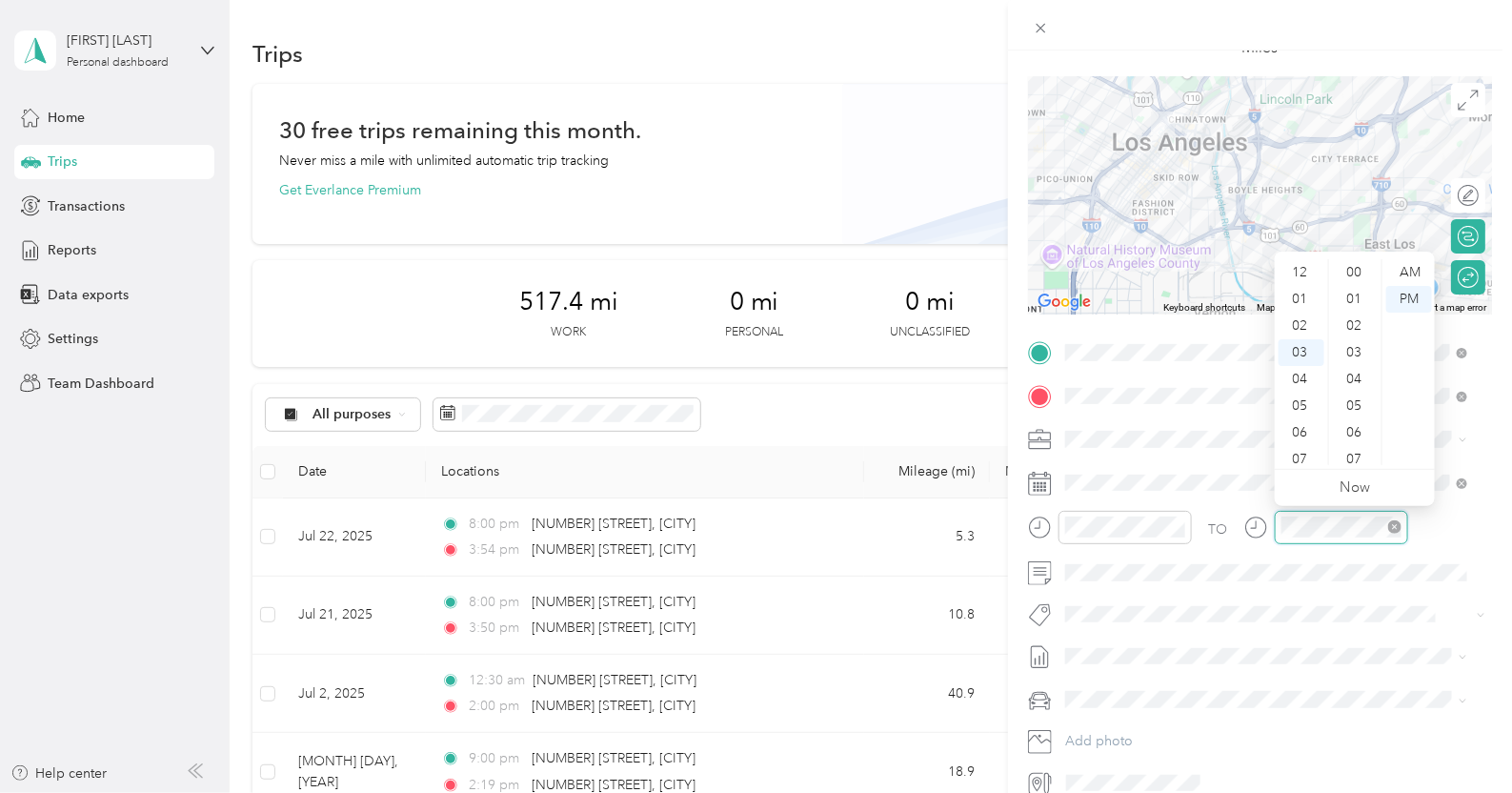 scroll, scrollTop: 80, scrollLeft: 0, axis: vertical 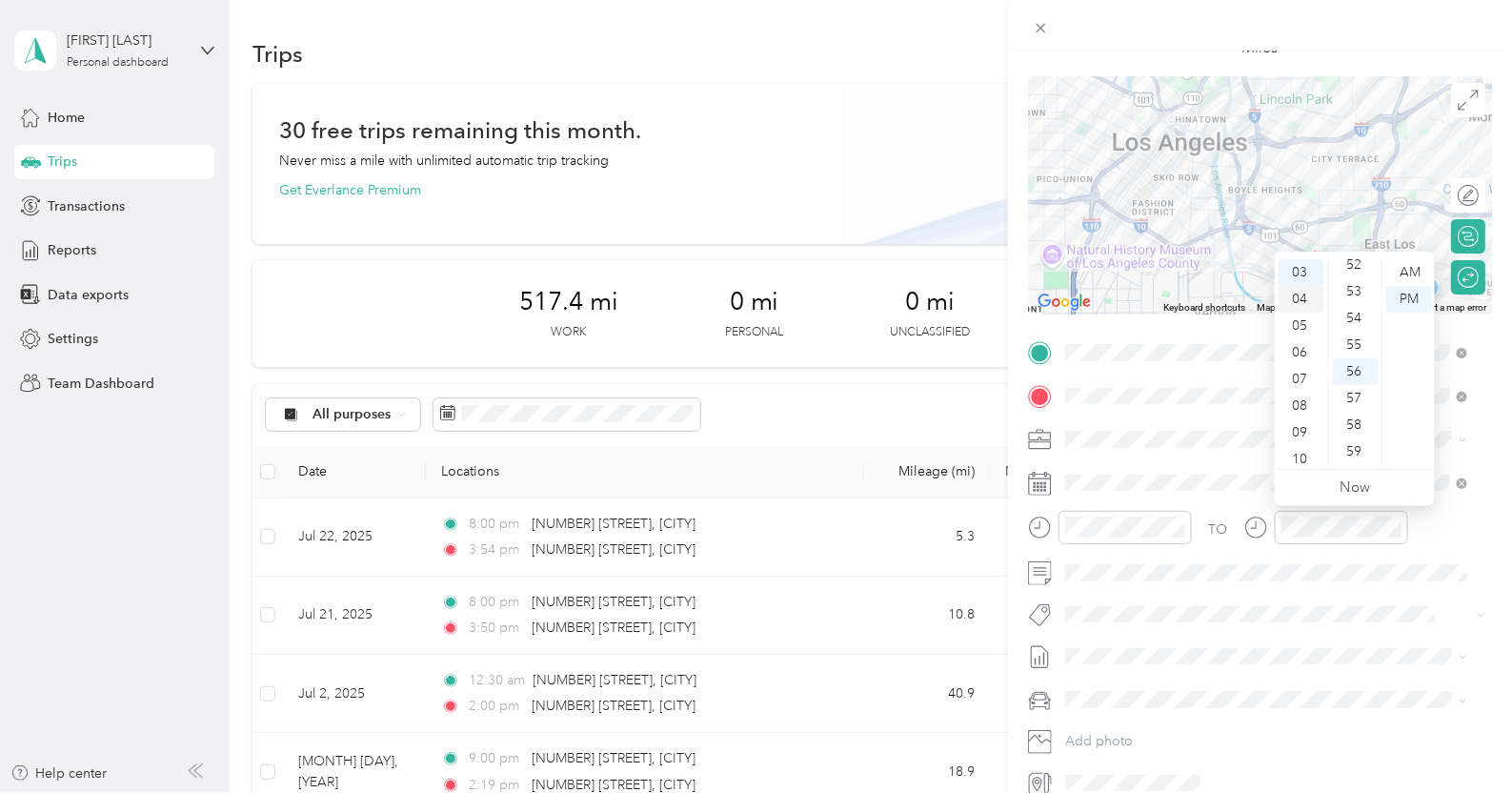 click on "04" at bounding box center (1301, 299) 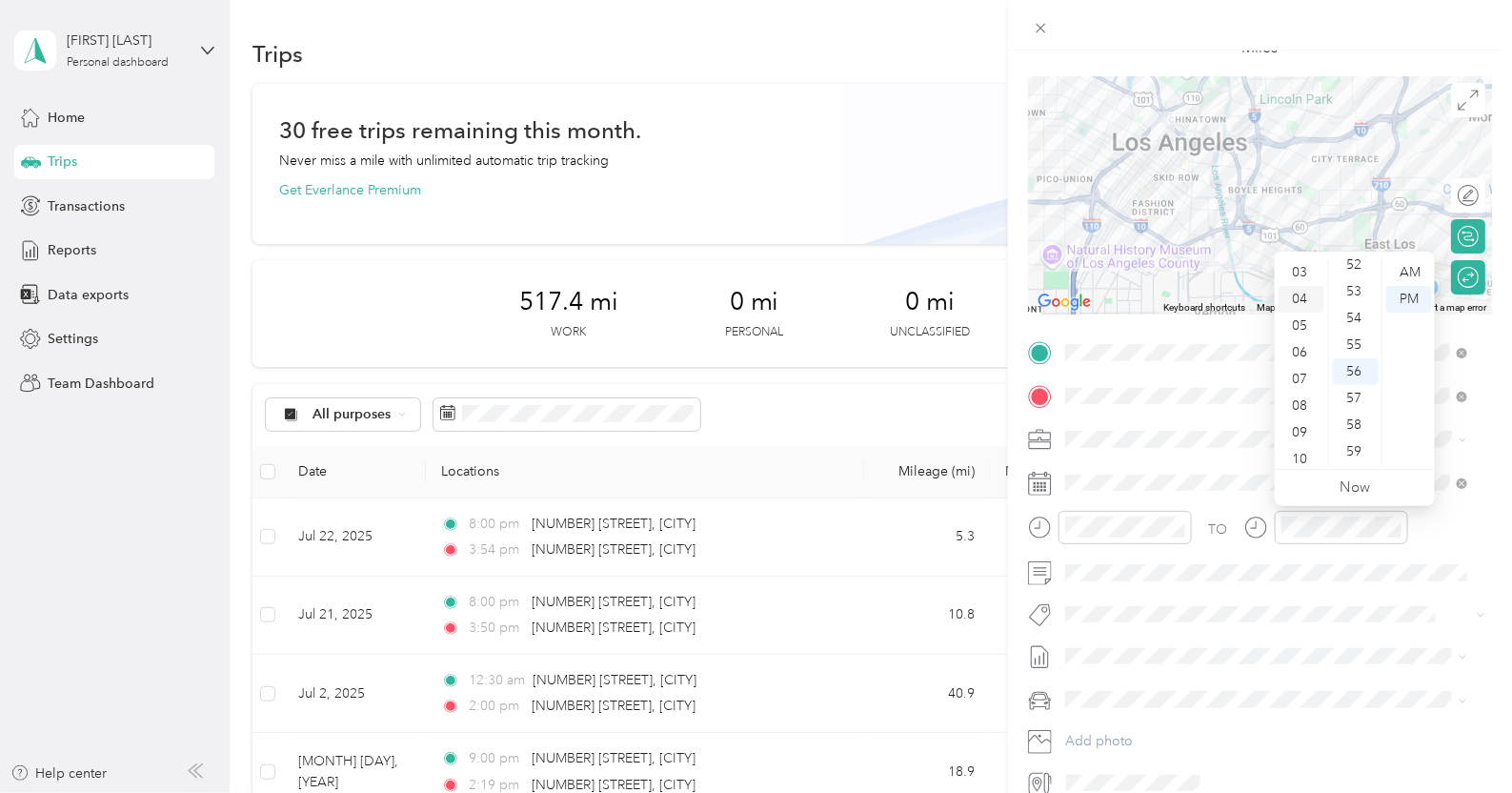 scroll, scrollTop: 106, scrollLeft: 0, axis: vertical 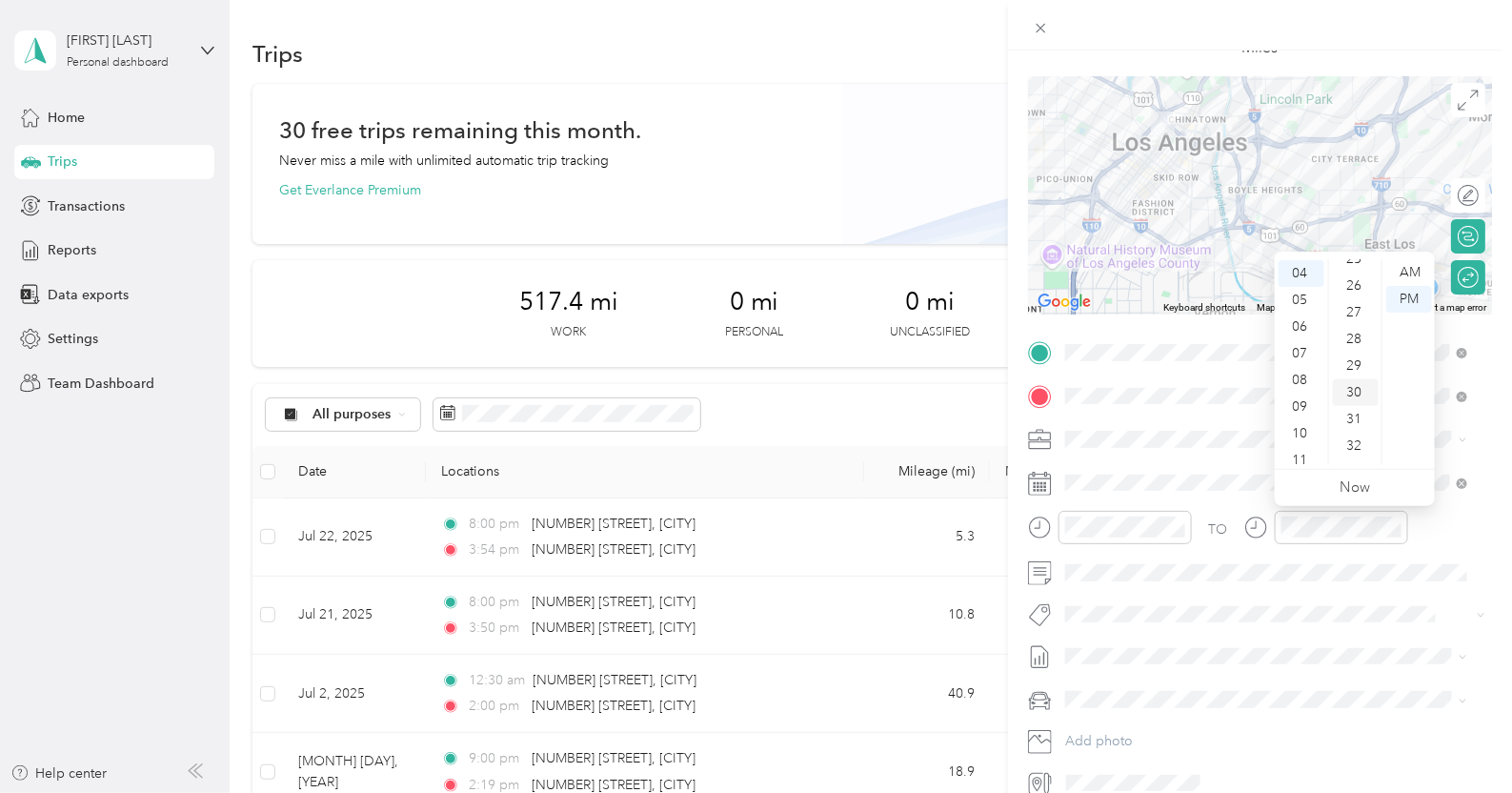 click on "30" at bounding box center (1356, 393) 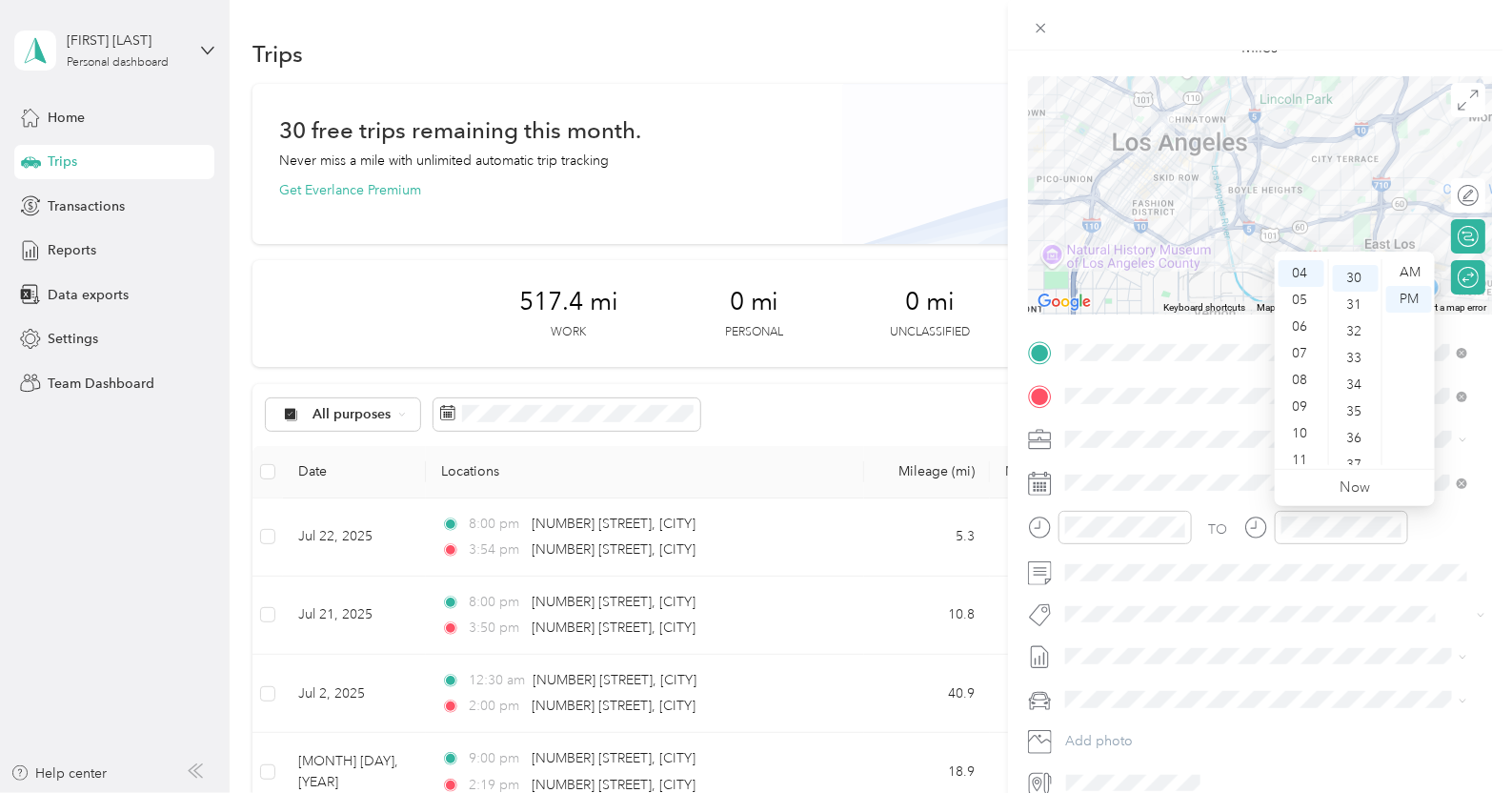 scroll, scrollTop: 800, scrollLeft: 0, axis: vertical 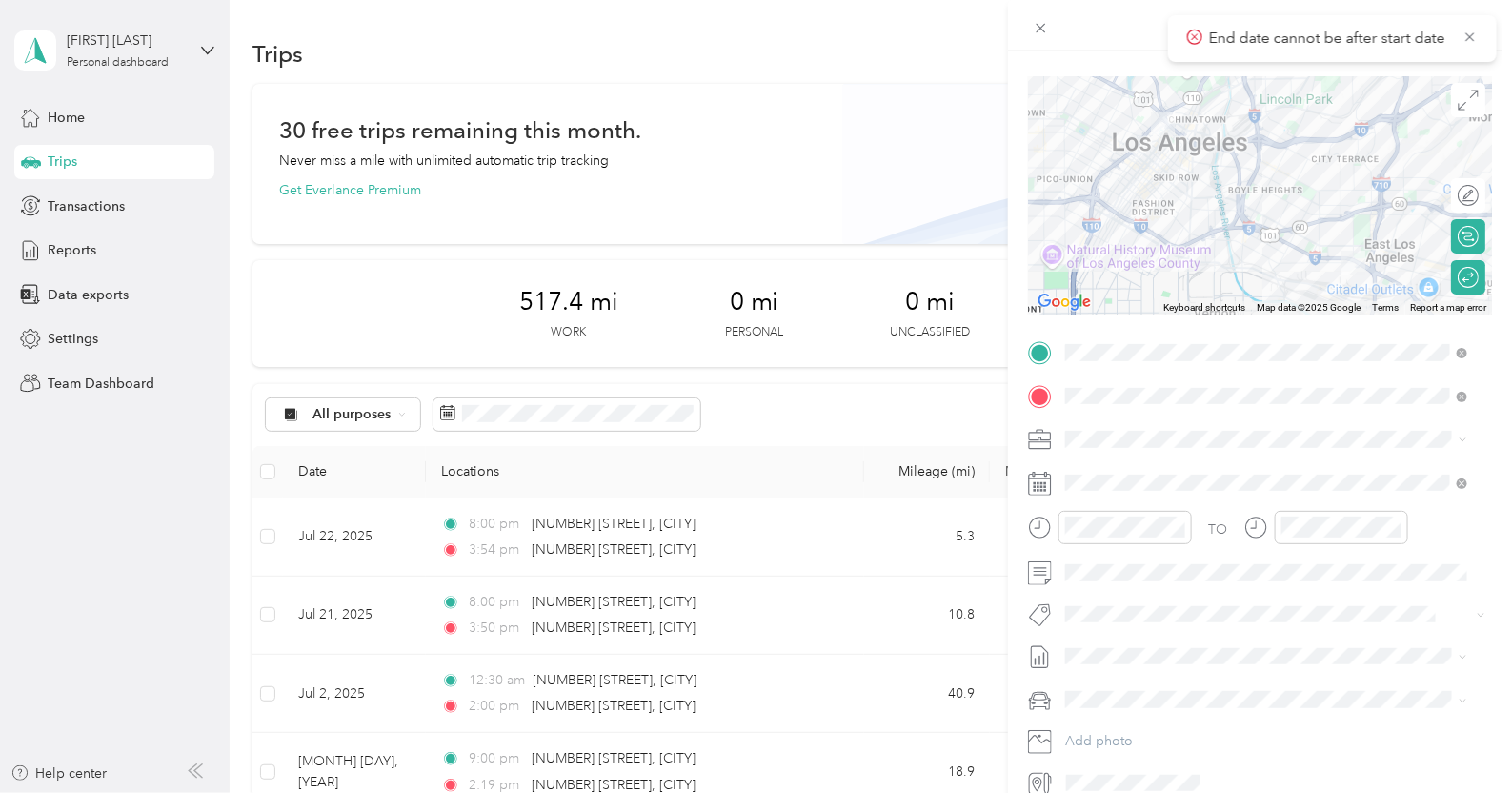 click on "[ID]" at bounding box center [1076, 559] 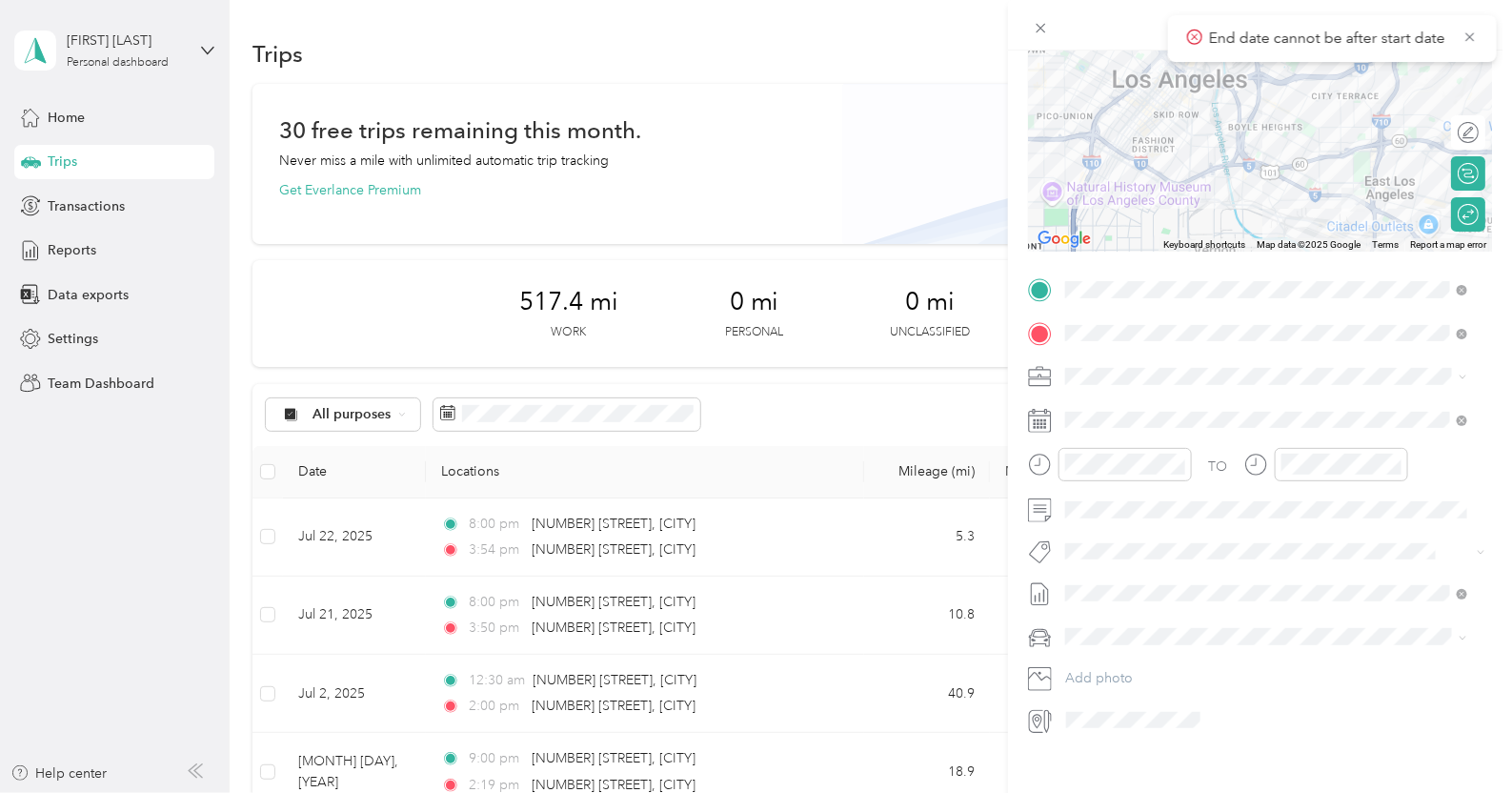 scroll, scrollTop: 210, scrollLeft: 0, axis: vertical 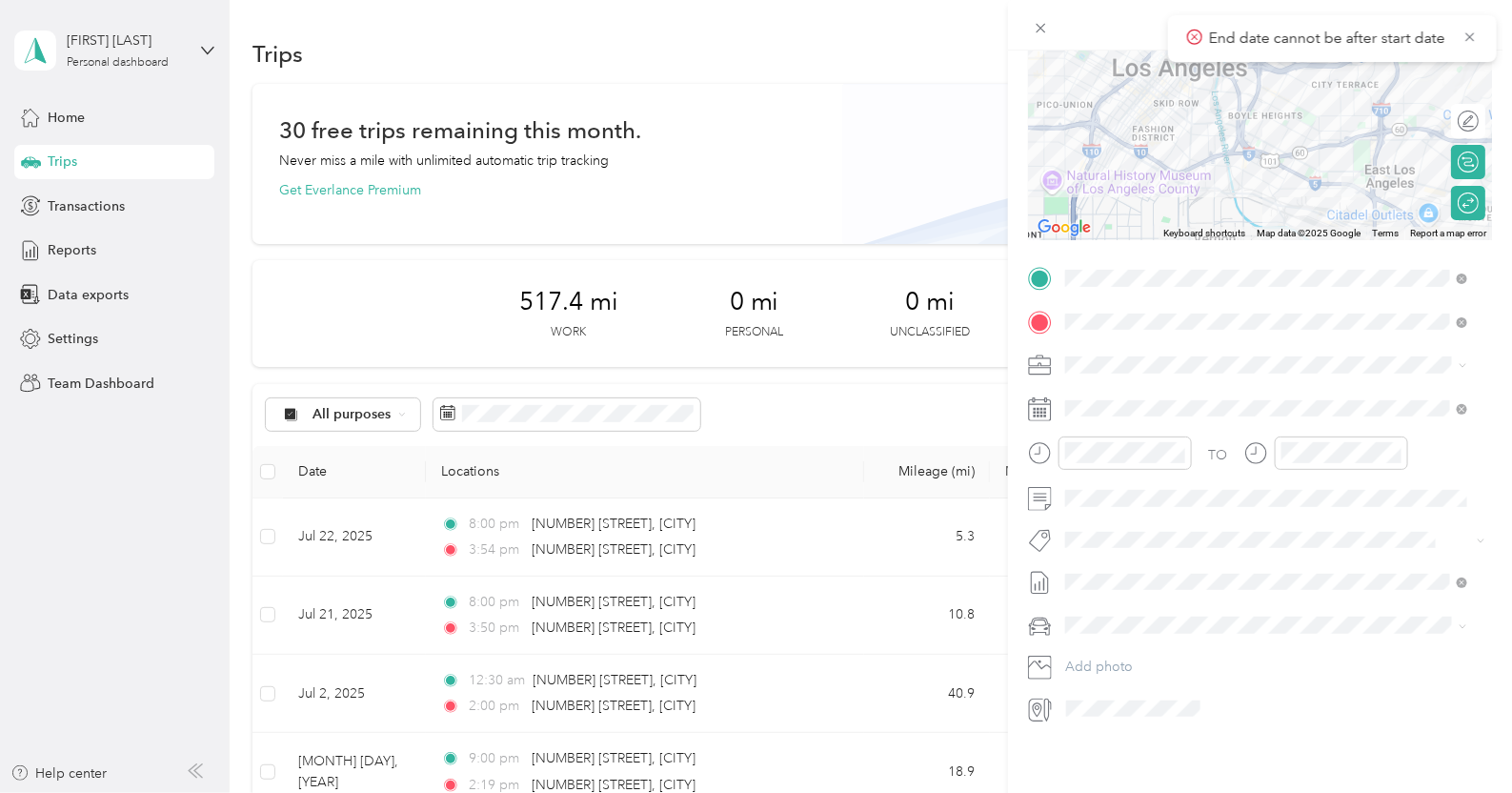 click on "KIA FORTE" at bounding box center (1266, 638) 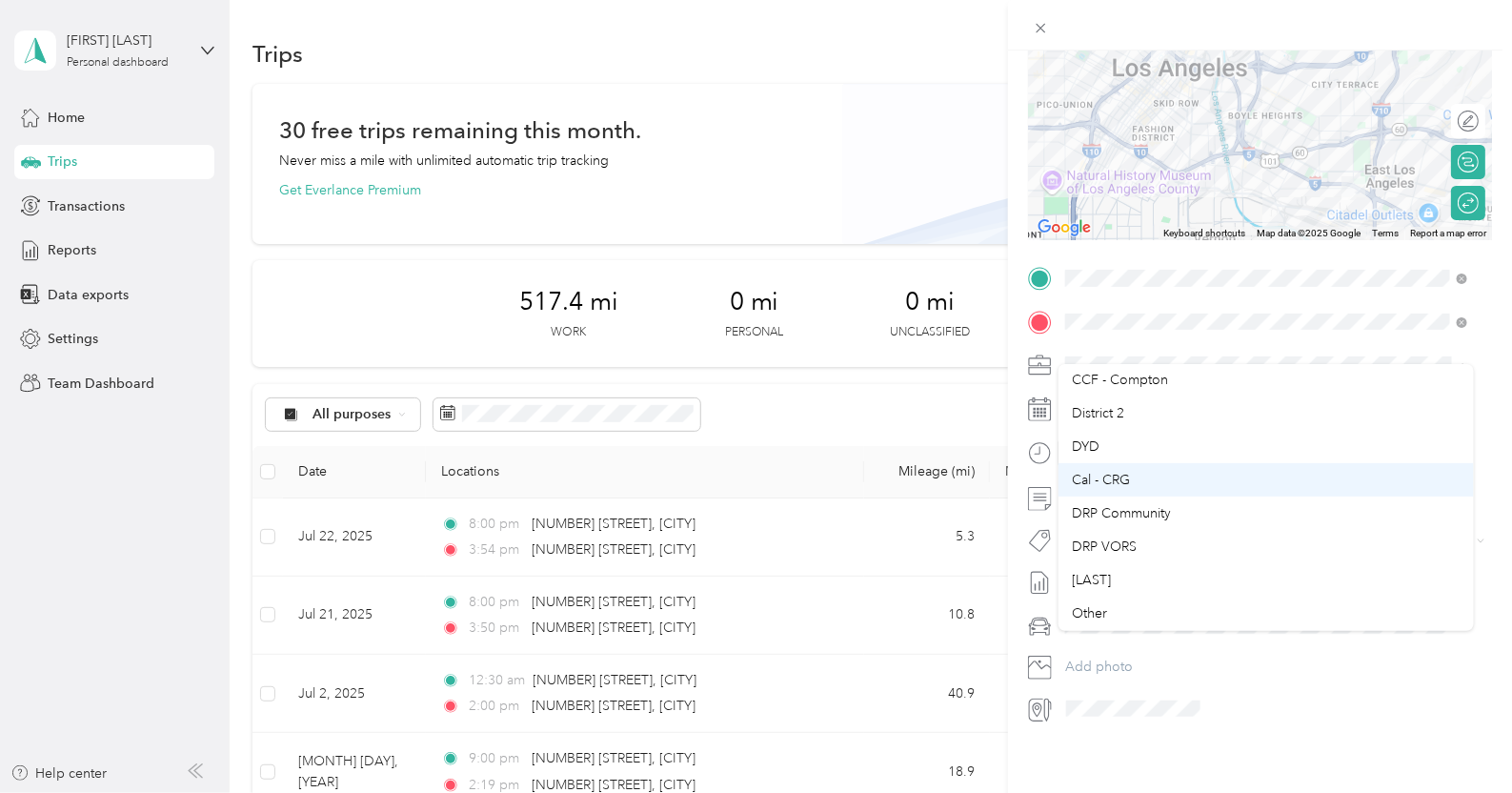 scroll, scrollTop: 237, scrollLeft: 0, axis: vertical 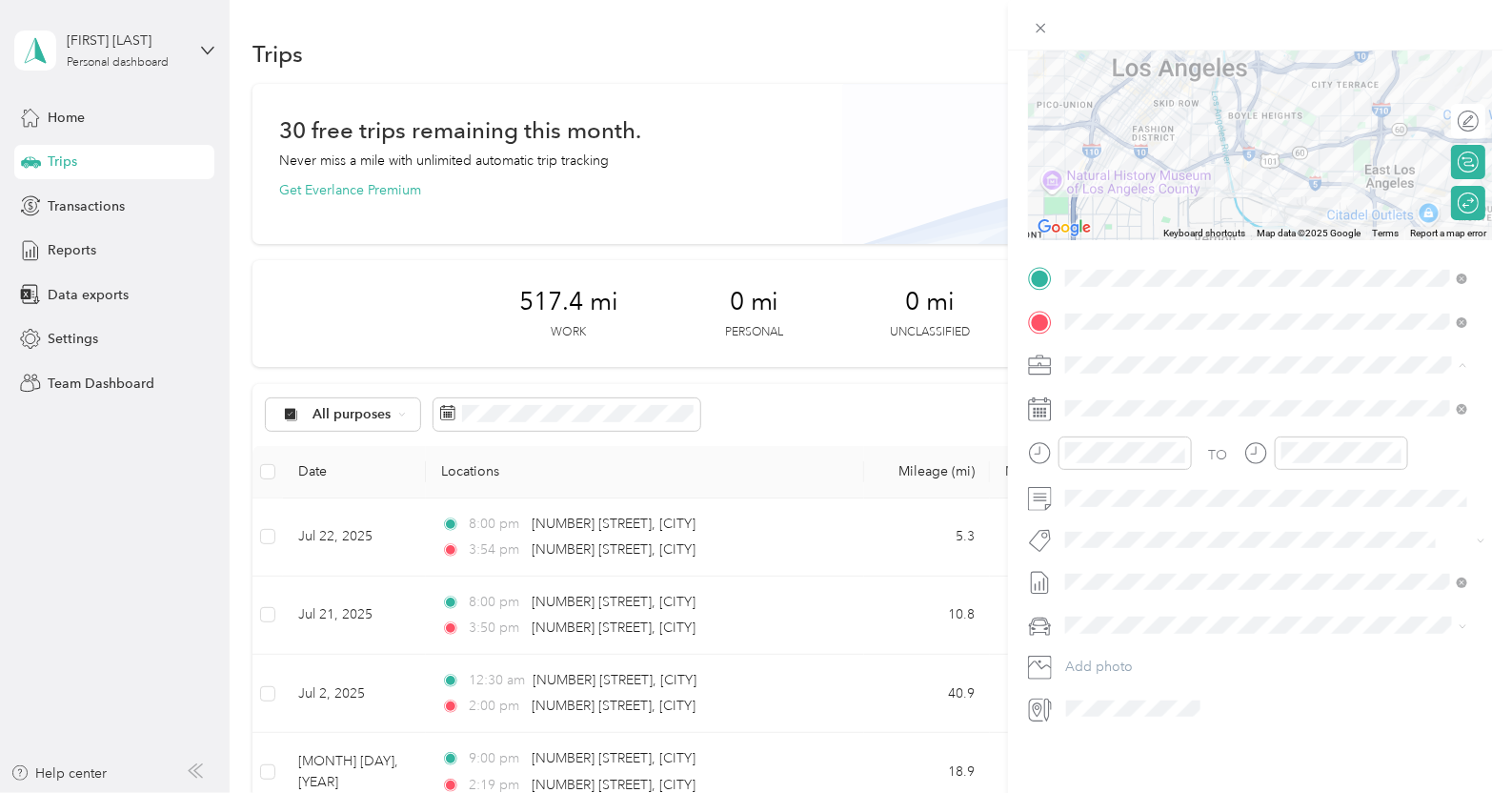 click on "New Trip Save This trip cannot be edited because it is either under review, approved, or paid. Contact your Team Manager to edit it. Miles ← Move left → Move right ↑ Move up ↓ Move down + Zoom in - Zoom out Home Jump left by 75% End Jump right by 75% Page Up Jump up by 75% Page Down Jump down by 75% Keyboard shortcuts Map Data Map data ©2025 Google Map data ©2025 Google 2 km  Click to toggle between metric and imperial units Terms Report a map error Edit route Calculate route Round trip TO Add photo" at bounding box center [1260, 447] 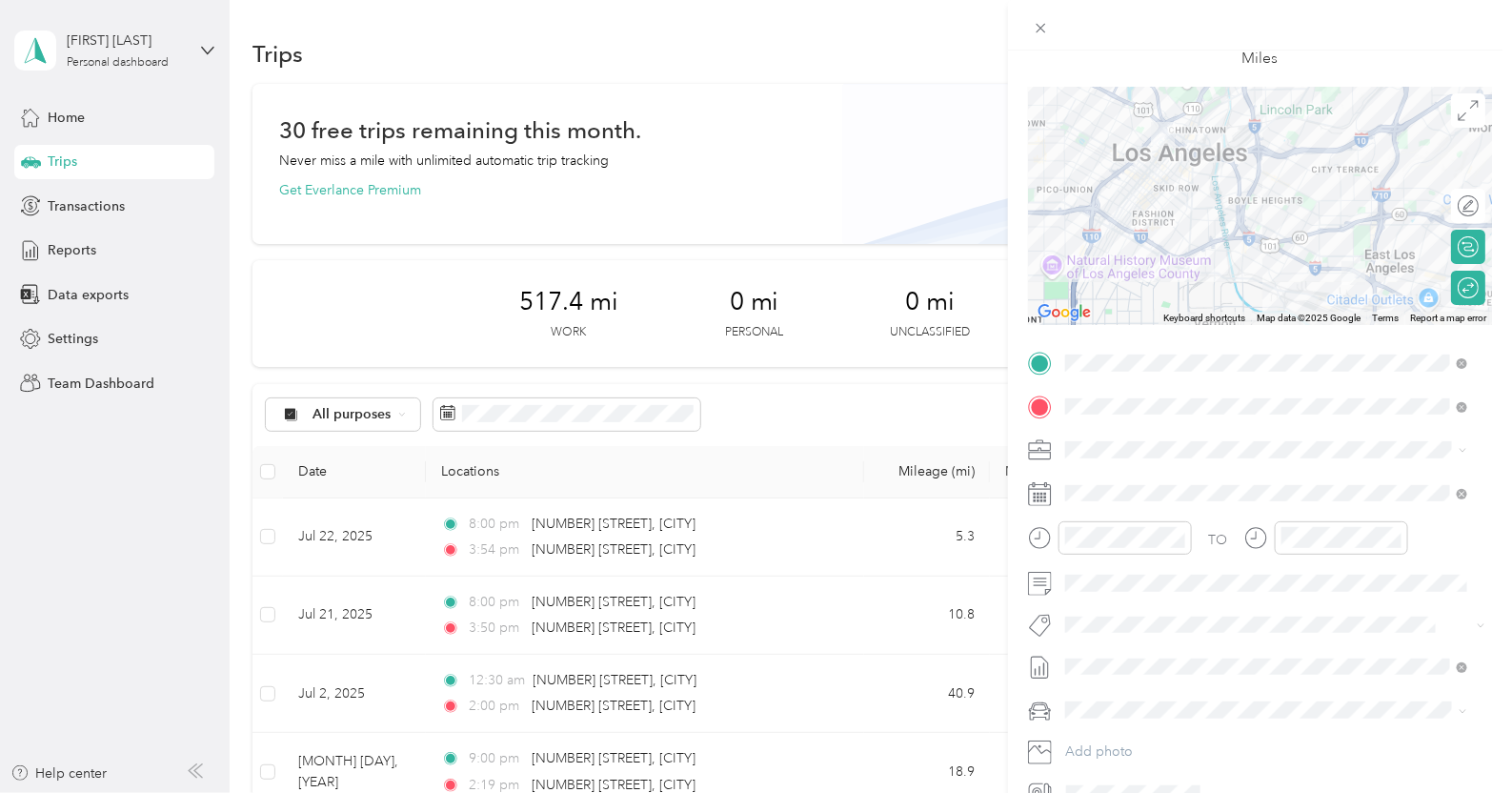 scroll, scrollTop: 0, scrollLeft: 0, axis: both 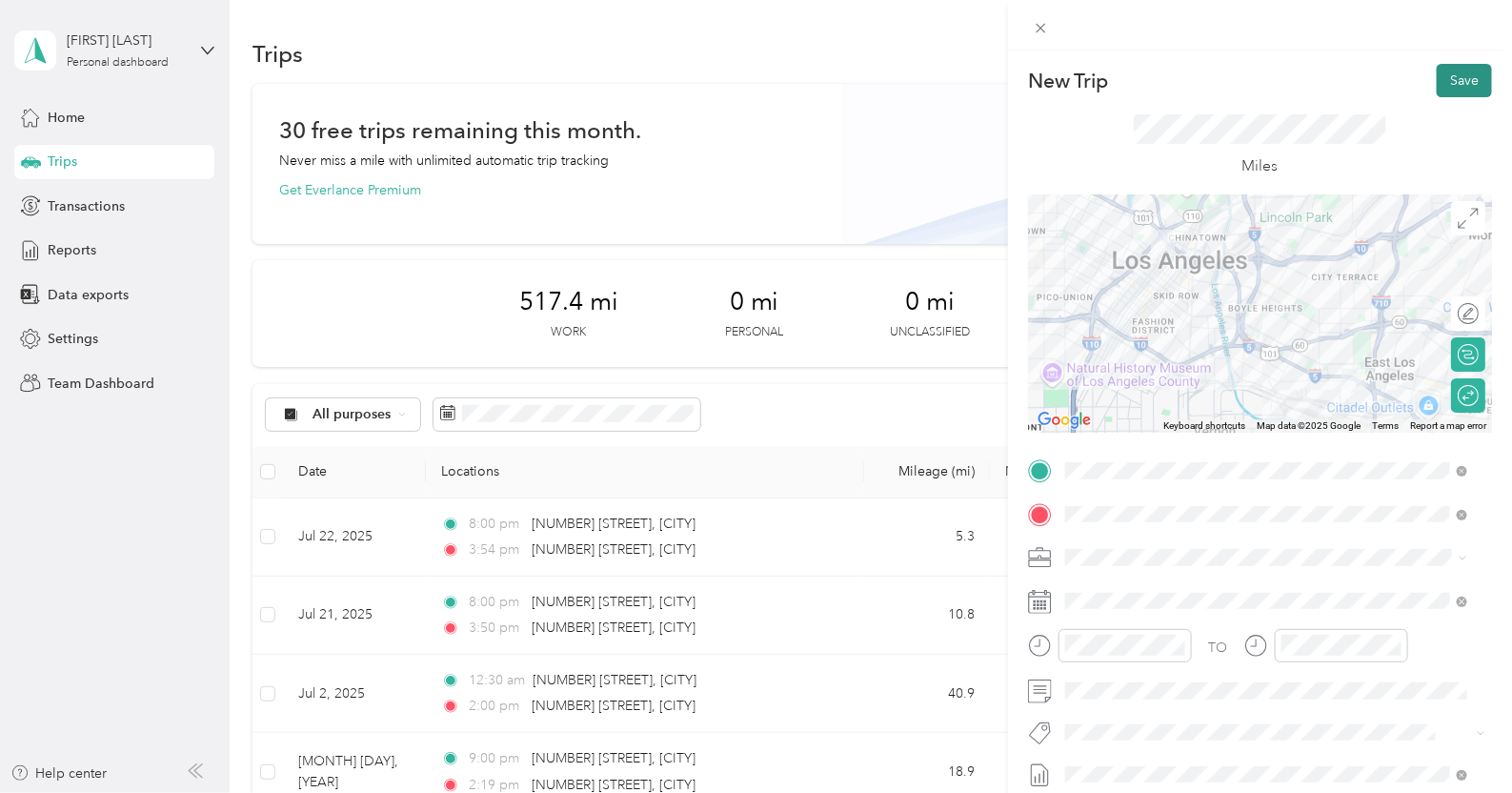 click on "Save" at bounding box center [1464, 80] 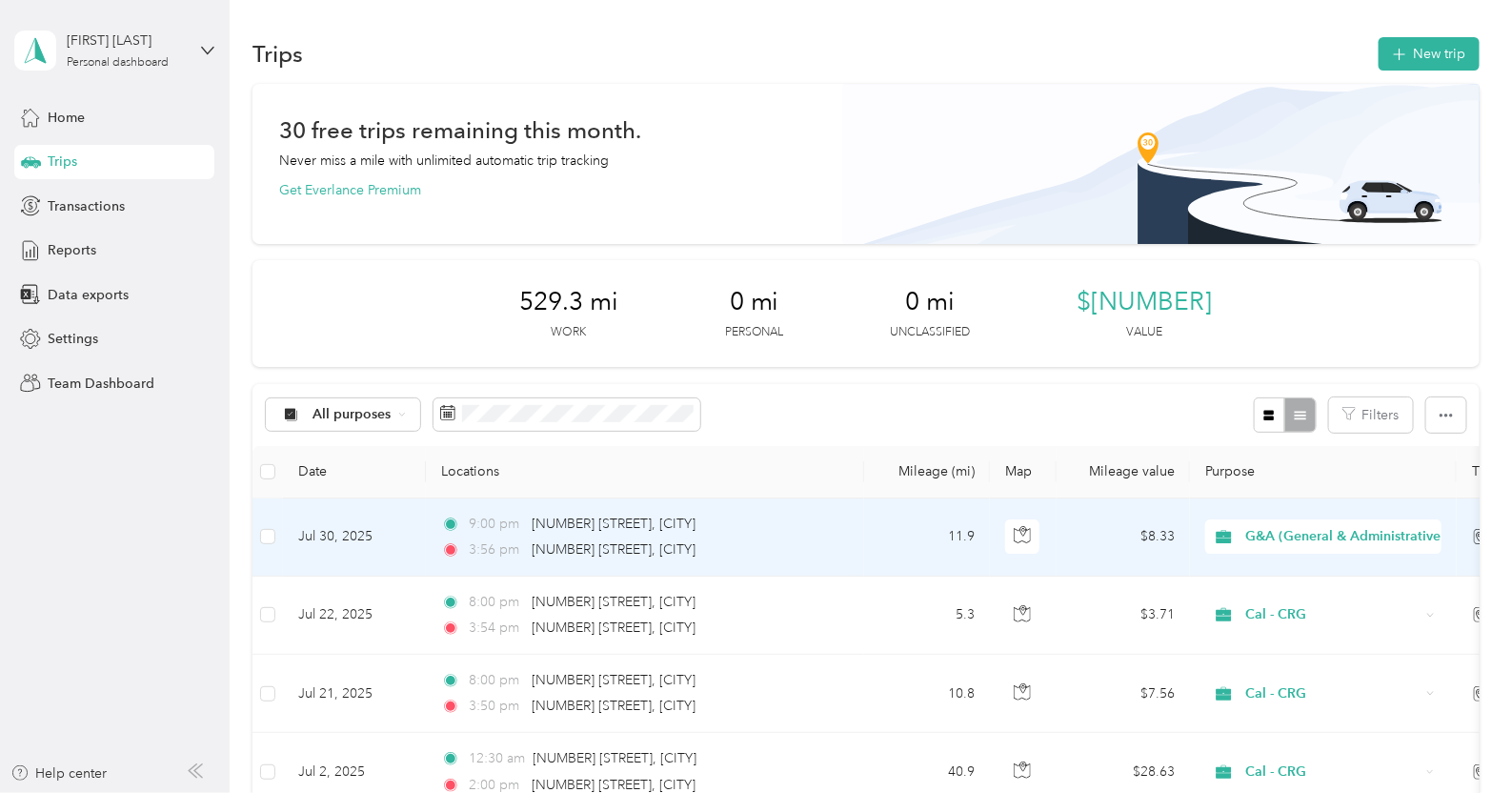 click on "[TIME] [NUMBER] [STREET], [CITY] [TIME] [NUMBER] [STREET], [CITY]" at bounding box center [645, 538] 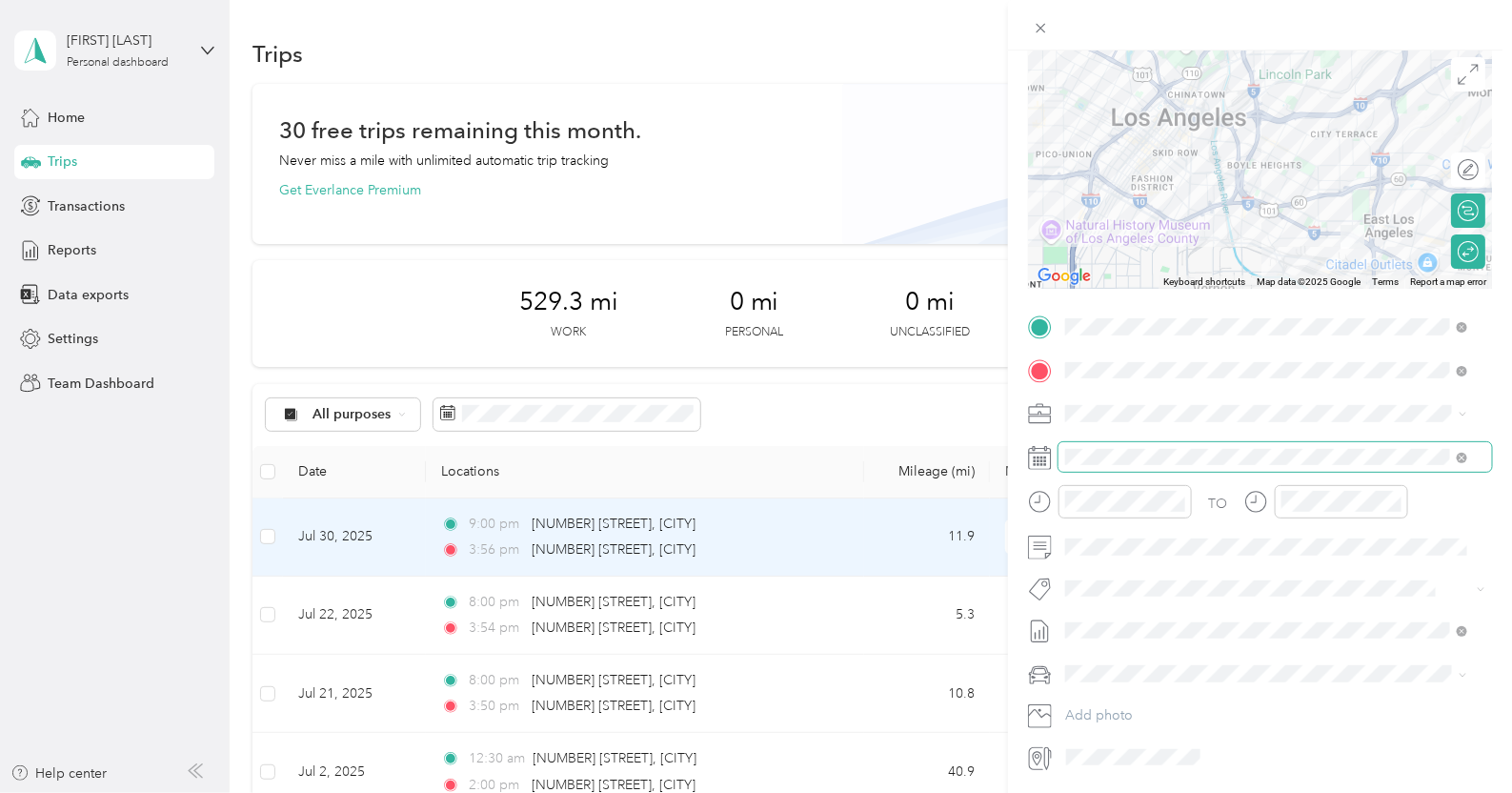 scroll, scrollTop: 145, scrollLeft: 0, axis: vertical 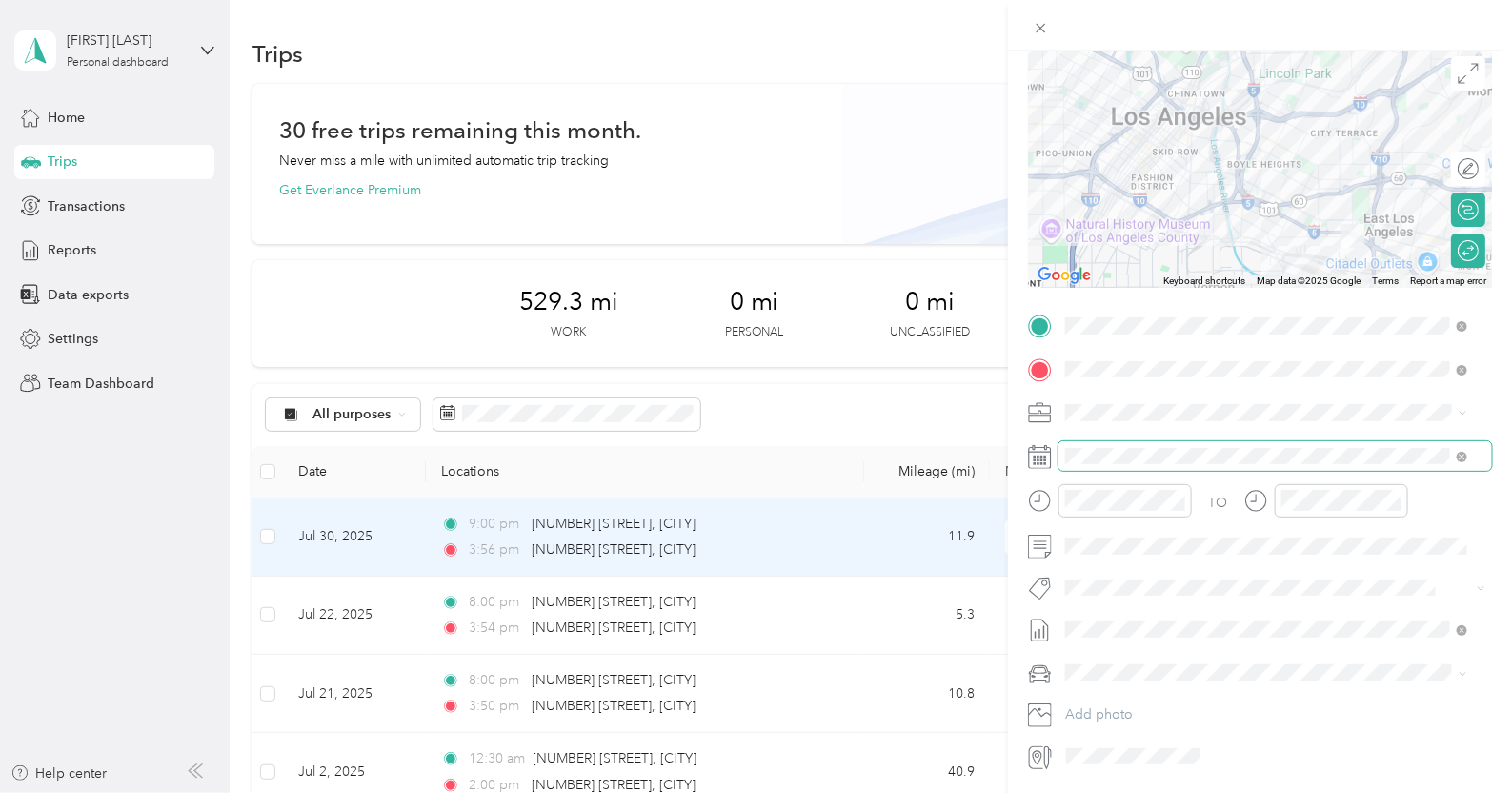 click on "TO Add photo" at bounding box center [1260, 540] 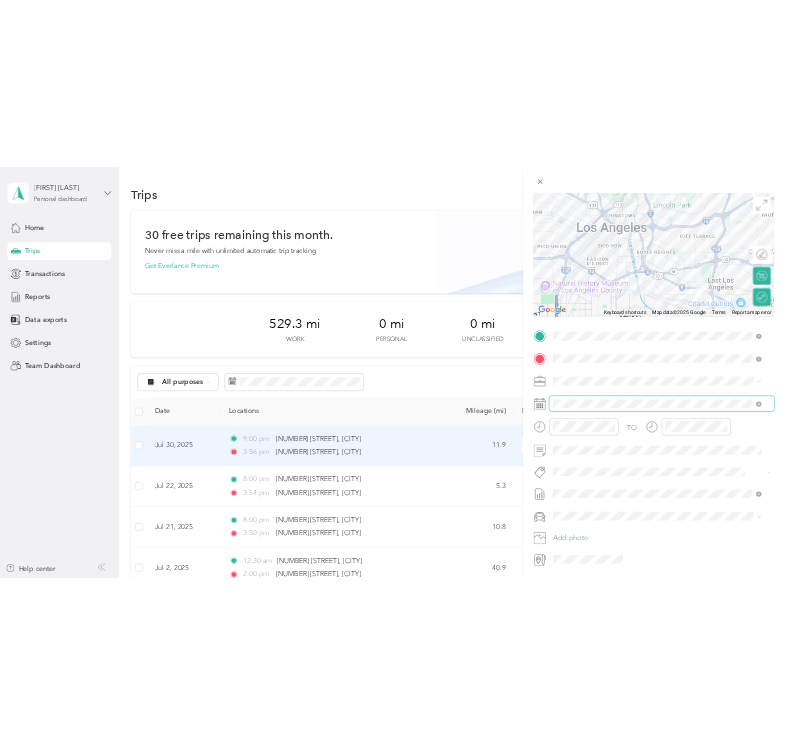 scroll, scrollTop: 220, scrollLeft: 0, axis: vertical 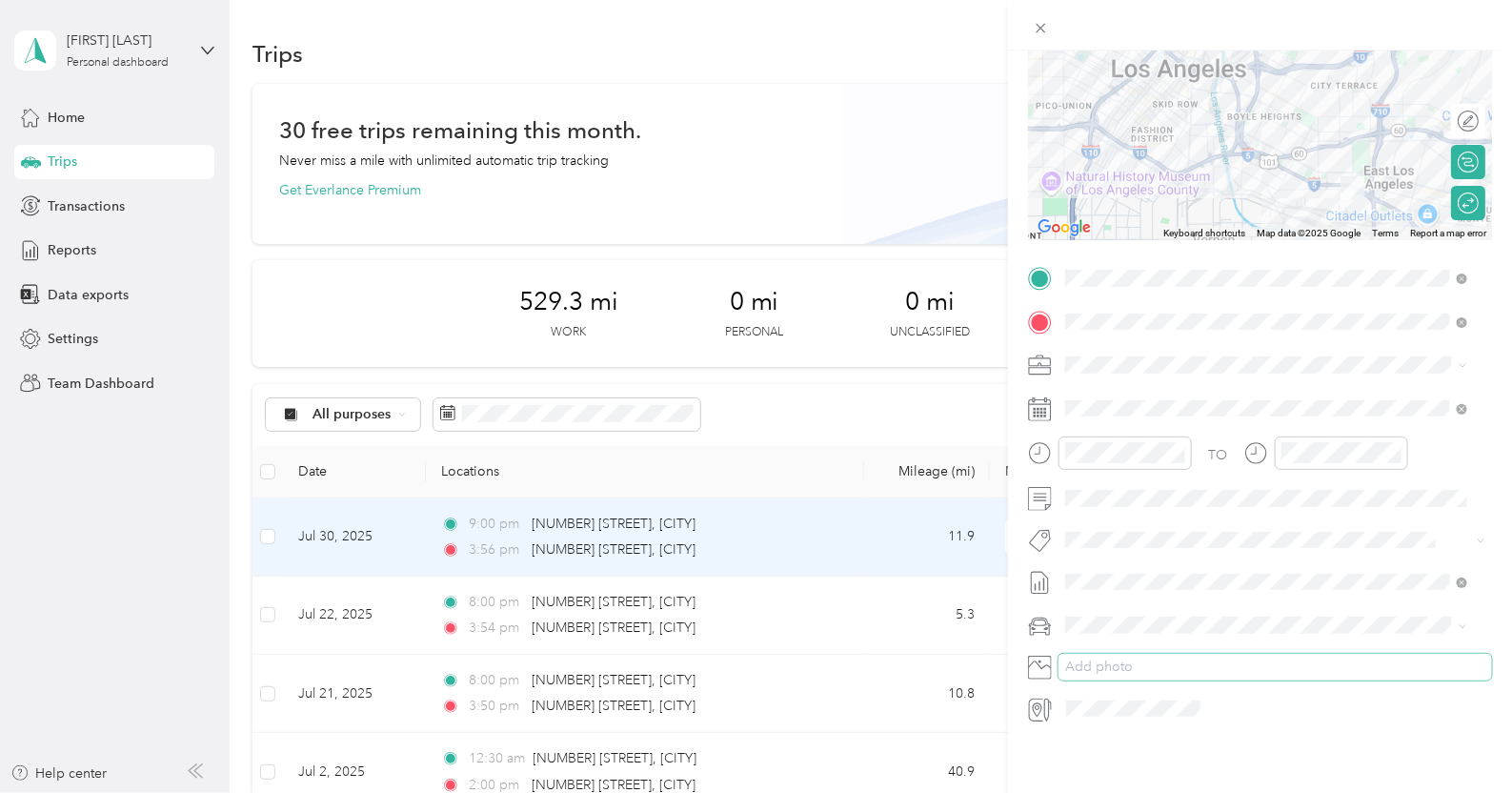 click on "Add photo" at bounding box center [1275, 667] 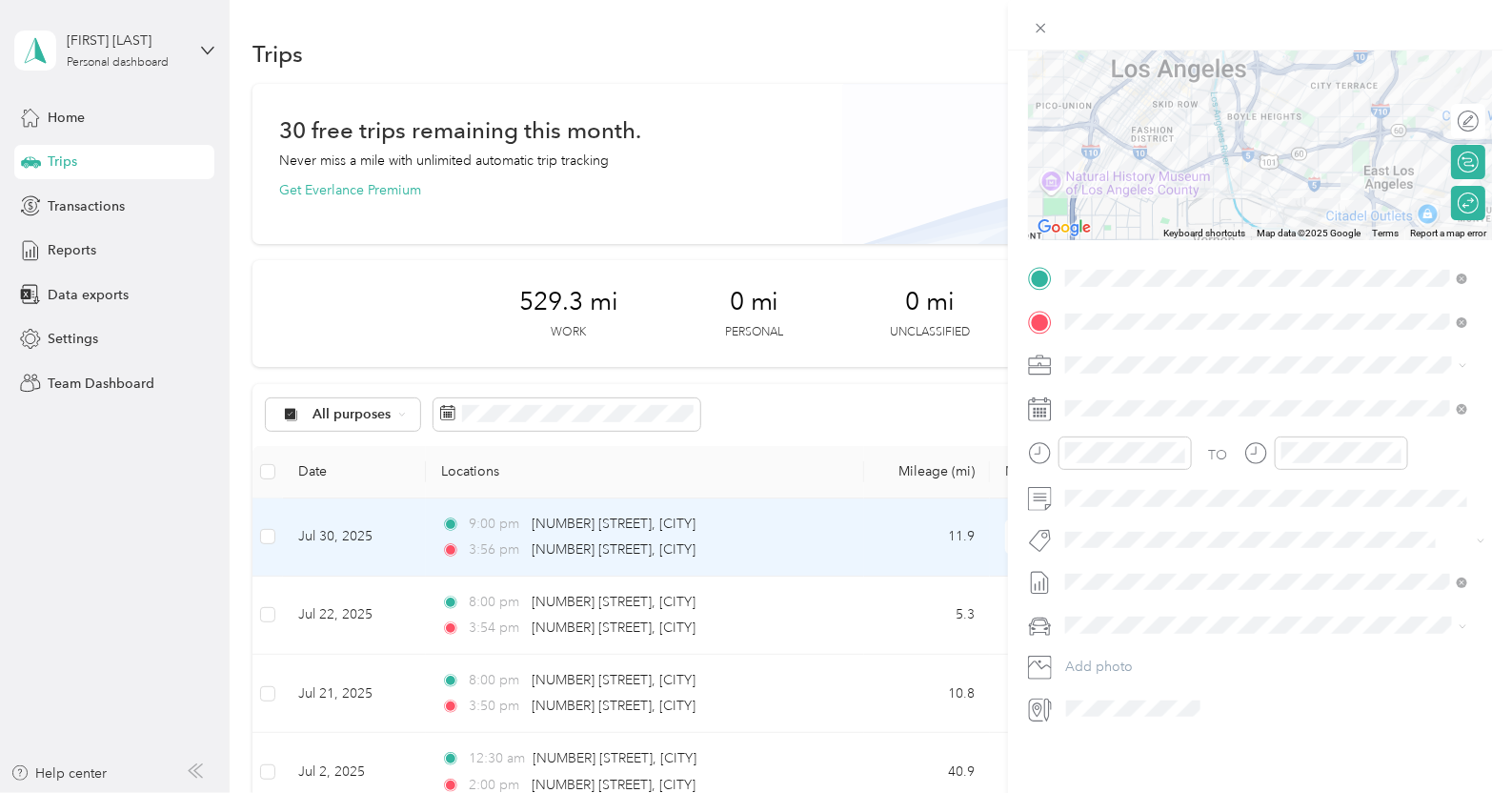 click 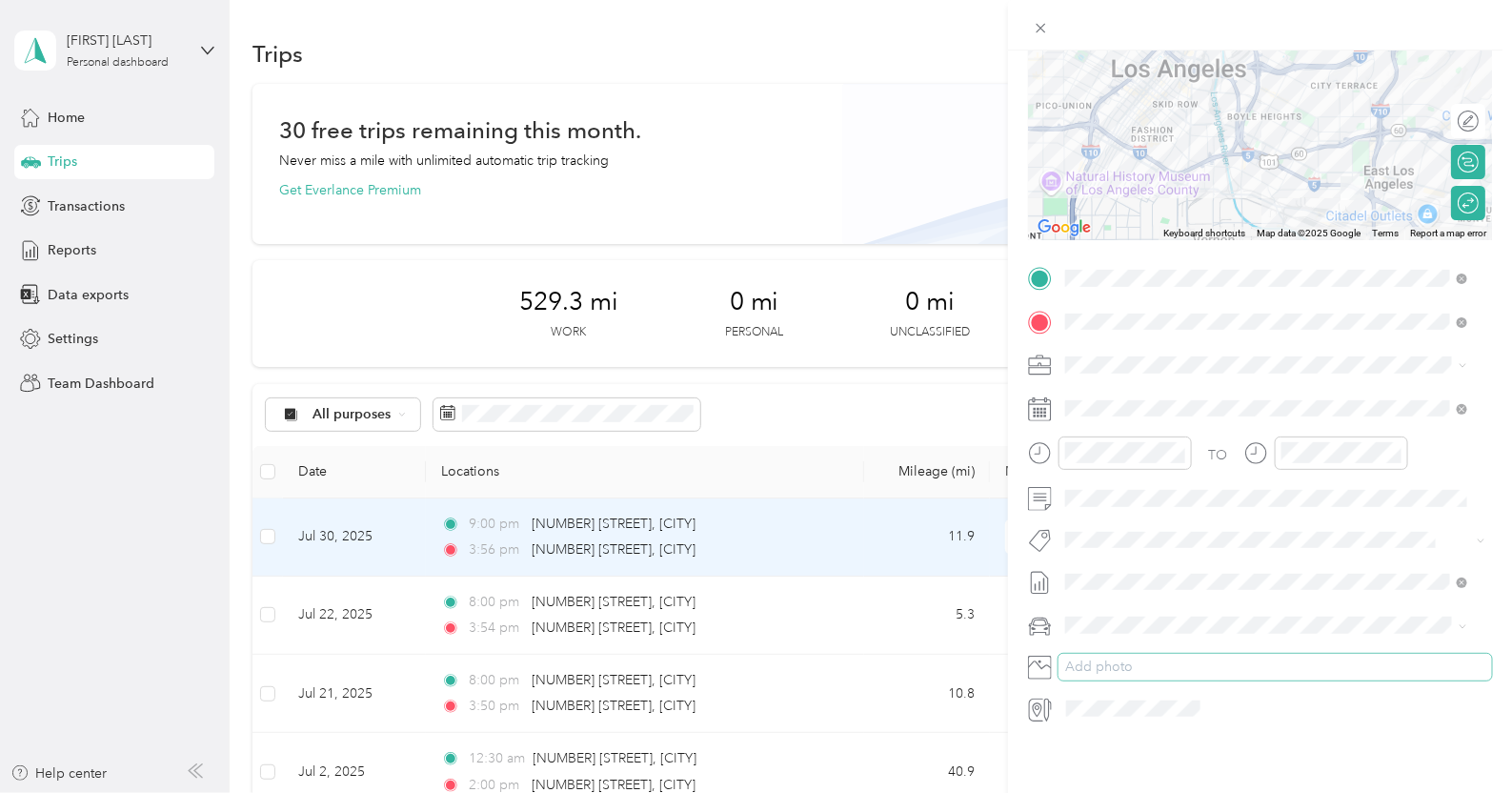 click on "Add photo" at bounding box center [1275, 667] 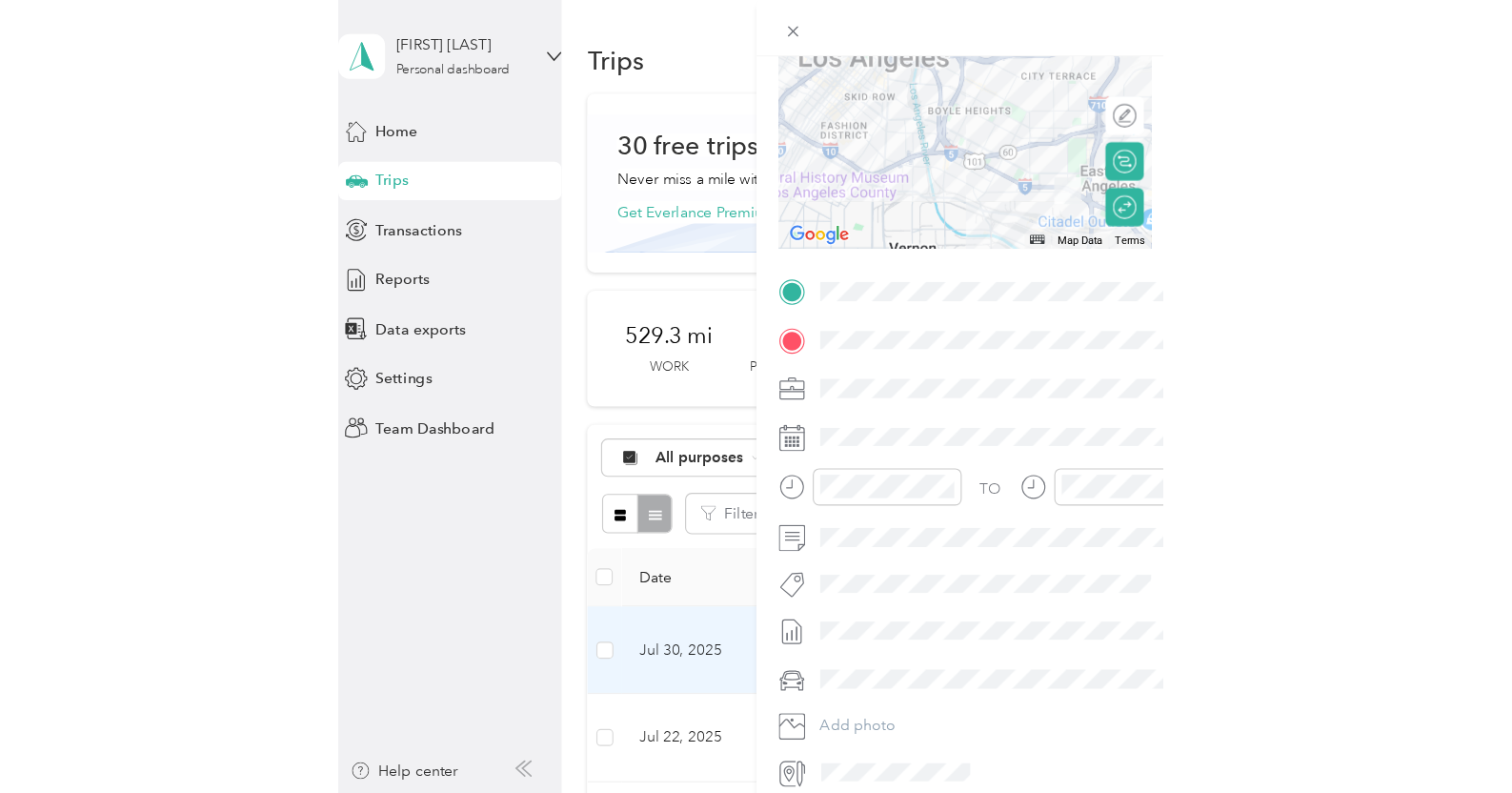 scroll, scrollTop: 190, scrollLeft: 0, axis: vertical 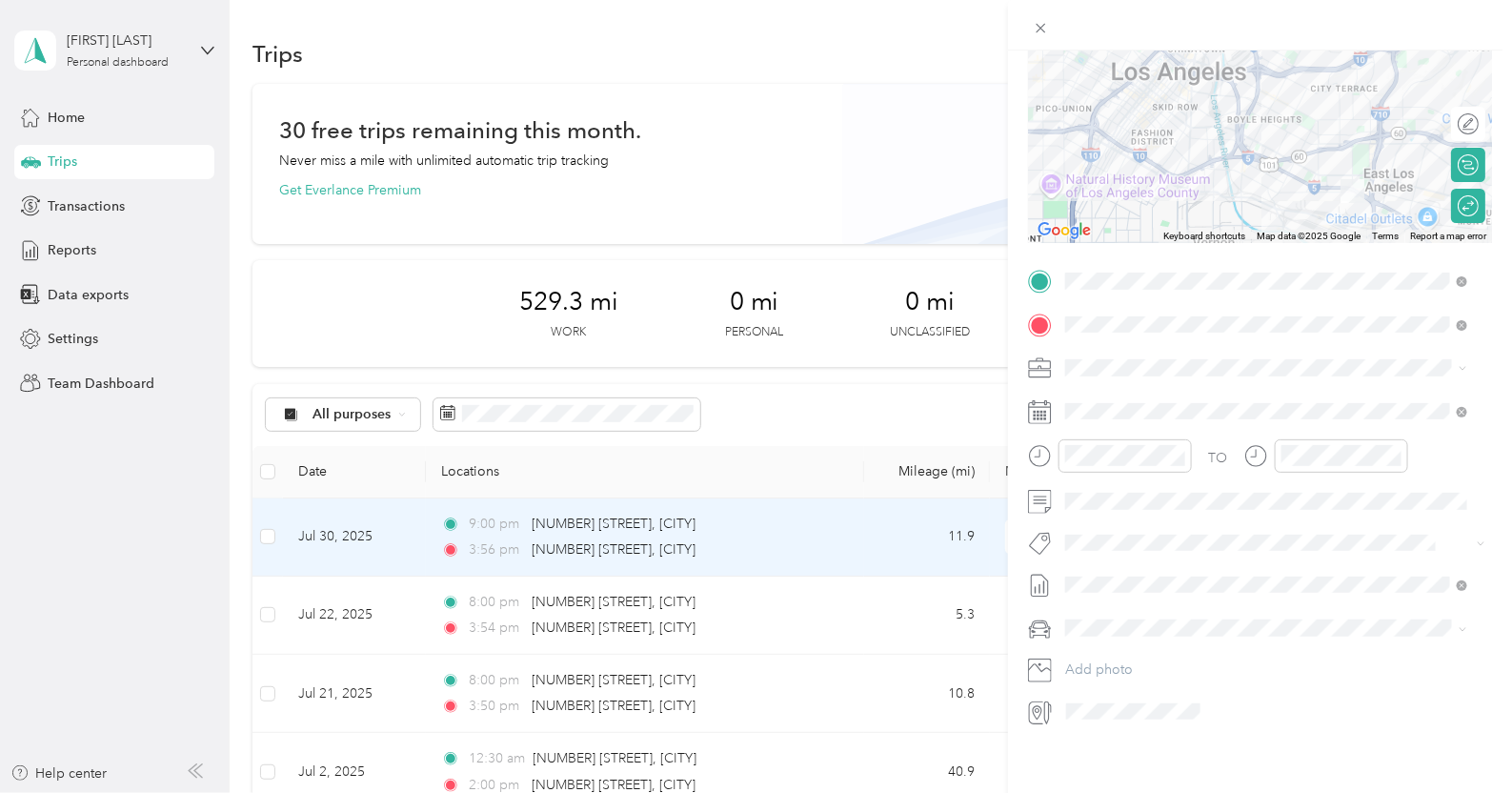 click 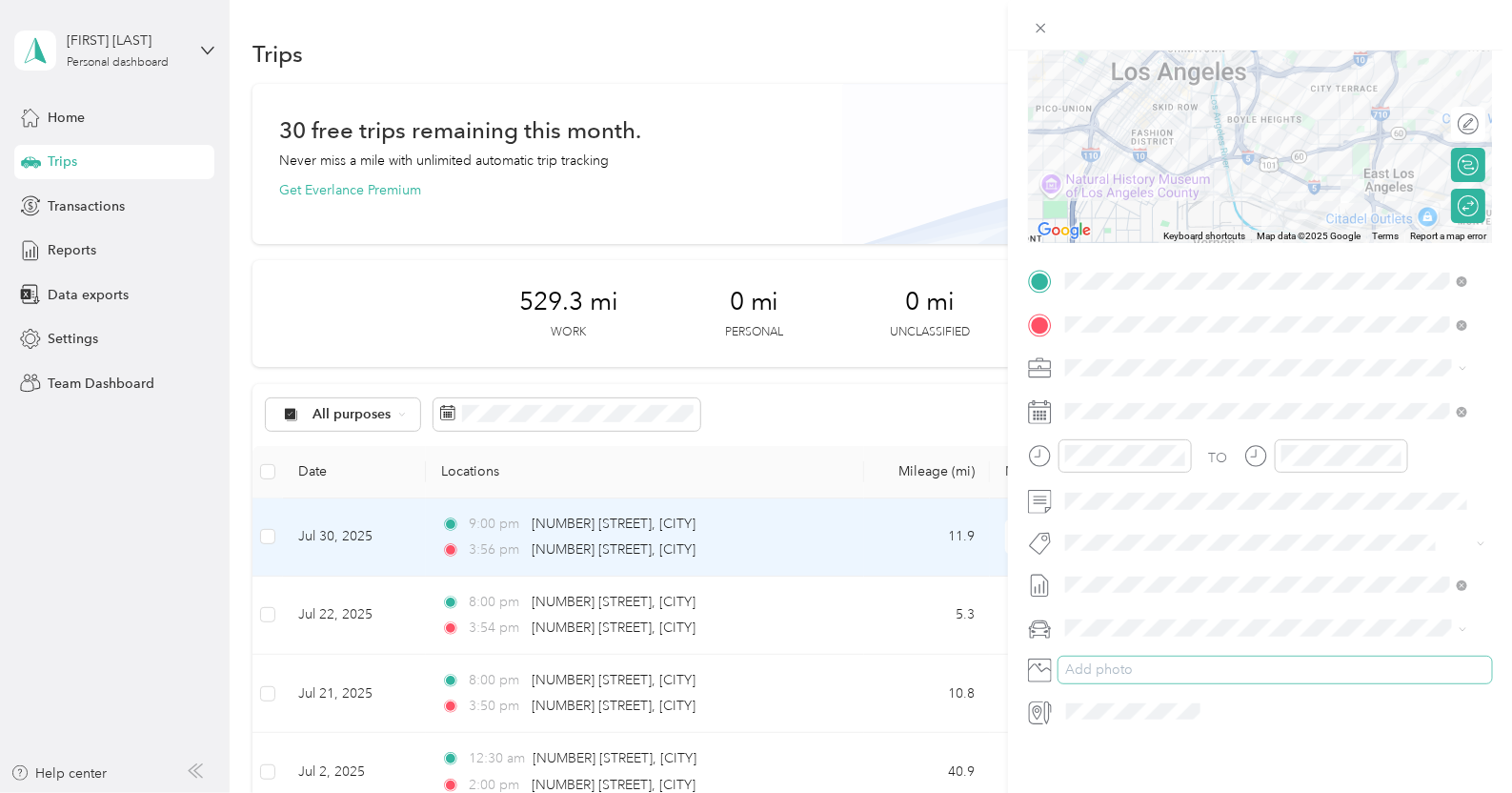 click on "Add photo" at bounding box center [1275, 670] 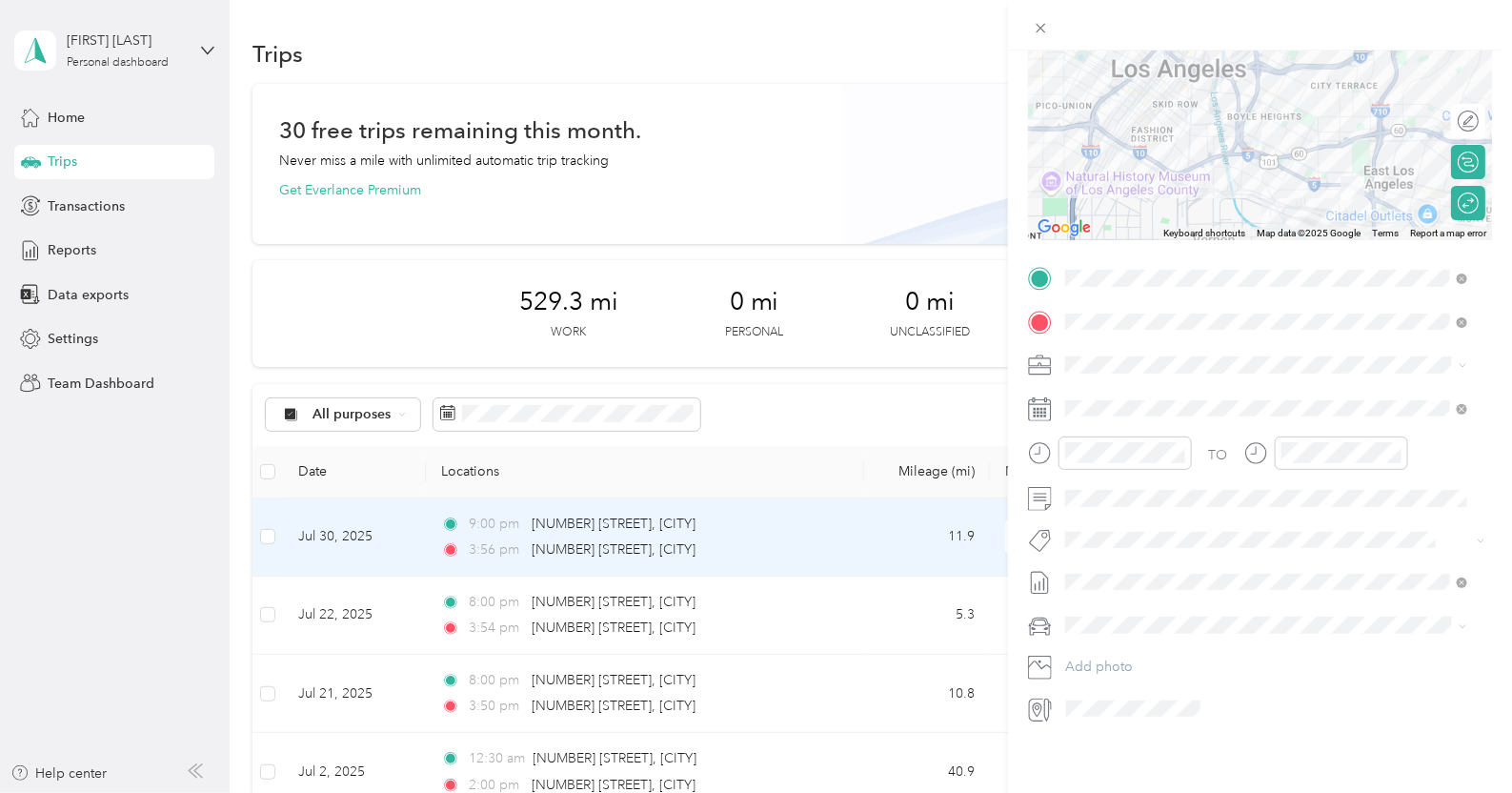 scroll, scrollTop: 199, scrollLeft: 0, axis: vertical 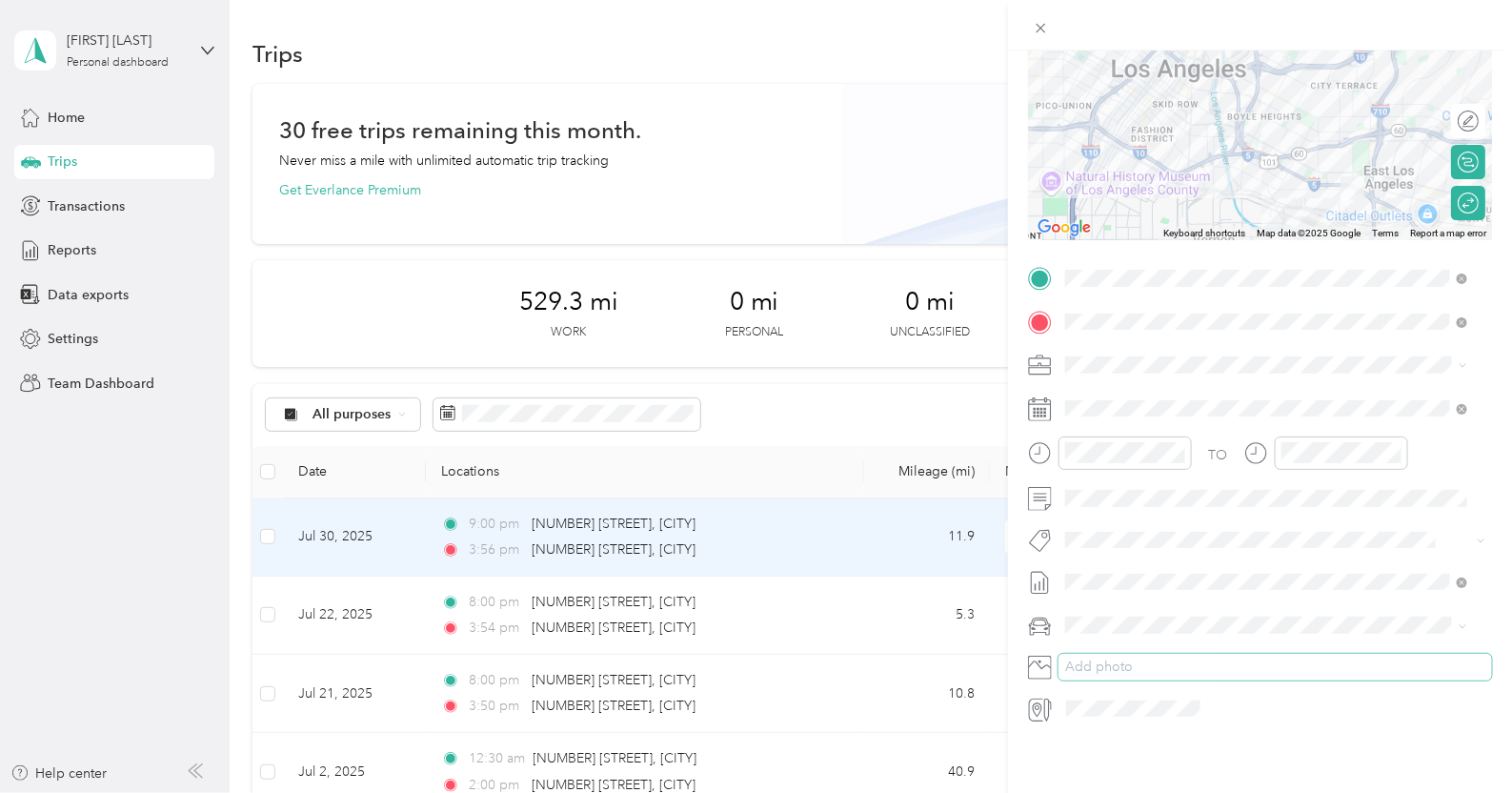 click on "Add photo" at bounding box center (1275, 667) 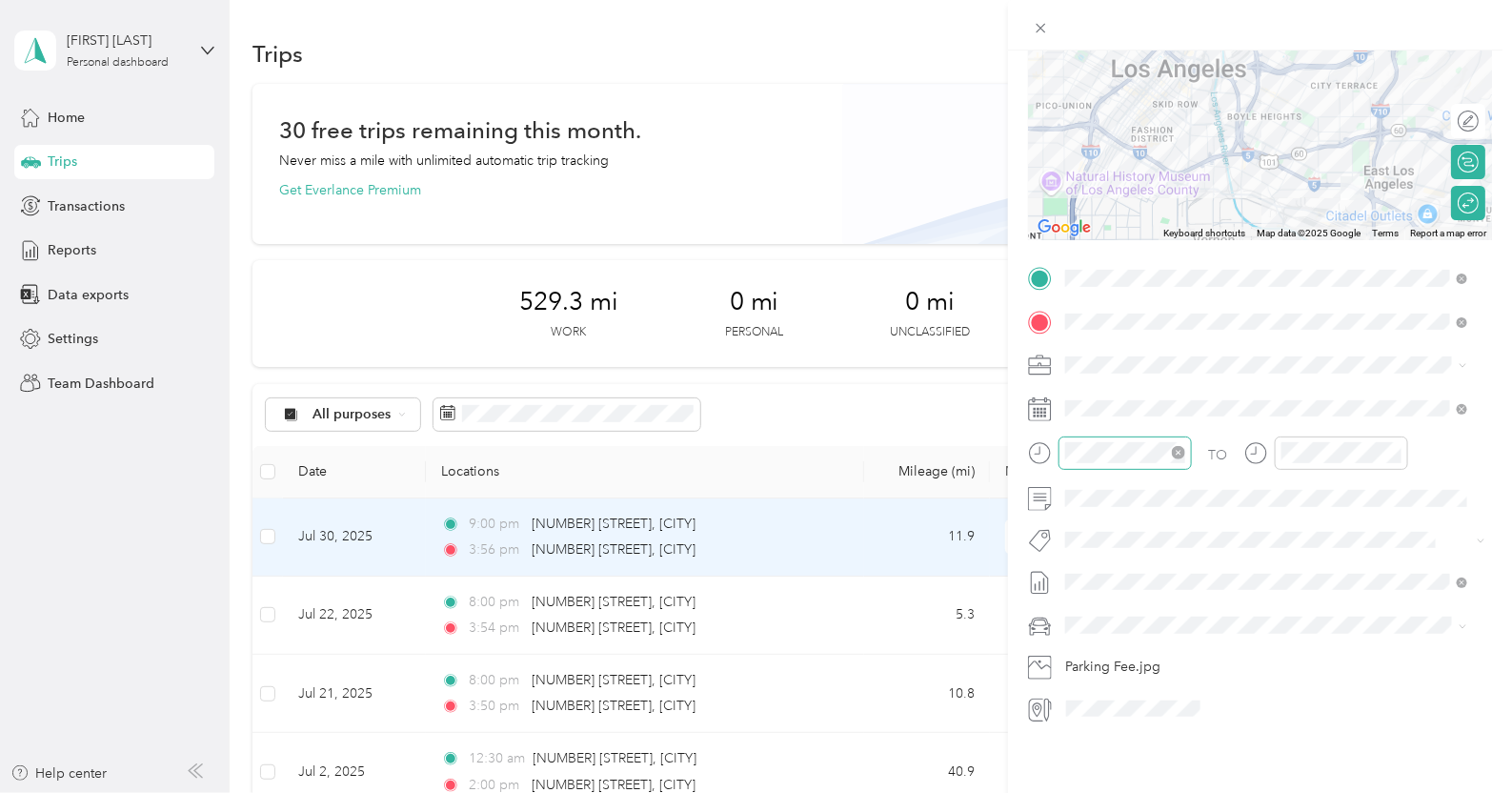scroll, scrollTop: 0, scrollLeft: 0, axis: both 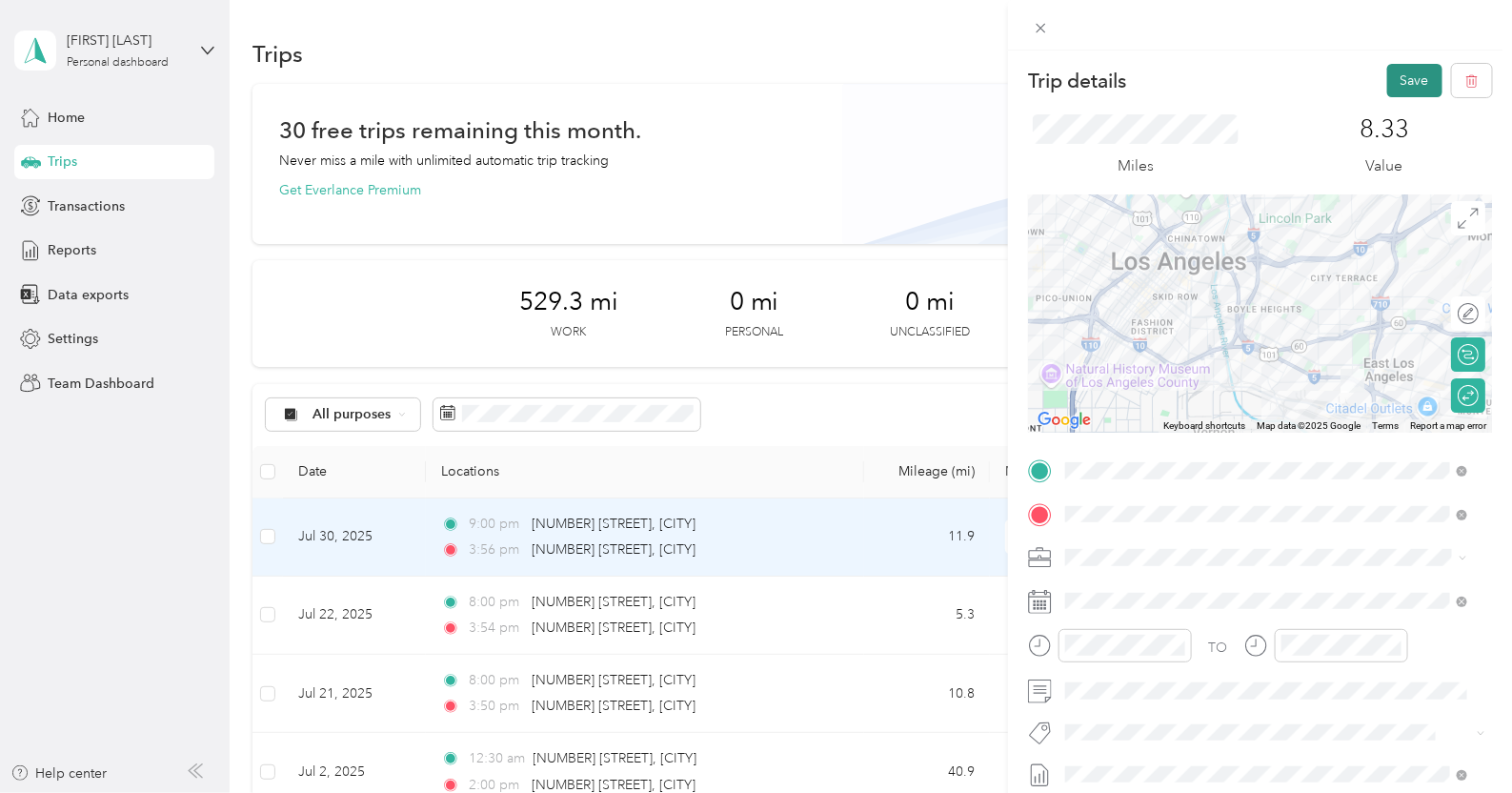click on "Save" at bounding box center (1415, 80) 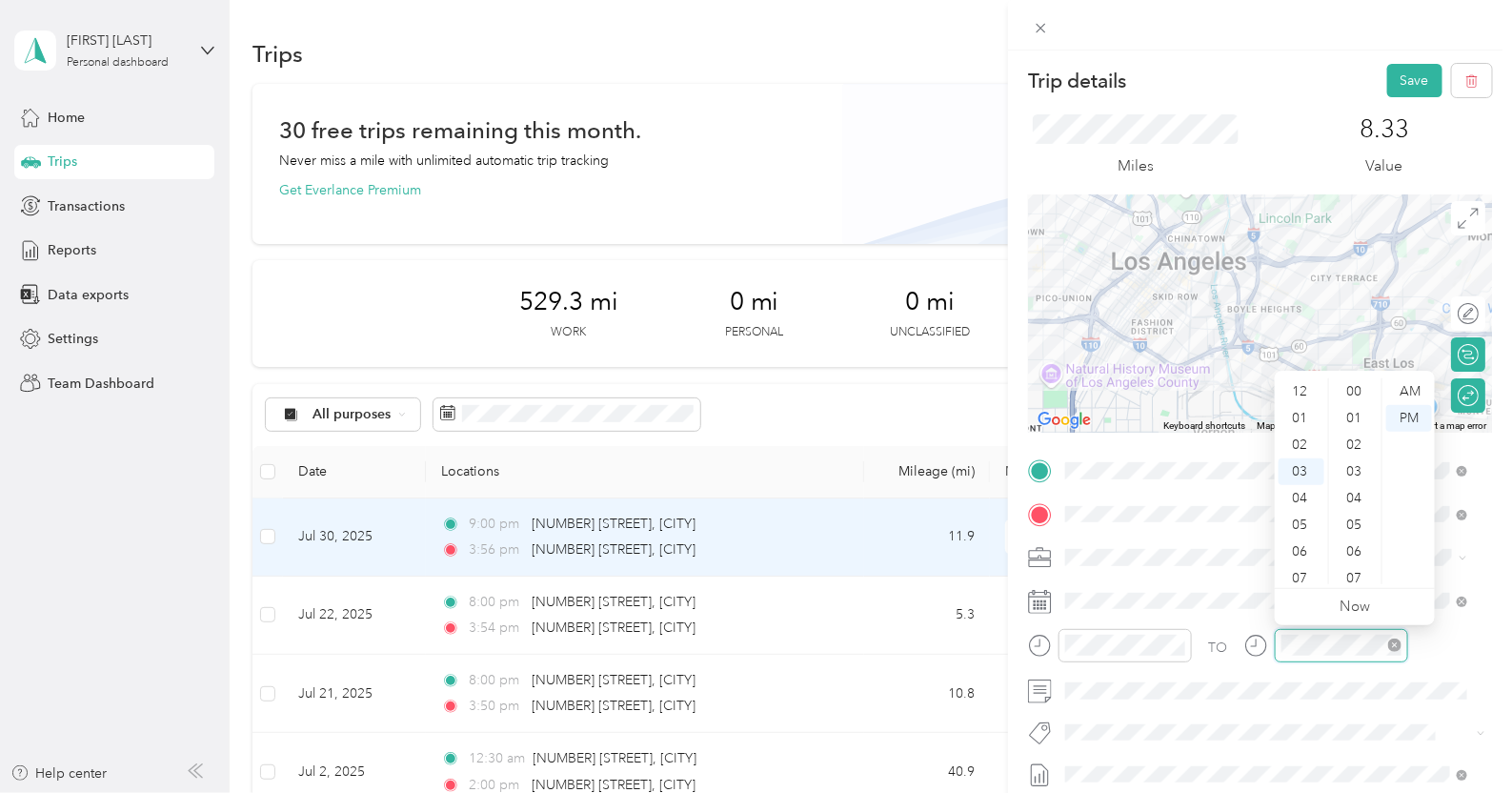scroll, scrollTop: 80, scrollLeft: 0, axis: vertical 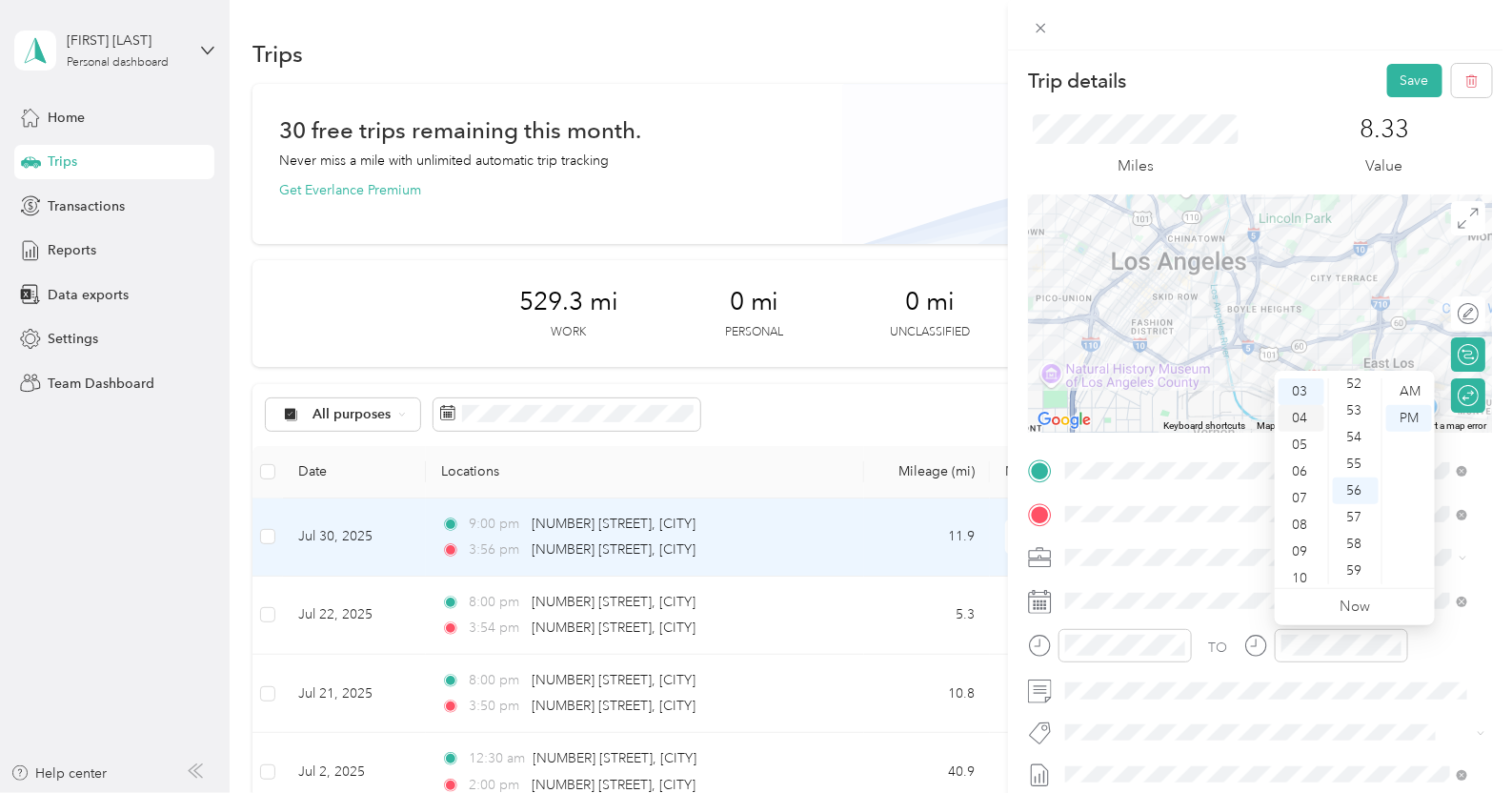 click on "04" at bounding box center (1301, 418) 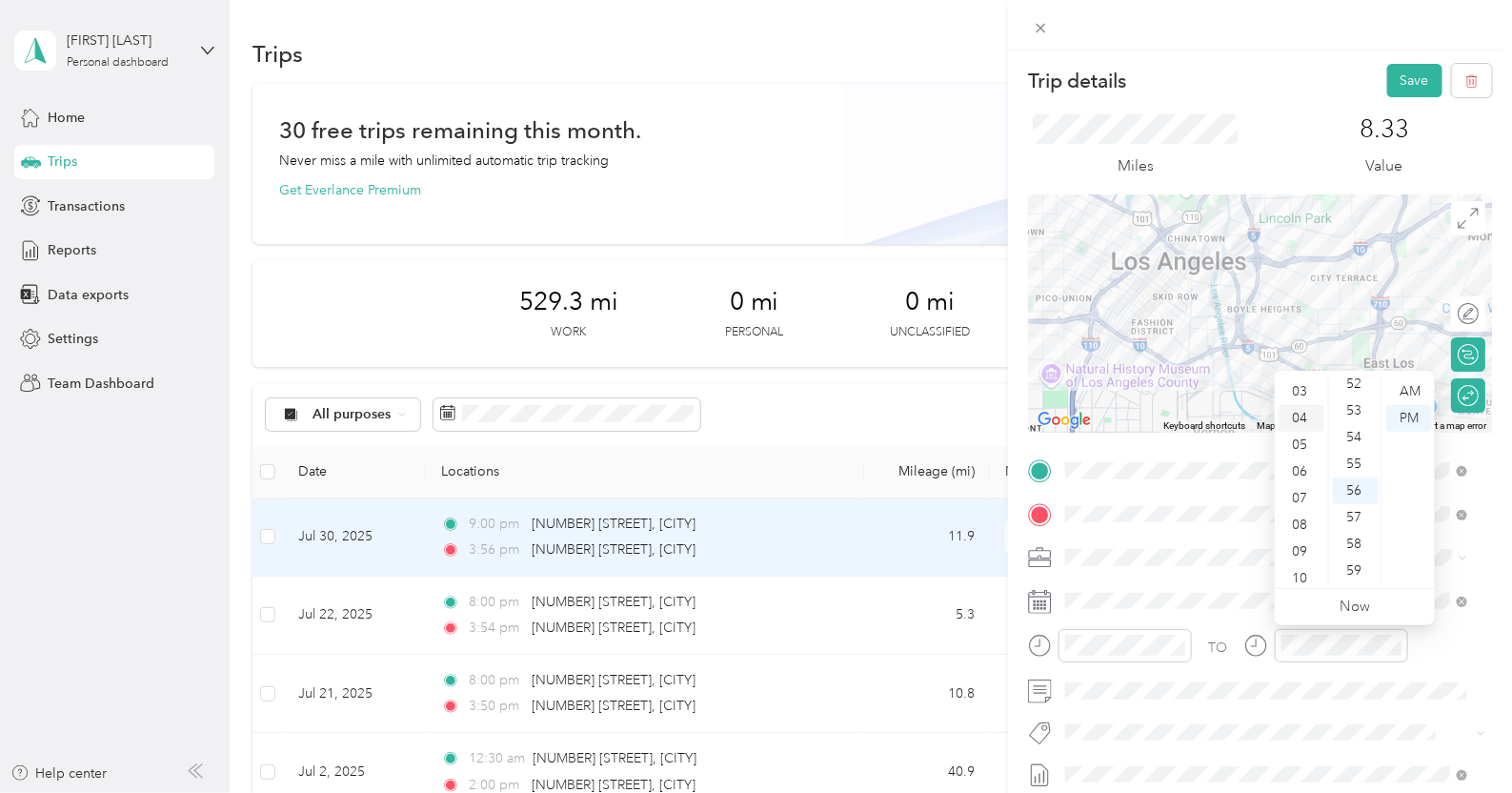 scroll, scrollTop: 106, scrollLeft: 0, axis: vertical 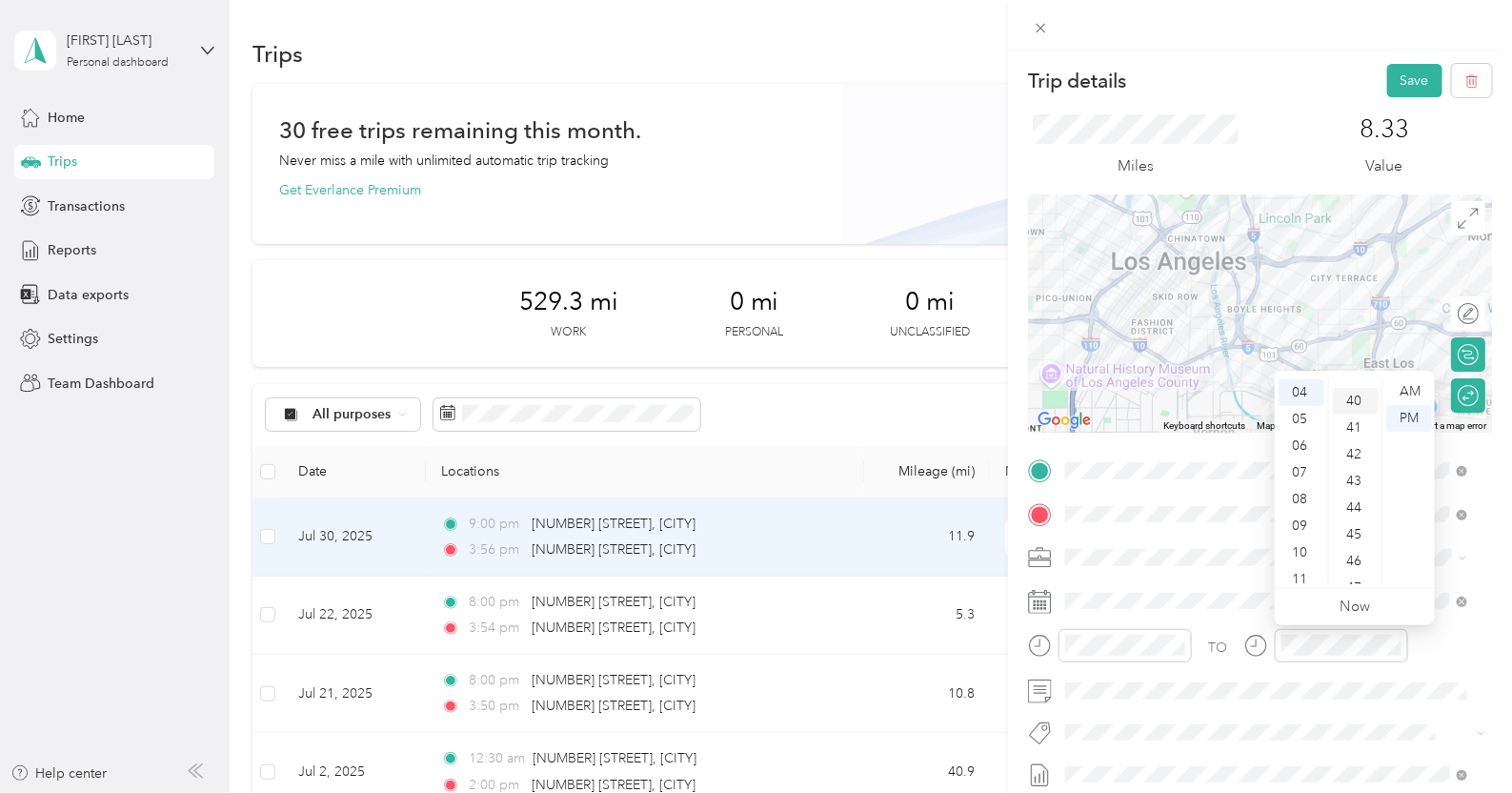 click on "40" at bounding box center [1356, 401] 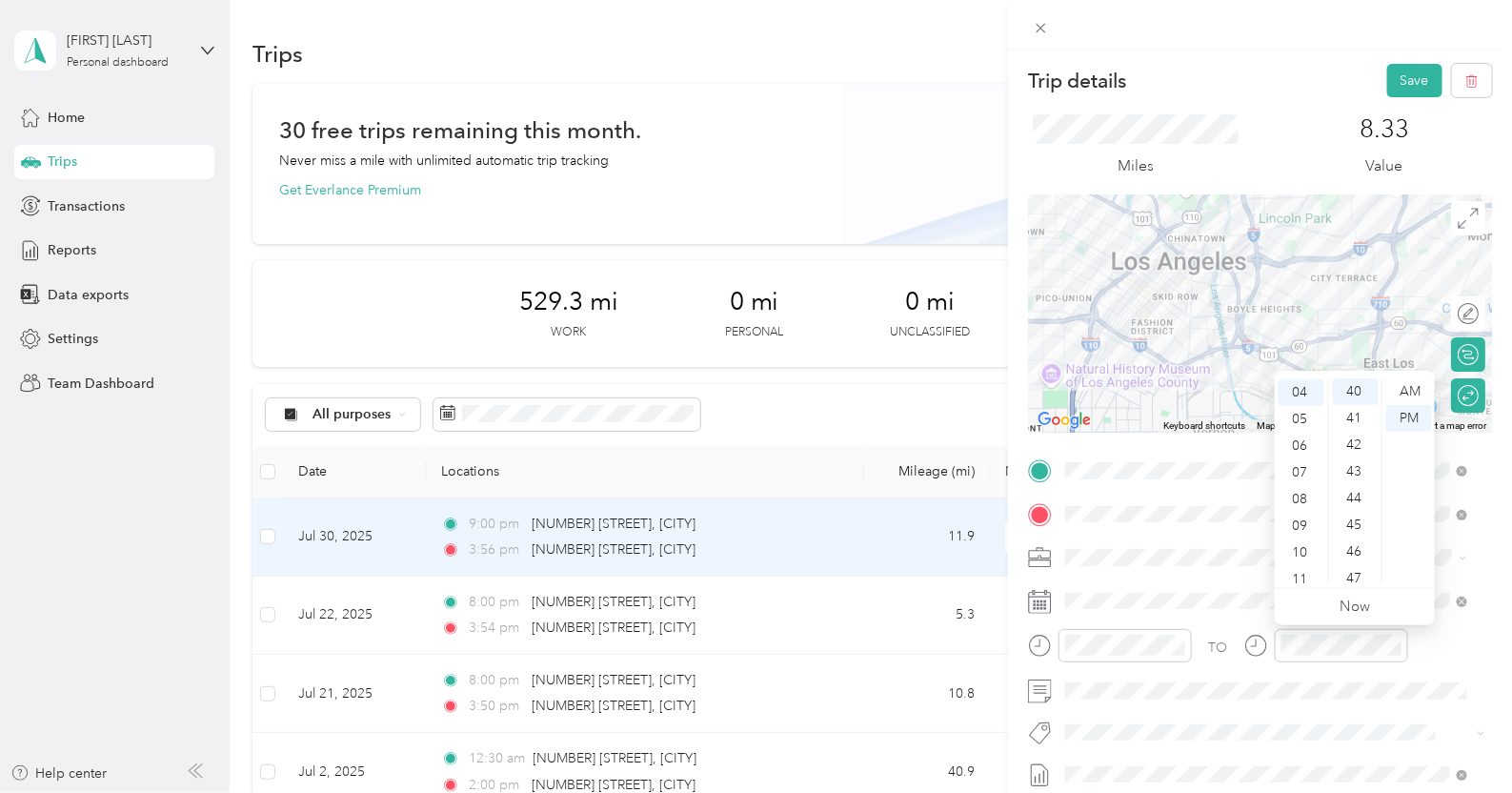 scroll, scrollTop: 80, scrollLeft: 0, axis: vertical 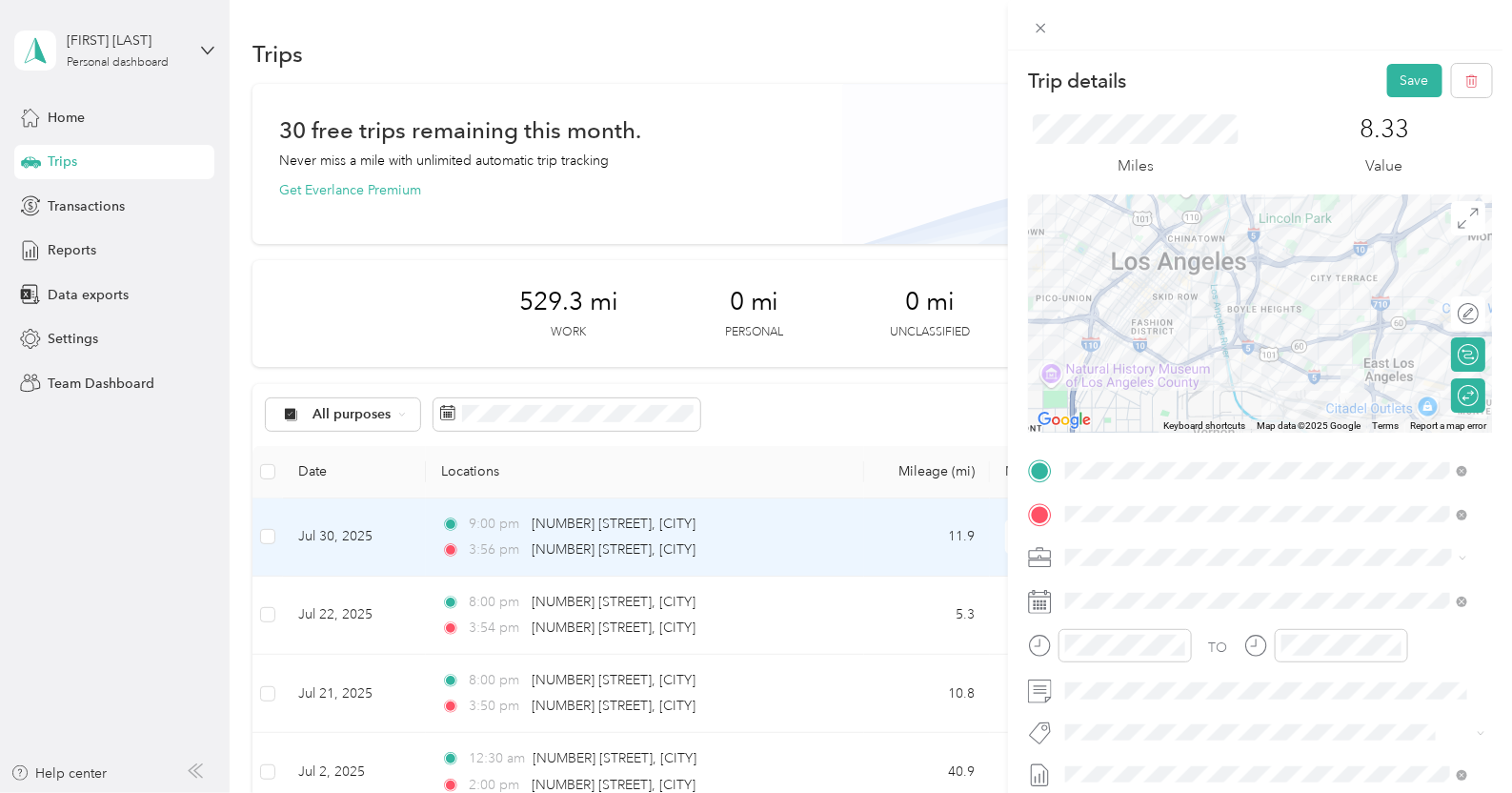 click on "Miles 8.33 Value" at bounding box center (1260, 146) 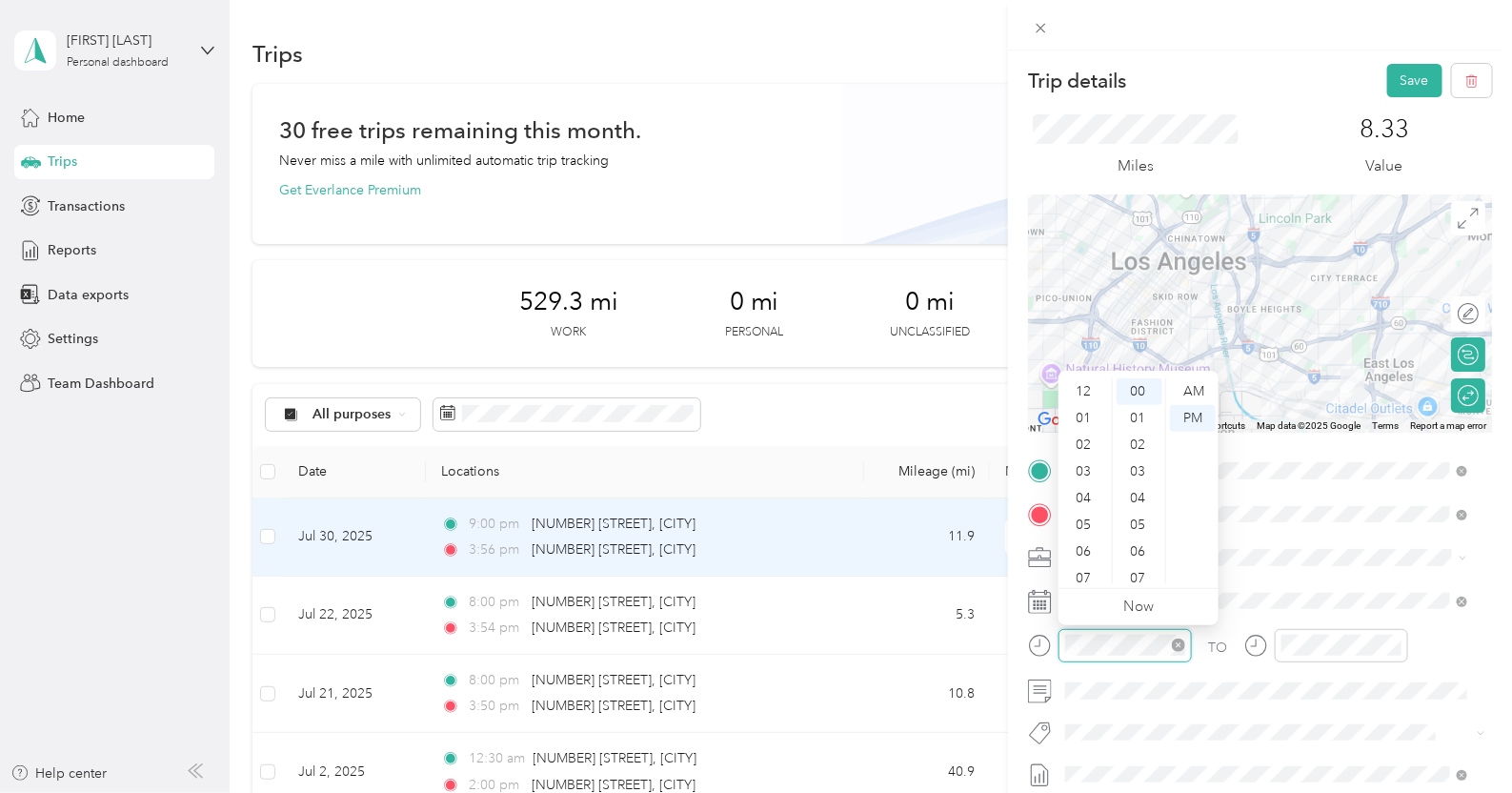 scroll, scrollTop: 113, scrollLeft: 0, axis: vertical 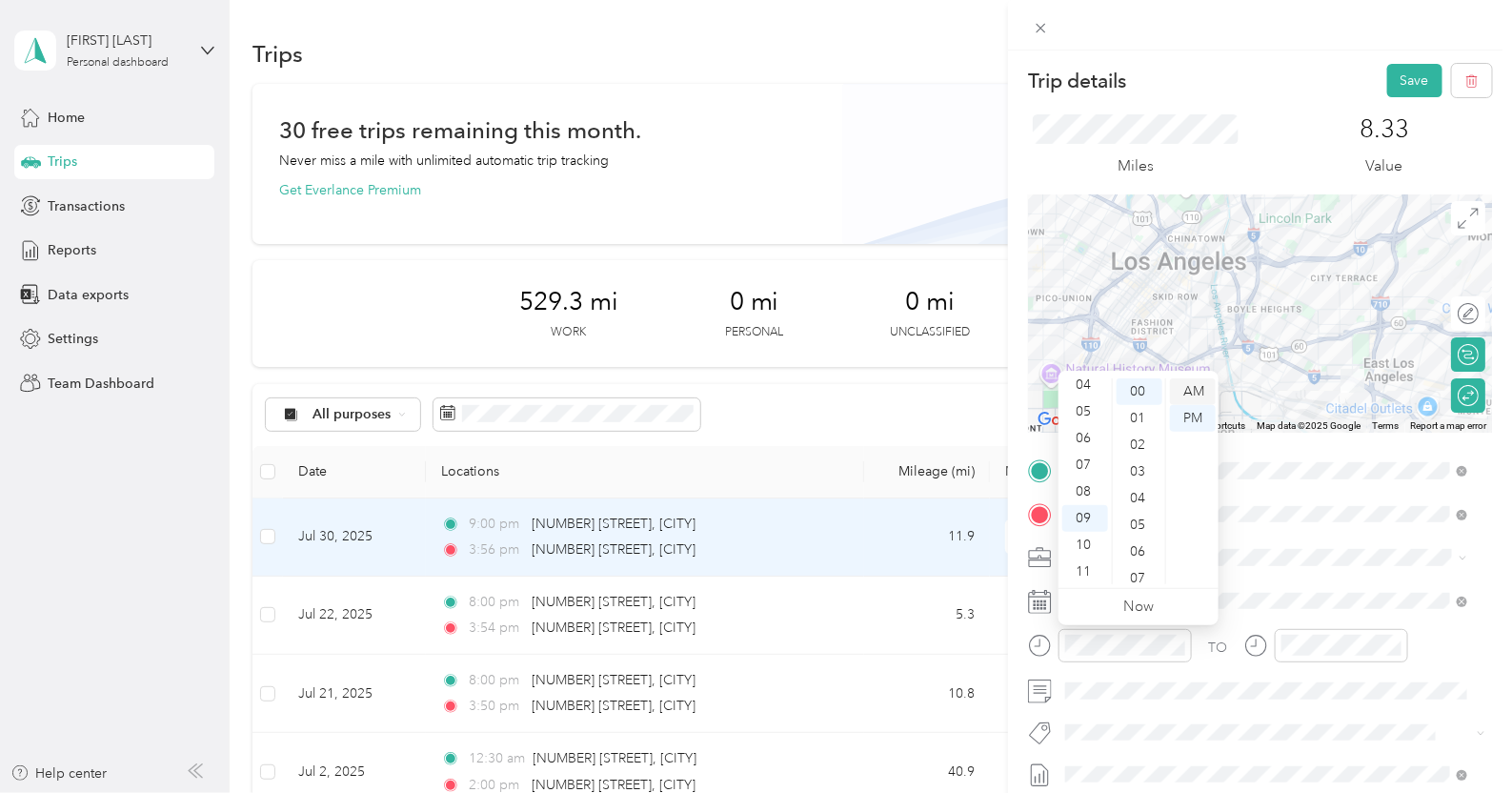 click on "AM" at bounding box center (1193, 392) 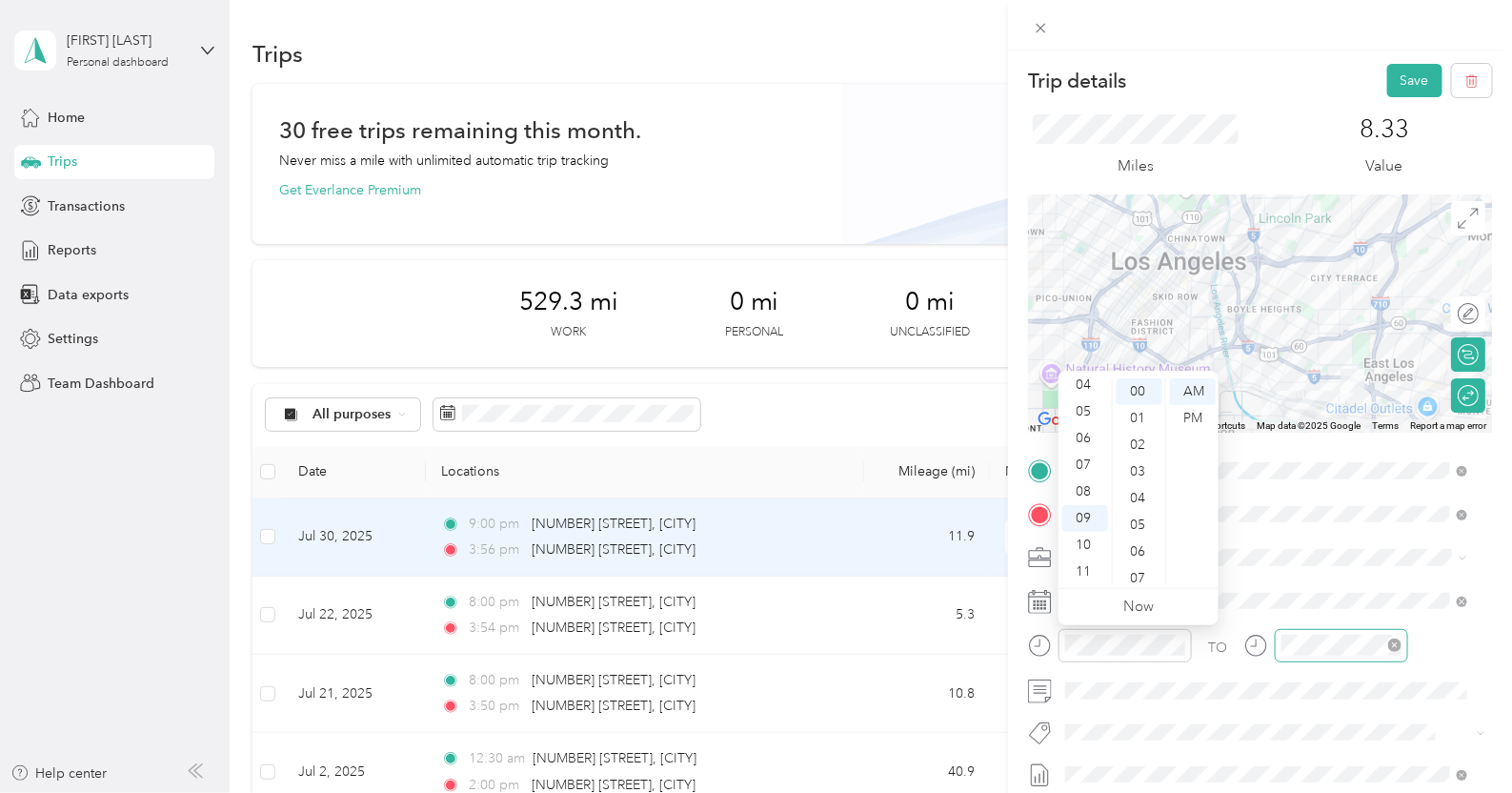 click on "TO Parking Fee.jpg" at bounding box center (1260, 685) 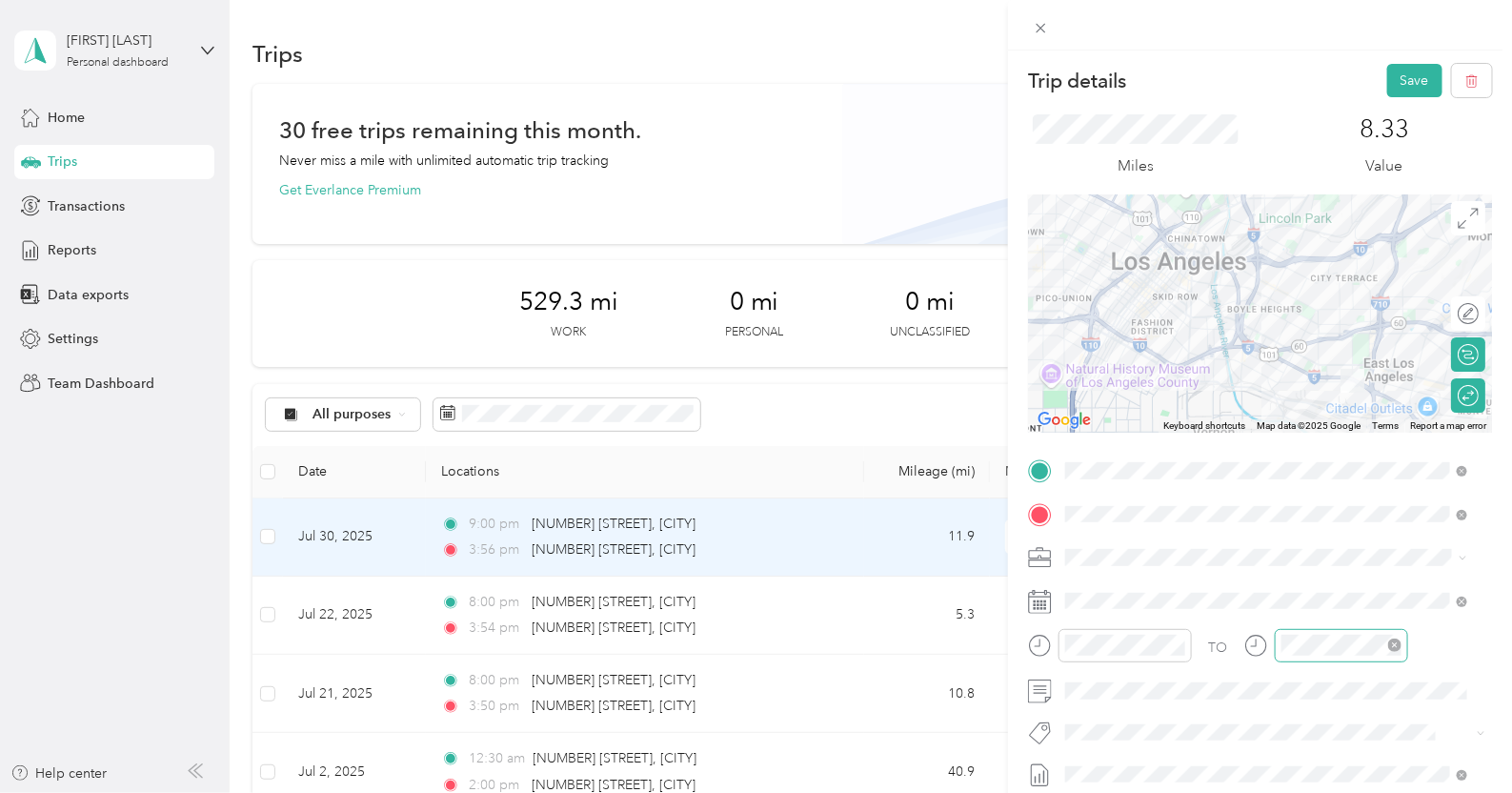 click at bounding box center (1341, 645) 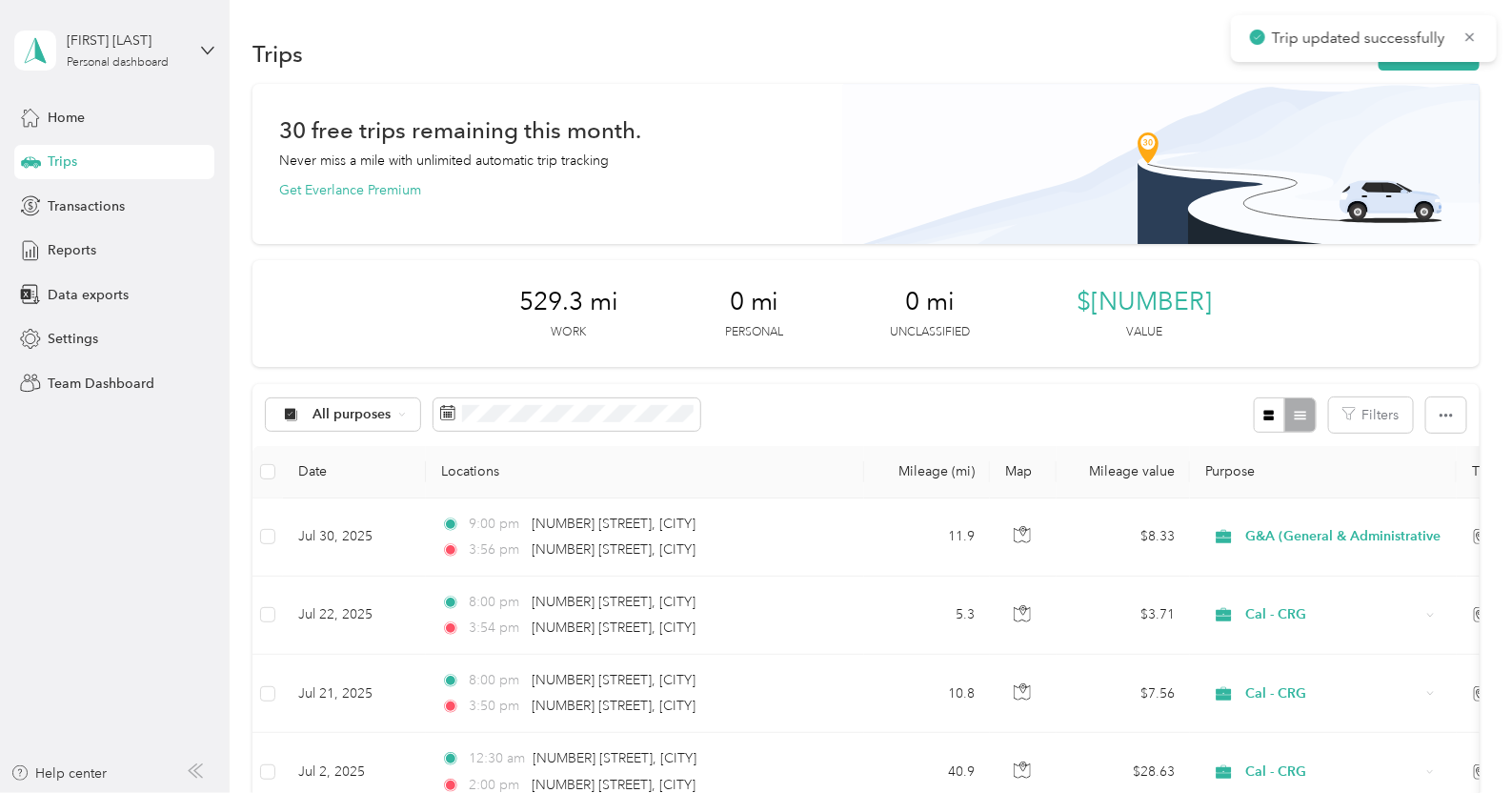 click at bounding box center [1284, 415] 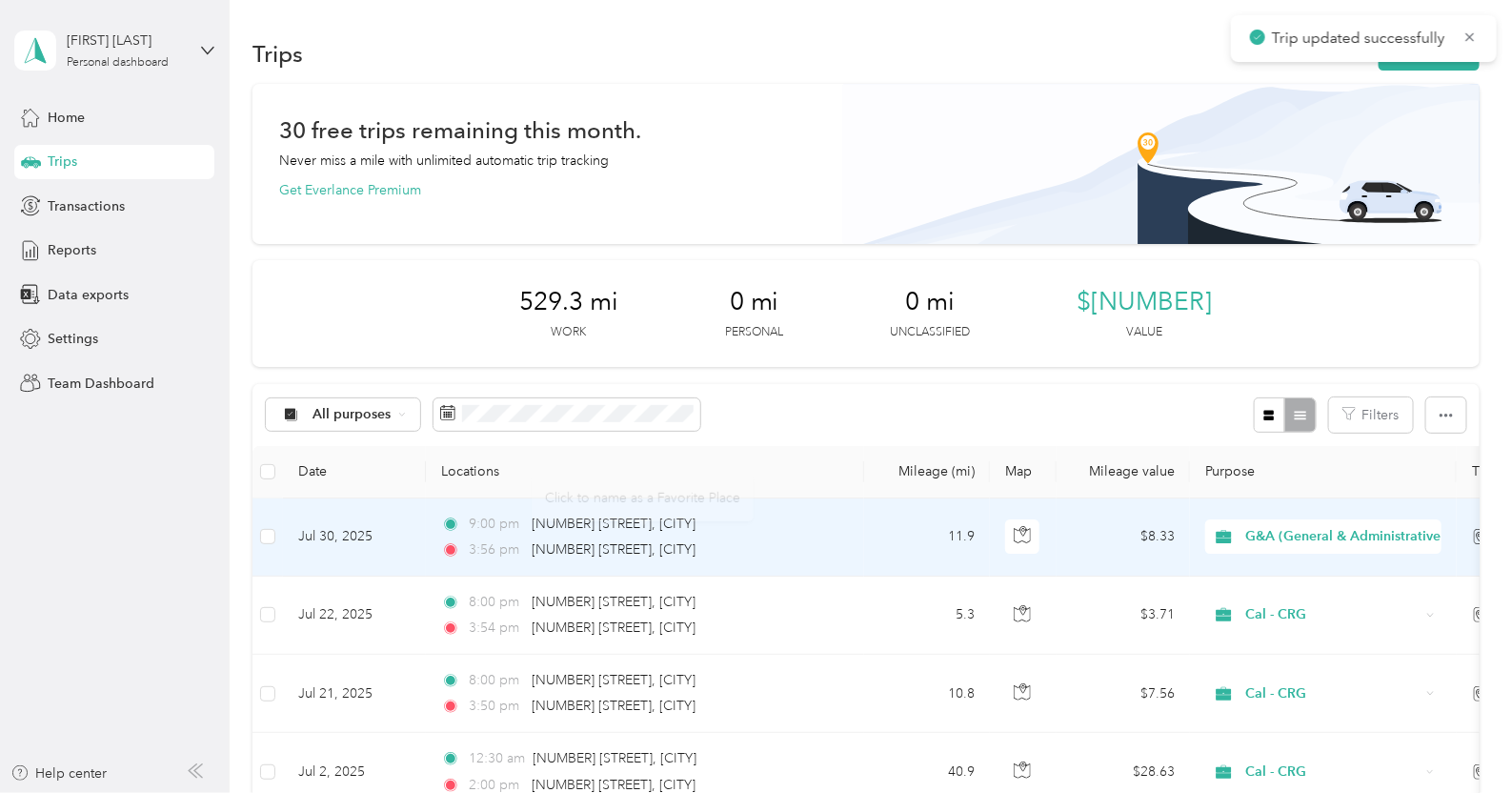 click on "[TIME] [NUMBER] [STREET], [CITY]" at bounding box center [641, 550] 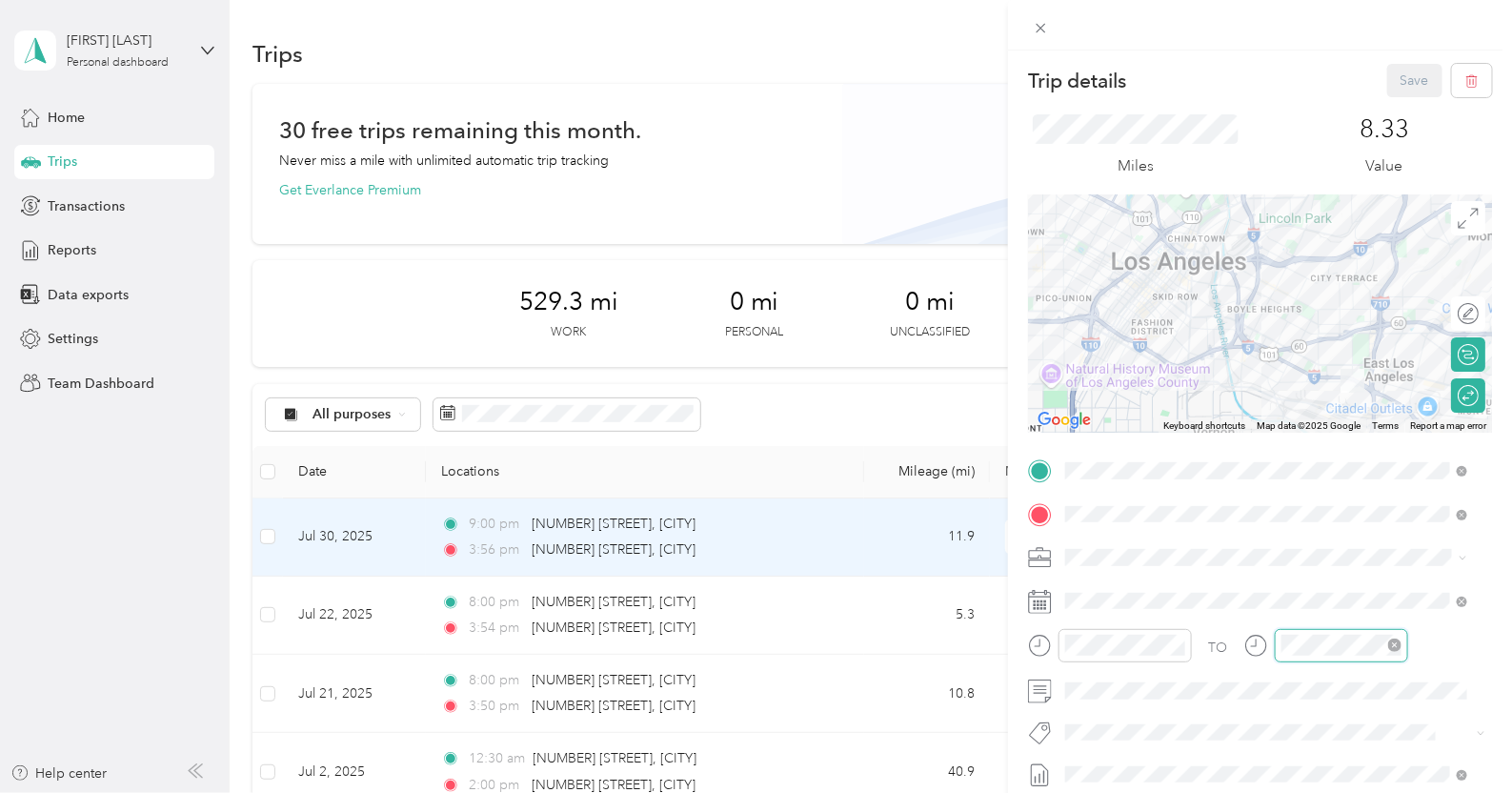 scroll, scrollTop: 80, scrollLeft: 0, axis: vertical 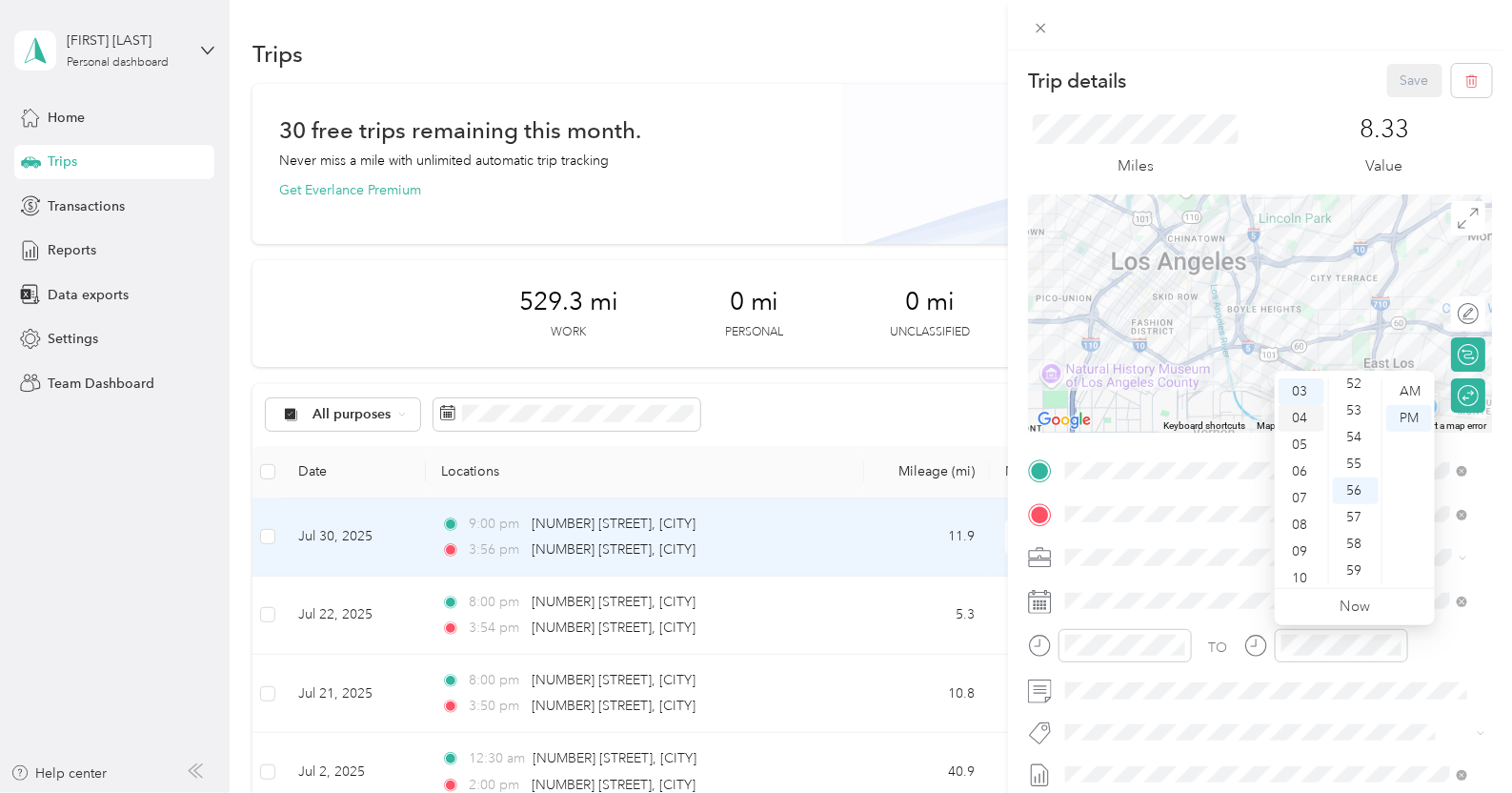 click on "04" at bounding box center (1301, 418) 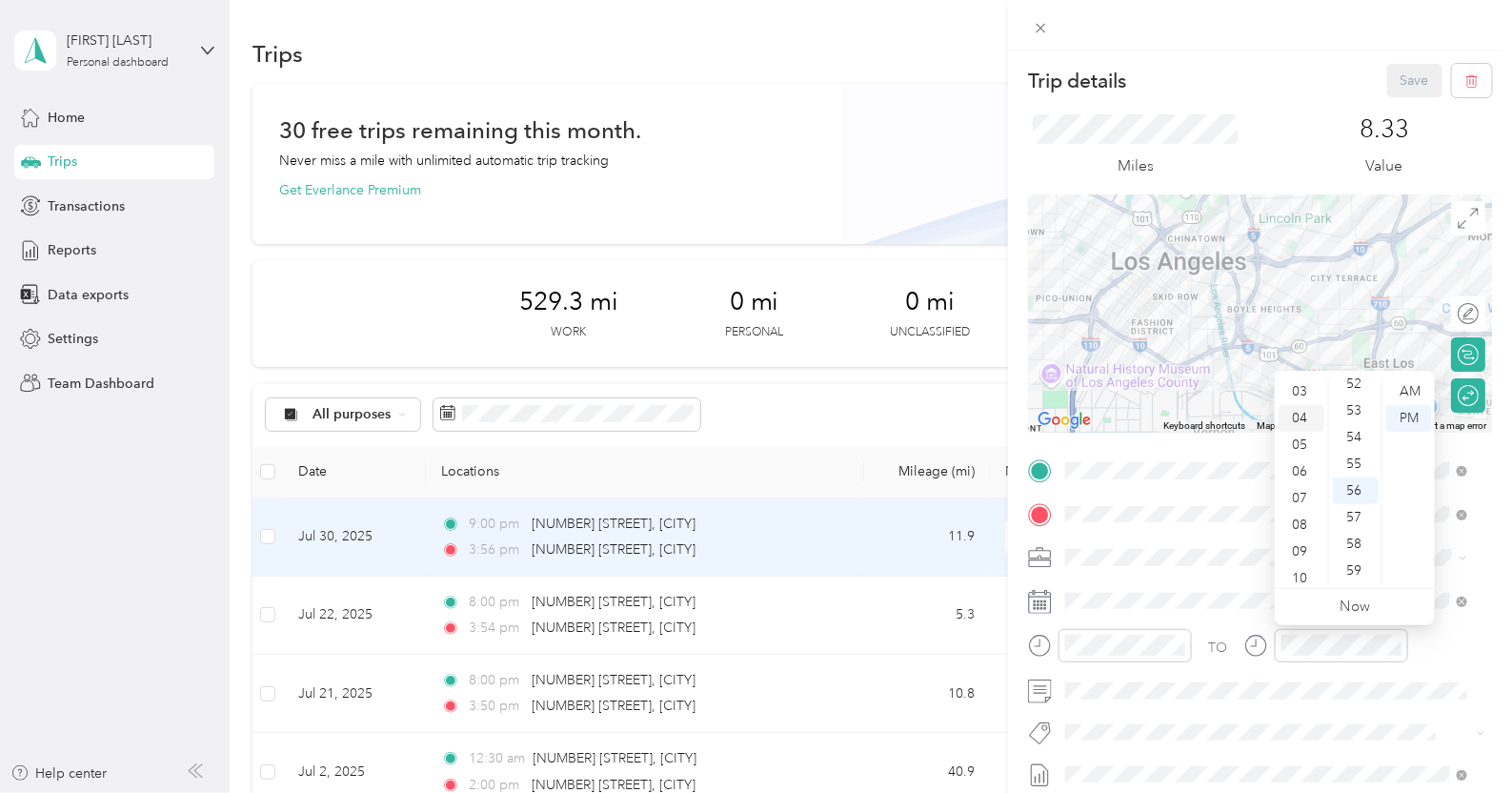 scroll, scrollTop: 106, scrollLeft: 0, axis: vertical 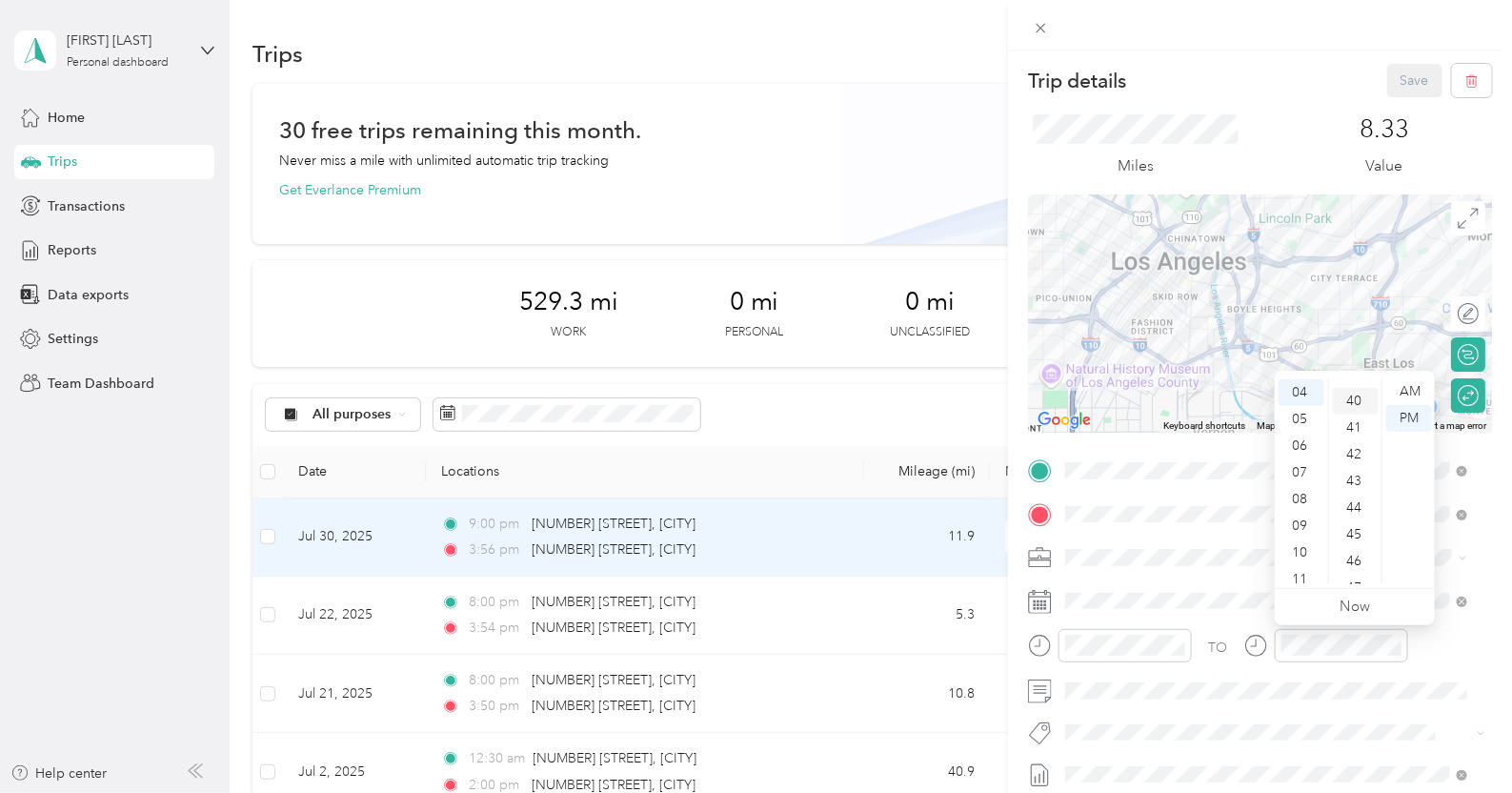 click on "40" at bounding box center (1356, 401) 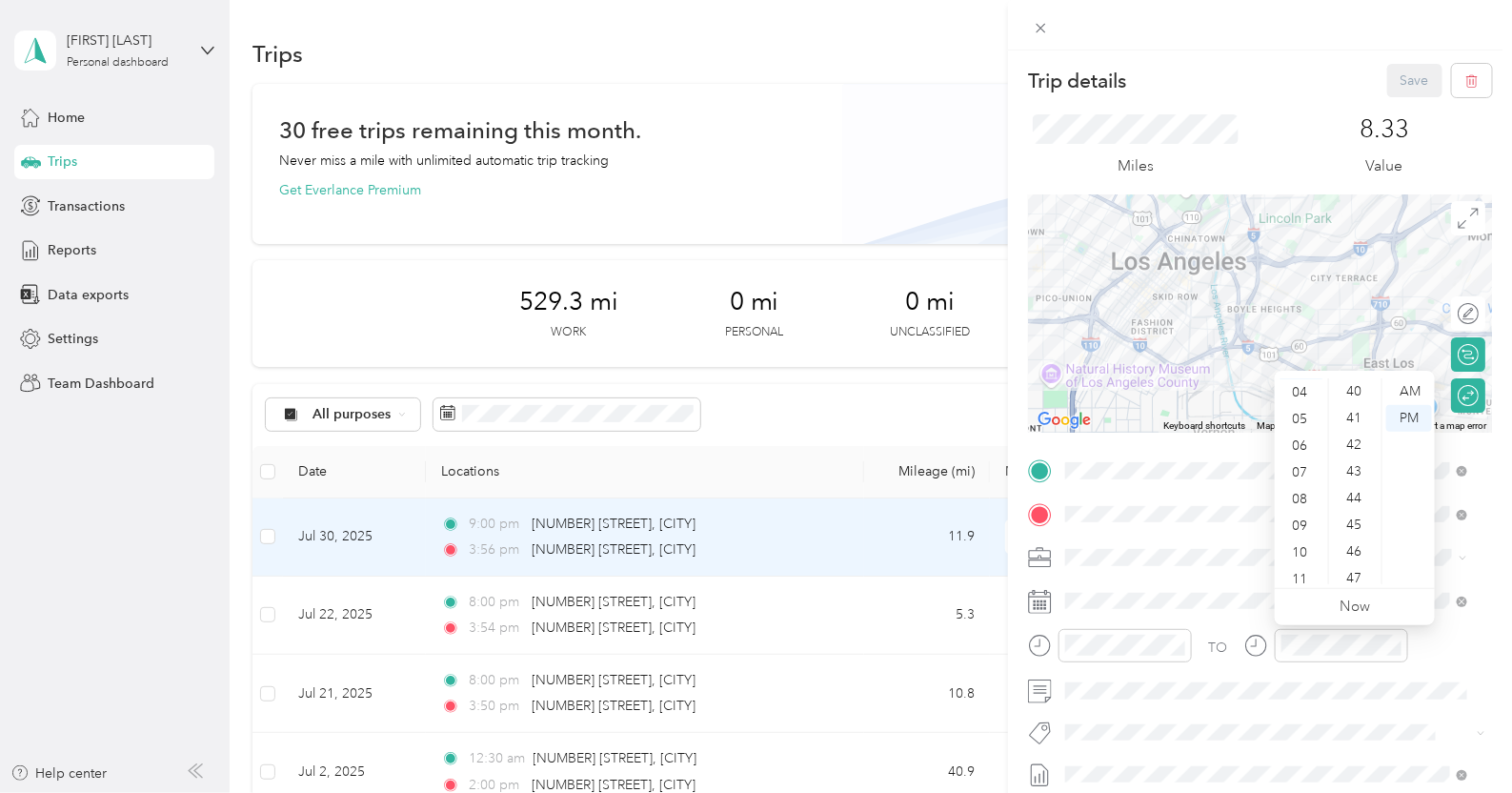 scroll, scrollTop: 80, scrollLeft: 0, axis: vertical 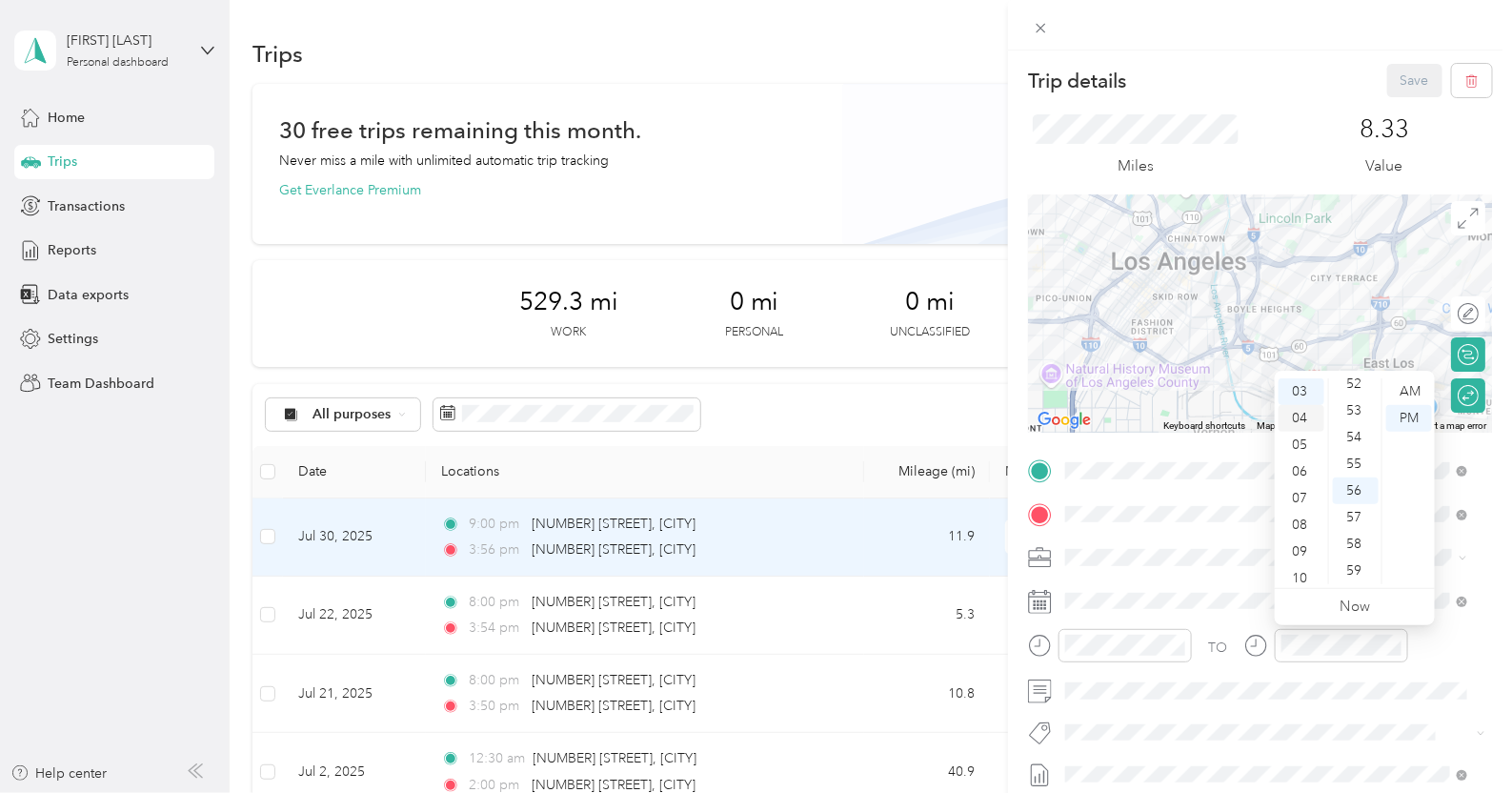 click on "04" at bounding box center (1301, 418) 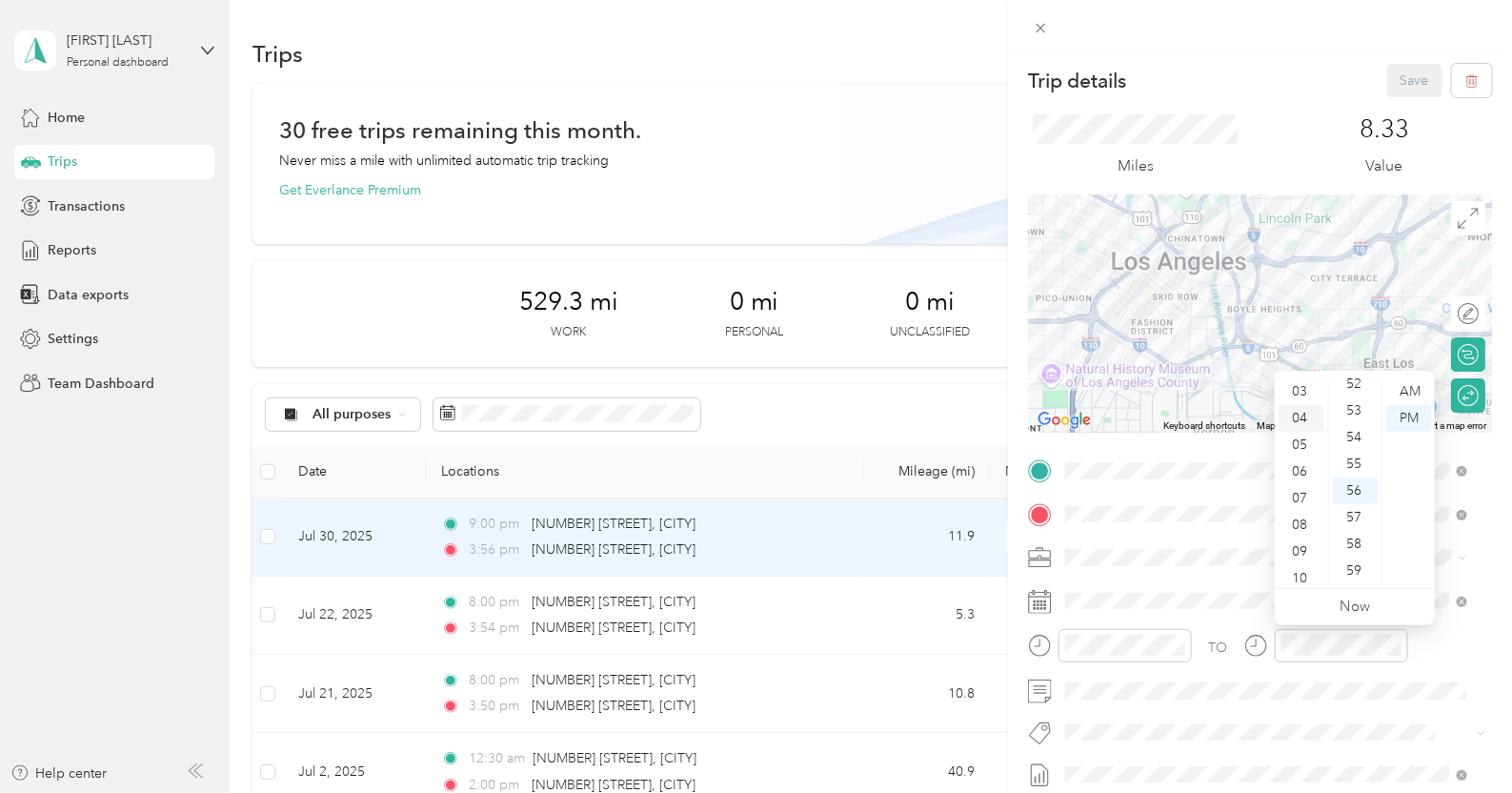 scroll, scrollTop: 106, scrollLeft: 0, axis: vertical 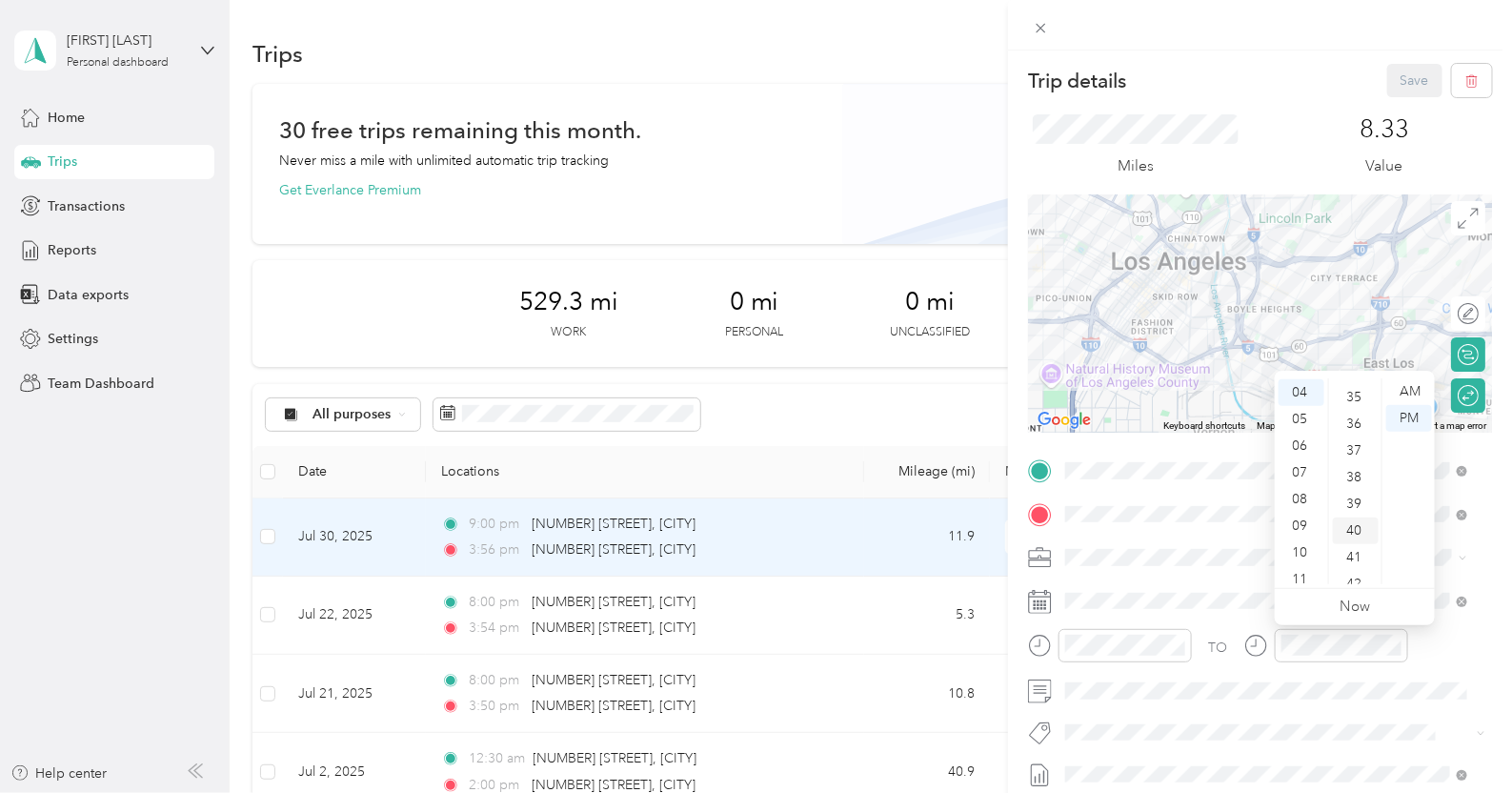 click on "40" at bounding box center (1356, 531) 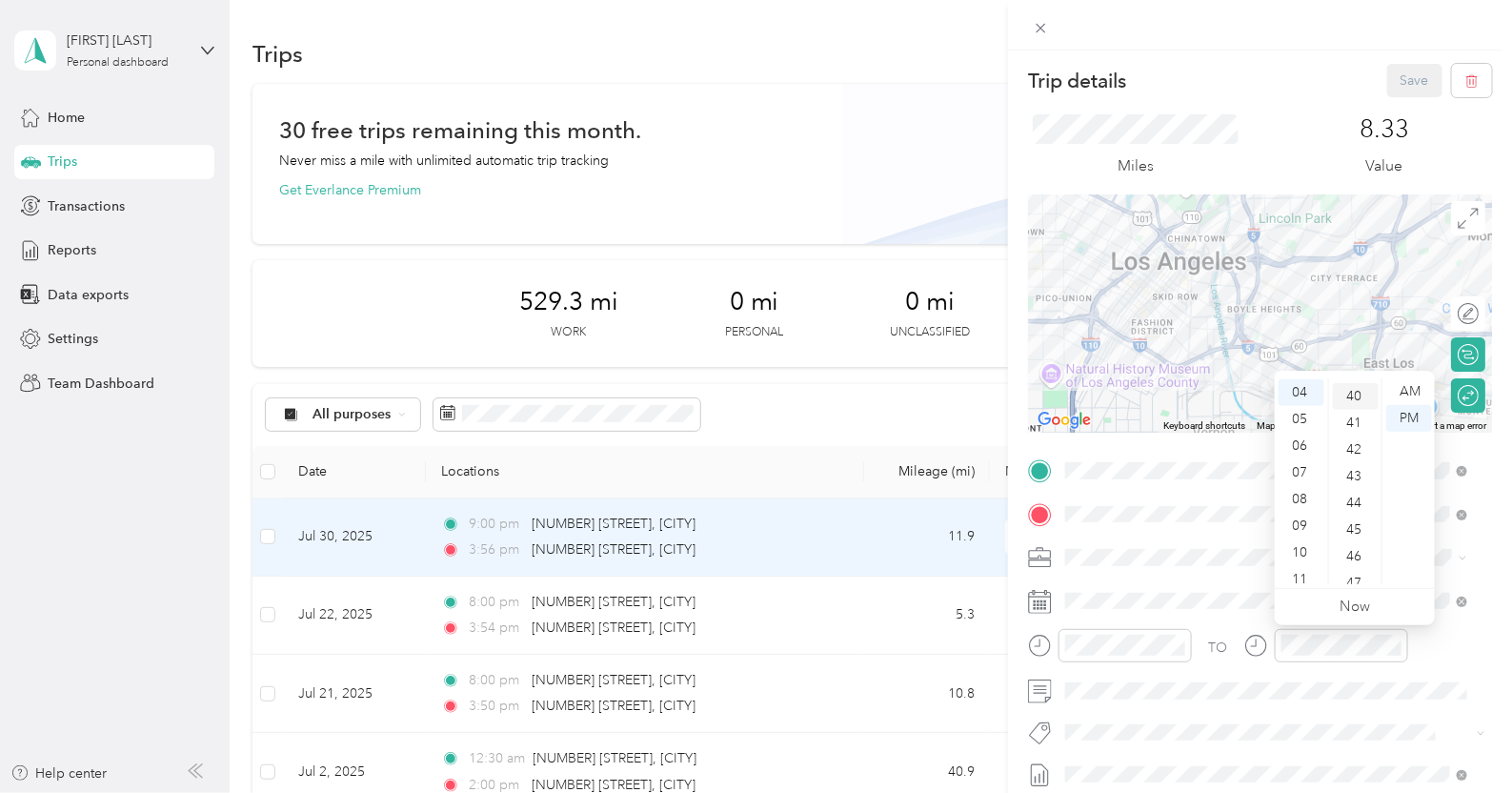 scroll, scrollTop: 1068, scrollLeft: 0, axis: vertical 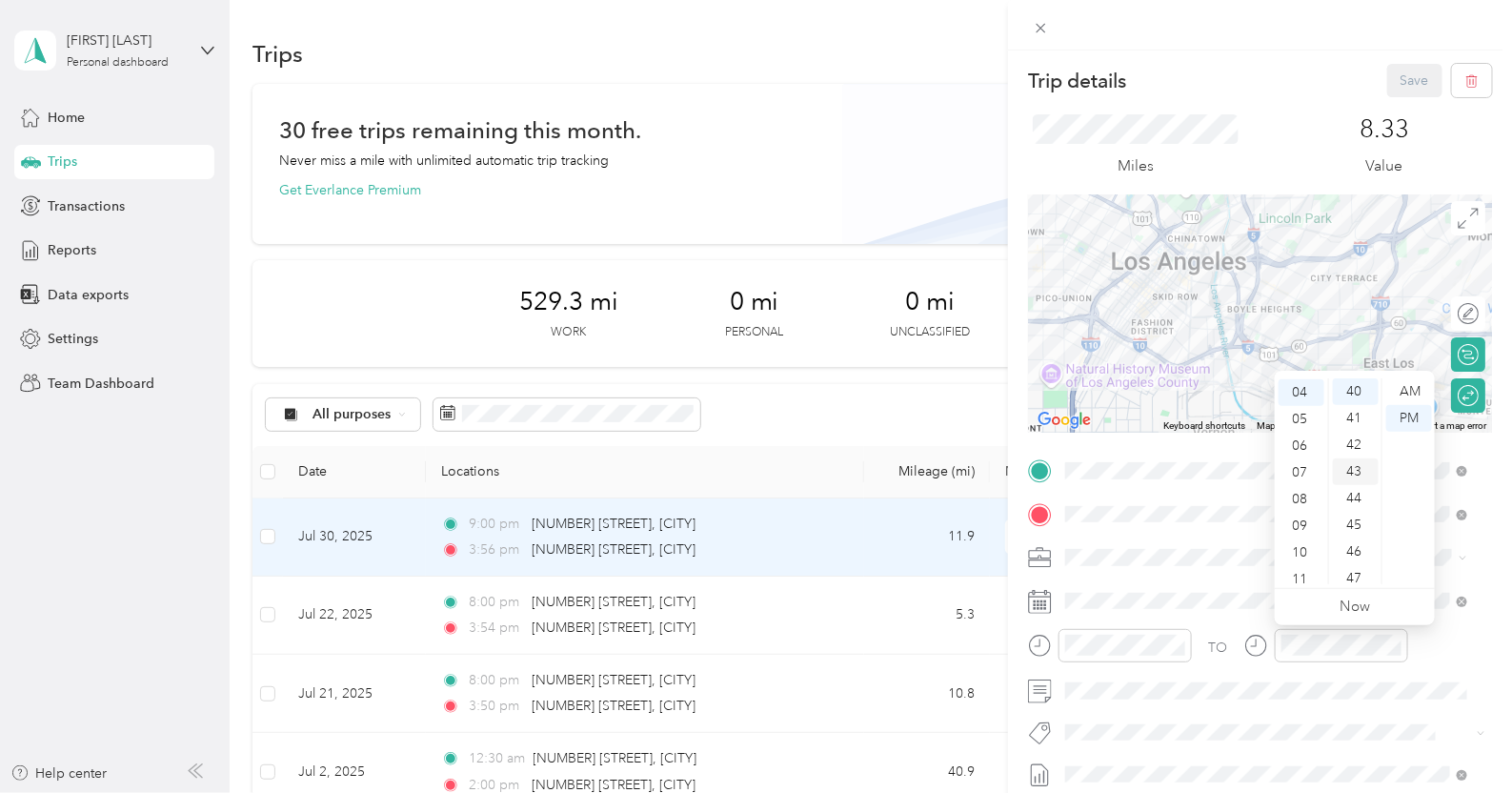 click on "43" at bounding box center [1356, 472] 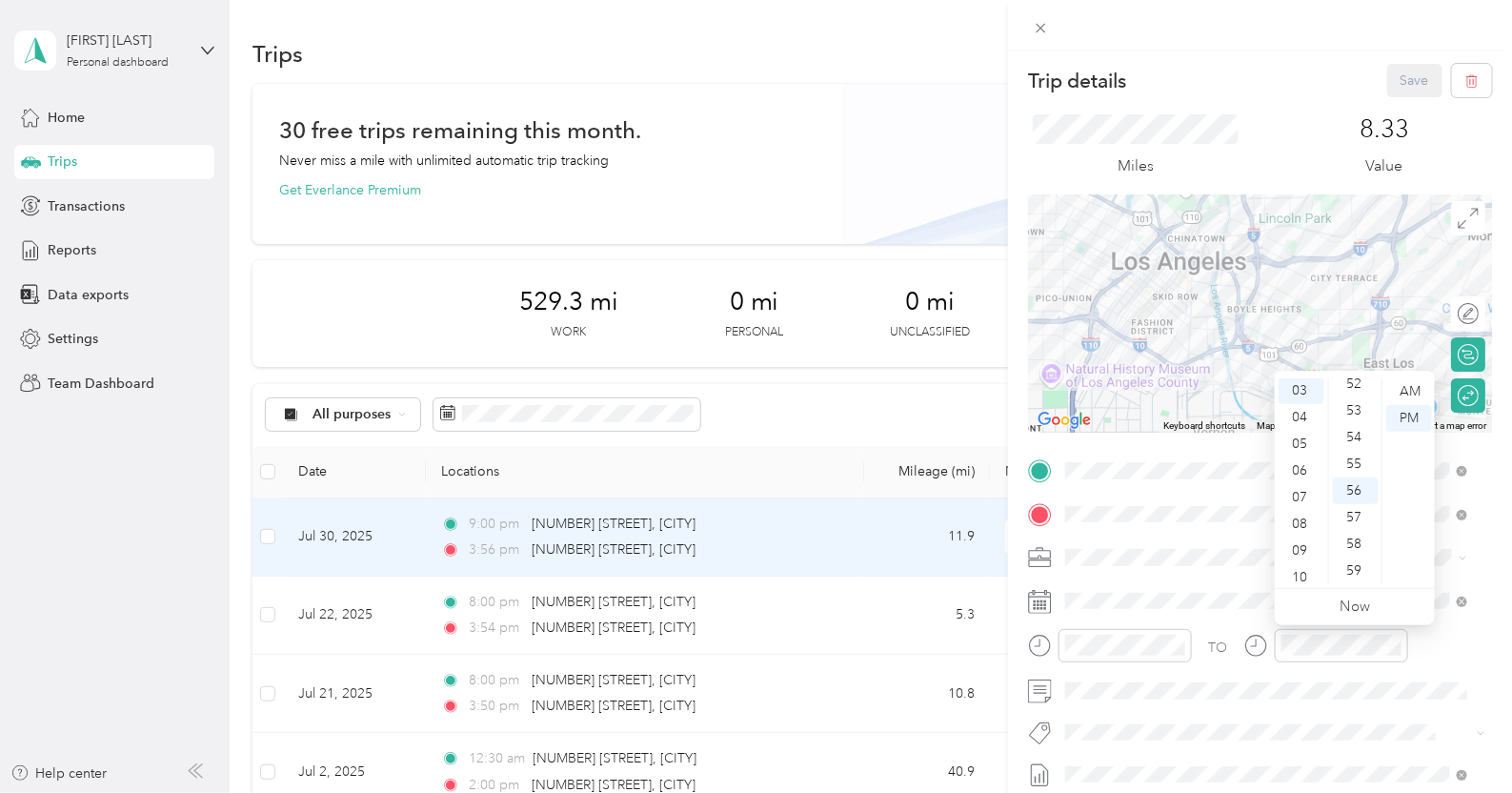 scroll, scrollTop: 80, scrollLeft: 0, axis: vertical 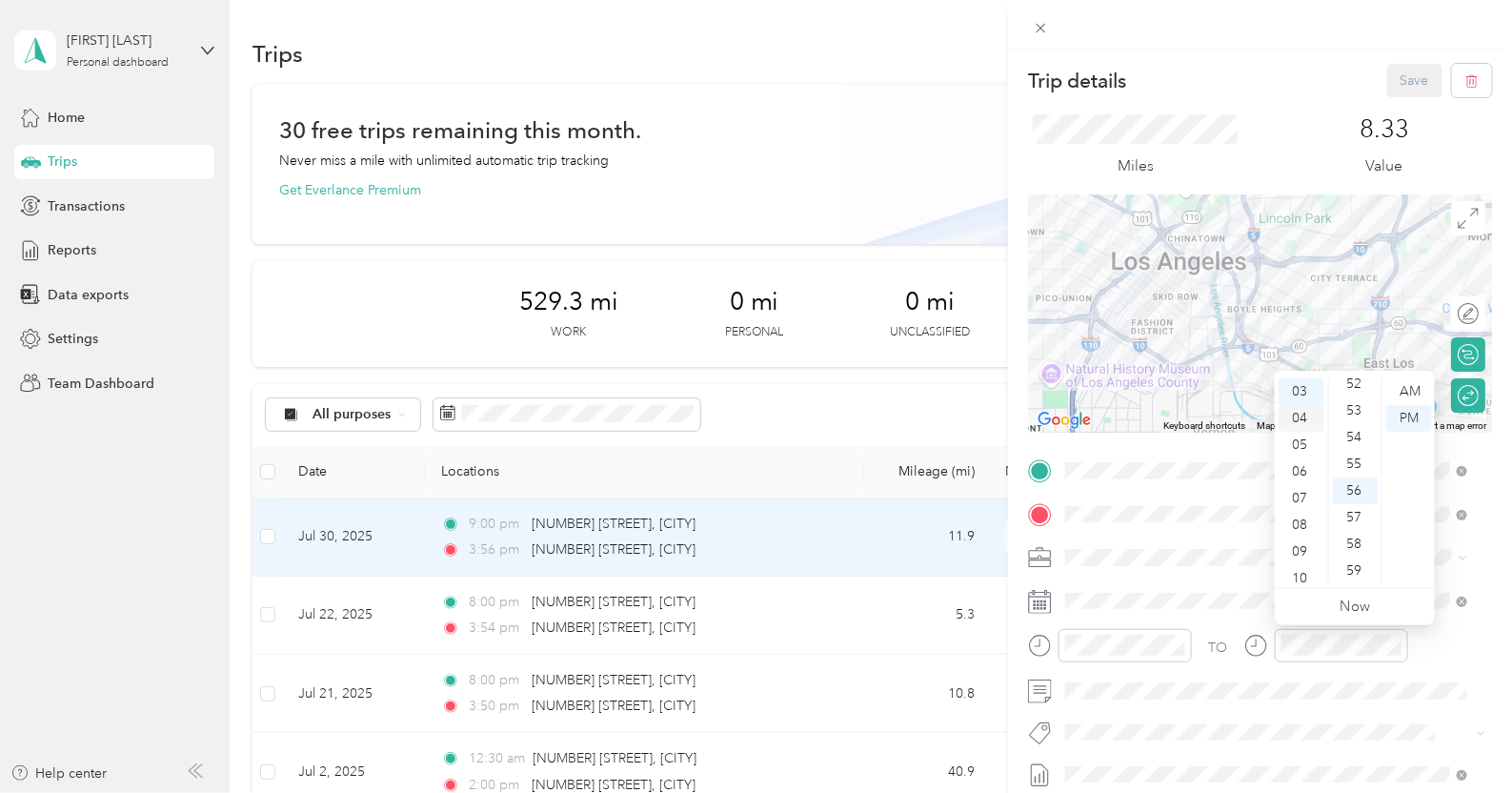 click on "04" at bounding box center [1301, 418] 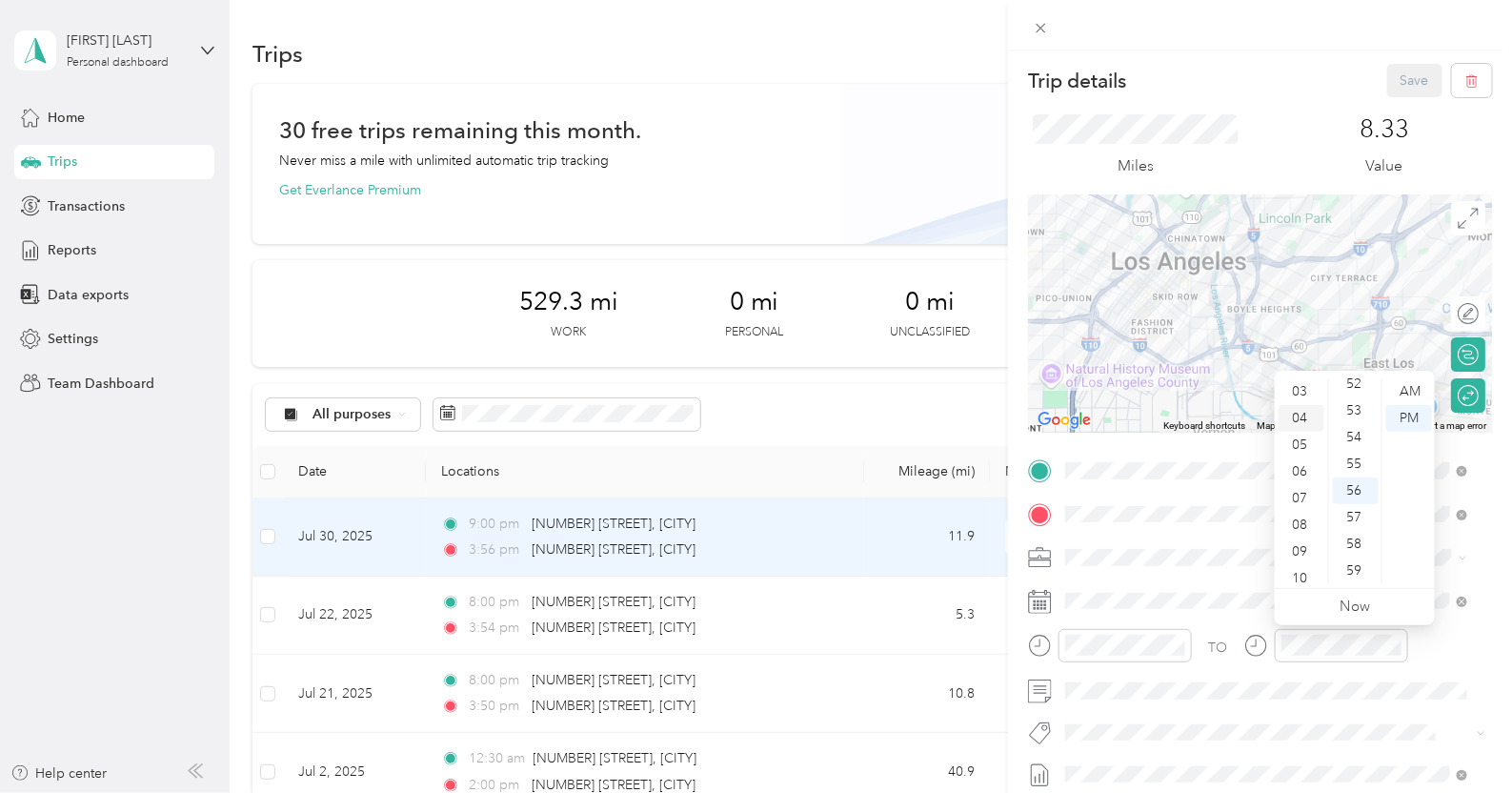 scroll, scrollTop: 106, scrollLeft: 0, axis: vertical 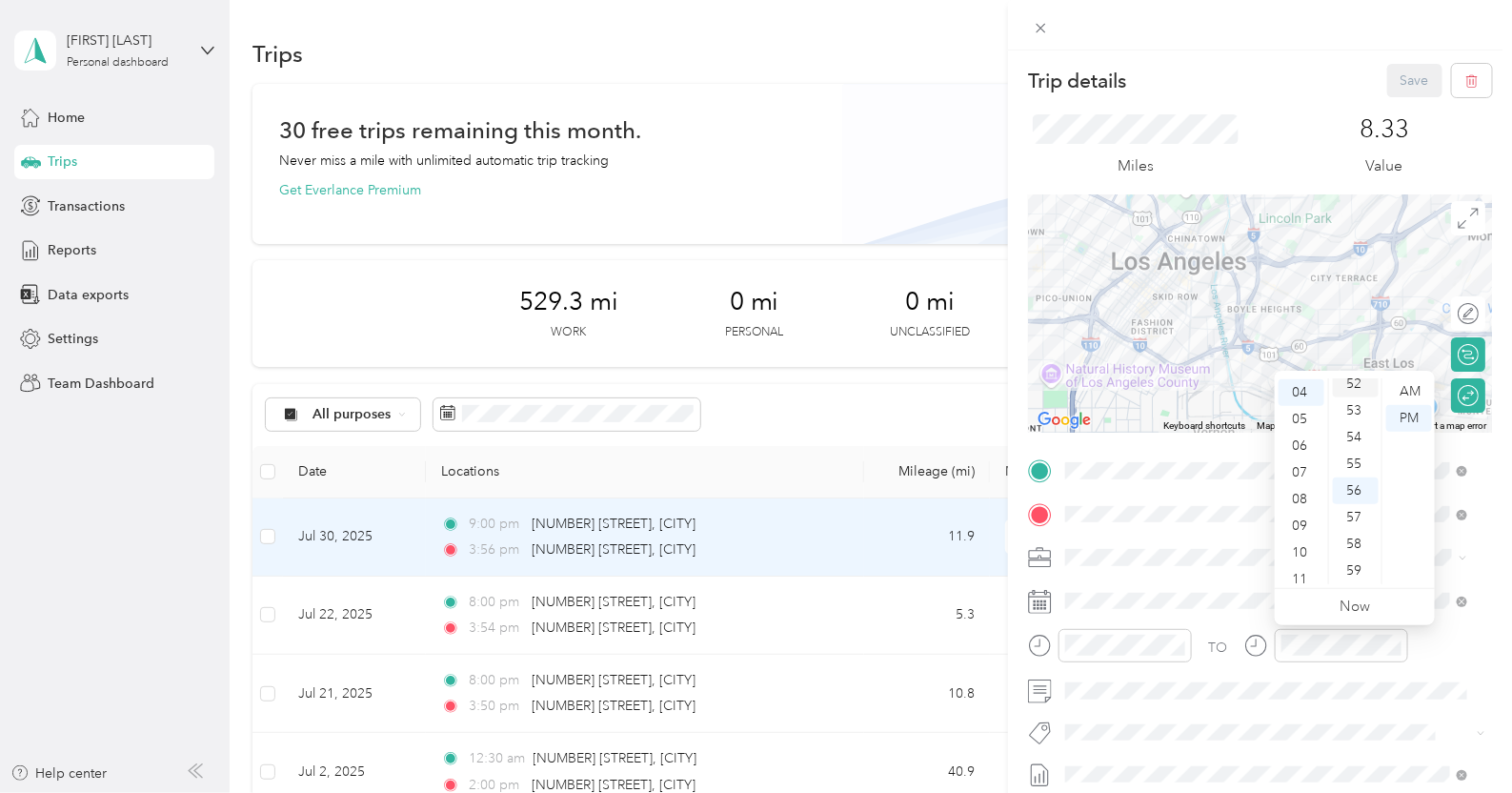 click on "52" at bounding box center (1356, 384) 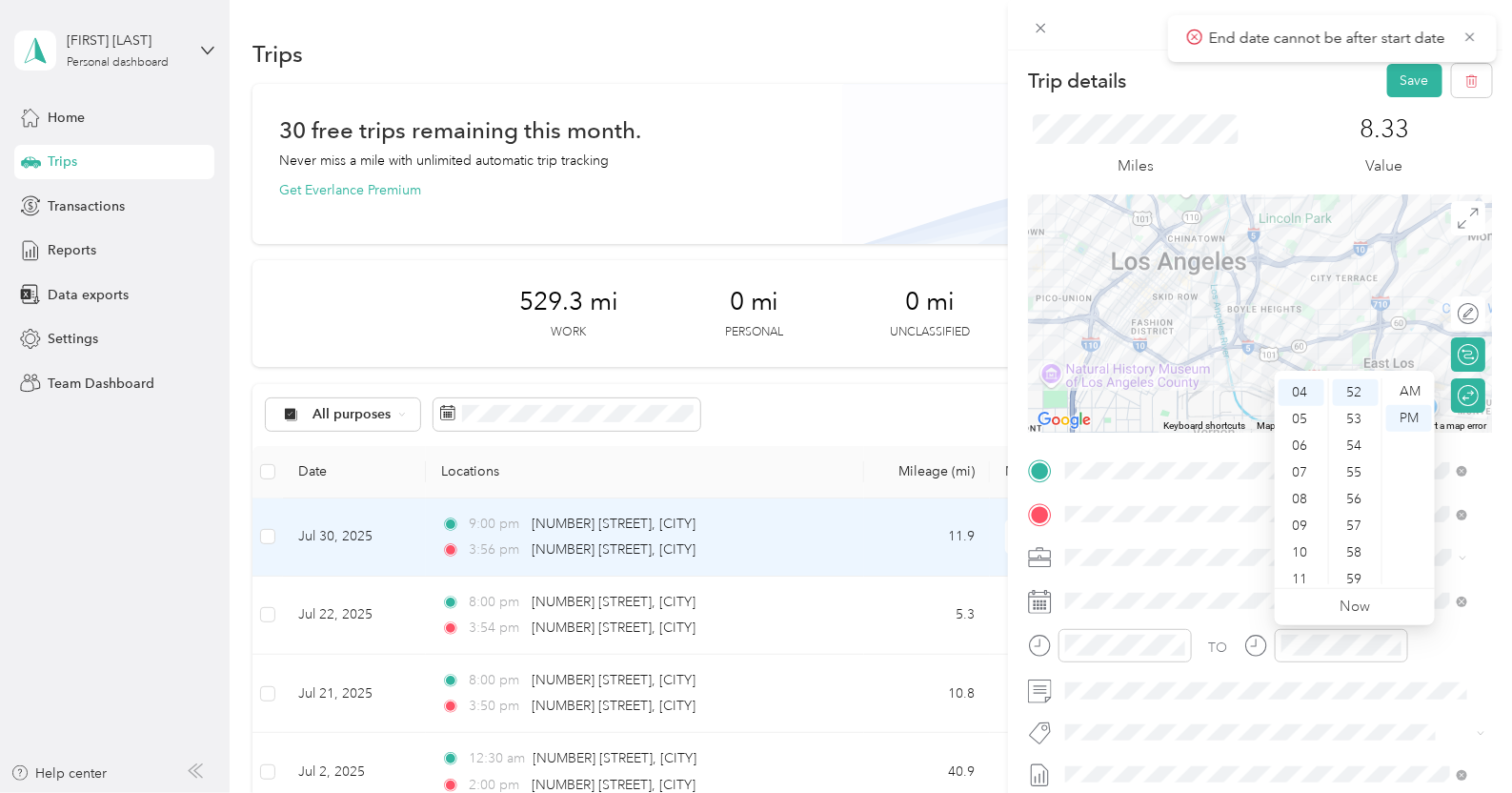 click on "8.33 Value" at bounding box center (1384, 146) 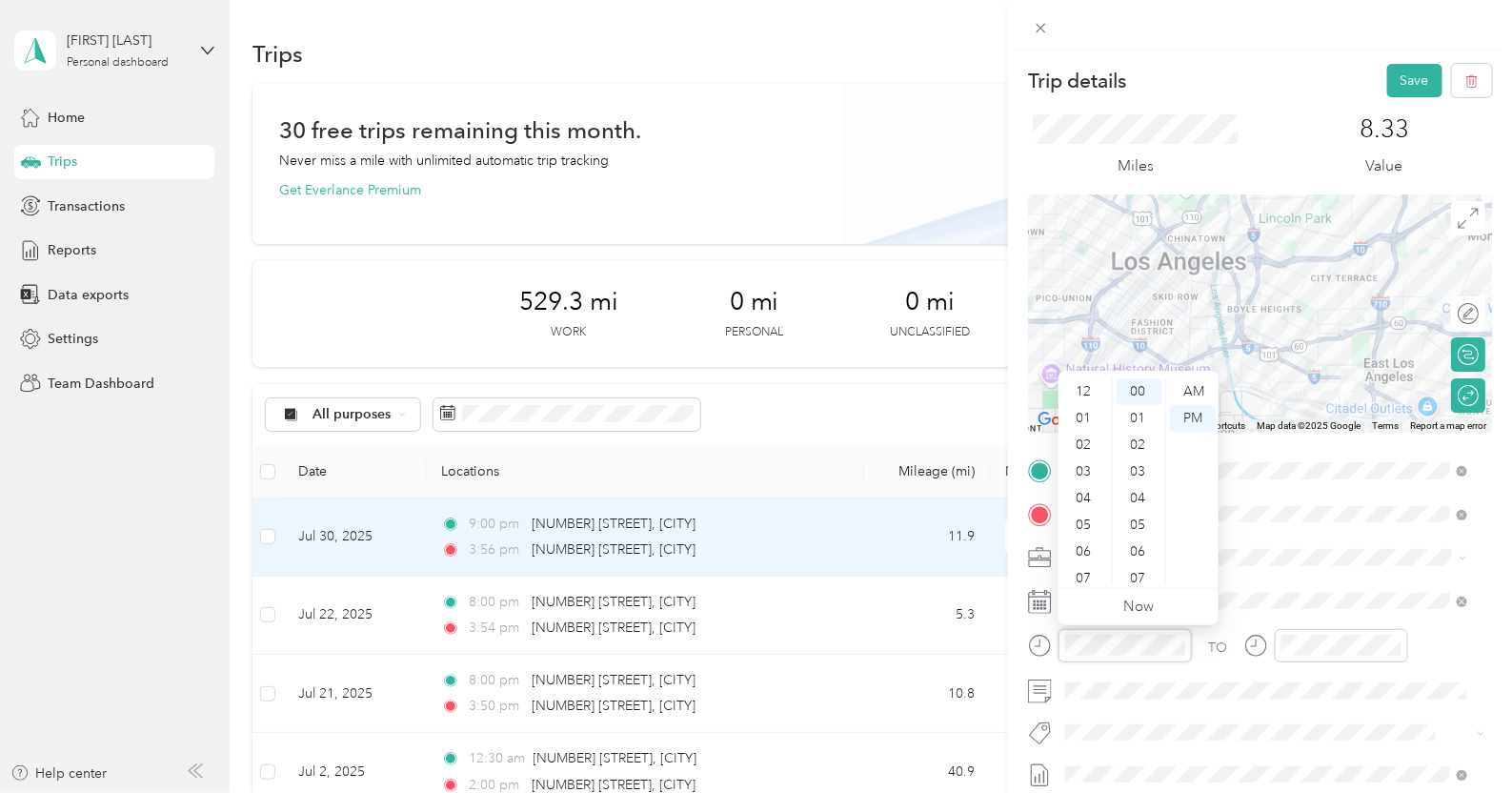 scroll, scrollTop: 113, scrollLeft: 0, axis: vertical 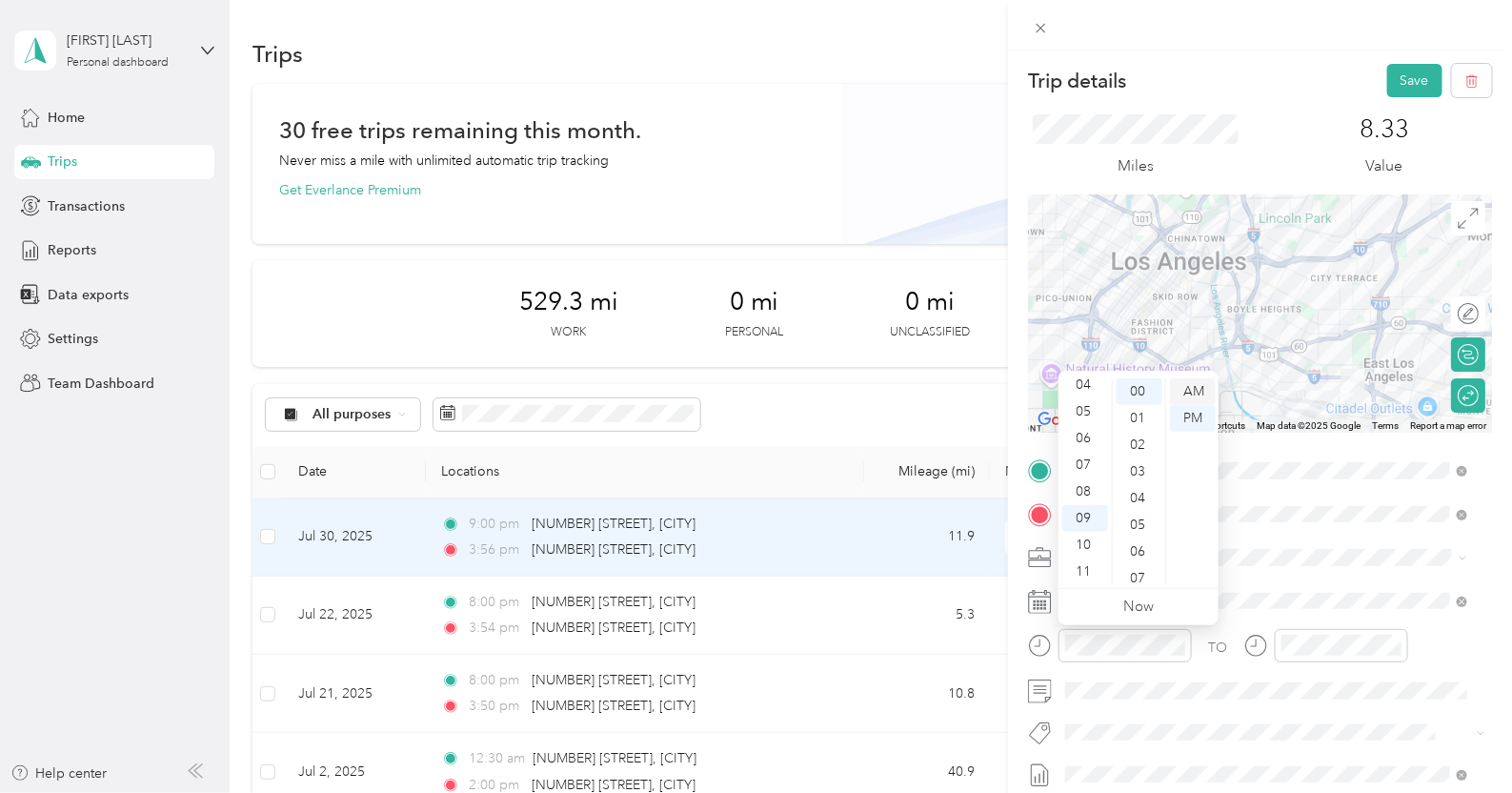 click on "AM" at bounding box center [1193, 392] 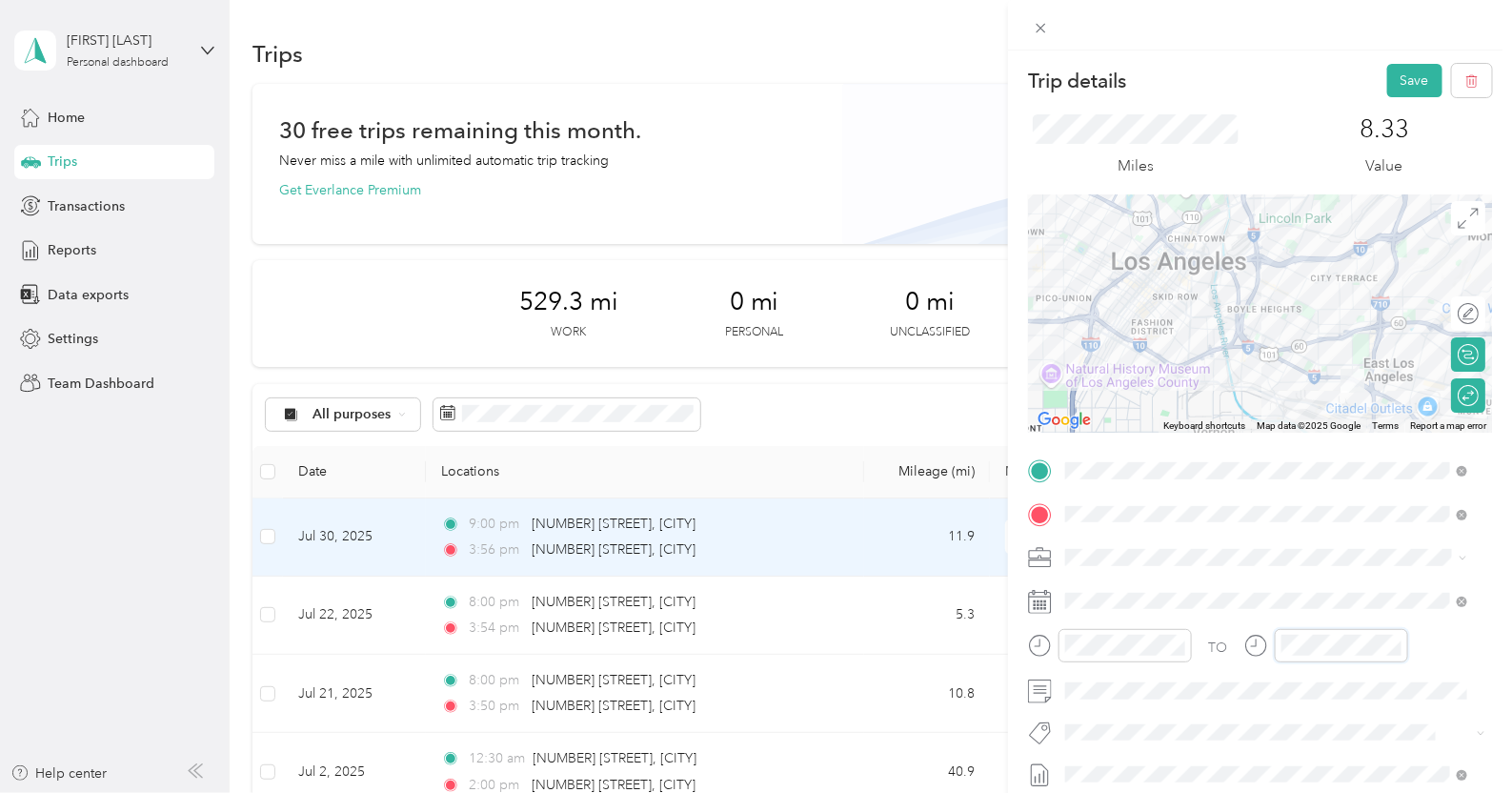 scroll, scrollTop: 80, scrollLeft: 0, axis: vertical 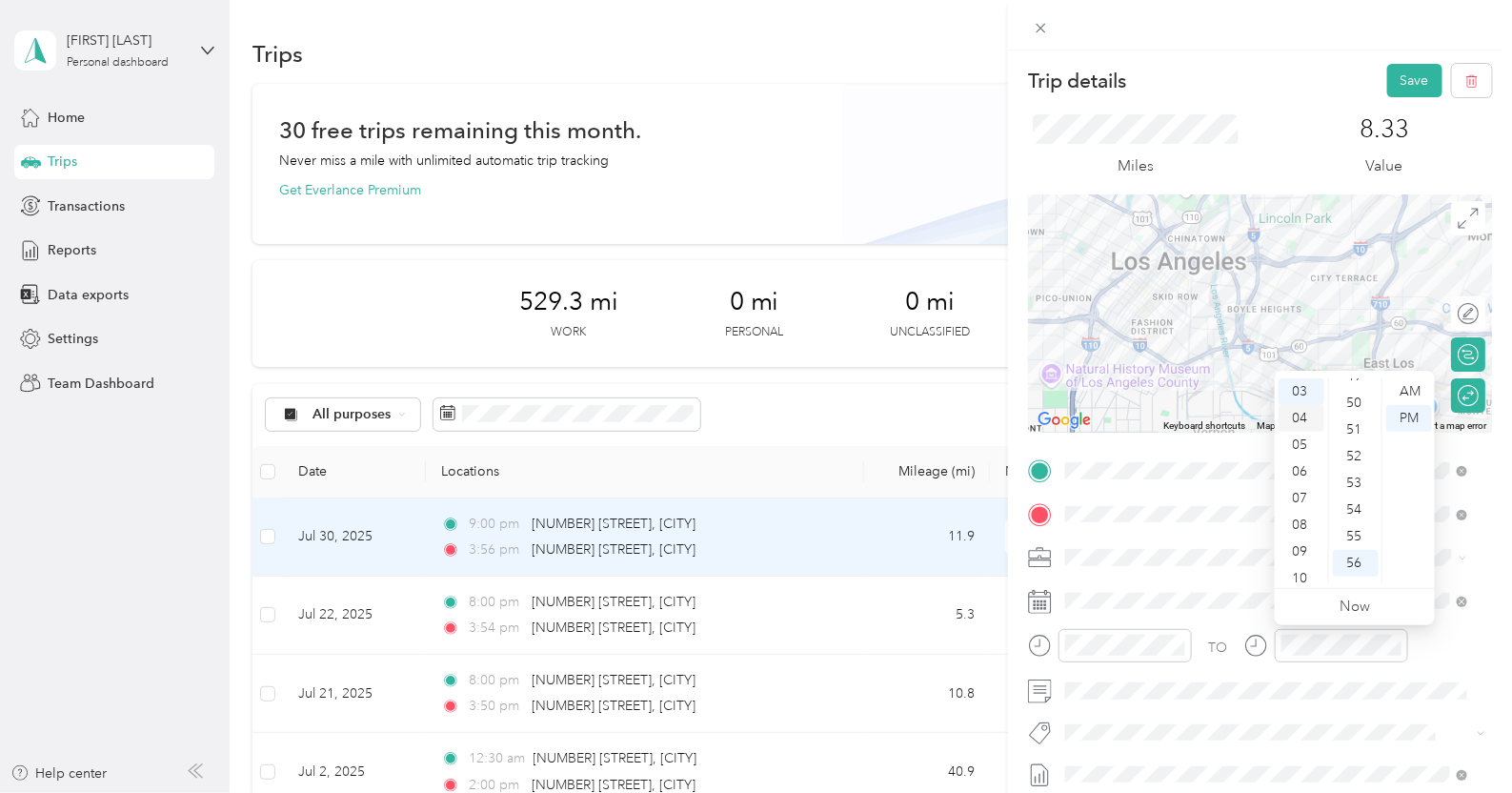 click on "04" at bounding box center [1301, 418] 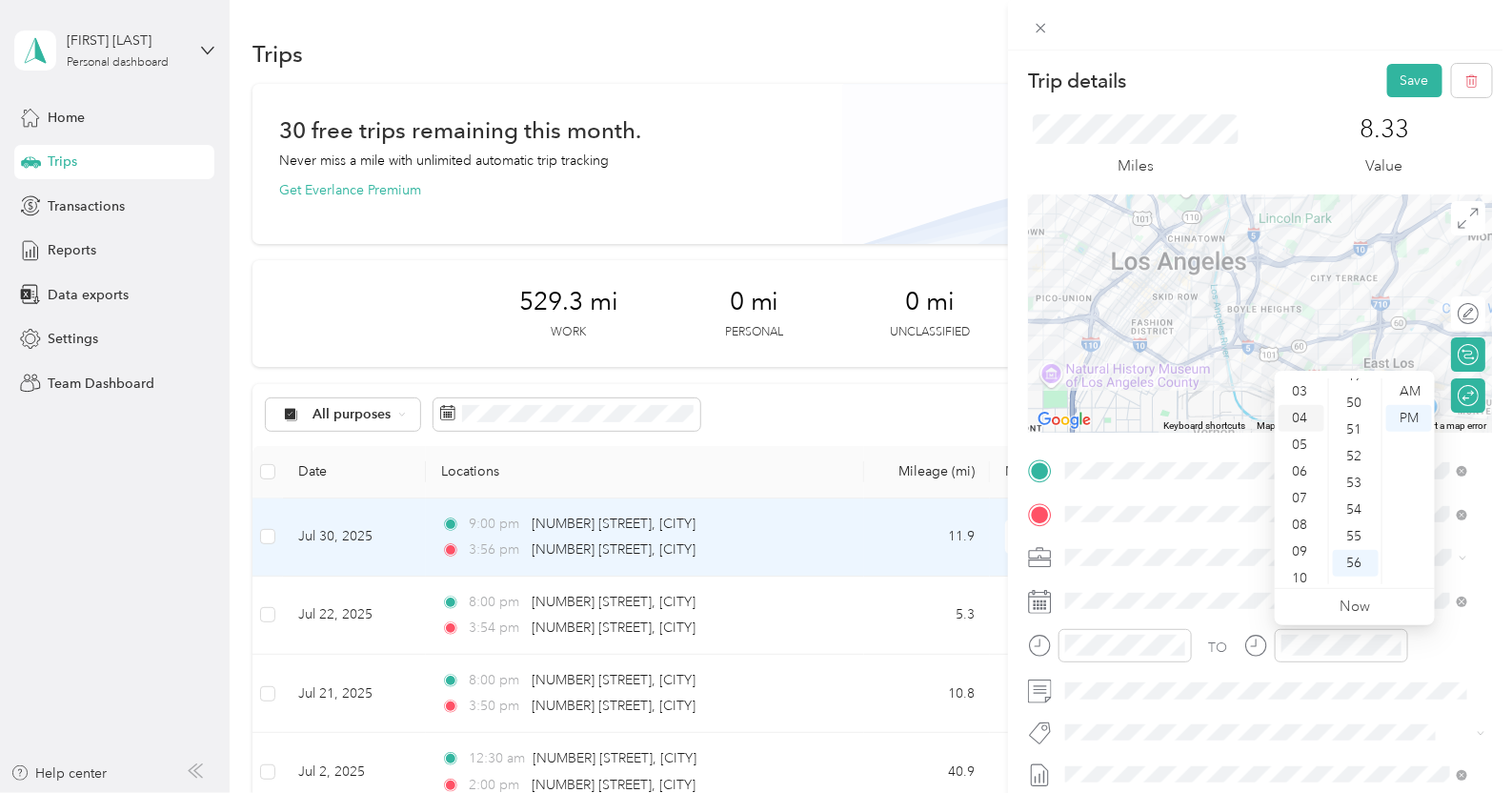 scroll, scrollTop: 106, scrollLeft: 0, axis: vertical 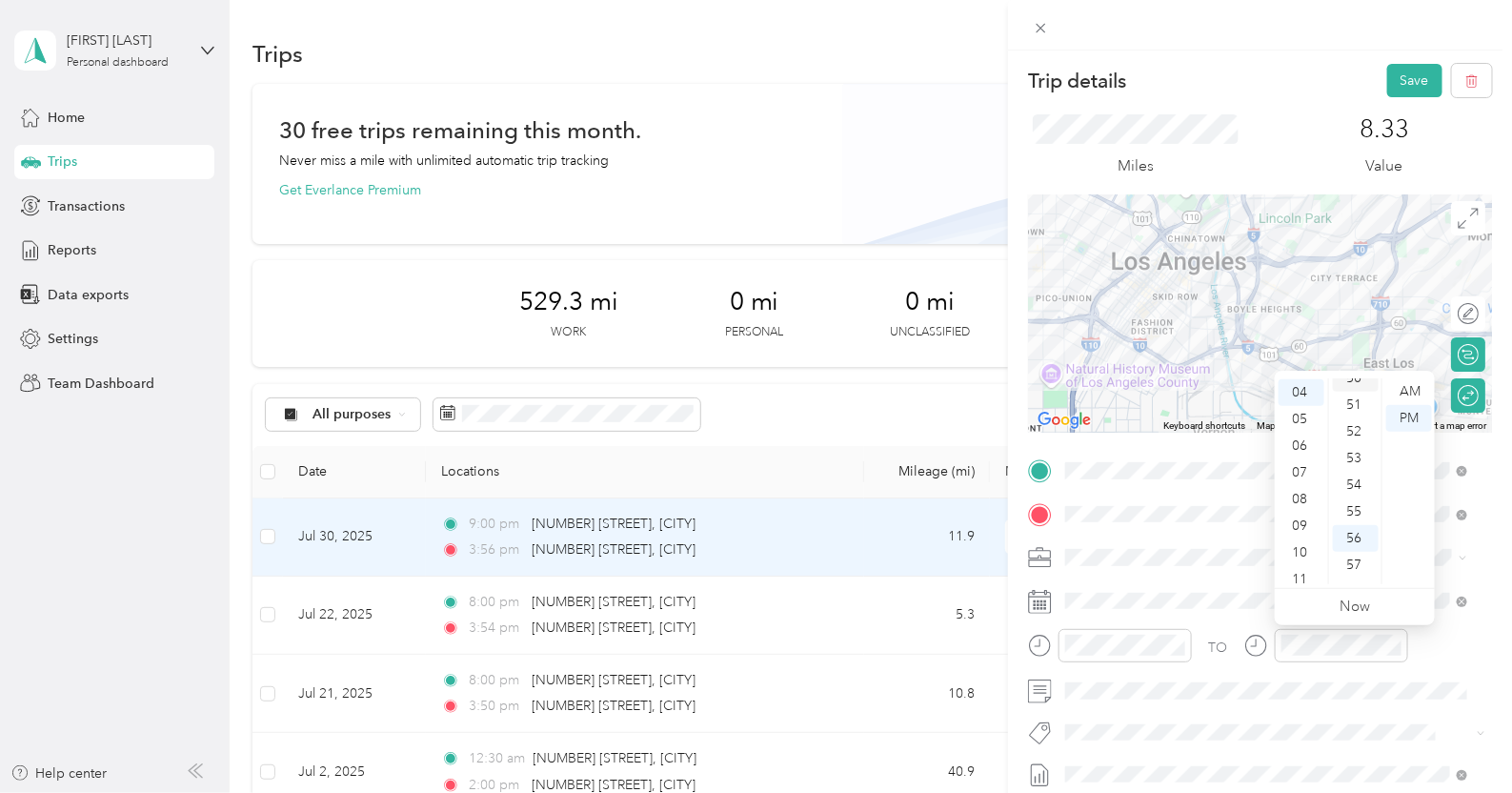 click on "50" at bounding box center (1356, 378) 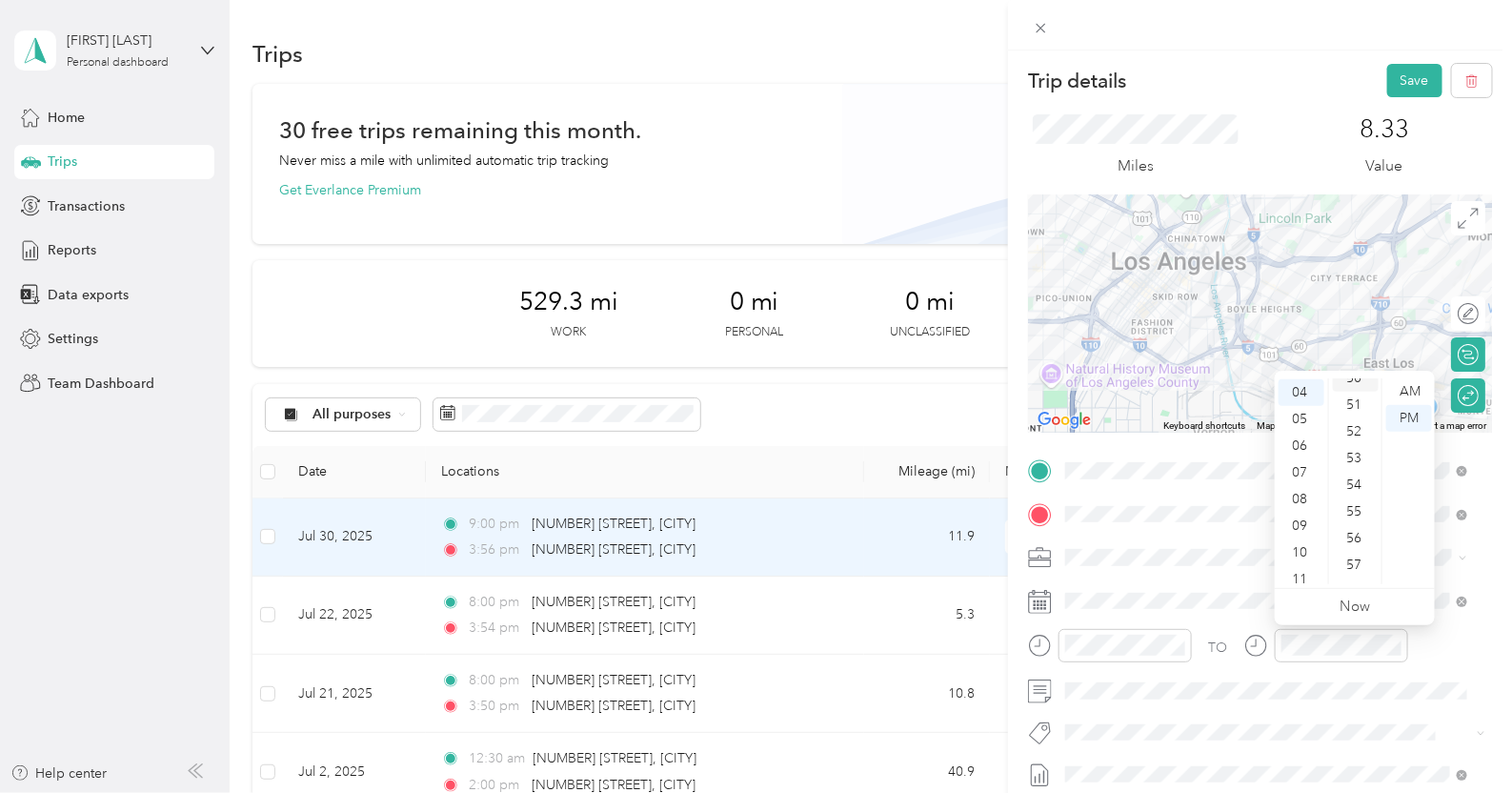 scroll, scrollTop: 1334, scrollLeft: 0, axis: vertical 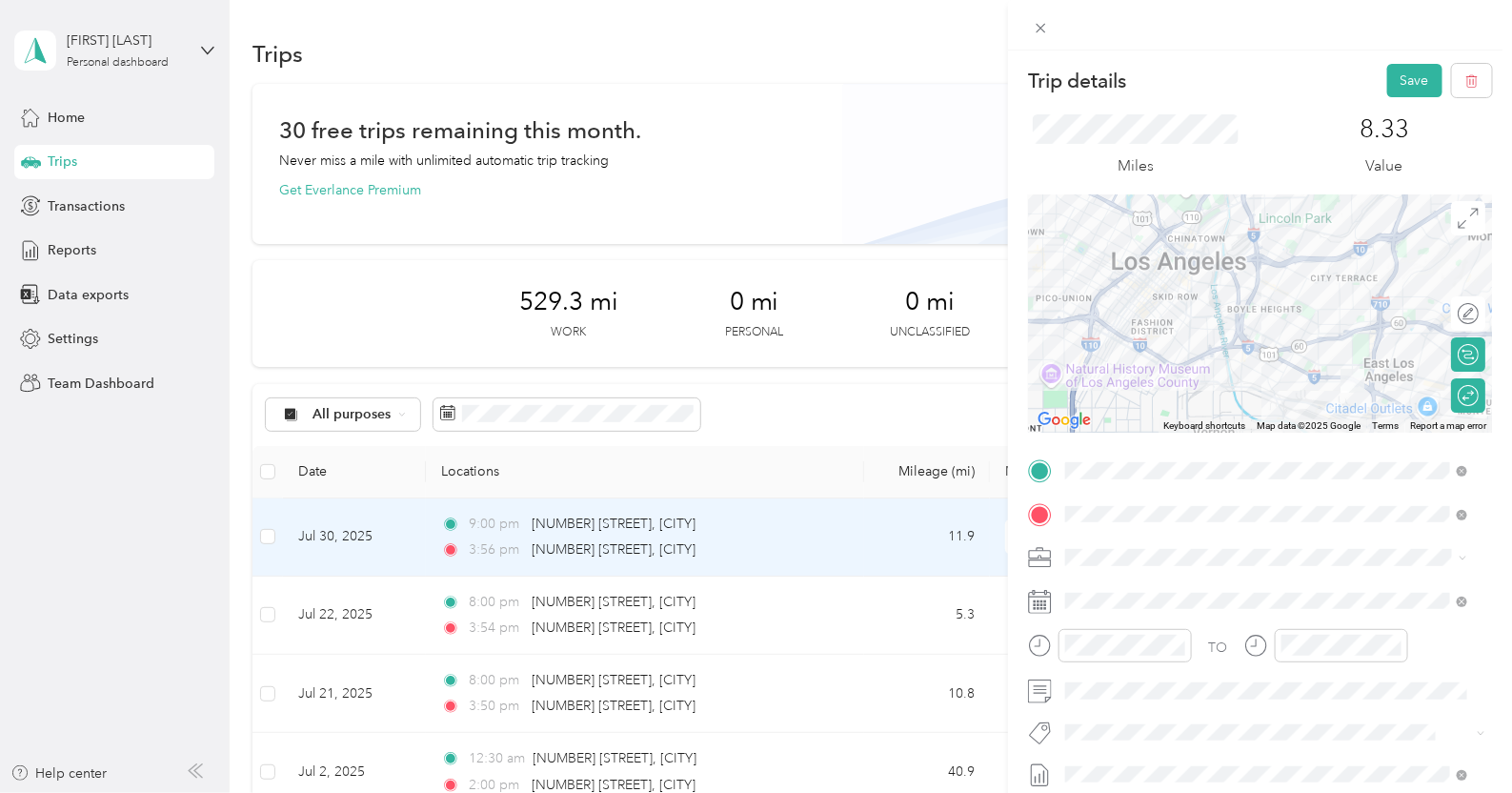 click on "Miles 8.33 Value" at bounding box center [1260, 146] 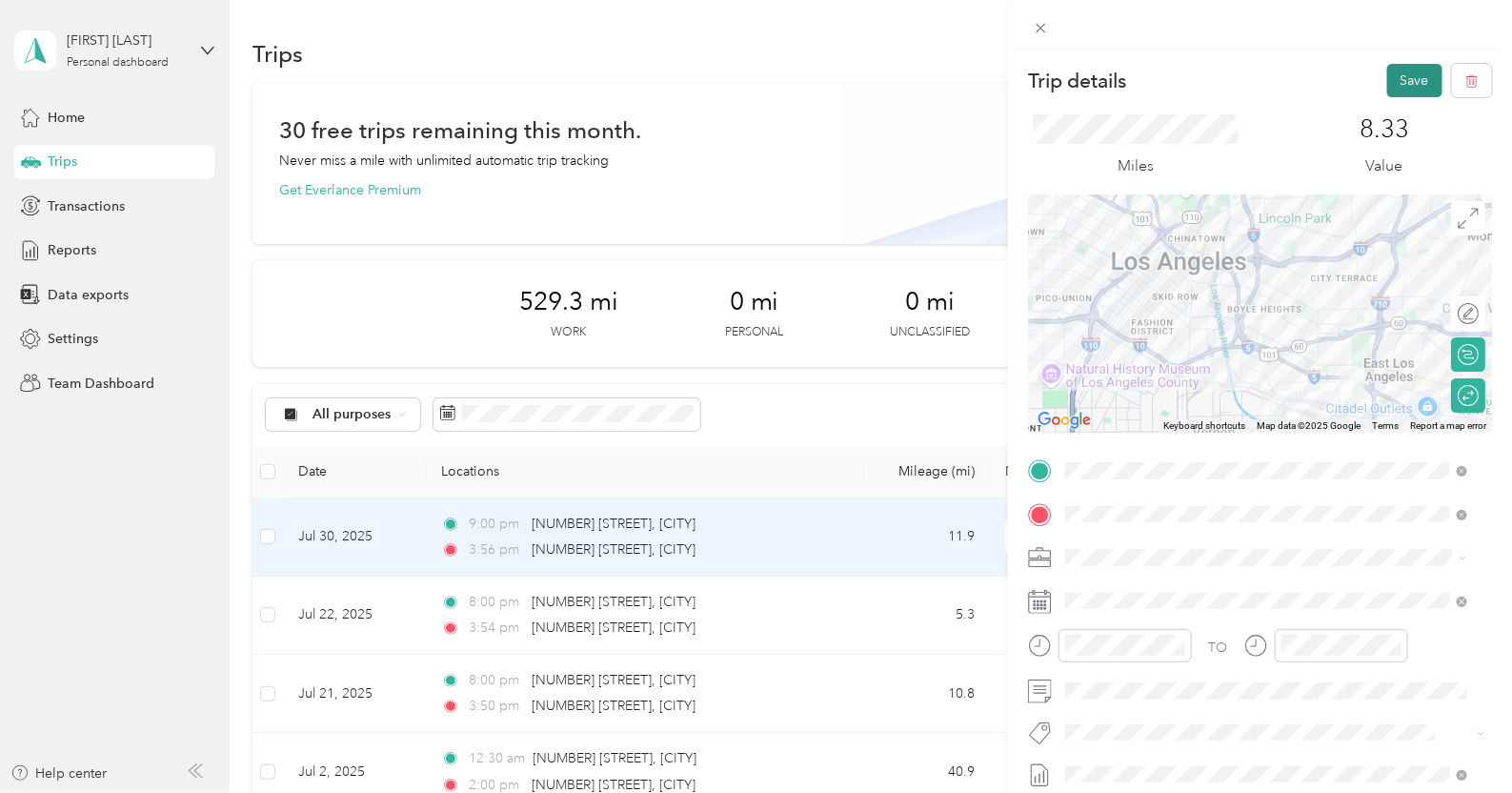 click on "Save" at bounding box center (1415, 80) 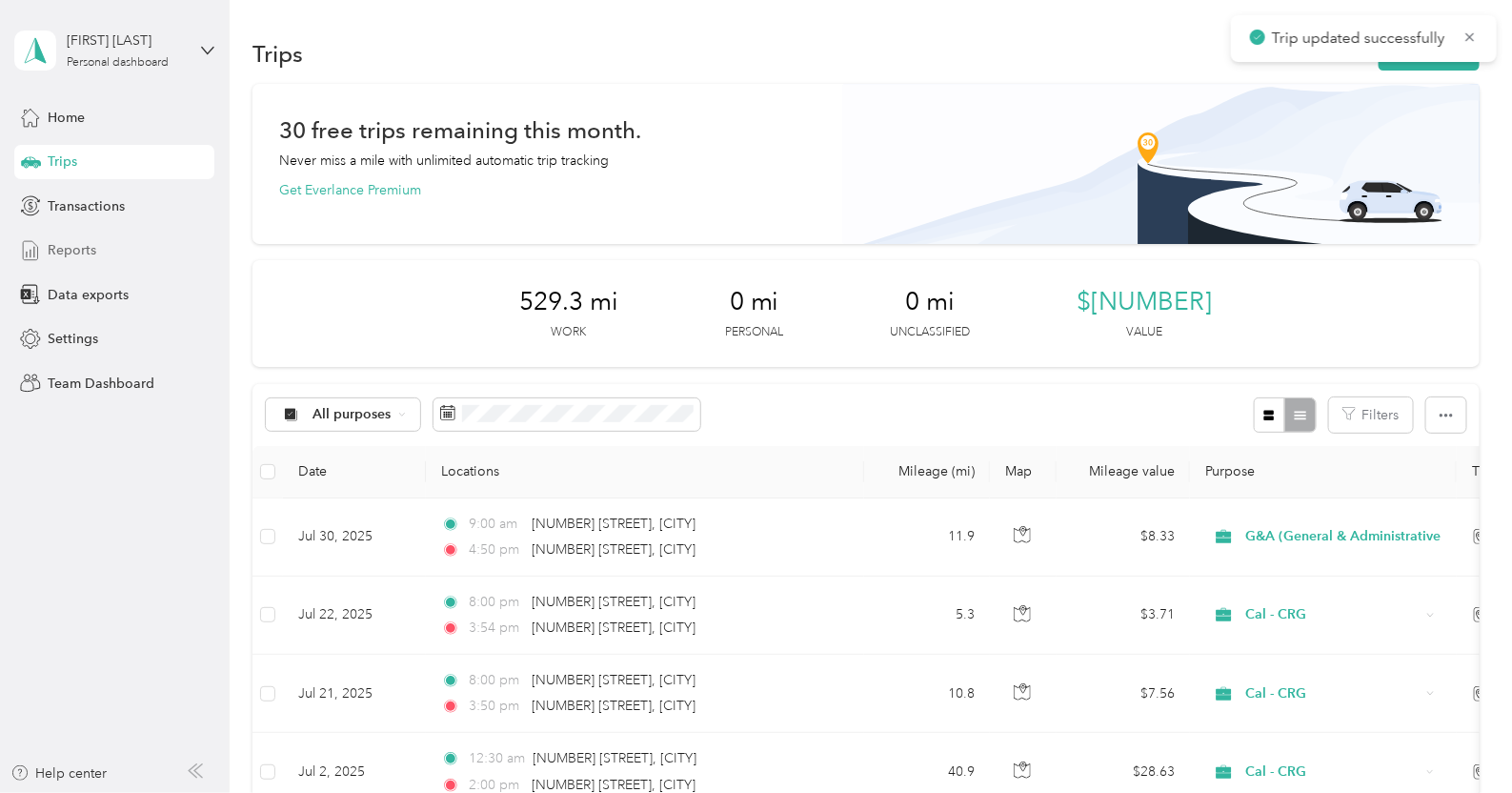 click on "Reports" at bounding box center (114, 251) 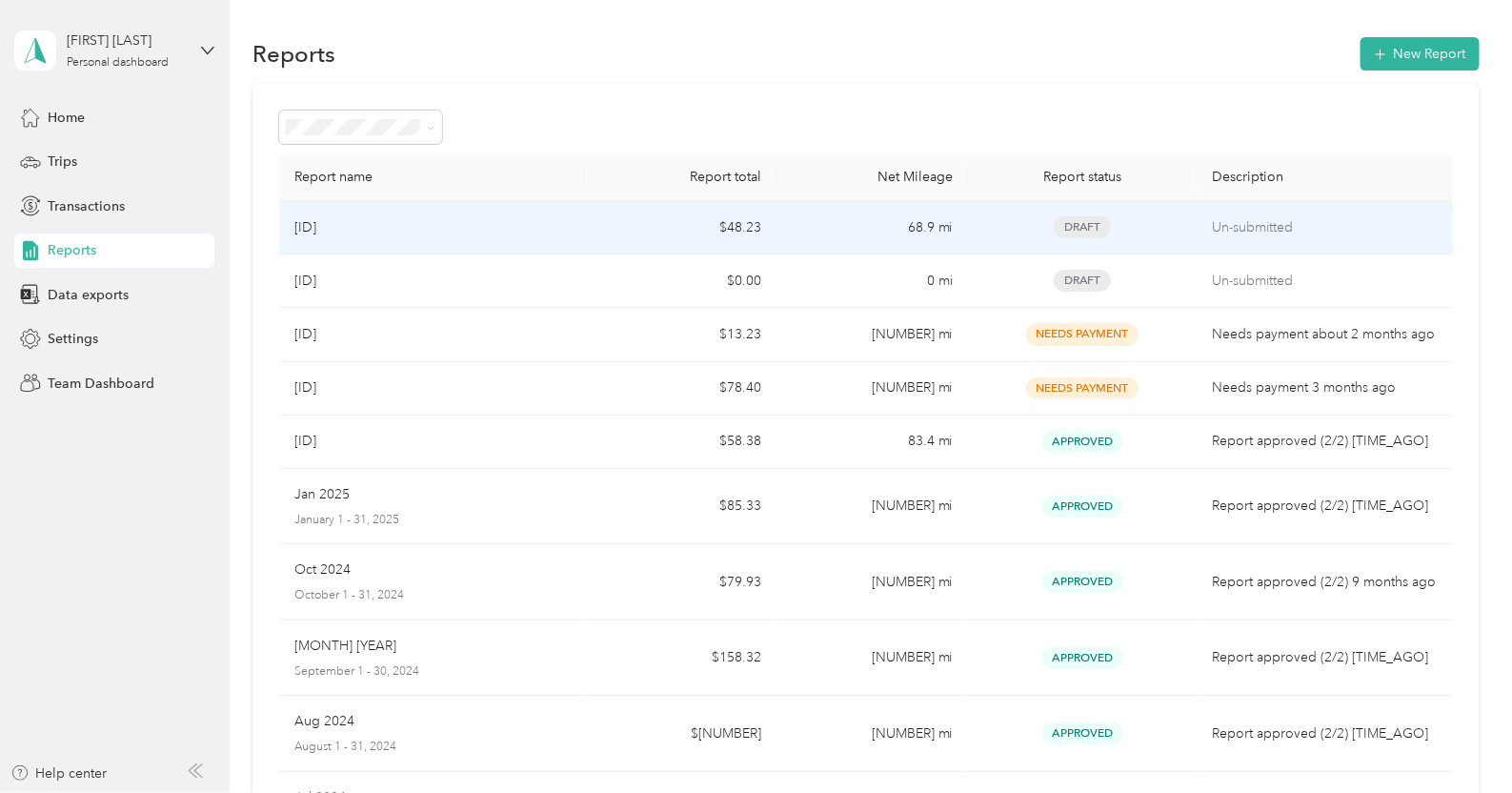 click on "68.9 mi" at bounding box center (872, 228) 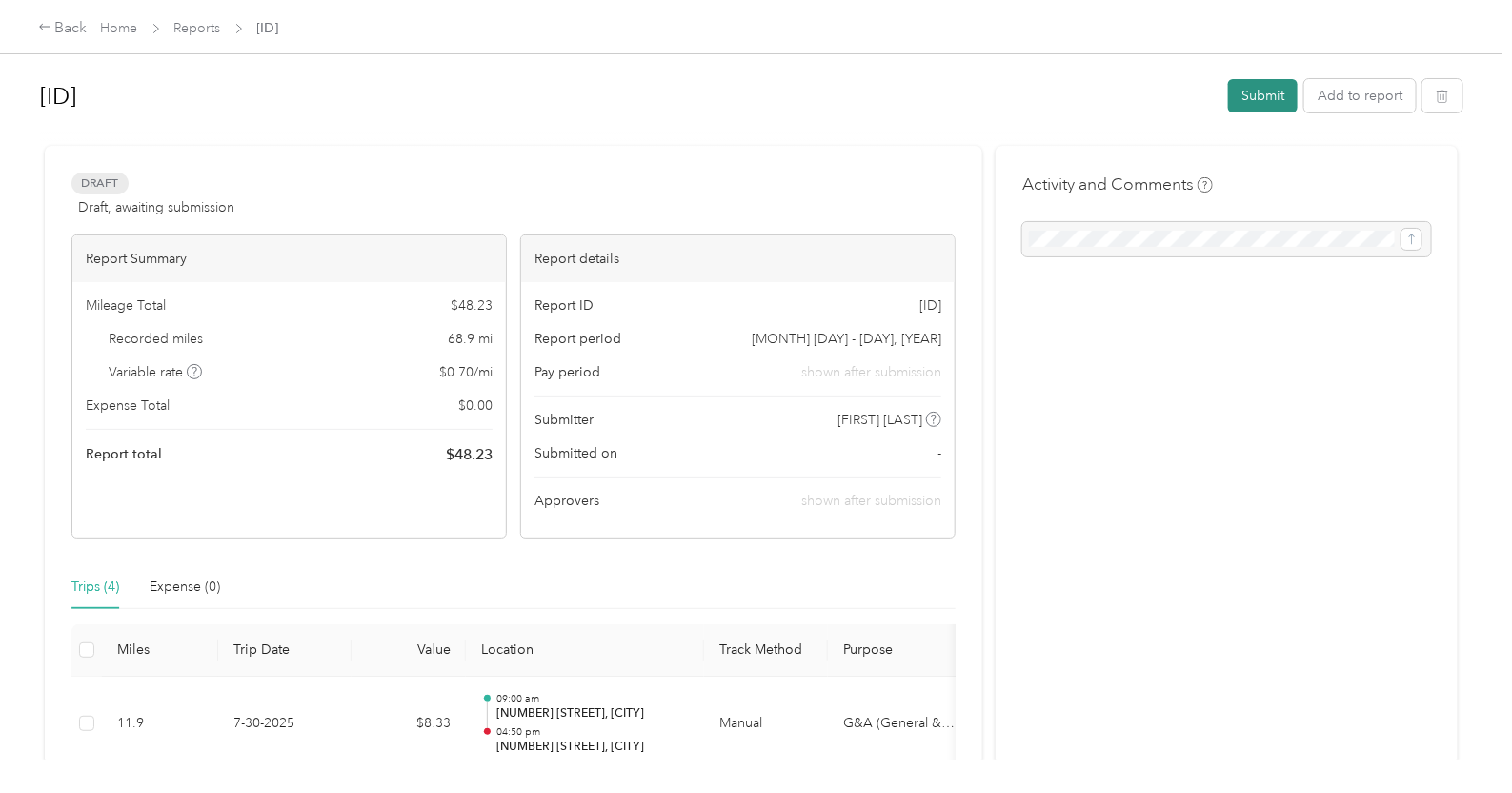 click on "Submit" at bounding box center (1262, 95) 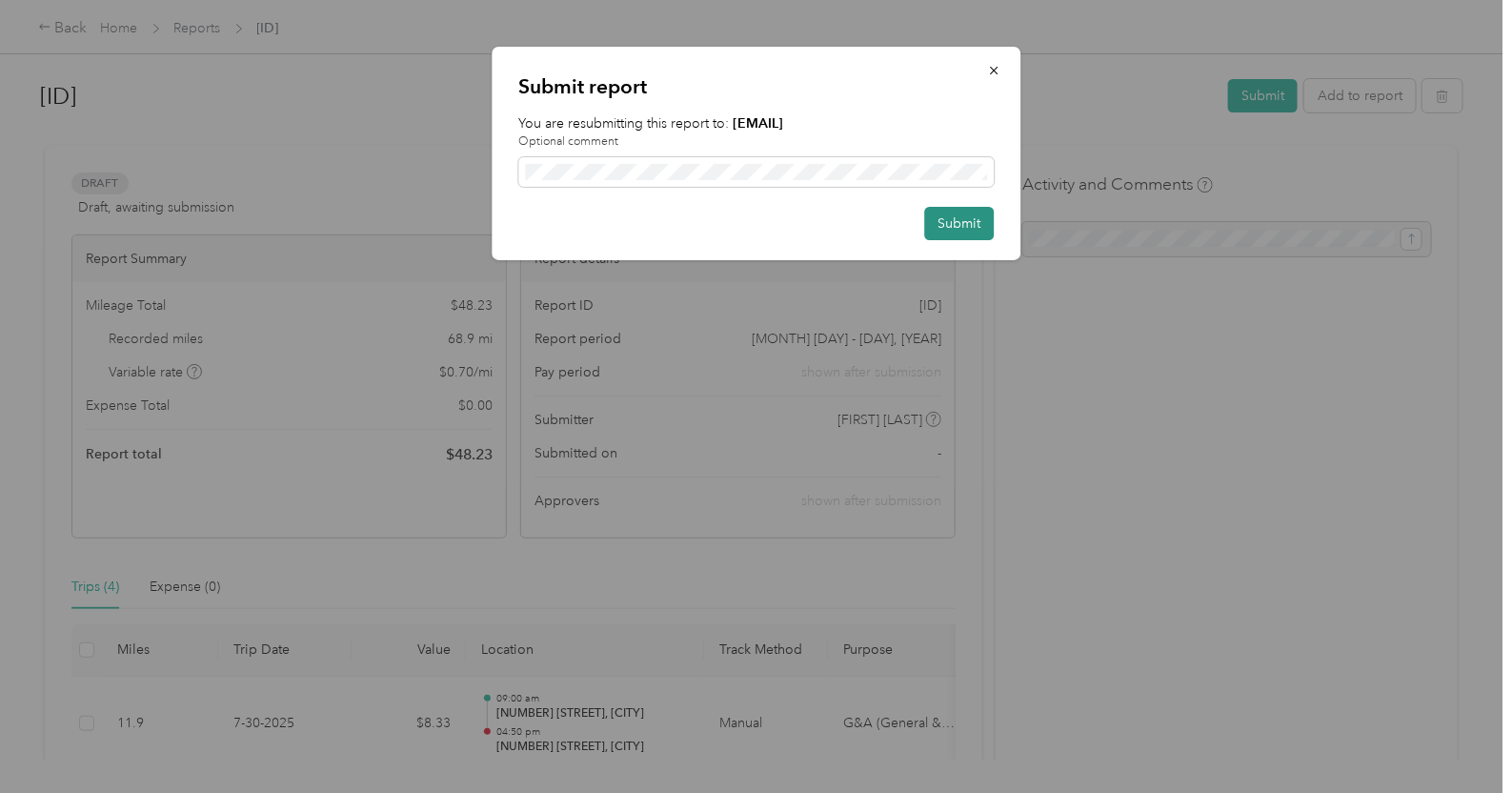 click on "Submit" at bounding box center [958, 223] 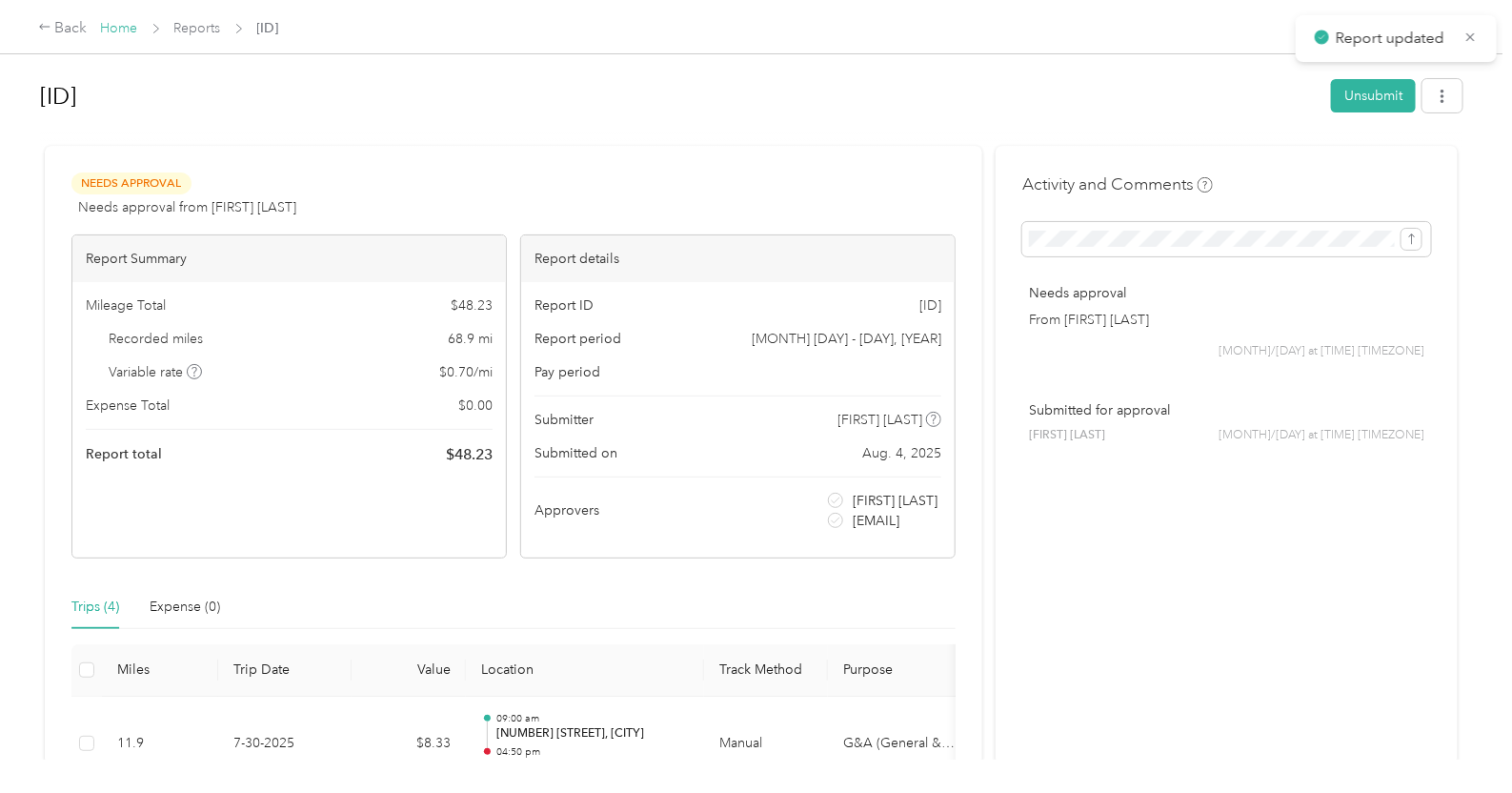 click on "Home" at bounding box center [119, 28] 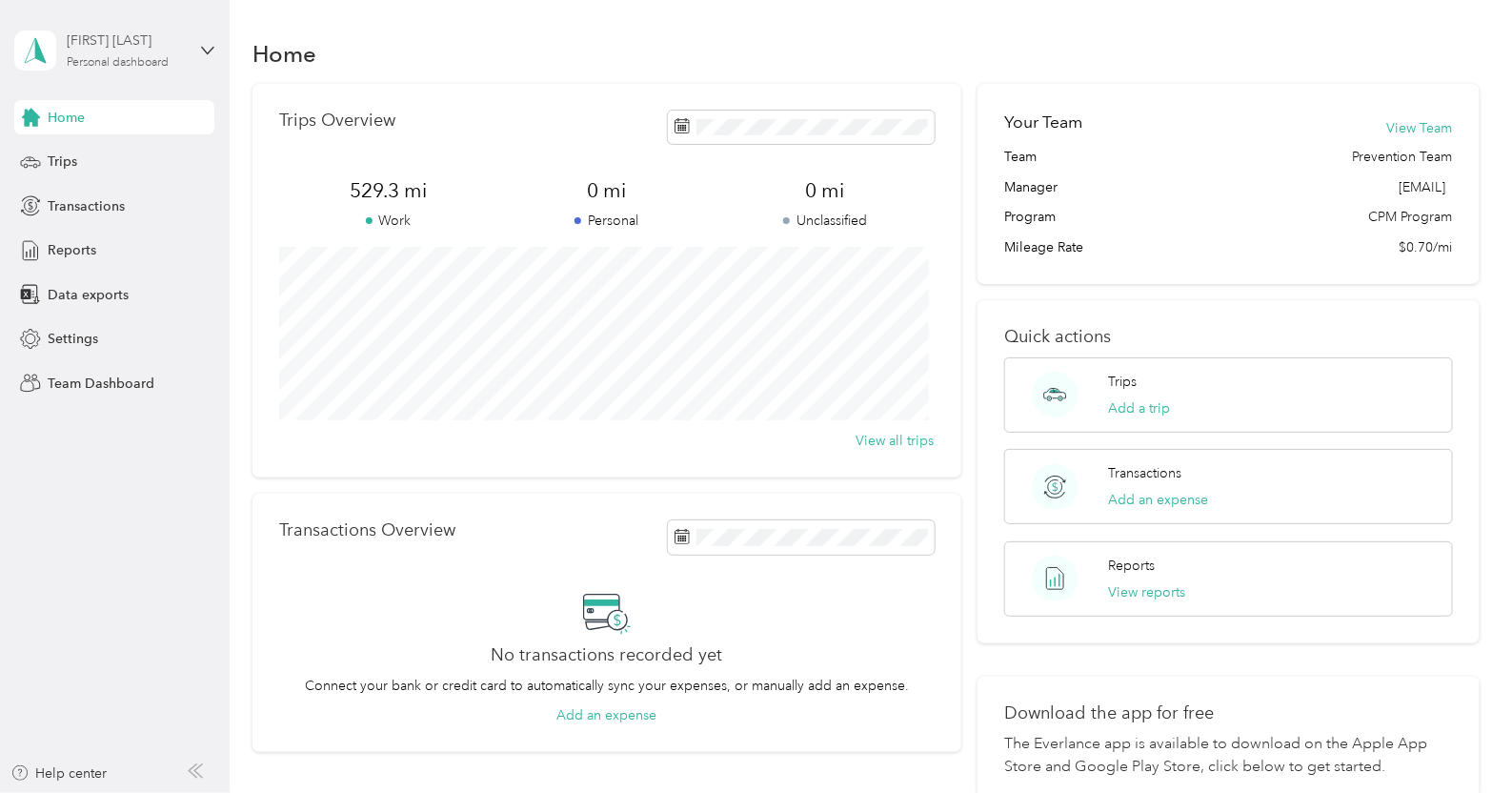 click on "[FIRST] [LAST]" at bounding box center [126, 40] 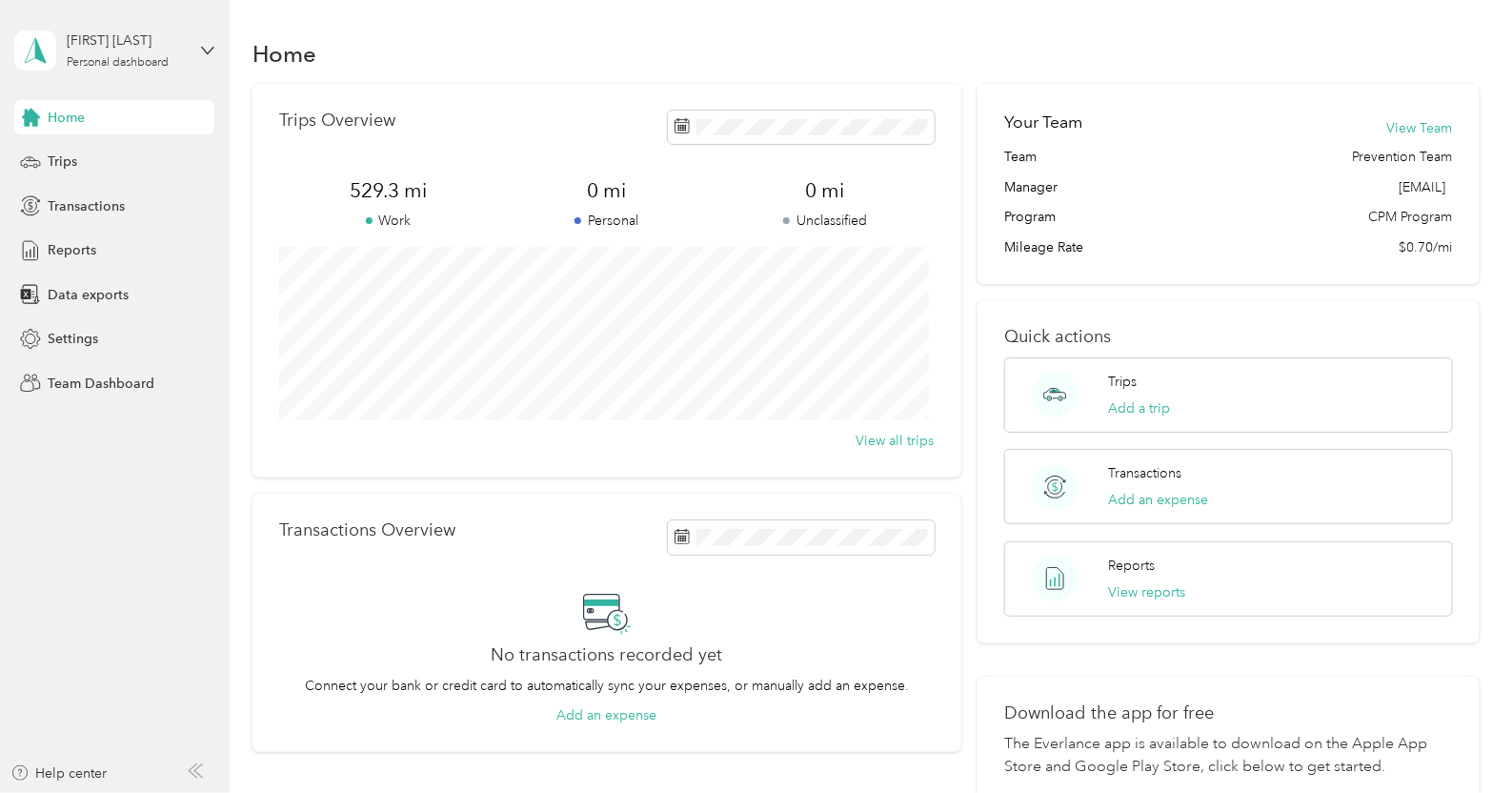 click on "Team dashboard" at bounding box center [82, 156] 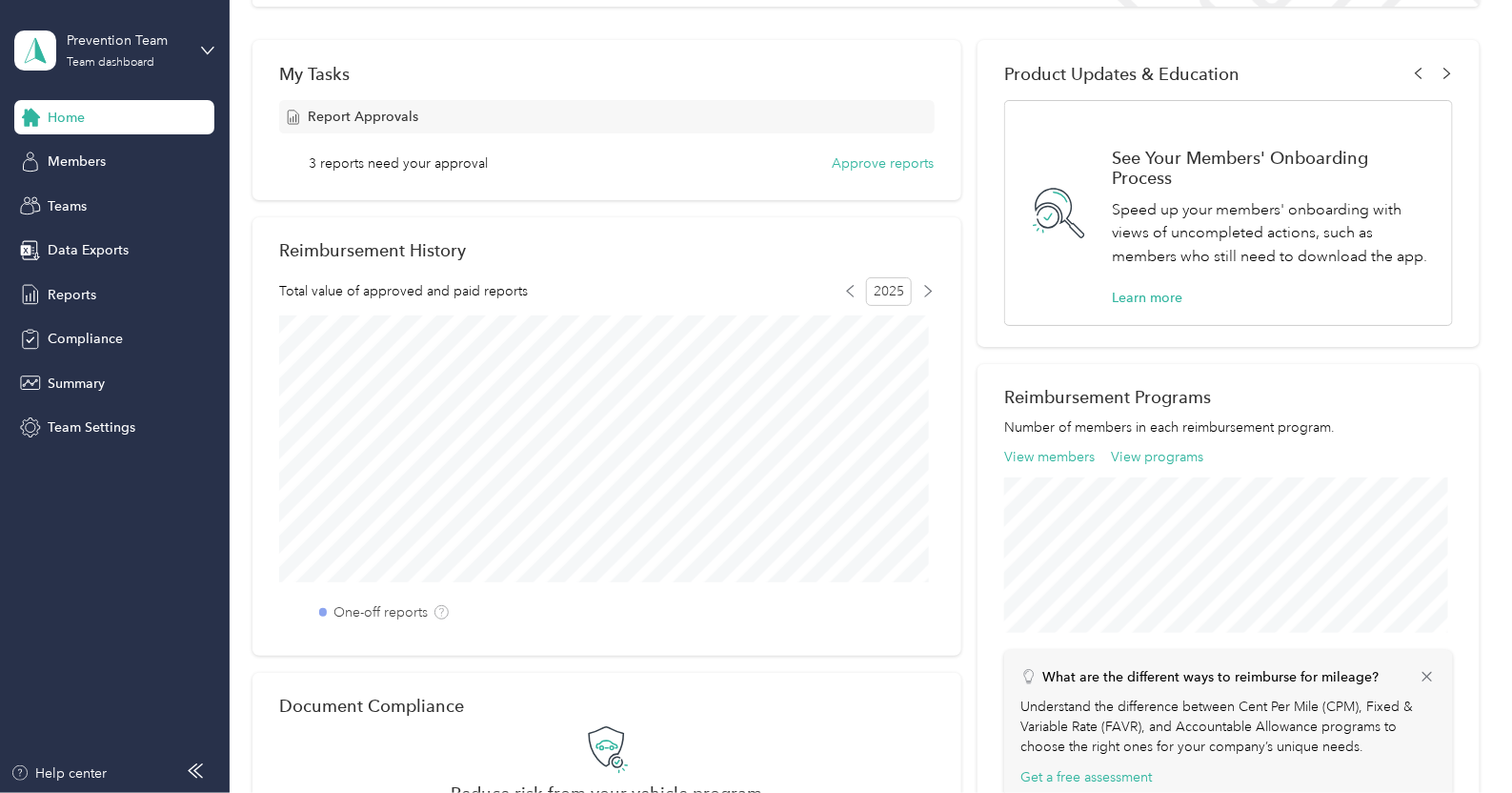 scroll, scrollTop: 0, scrollLeft: 0, axis: both 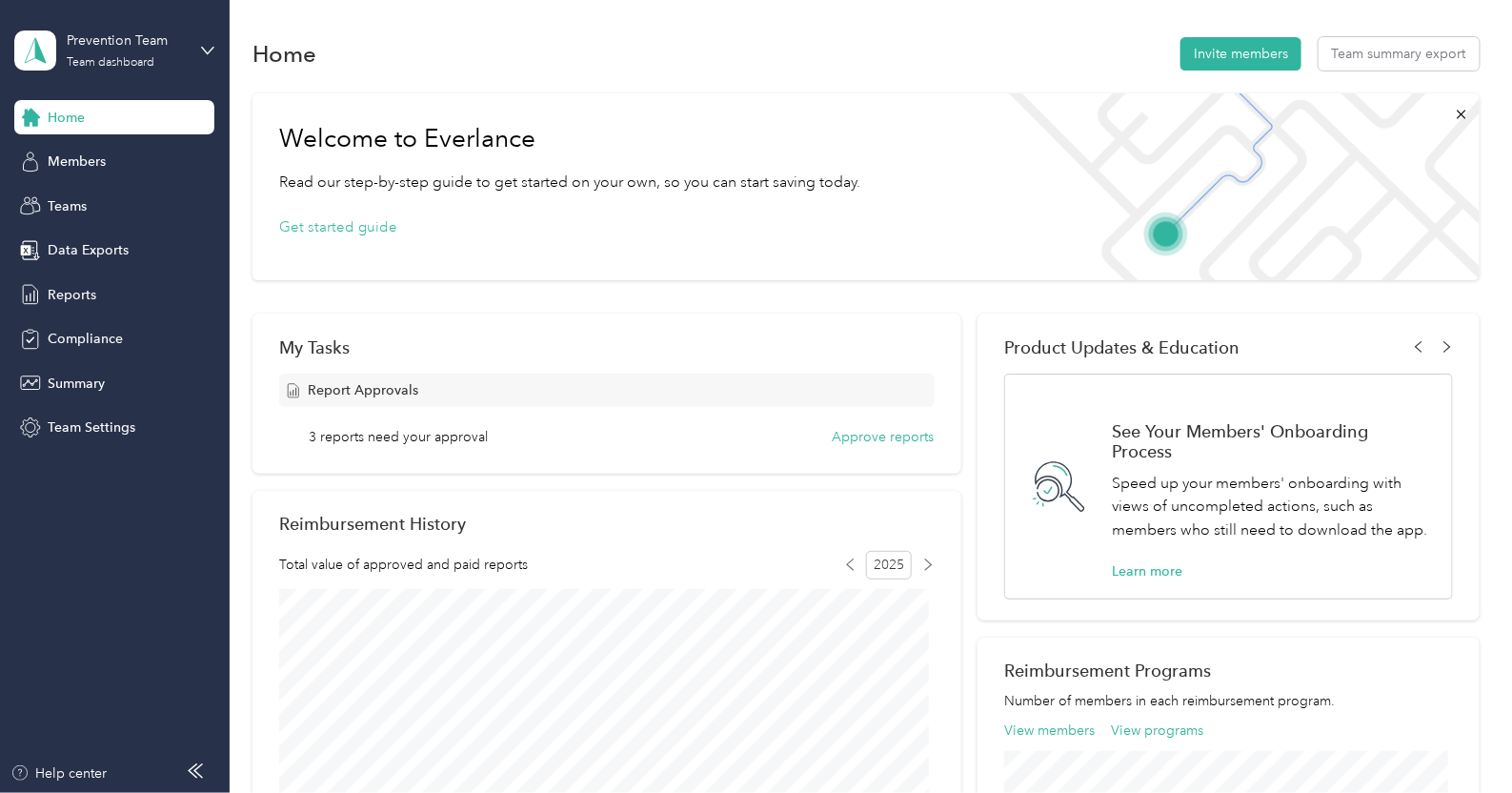 click on "Report Approvals 3 reports need your approval Approve reports" at bounding box center (607, 410) 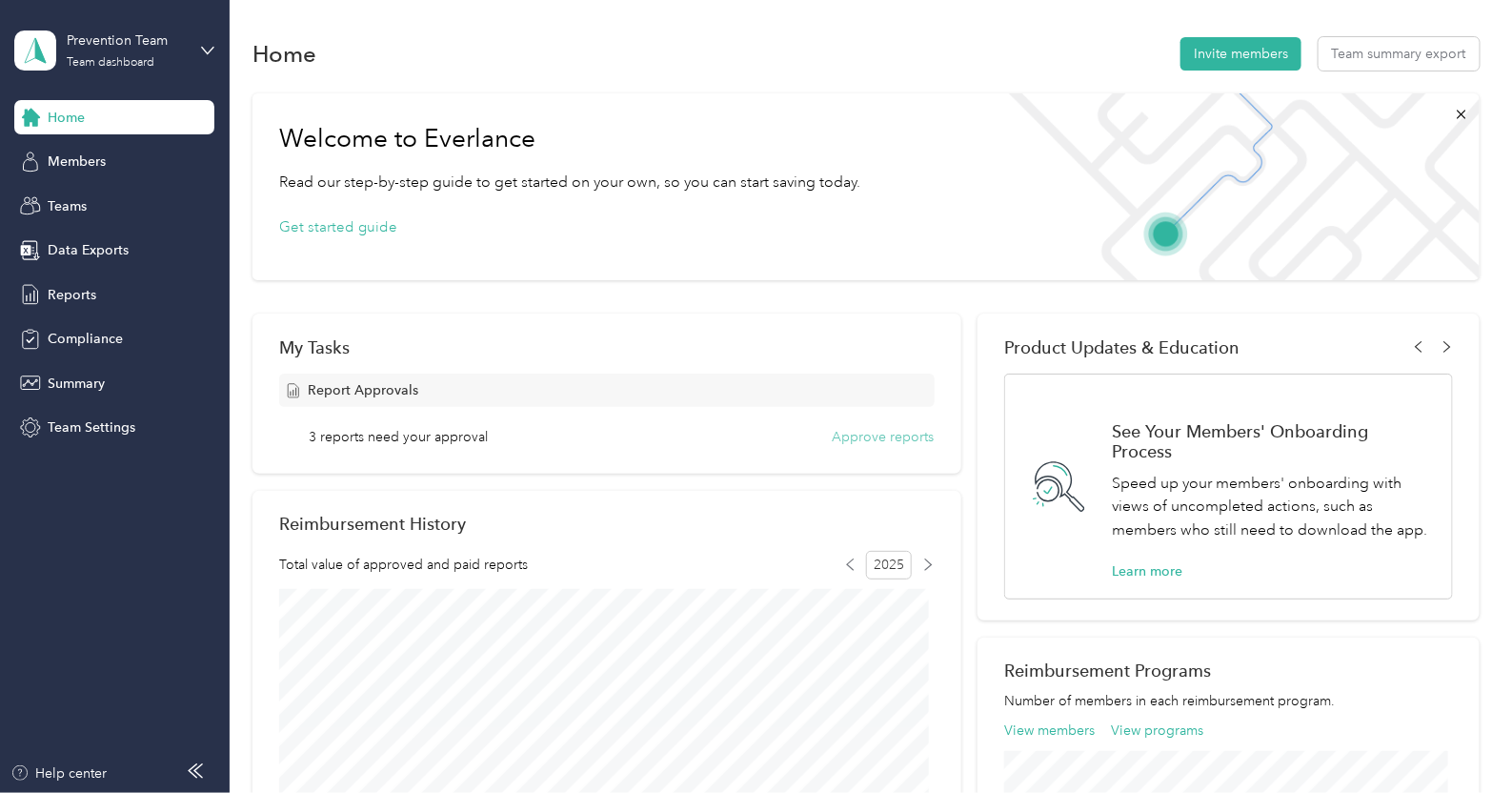 click on "Approve reports" at bounding box center [883, 437] 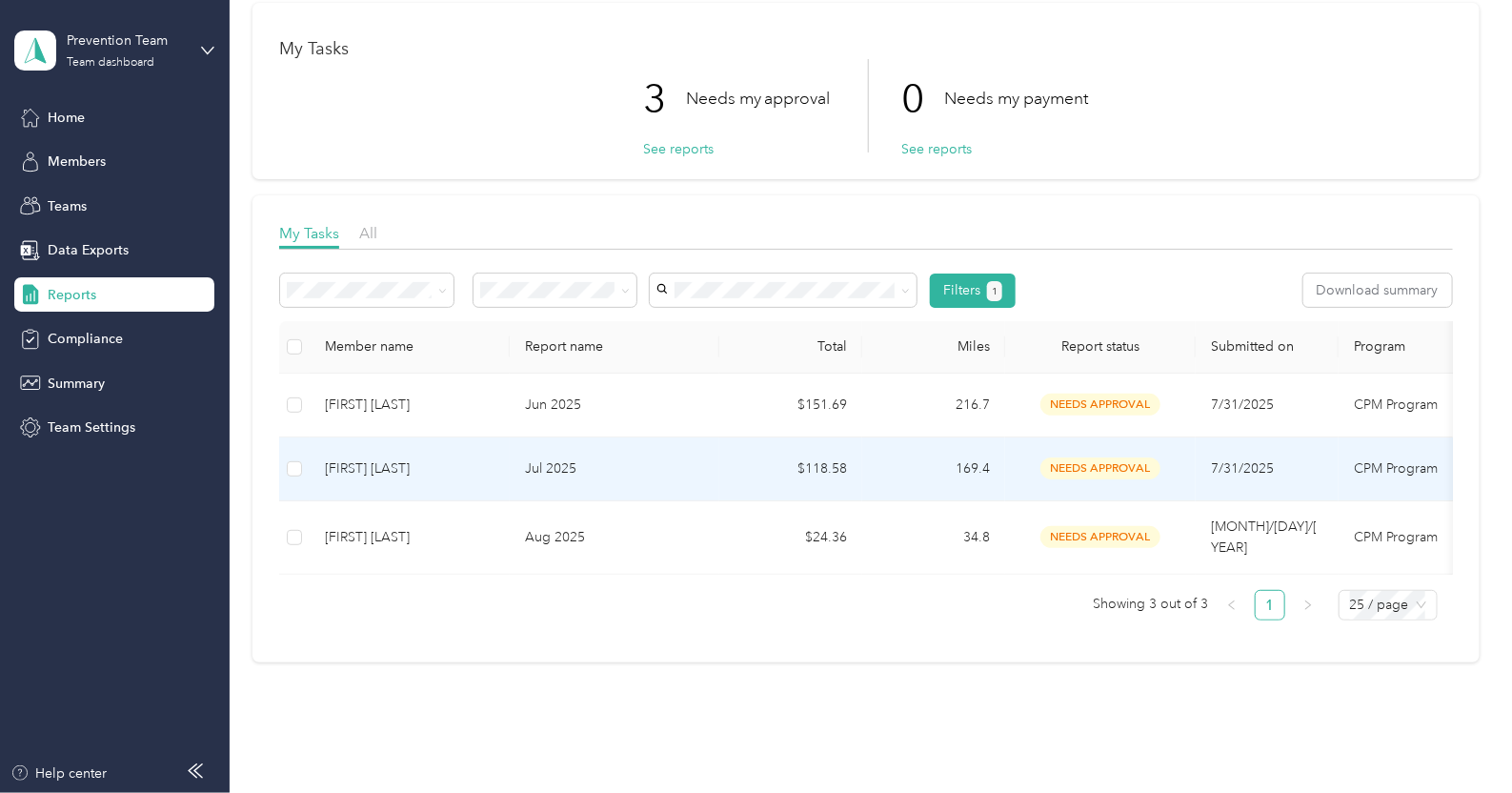 scroll, scrollTop: 118, scrollLeft: 0, axis: vertical 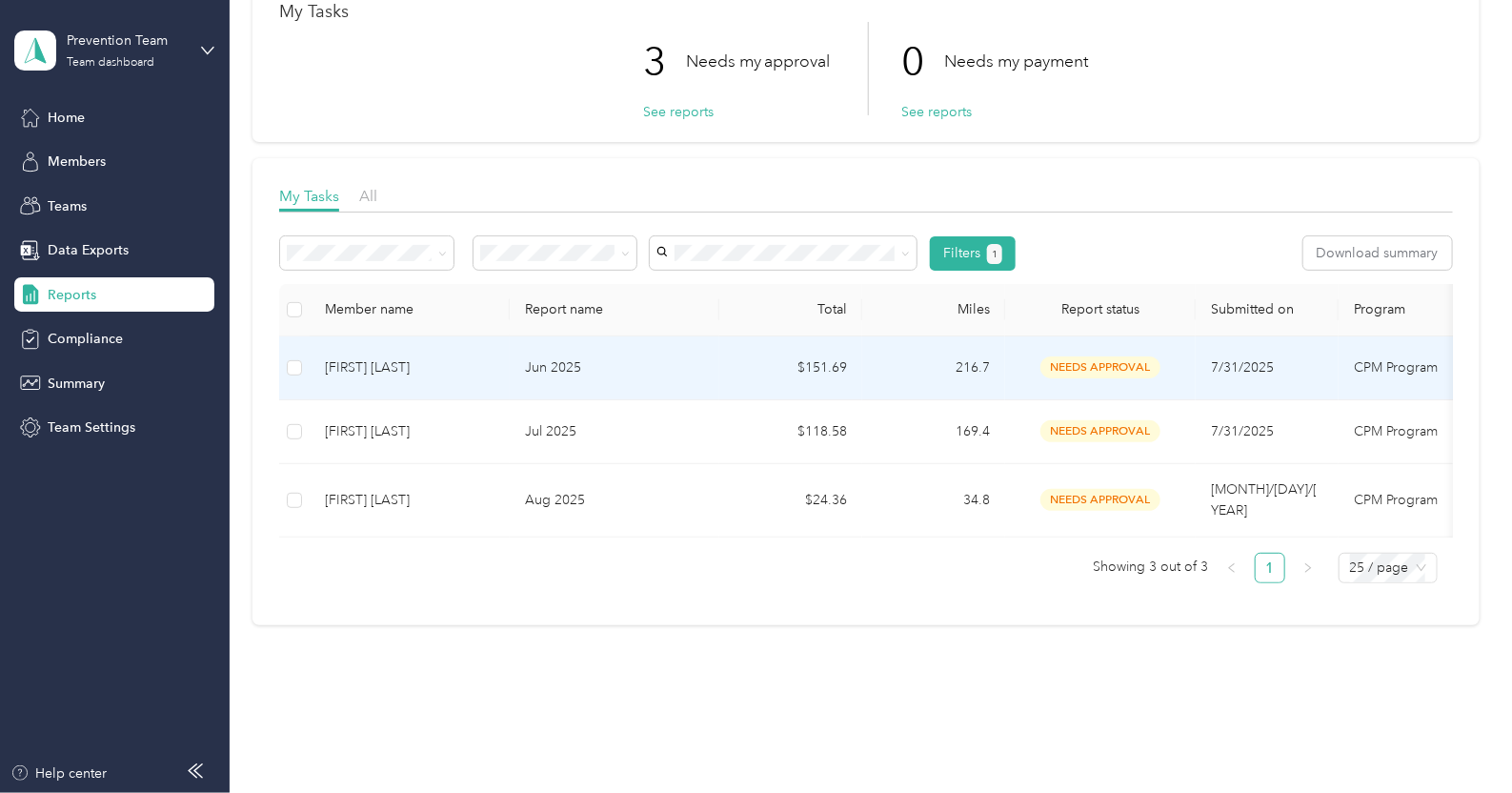 click on "[FIRST] [LAST]" at bounding box center [410, 368] 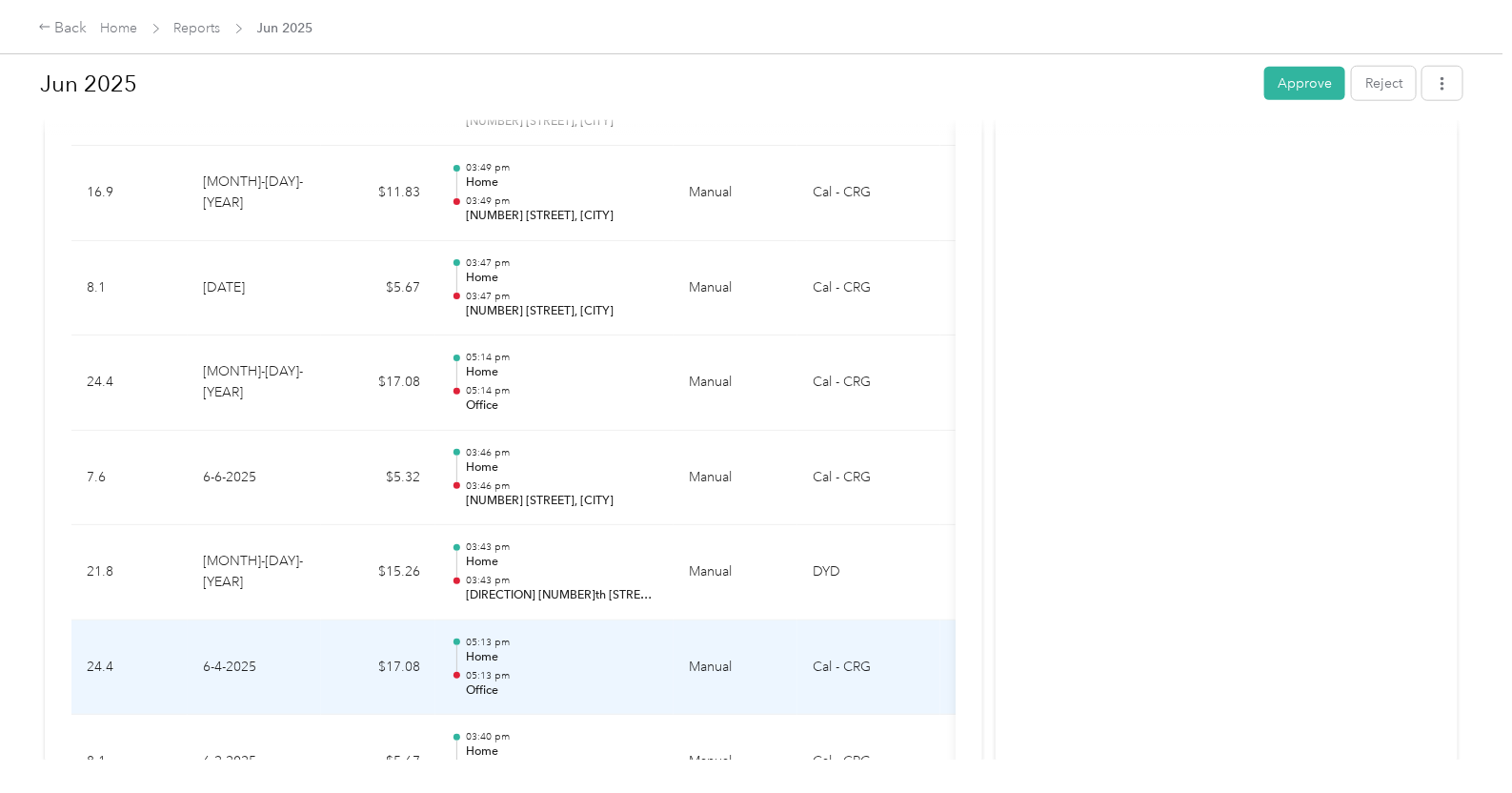 scroll, scrollTop: 803, scrollLeft: 0, axis: vertical 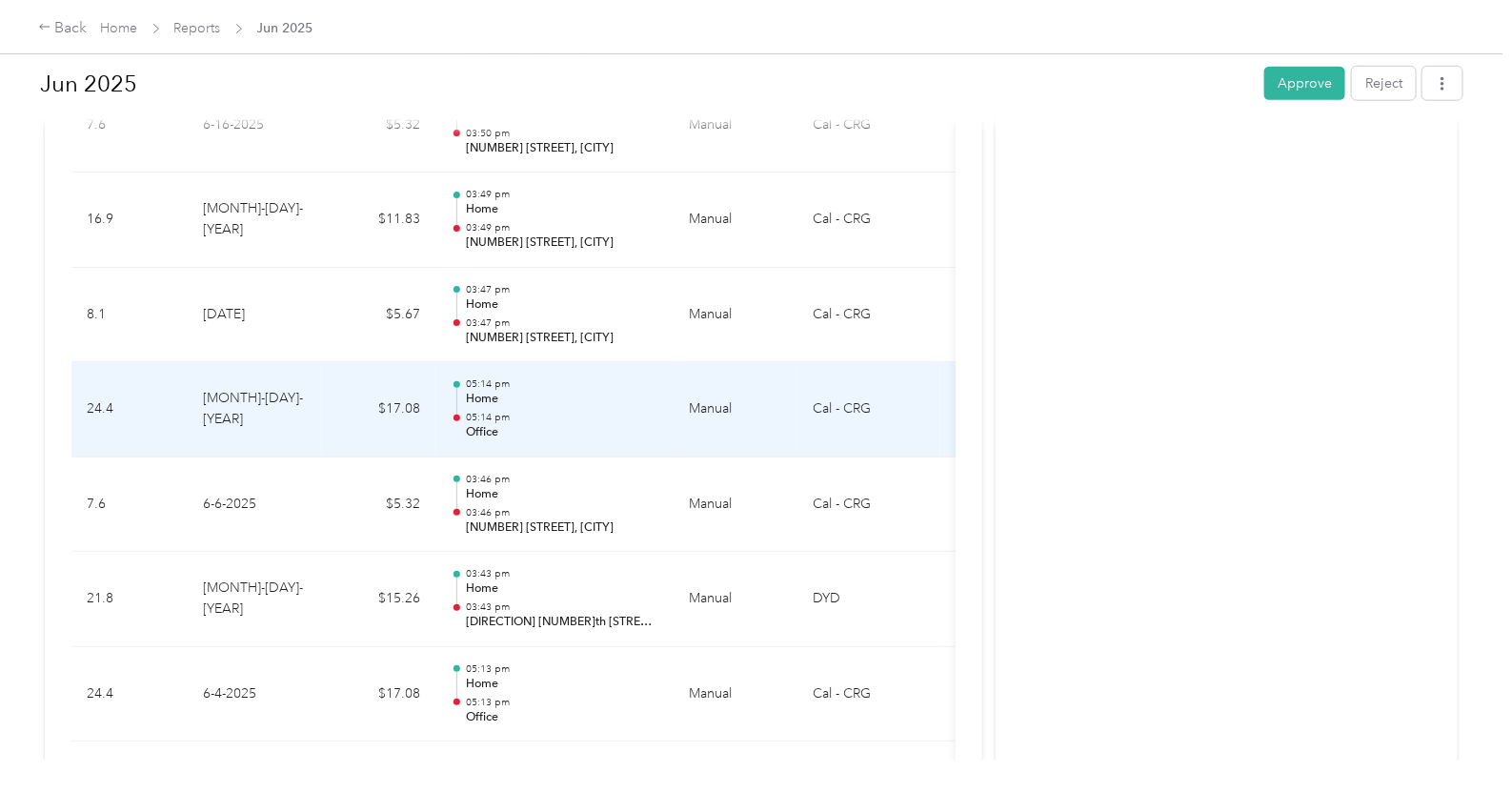 click on "[MONTH]-[DAY]-[YEAR]" at bounding box center (254, 410) 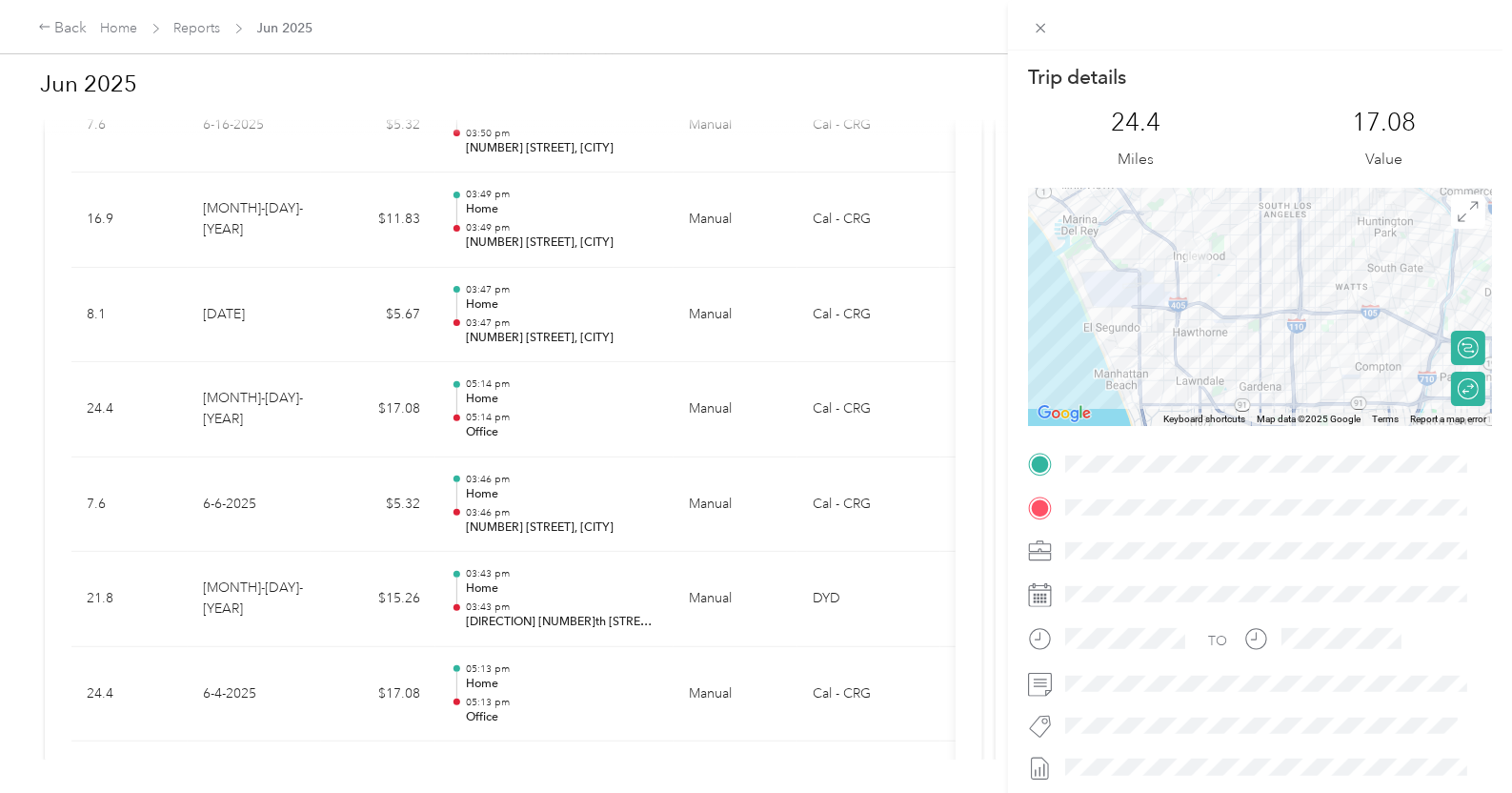 click on "Trip details This trip cannot be edited because it is either under review, approved, or paid. Contact your Team Manager to edit it. 24.4 Miles 17.08 Value  ← Move left → Move right ↑ Move up ↓ Move down + Zoom in - Zoom out Home Jump left by 75% End Jump right by 75% Page Up Jump up by 75% Page Down Jump down by 75% Keyboard shortcuts Map Data Map data ©2025 Google Map data ©2025 Google 5 km  Click to toggle between metric and imperial units Terms Report a map error Calculate route Round trip TO" at bounding box center (756, 396) 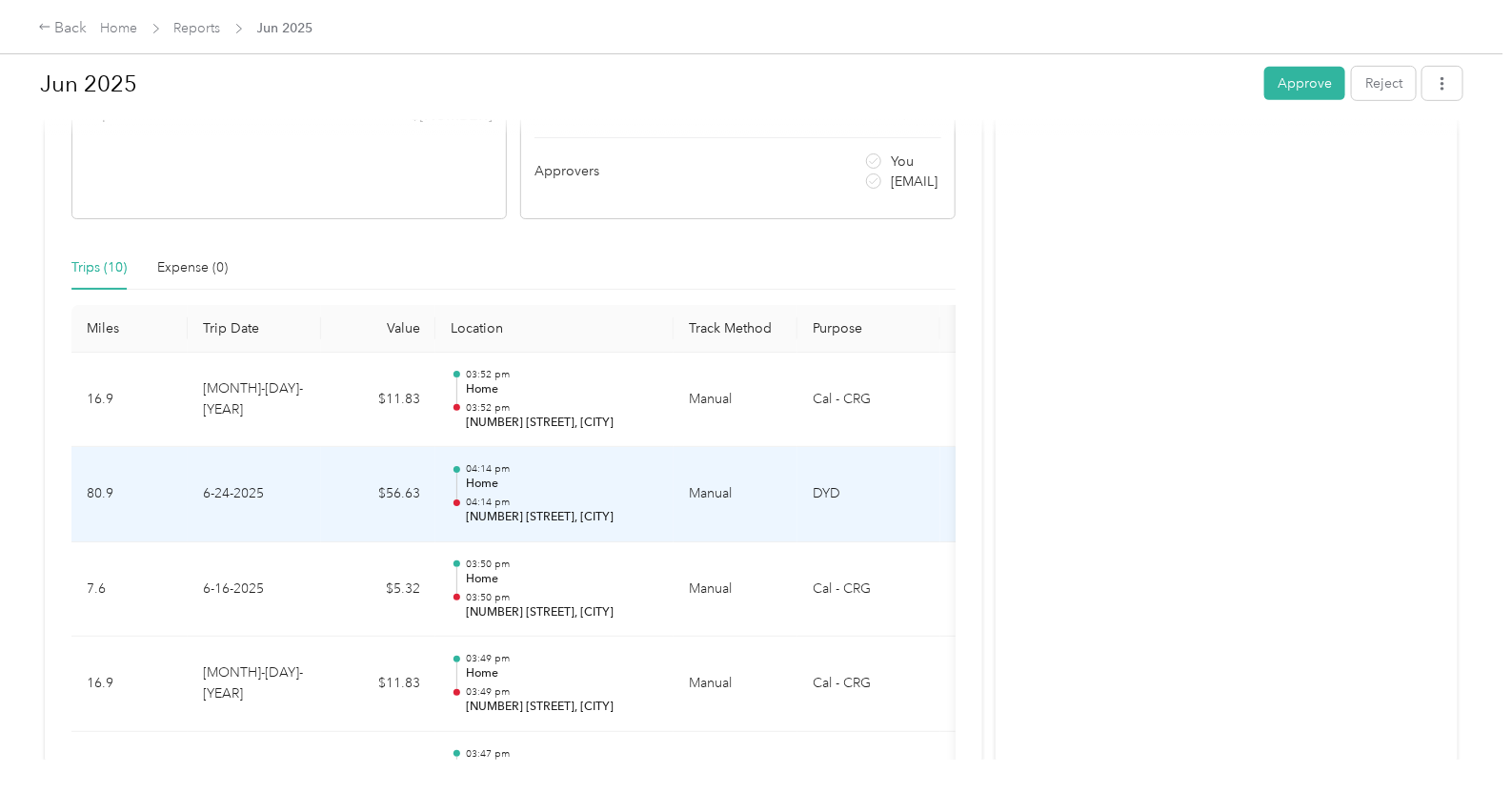scroll, scrollTop: 208, scrollLeft: 0, axis: vertical 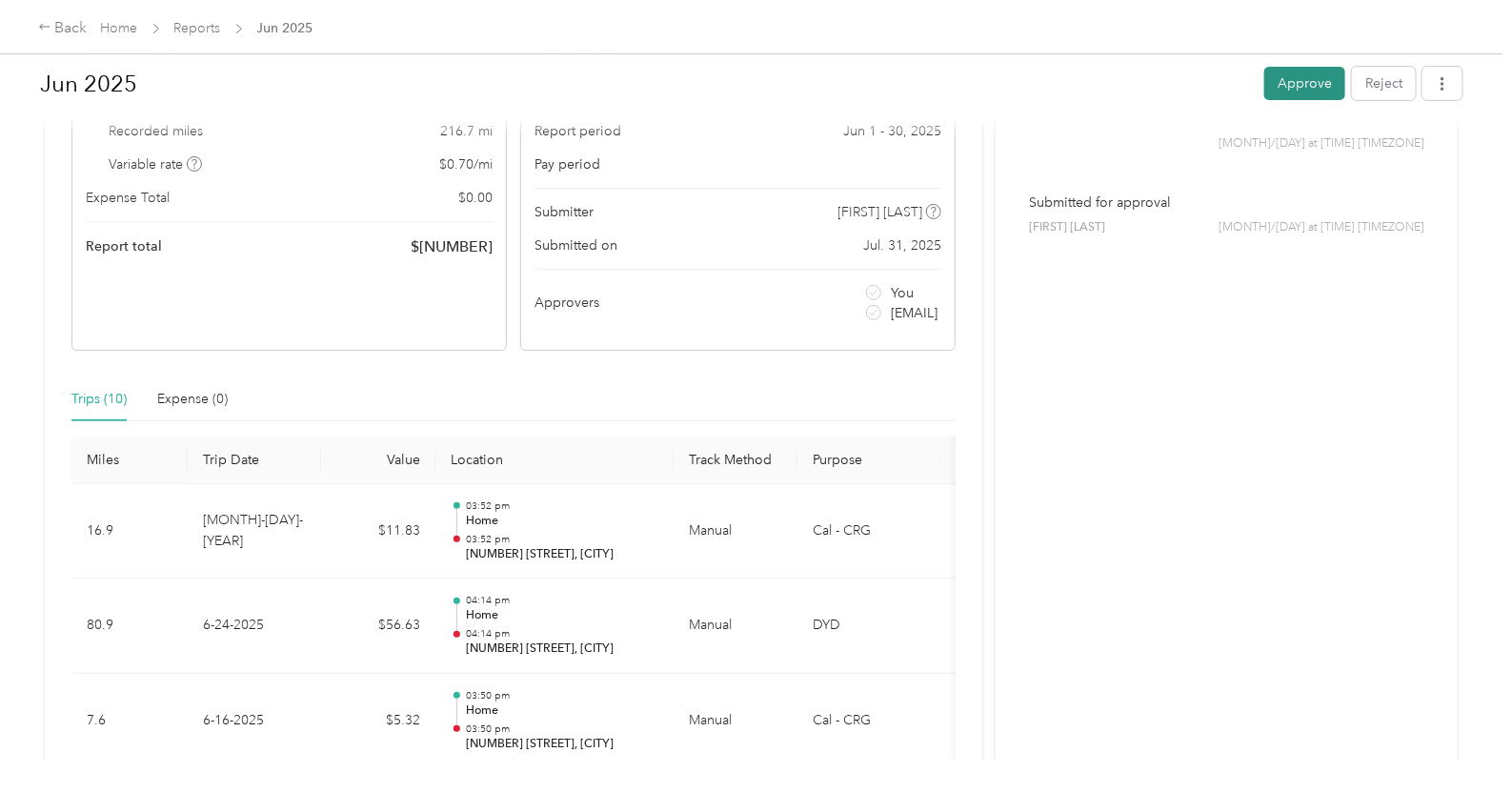 click on "Approve" at bounding box center [1304, 83] 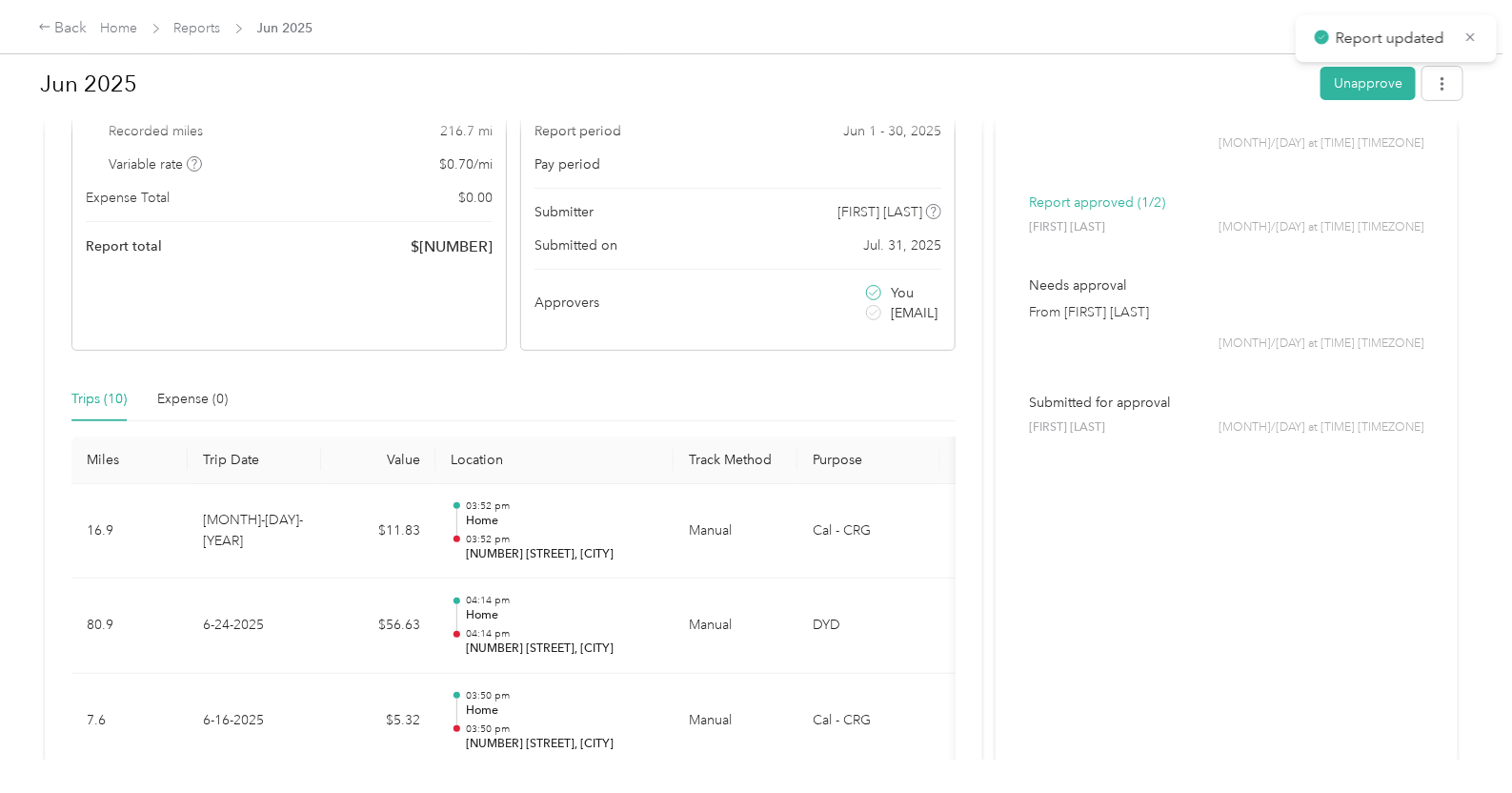 drag, startPoint x: 616, startPoint y: 624, endPoint x: 615, endPoint y: 636, distance: 12.0415946 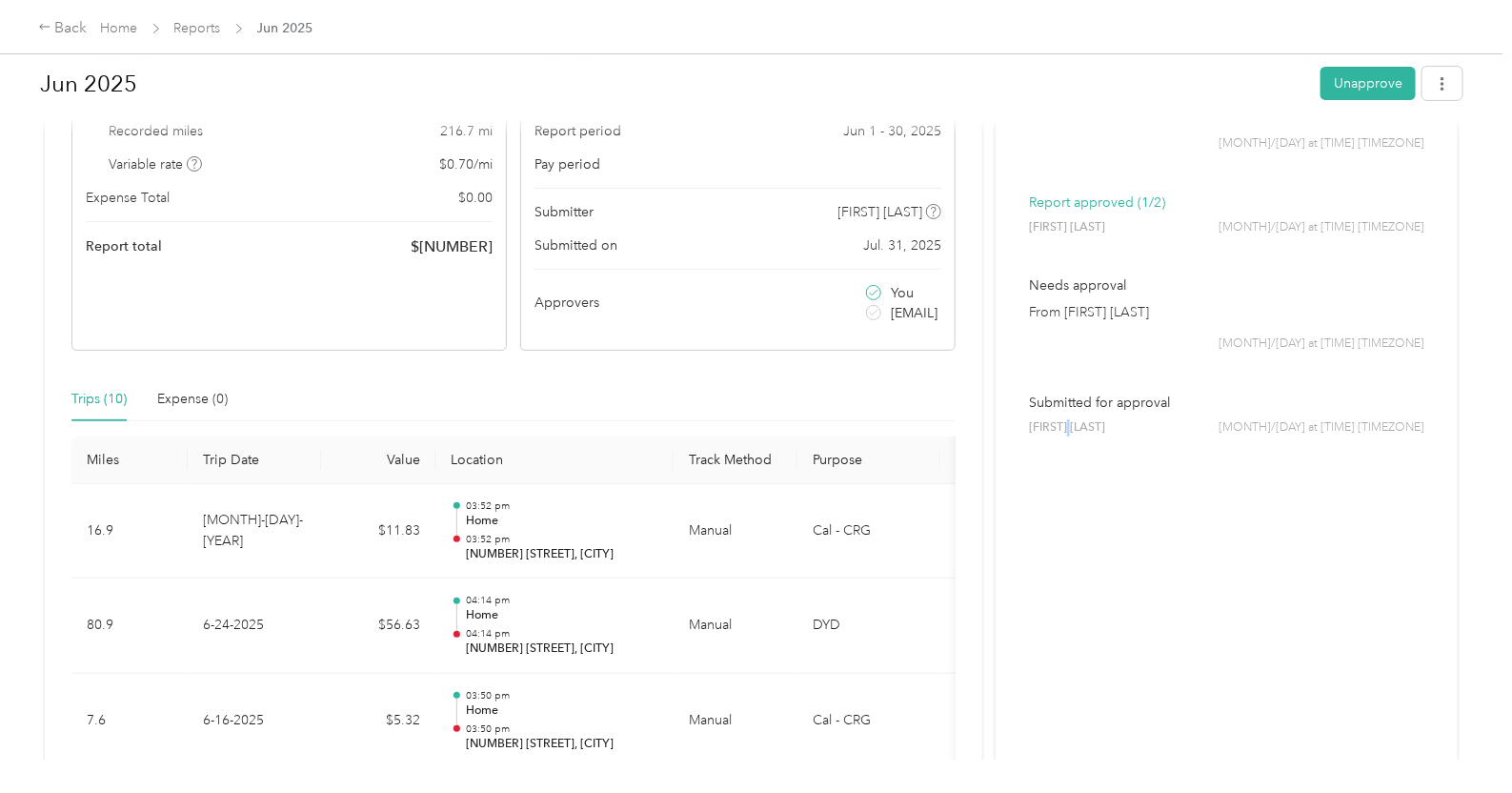 drag, startPoint x: 615, startPoint y: 636, endPoint x: 1065, endPoint y: 475, distance: 477.9341 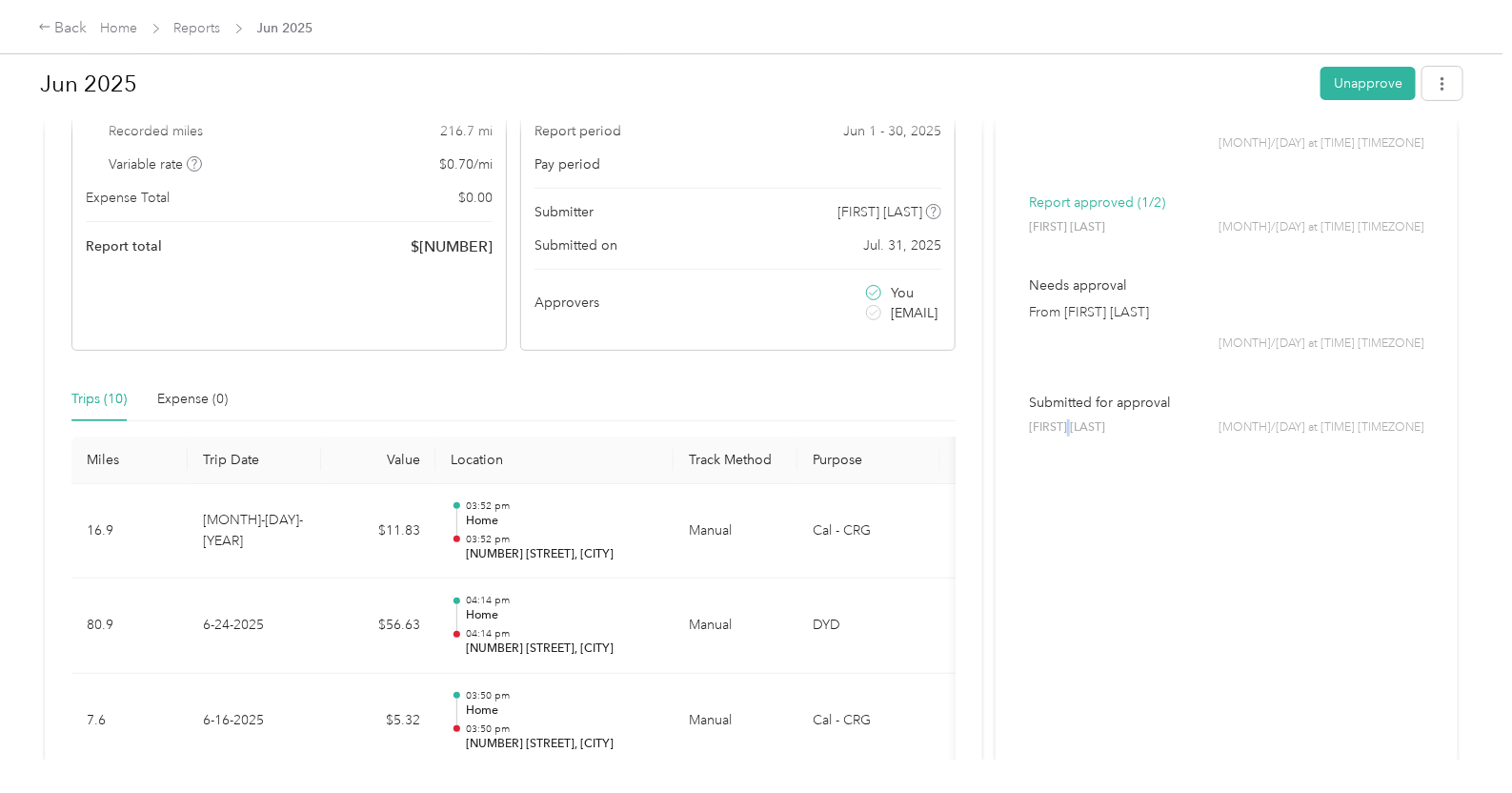 scroll, scrollTop: 0, scrollLeft: 0, axis: both 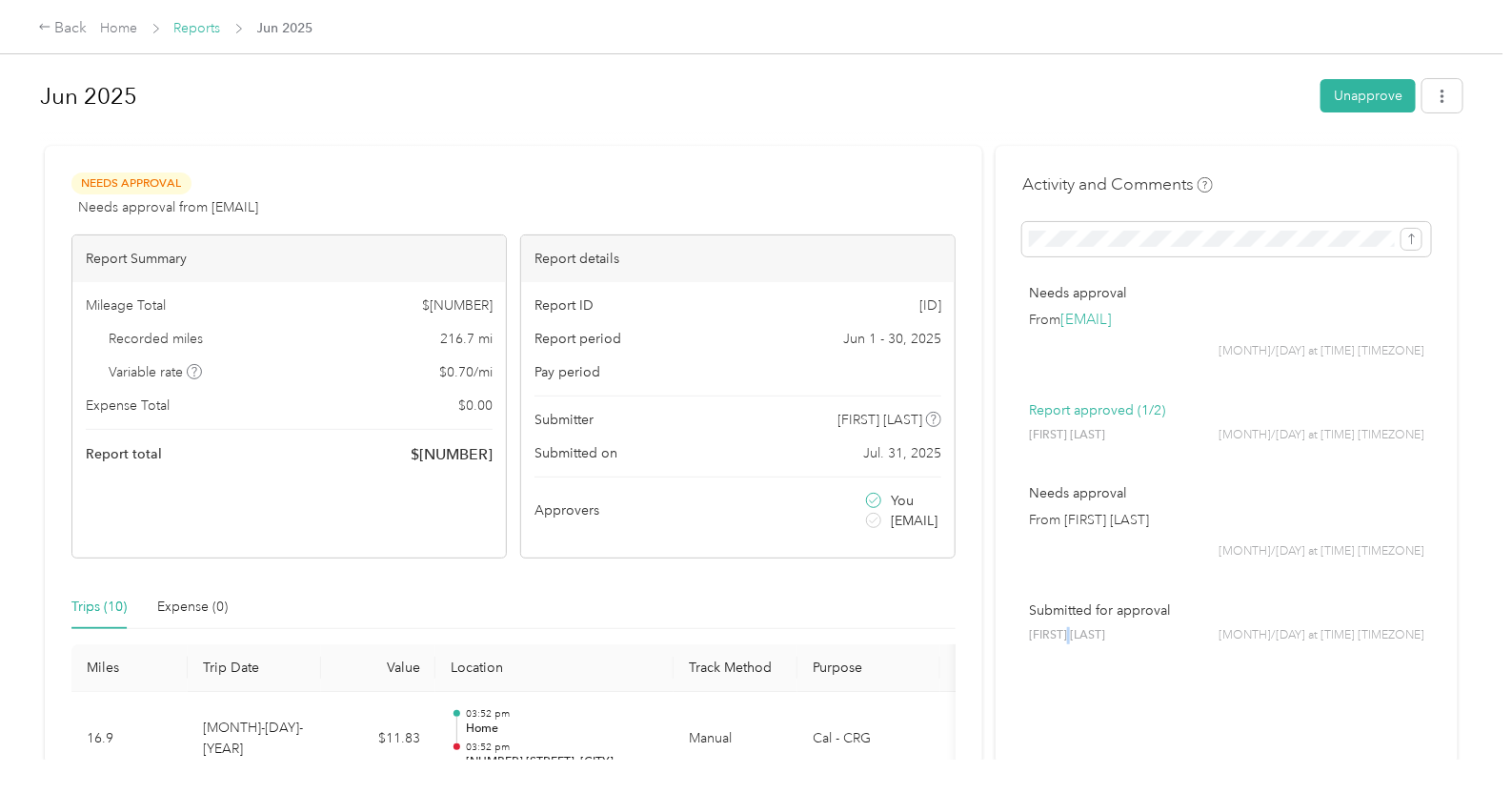 click on "Reports" at bounding box center [197, 28] 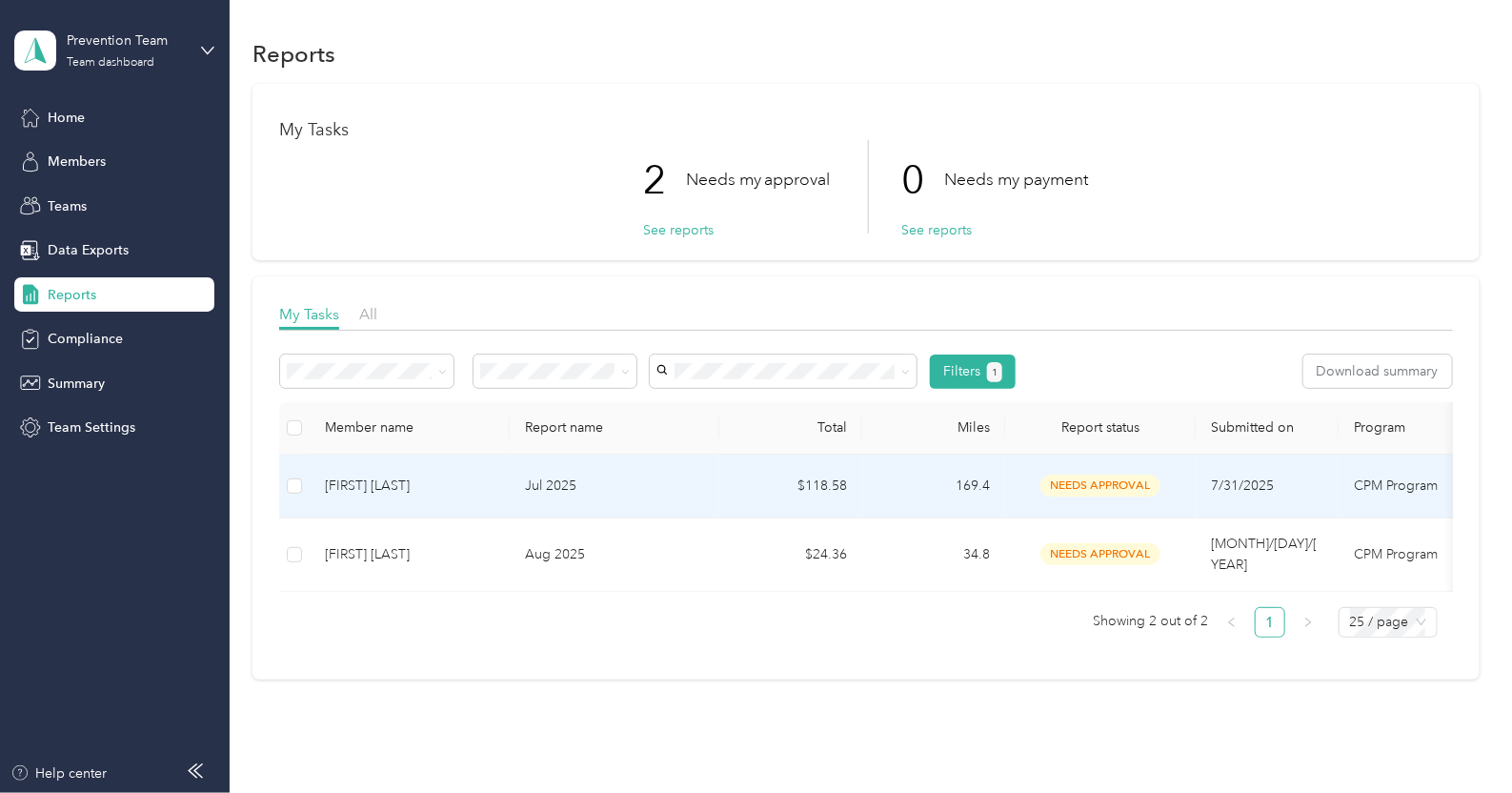 click on "Jul 2025" at bounding box center [615, 486] 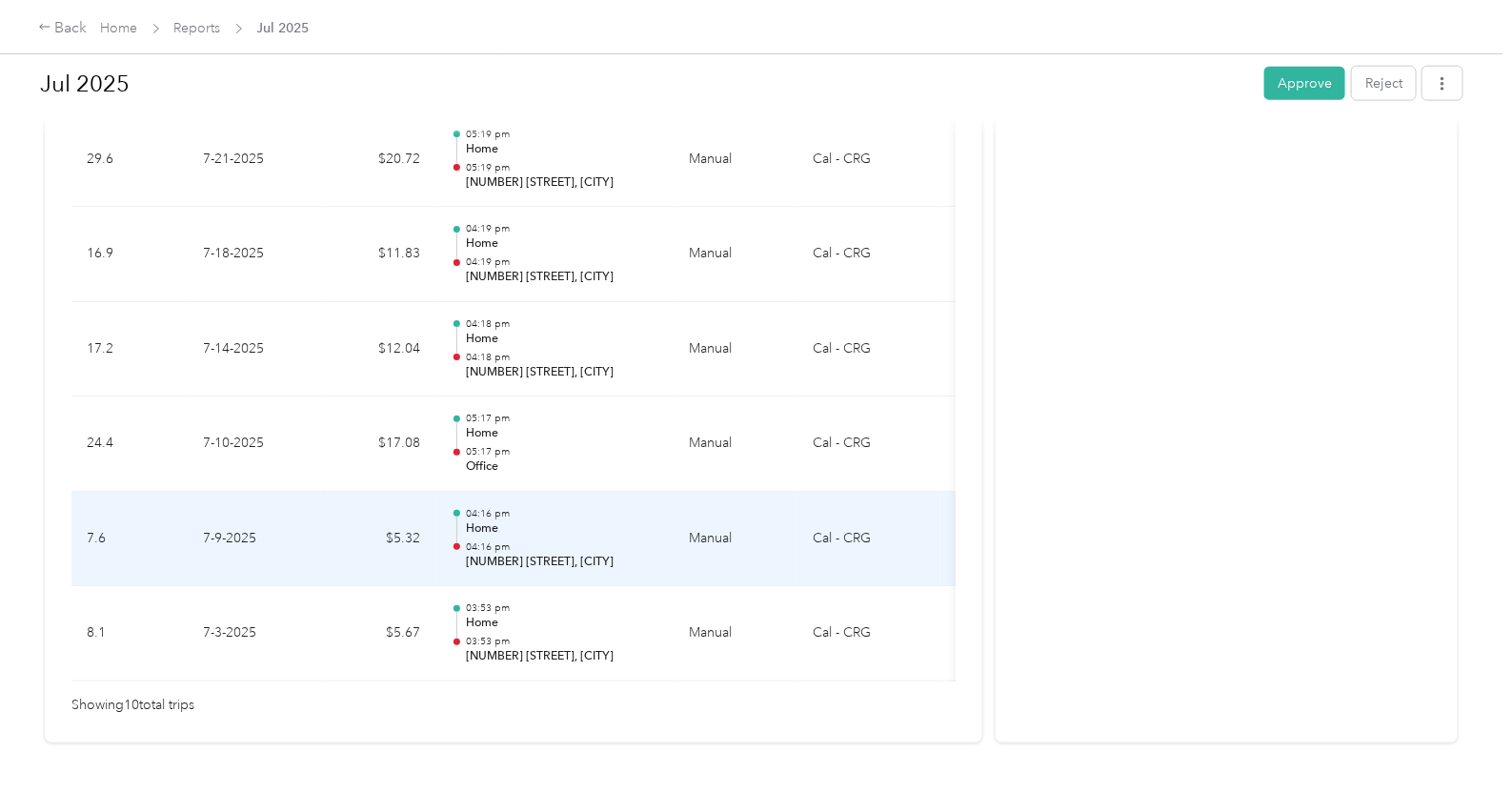 scroll, scrollTop: 923, scrollLeft: 0, axis: vertical 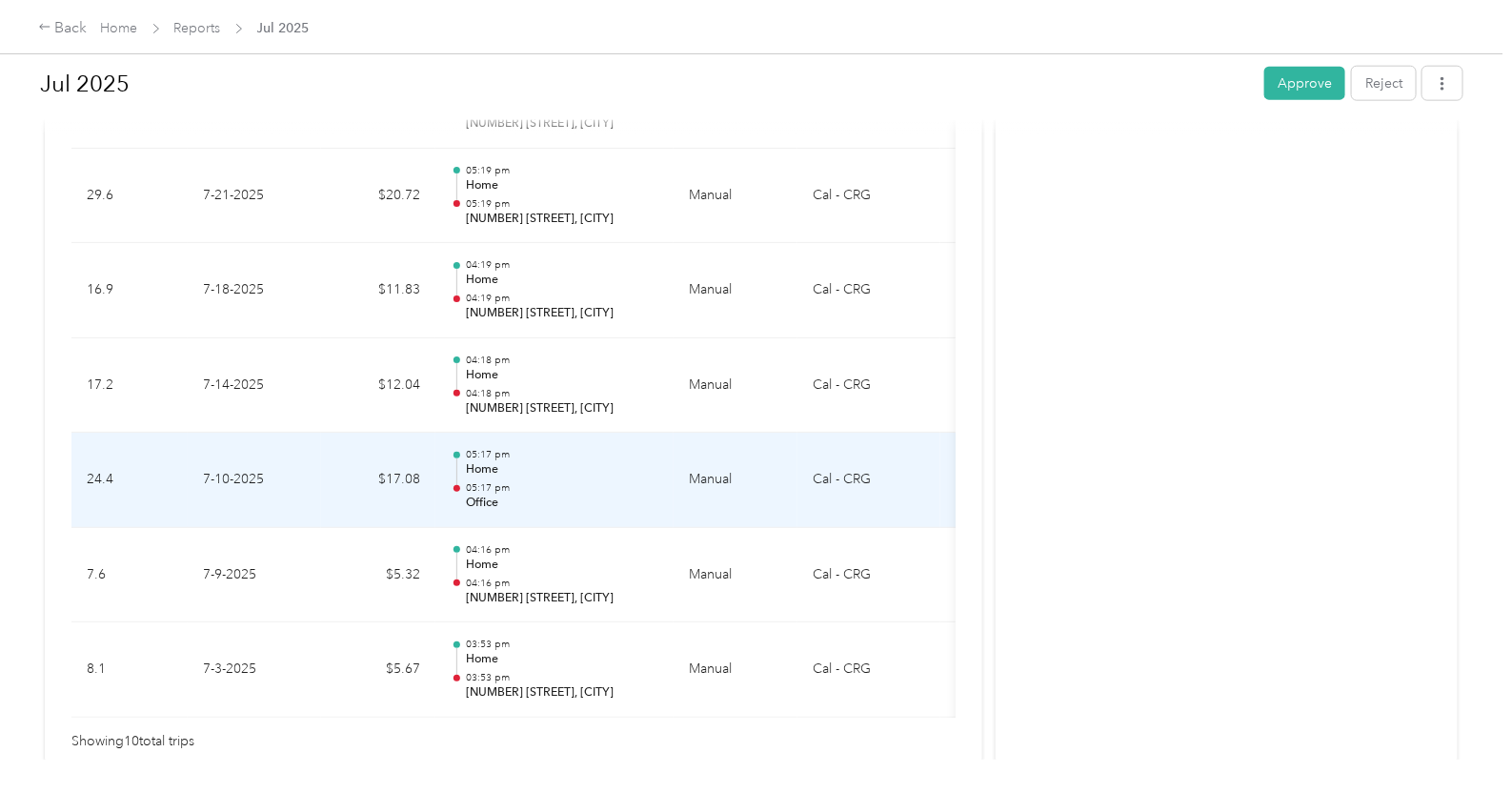 click on "05:17 pm" at bounding box center [562, 488] 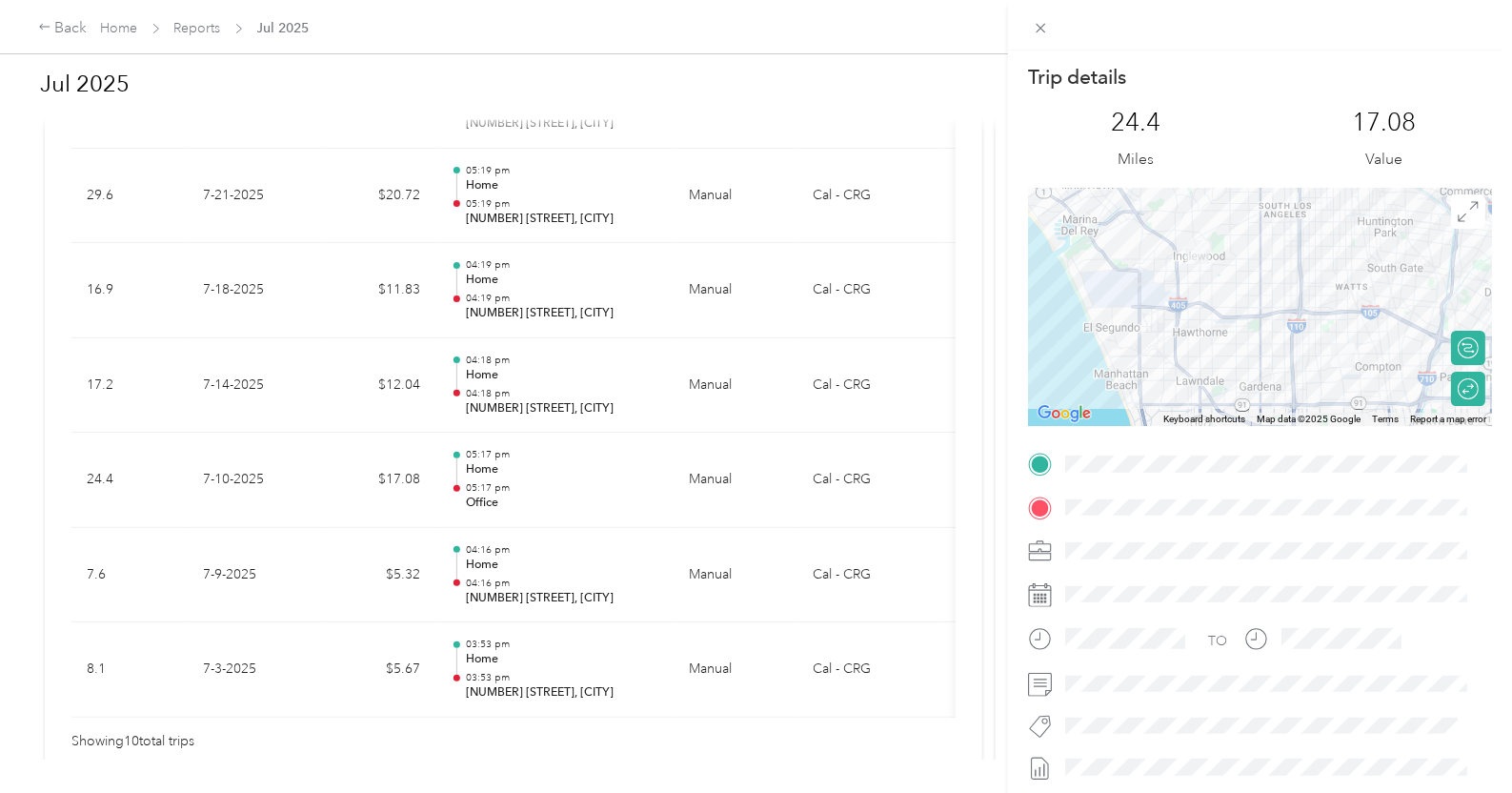 click on "Trip details This trip cannot be edited because it is either under review, approved, or paid. Contact your Team Manager to edit it. 24.4 Miles 17.08 Value  ← Move left → Move right ↑ Move up ↓ Move down + Zoom in - Zoom out Home Jump left by 75% End Jump right by 75% Page Up Jump up by 75% Page Down Jump down by 75% Keyboard shortcuts Map Data Map data ©2025 Google Map data ©2025 Google 5 km  Click to toggle between metric and imperial units Terms Report a map error Calculate route Round trip TO" at bounding box center (756, 396) 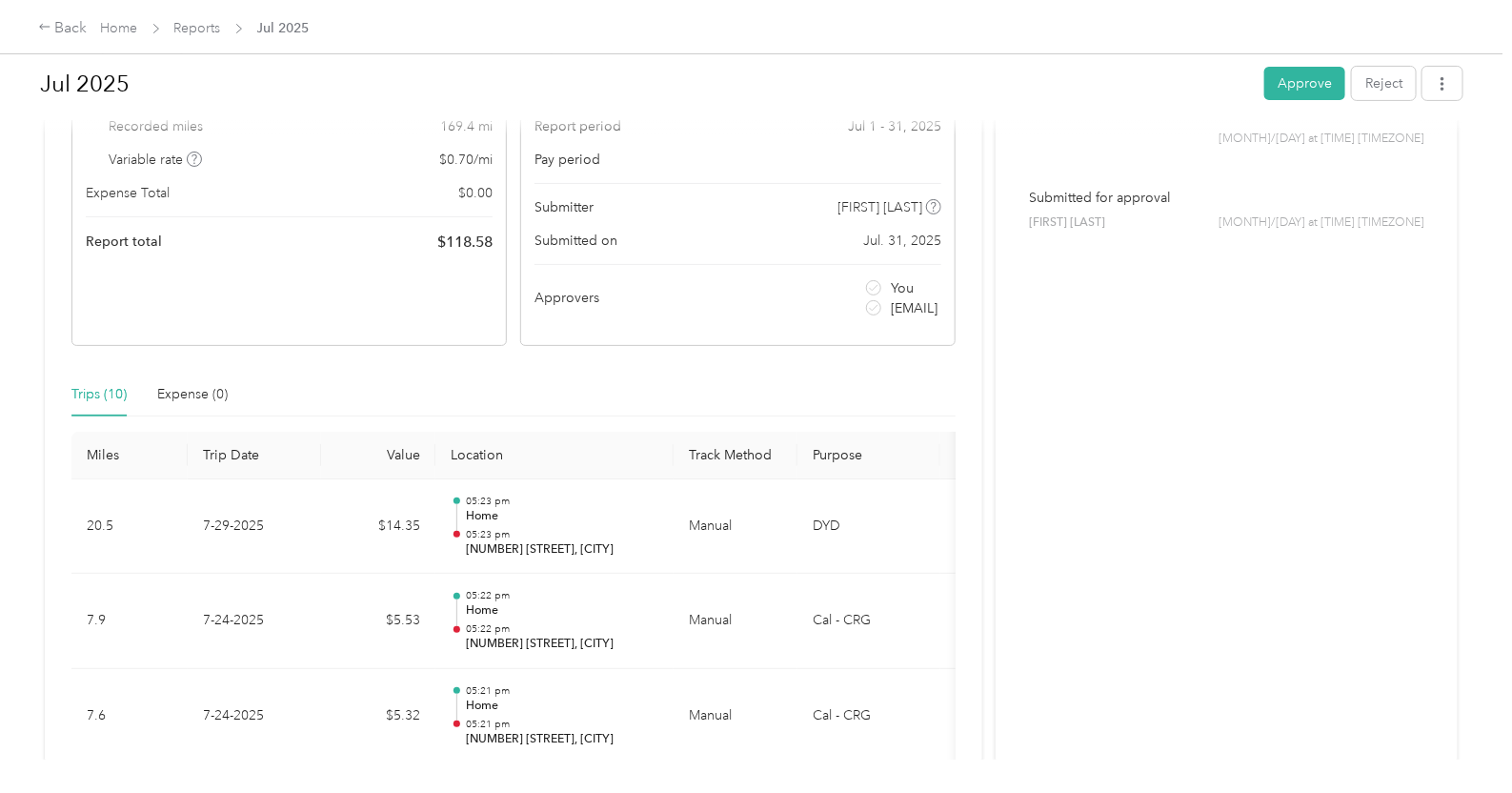 scroll, scrollTop: 208, scrollLeft: 0, axis: vertical 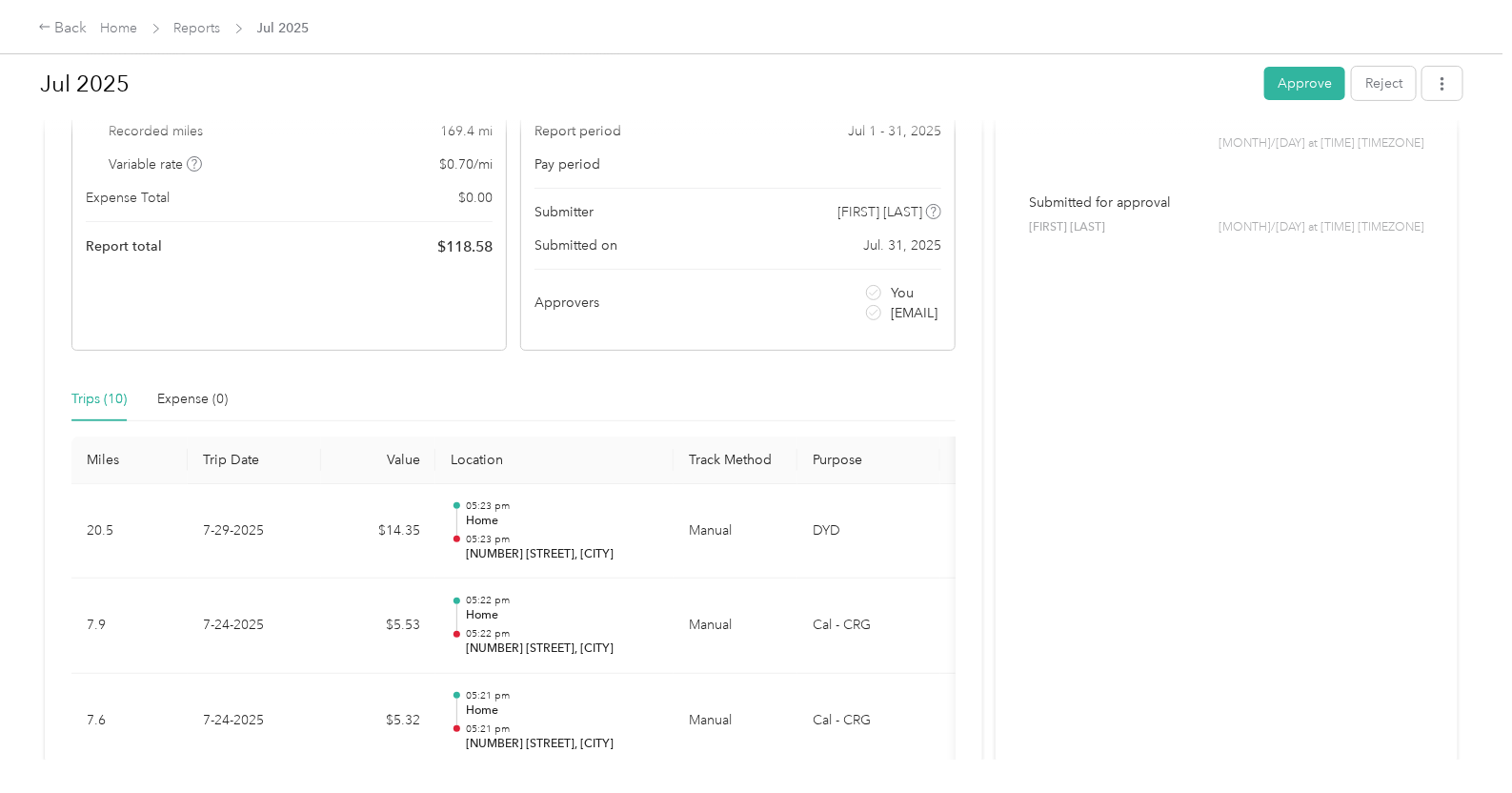 drag, startPoint x: 1262, startPoint y: 86, endPoint x: 1251, endPoint y: 84, distance: 11.18034 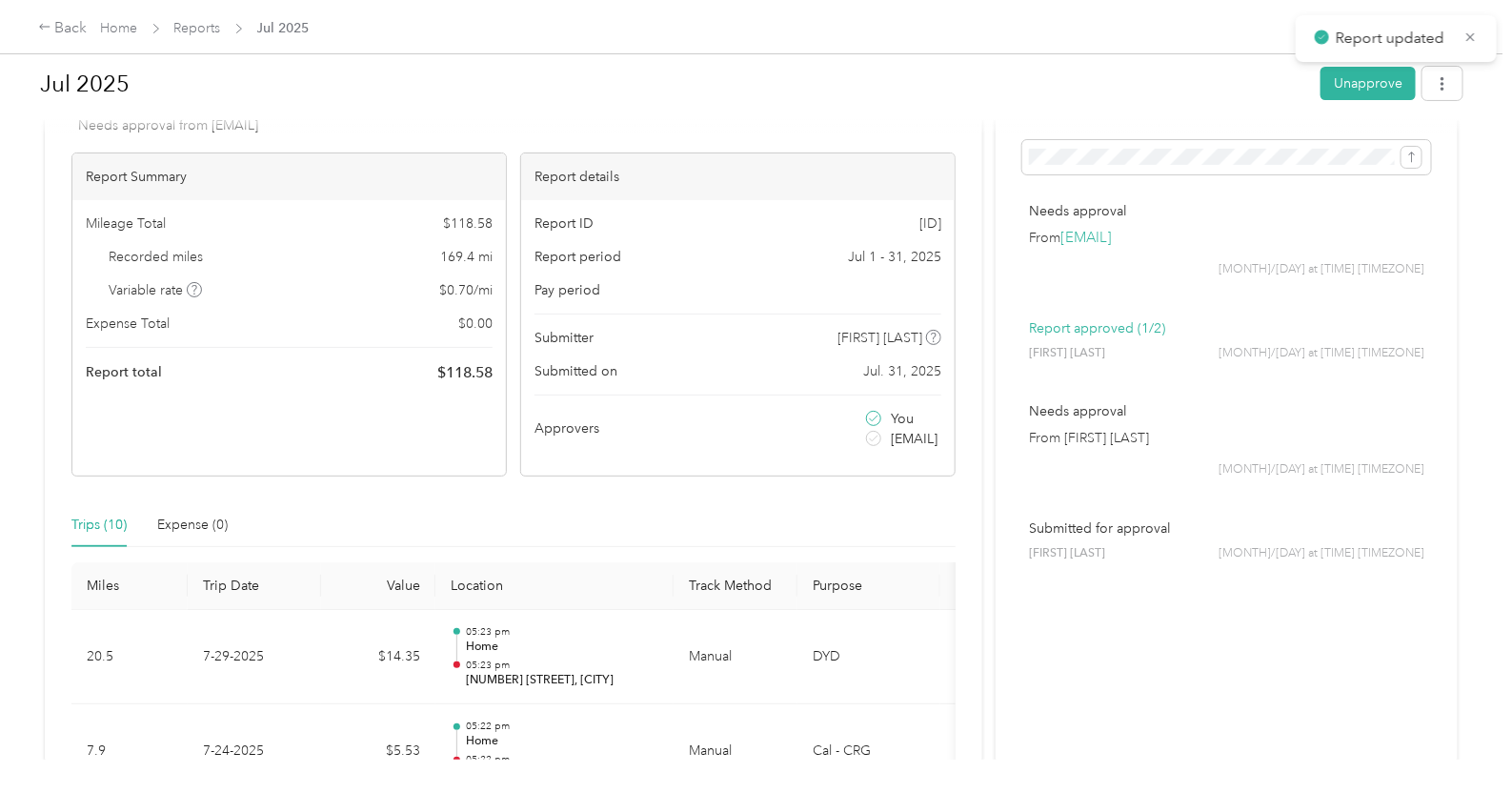 scroll, scrollTop: 0, scrollLeft: 0, axis: both 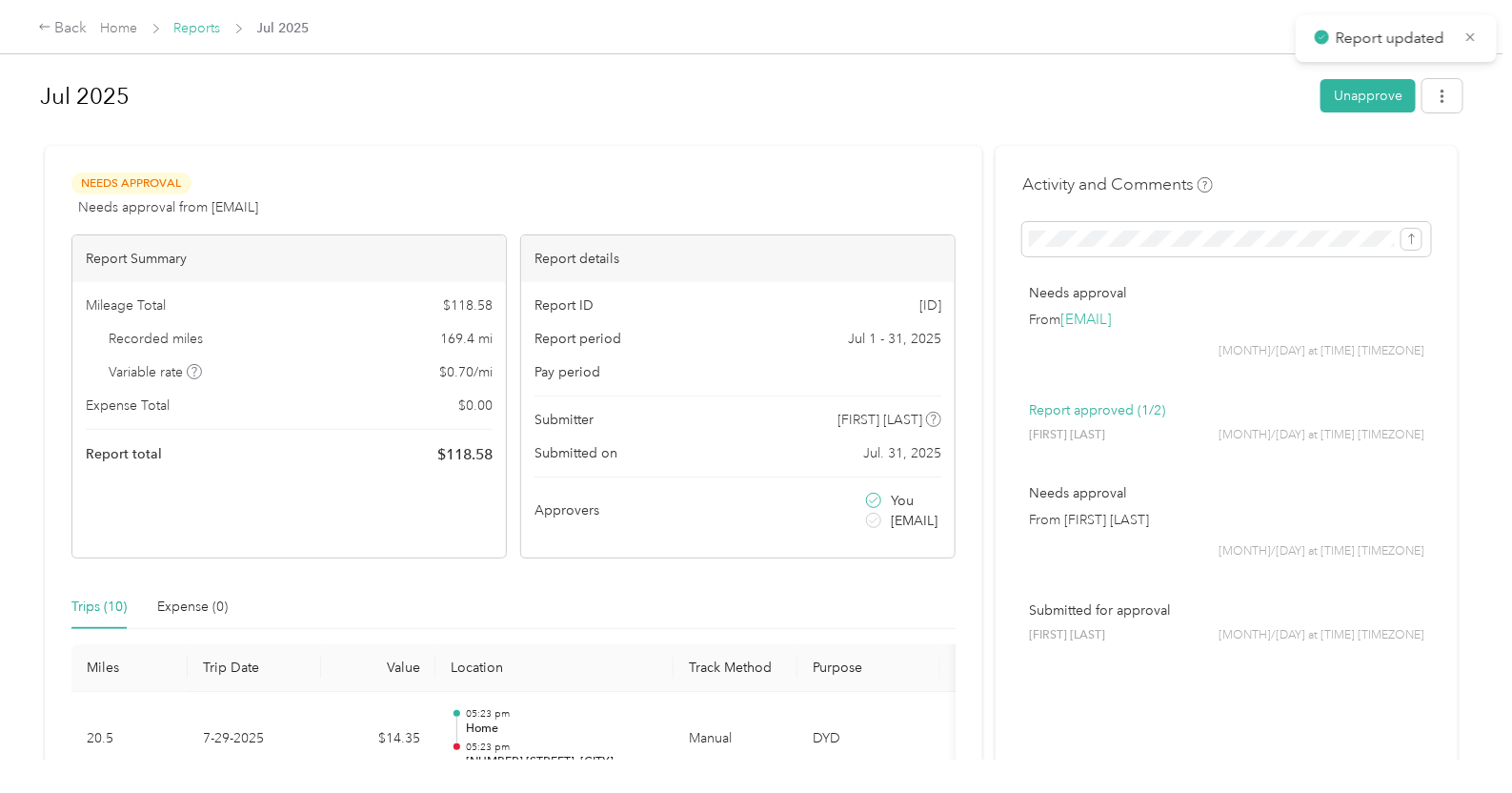 click on "Reports" at bounding box center (197, 28) 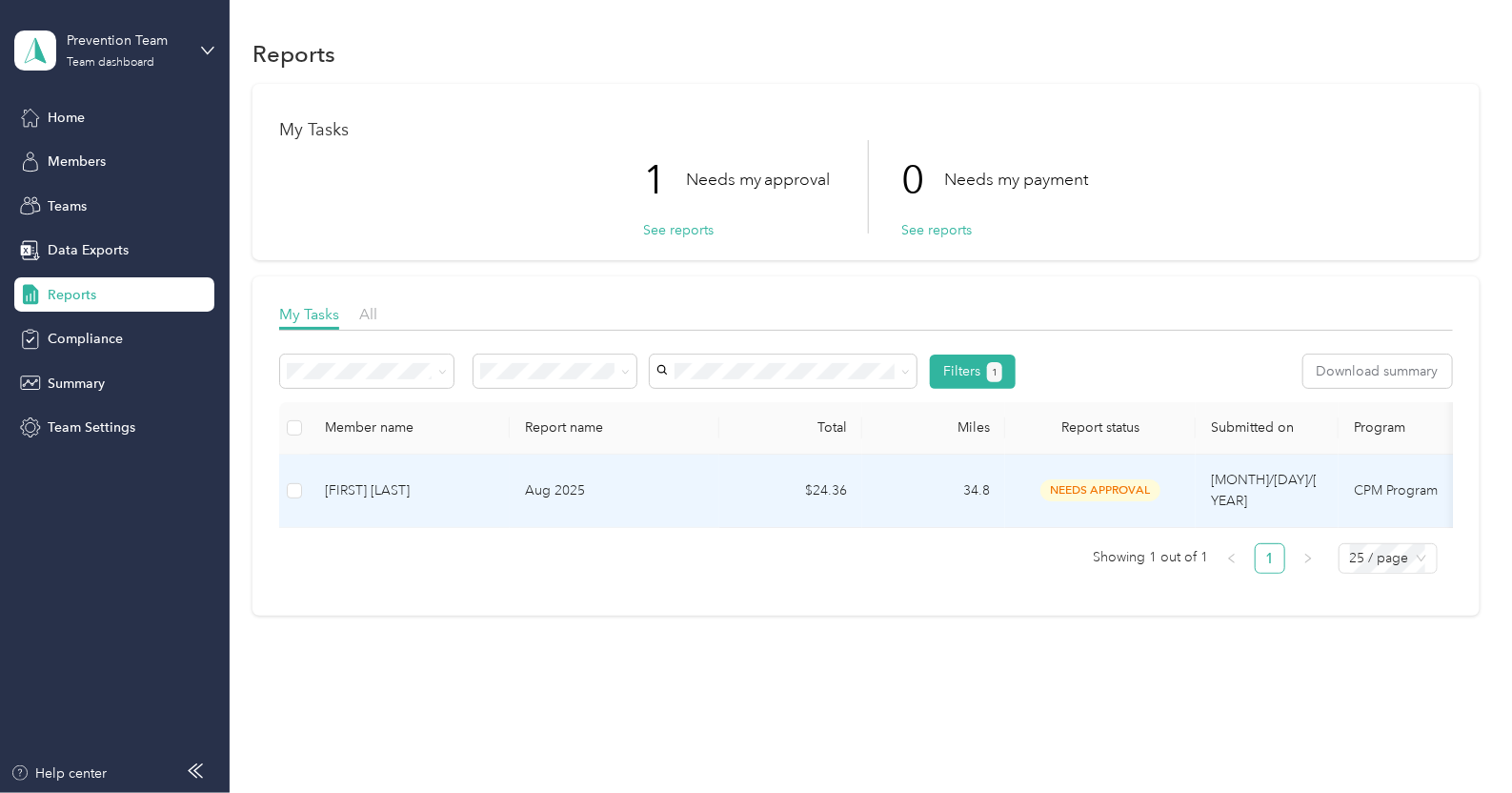 click on "[FIRST] [LAST]" at bounding box center [410, 491] 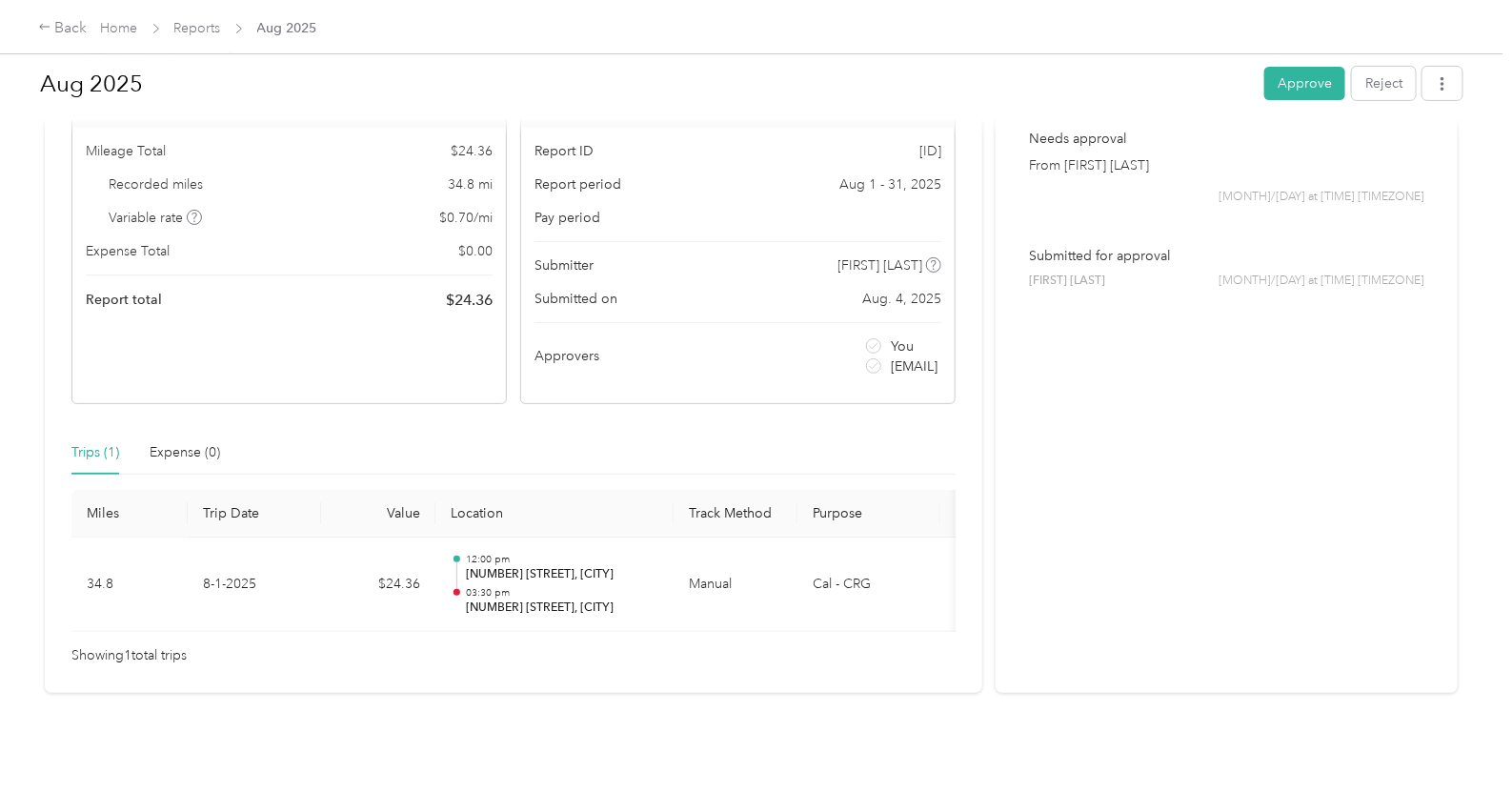 scroll, scrollTop: 190, scrollLeft: 0, axis: vertical 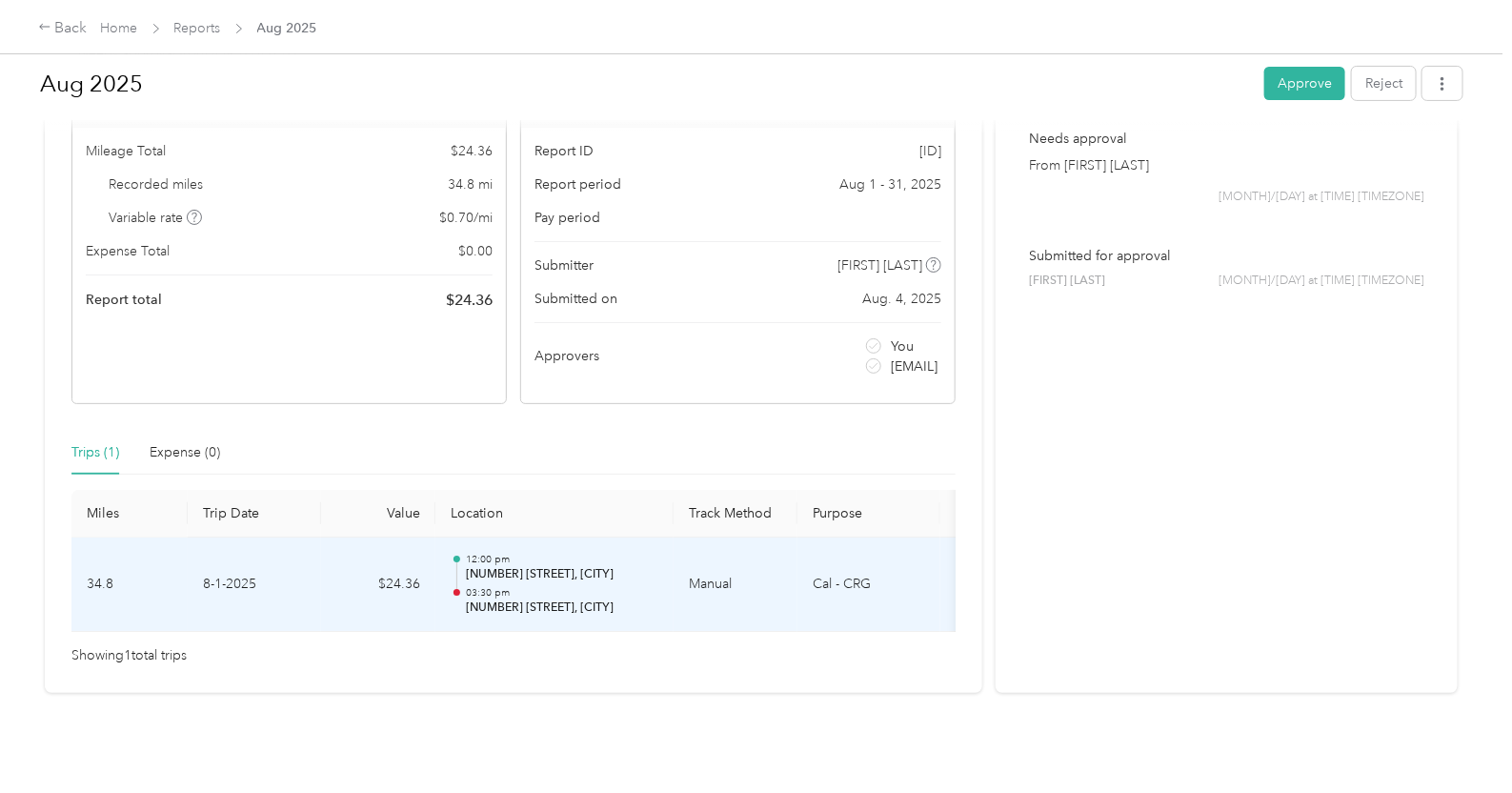 click on "03:30 pm" at bounding box center (562, 593) 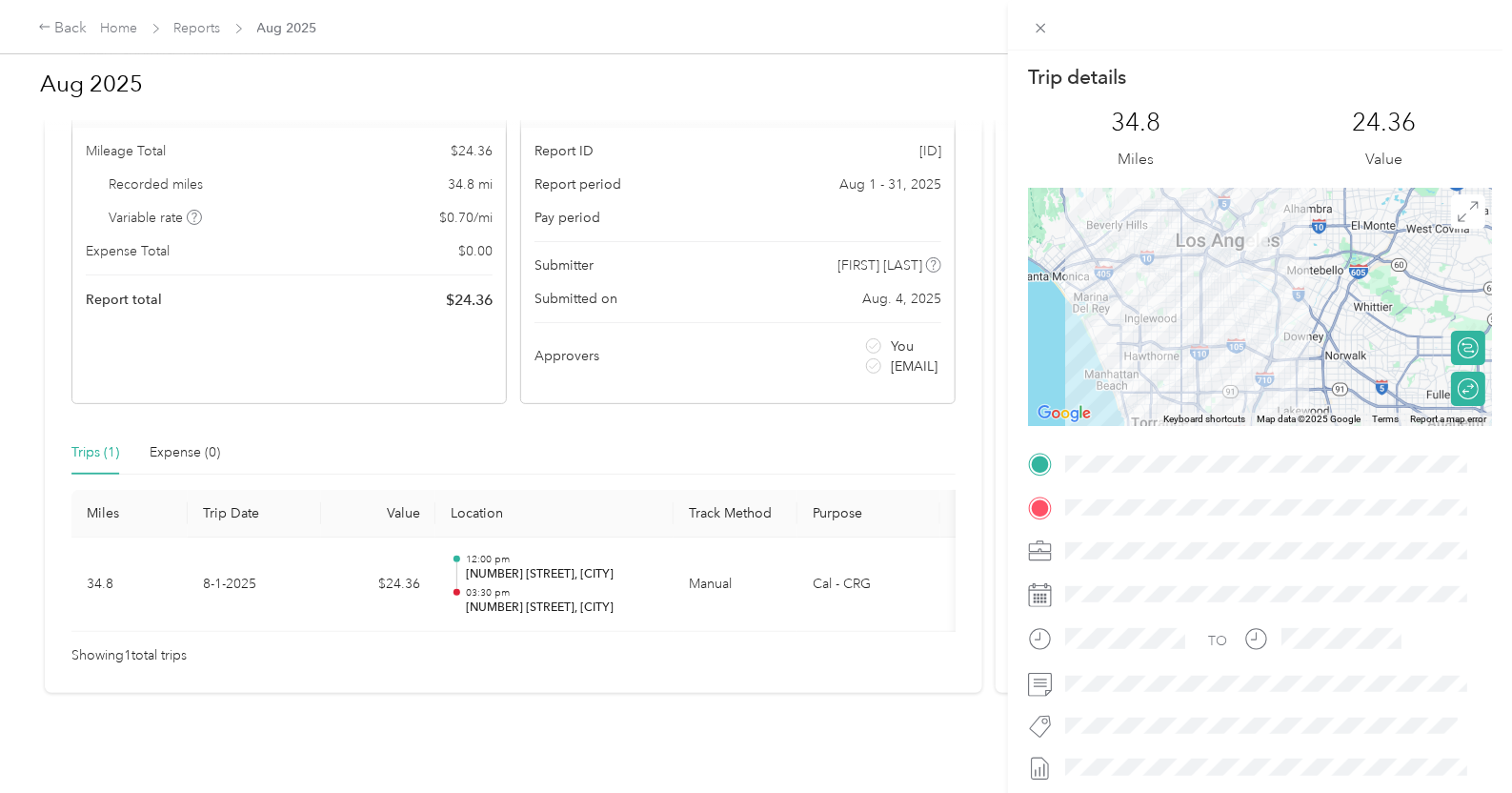 click at bounding box center [1041, 28] 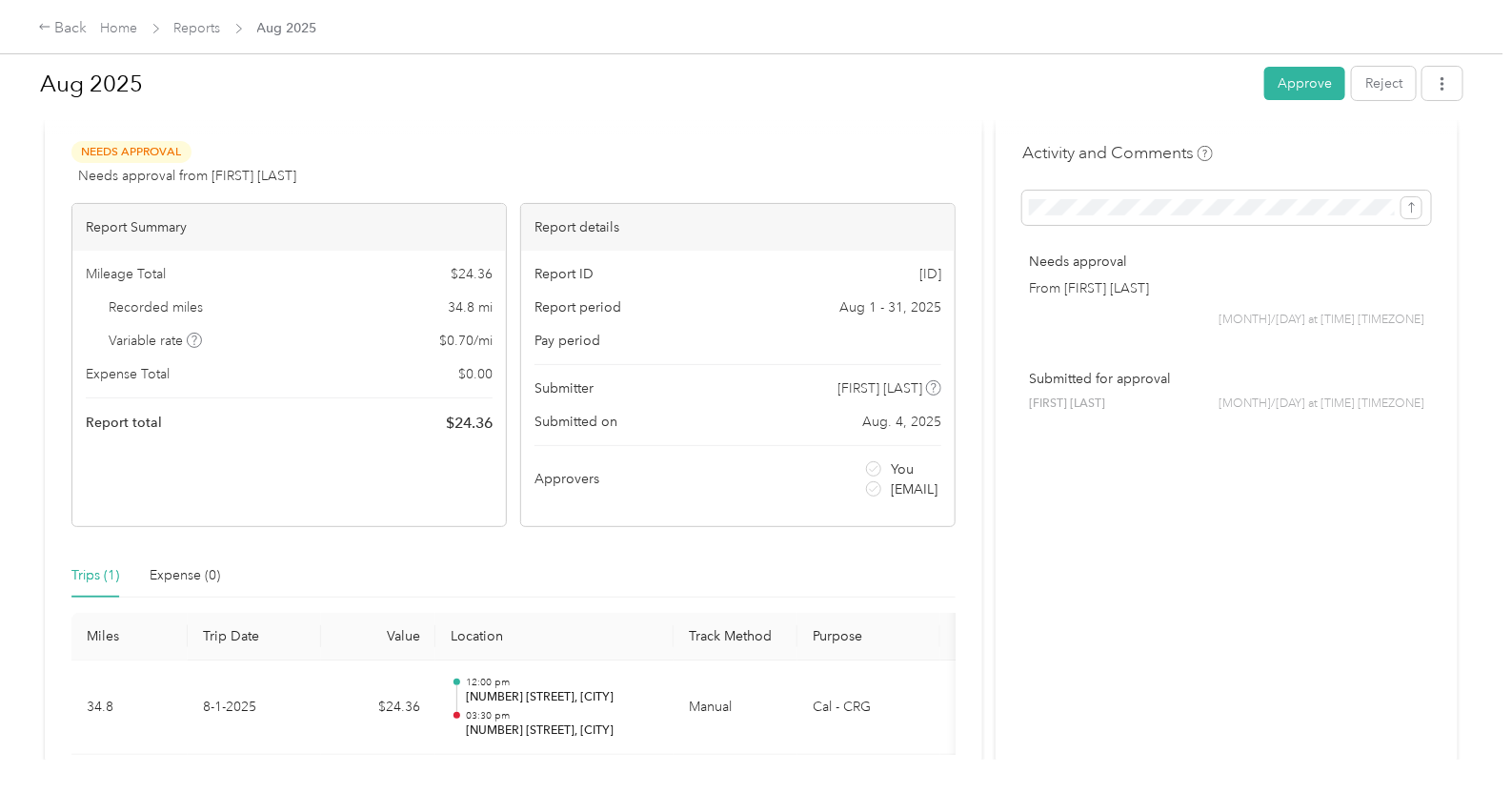 scroll, scrollTop: 0, scrollLeft: 0, axis: both 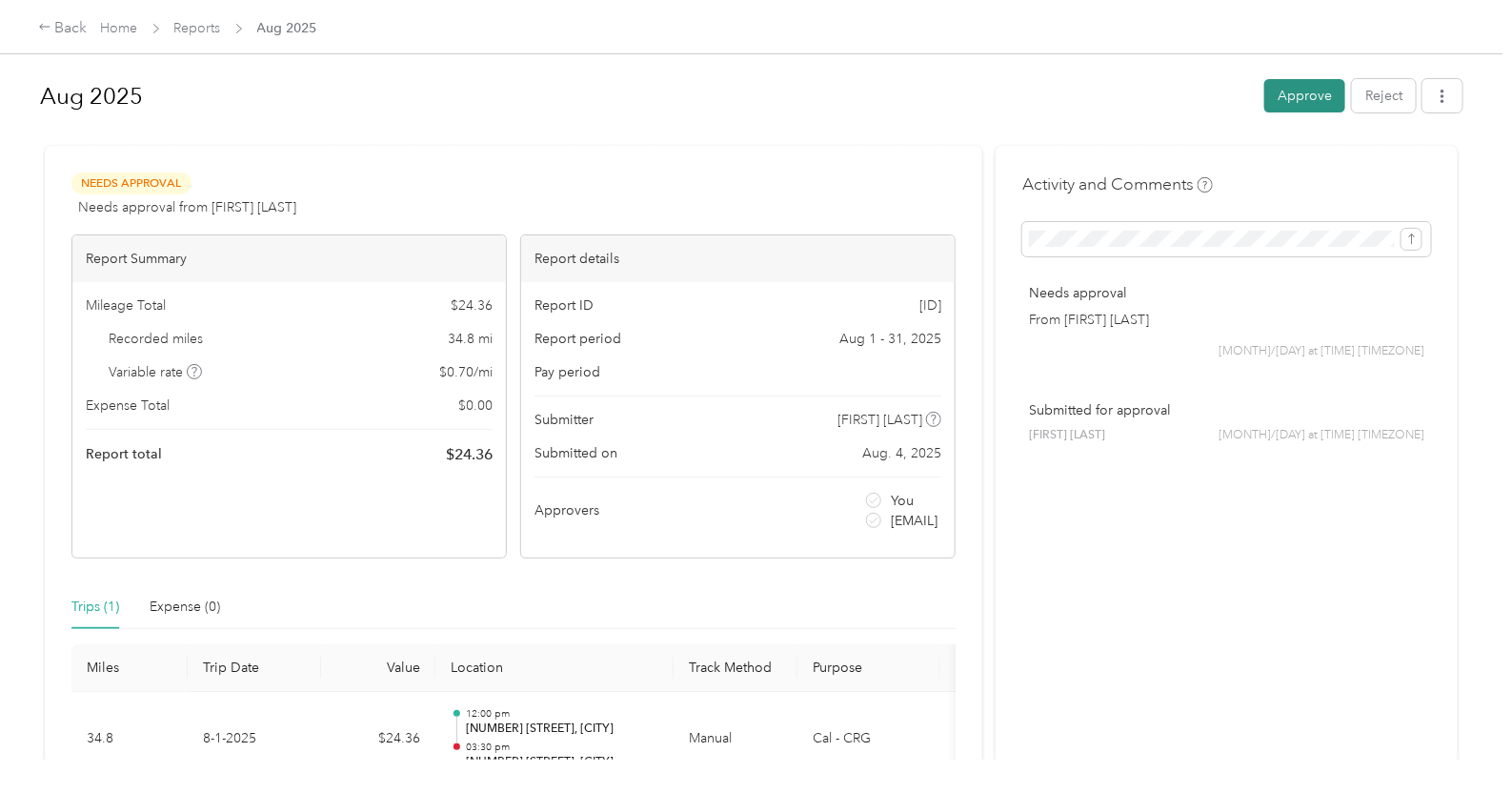 click on "Approve" at bounding box center [1304, 95] 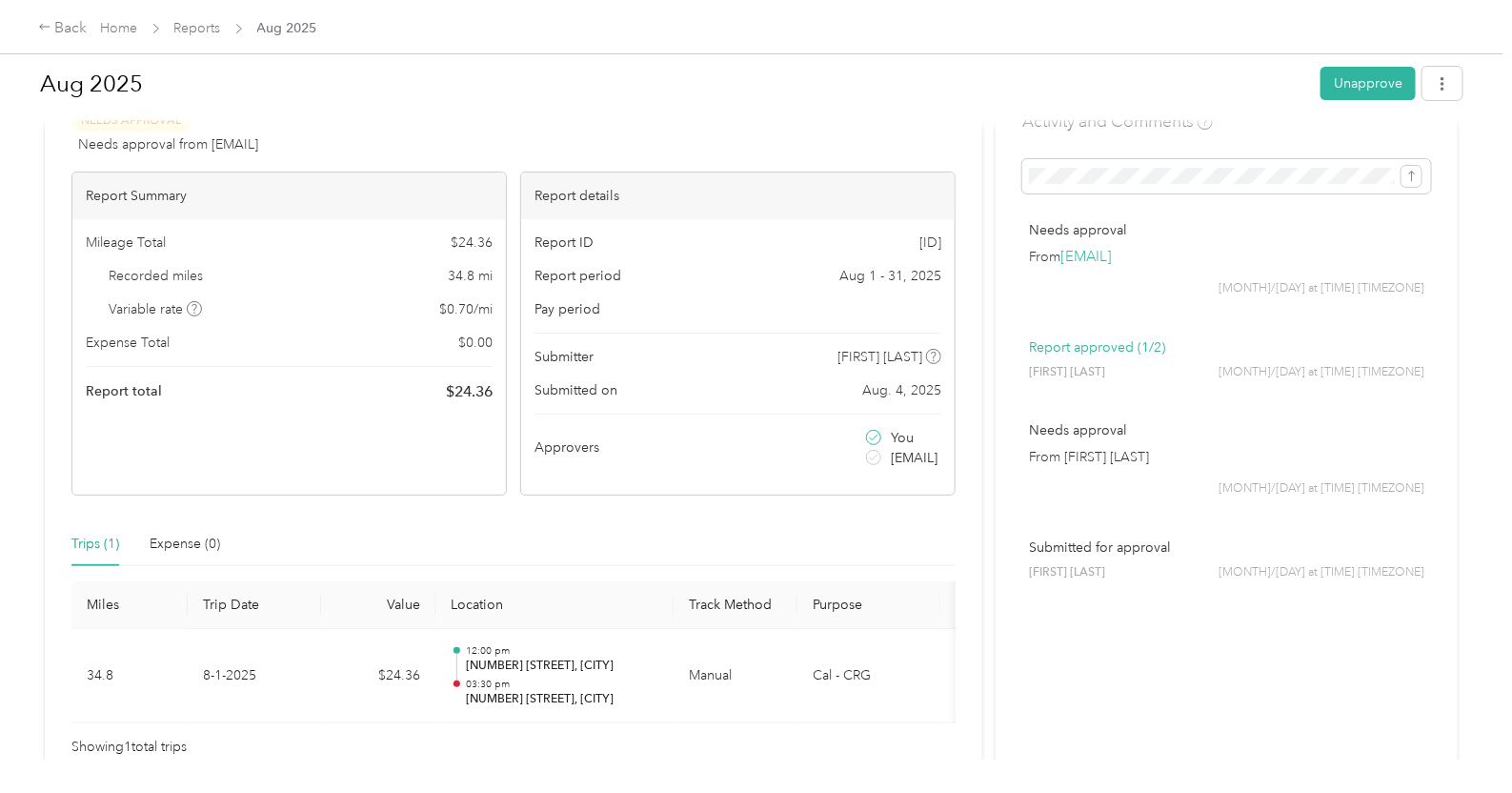scroll, scrollTop: 0, scrollLeft: 0, axis: both 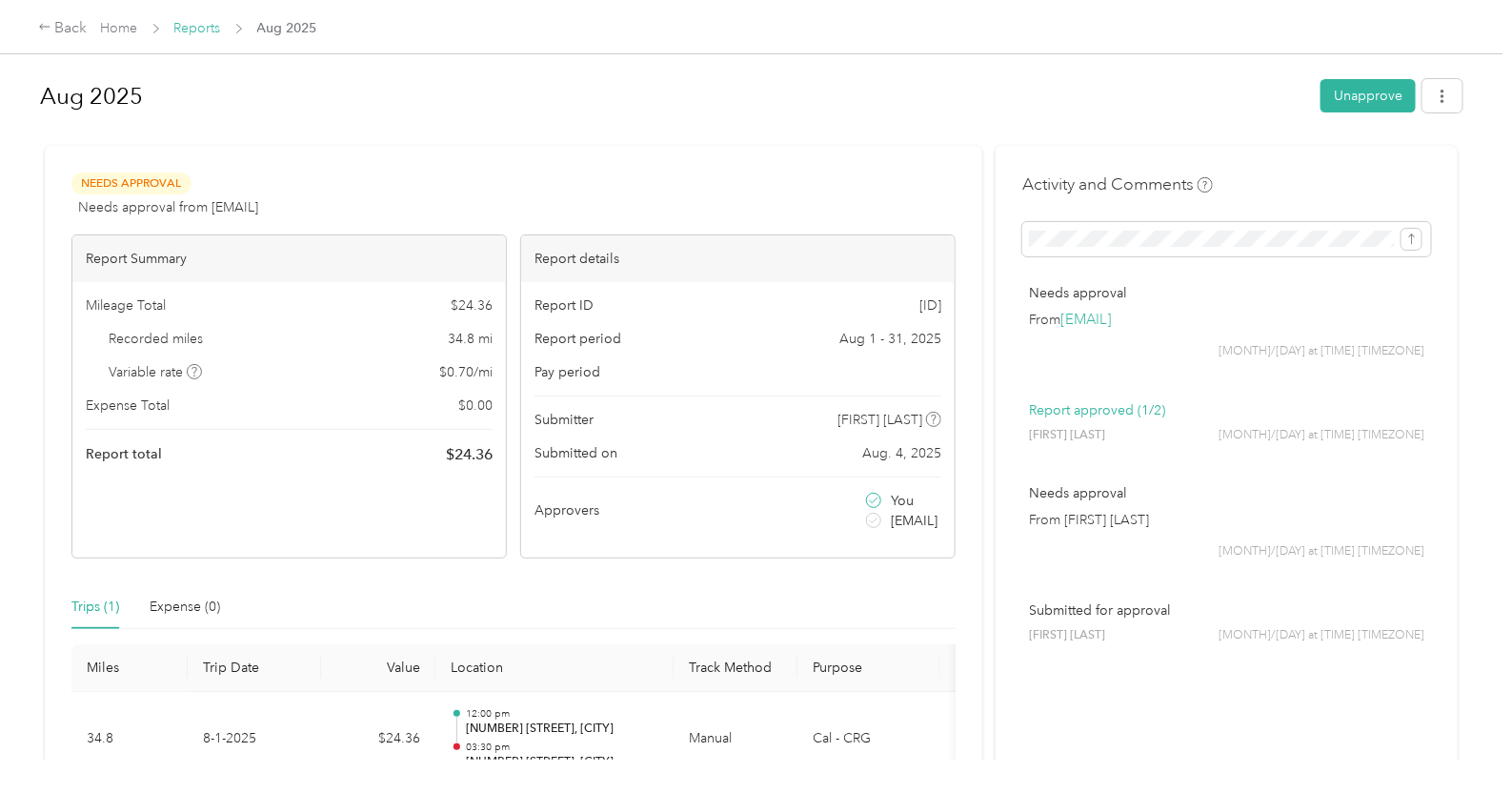 click on "Reports" at bounding box center (197, 28) 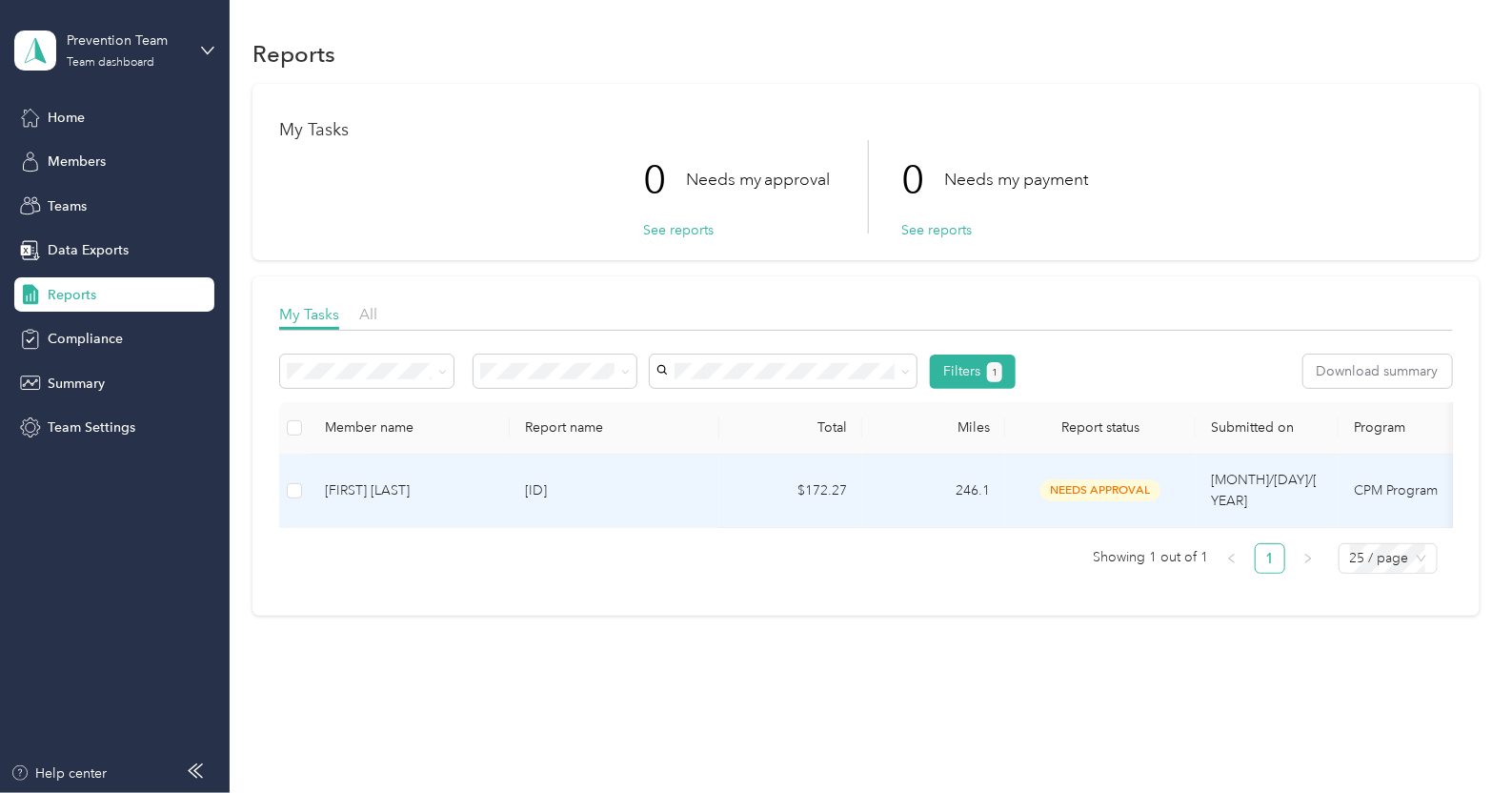 click on "[ID]" at bounding box center [615, 491] 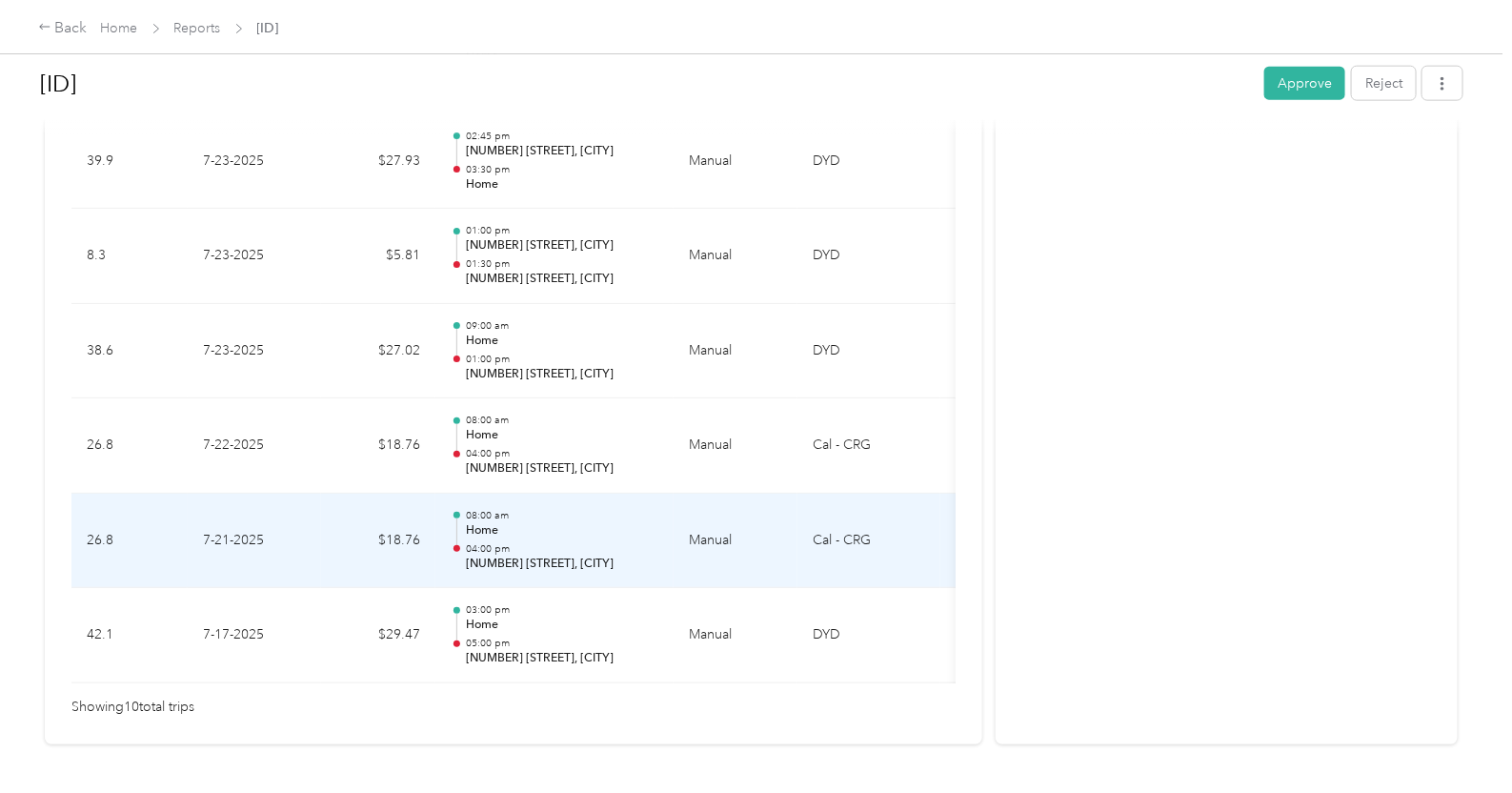scroll, scrollTop: 923, scrollLeft: 0, axis: vertical 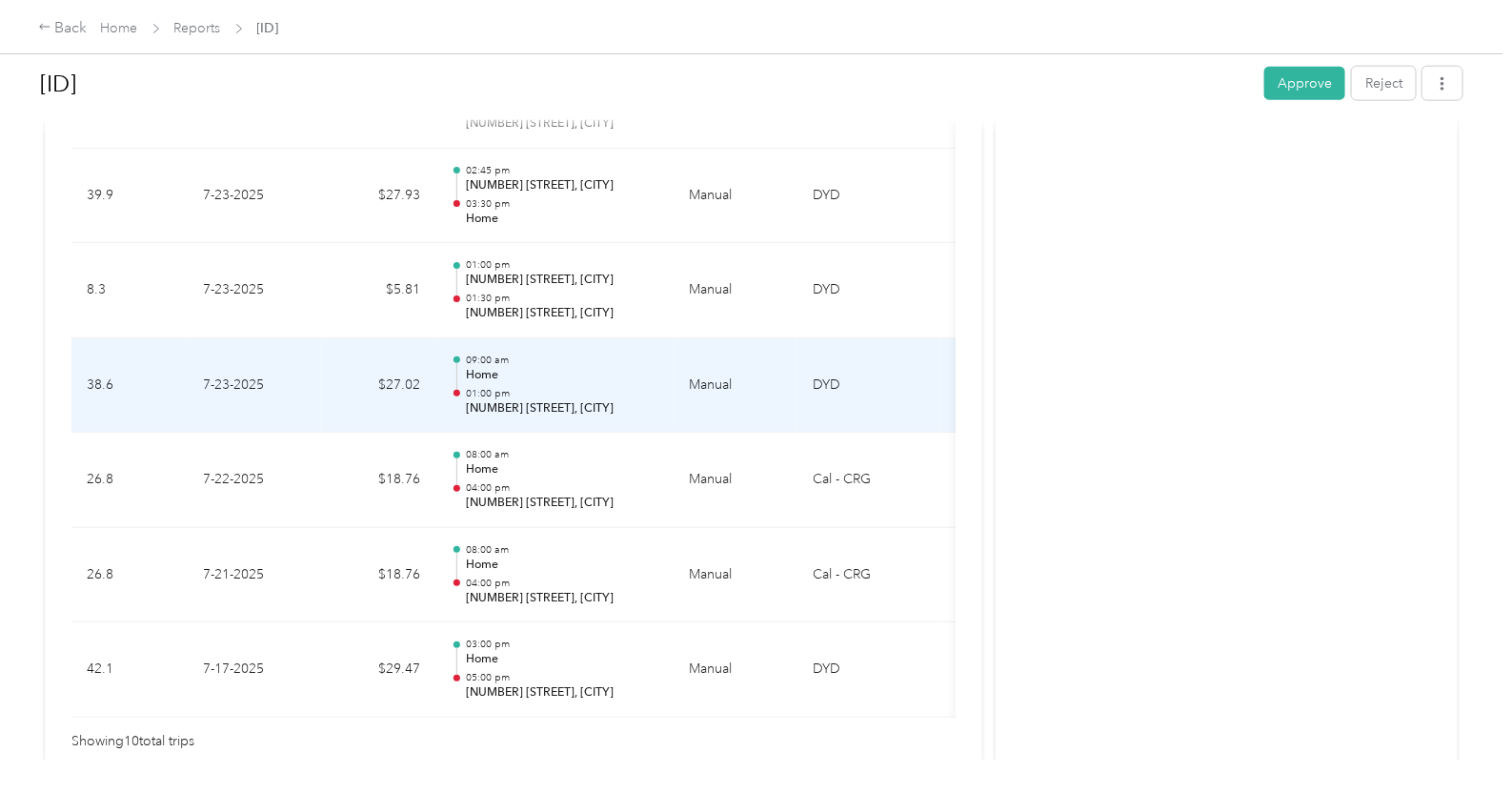 click on "$27.02" at bounding box center (378, 386) 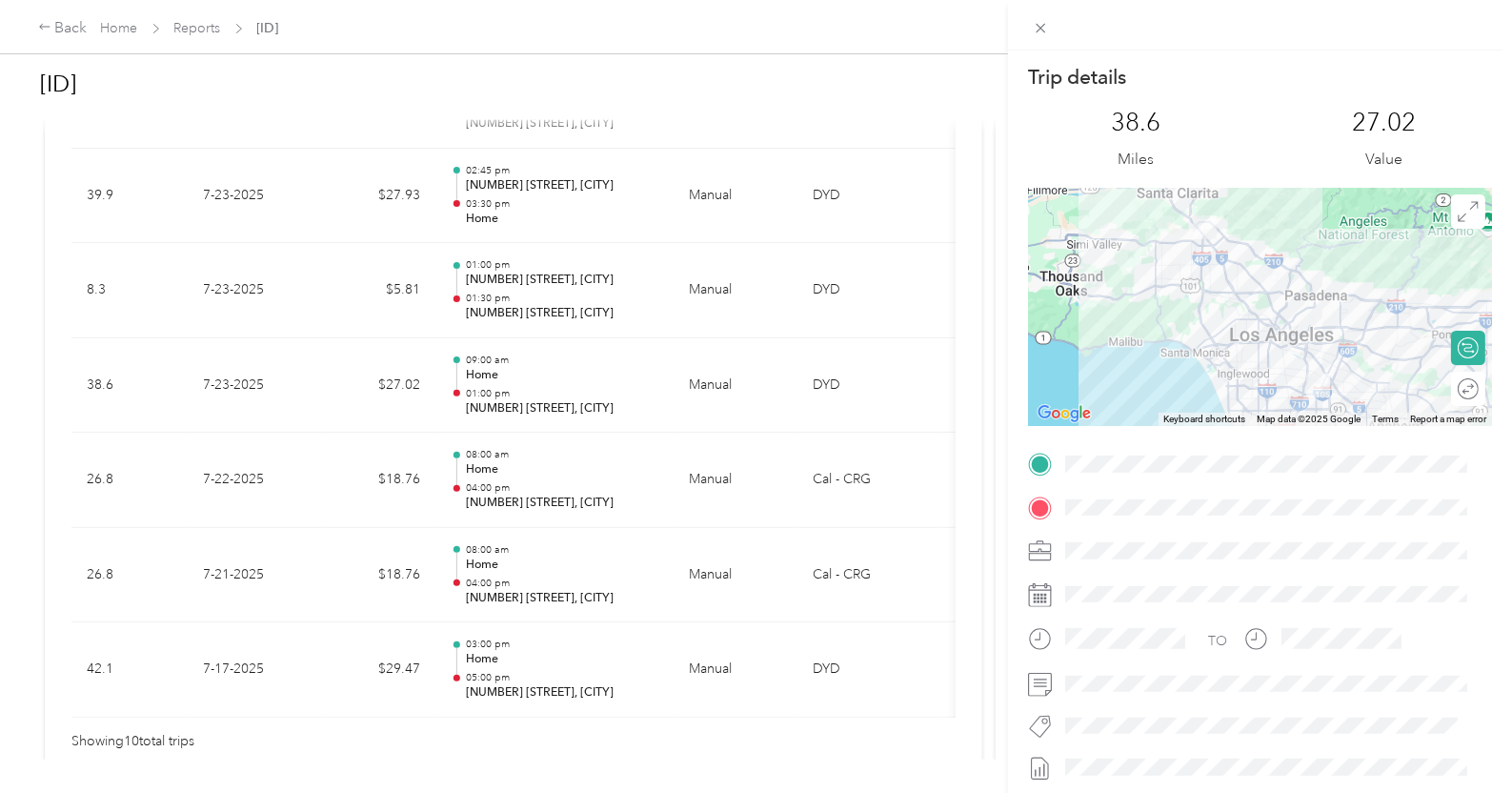click on "Trip details This trip cannot be edited because it is either under review, approved, or paid. Contact your Team Manager to edit it. [NUMBER] Miles [NUMBER] Value  ← Move left → Move right ↑ Move up ↓ Move down + Zoom in - Zoom out Home Jump left by 75% End Jump right by 75% Page Up Jump up by 75% Page Down Jump down by 75% Keyboard shortcuts Map Data Map data ©[YEAR] Google Map data ©[YEAR] Google 20 km  Click to toggle between metric and imperial units Terms Report a map error Calculate route Round trip TO" at bounding box center (756, 396) 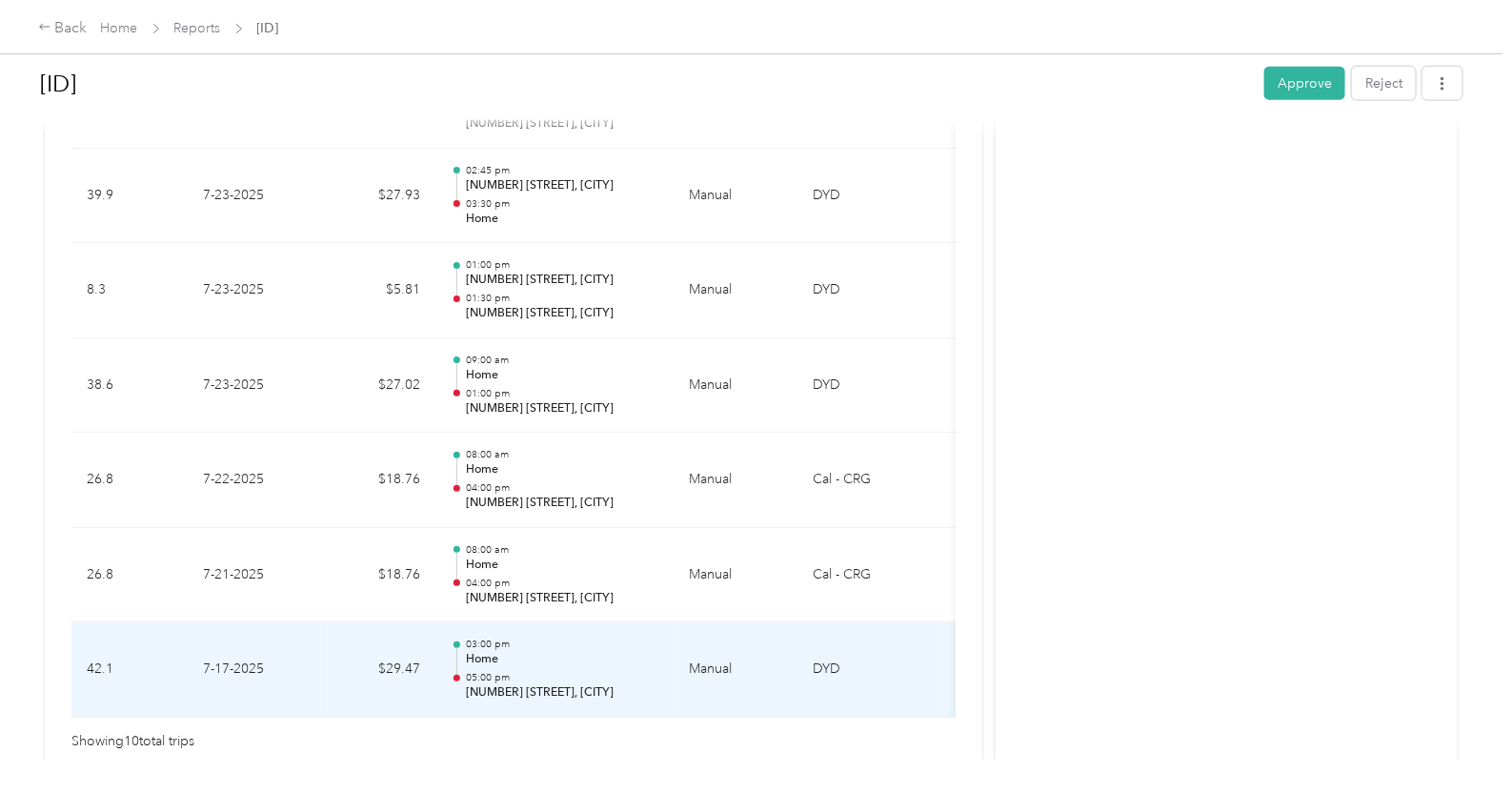 click on "7-17-2025" at bounding box center [254, 670] 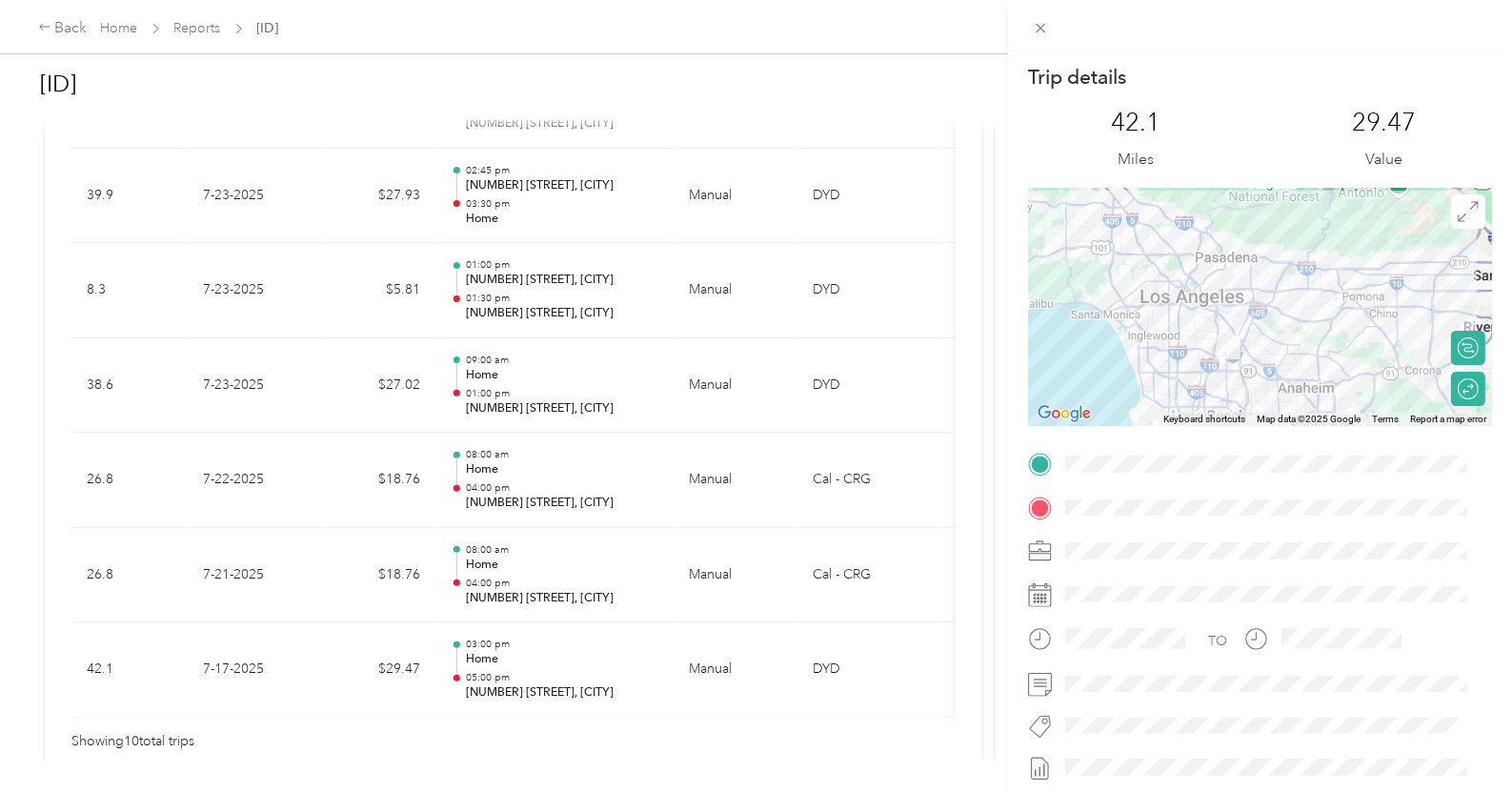 click on "Trip details This trip cannot be edited because it is either under review, approved, or paid. Contact your Team Manager to edit it. [NUMBER] Miles [NUMBER] Value  ← Move left → Move right ↑ Move up ↓ Move down + Zoom in - Zoom out Home Jump left by 75% End Jump right by 75% Page Up Jump up by 75% Page Down Jump down by 75% Keyboard shortcuts Map Data Map data ©[YEAR] Google Map data ©[YEAR] Google 20 km  Click to toggle between metric and imperial units Terms Report a map error Calculate route Round trip TO" at bounding box center [756, 396] 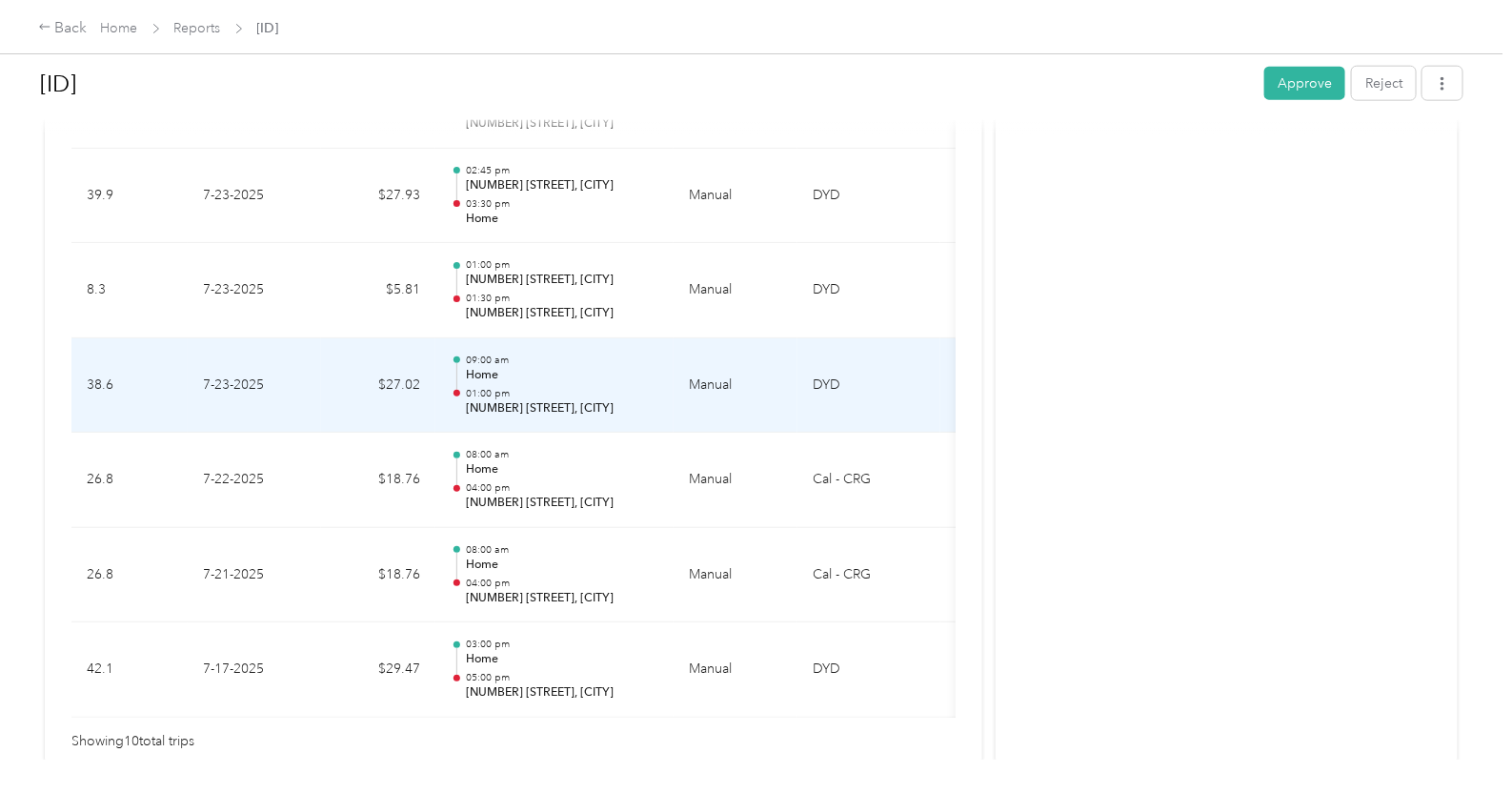click on "7-23-2025" at bounding box center (254, 386) 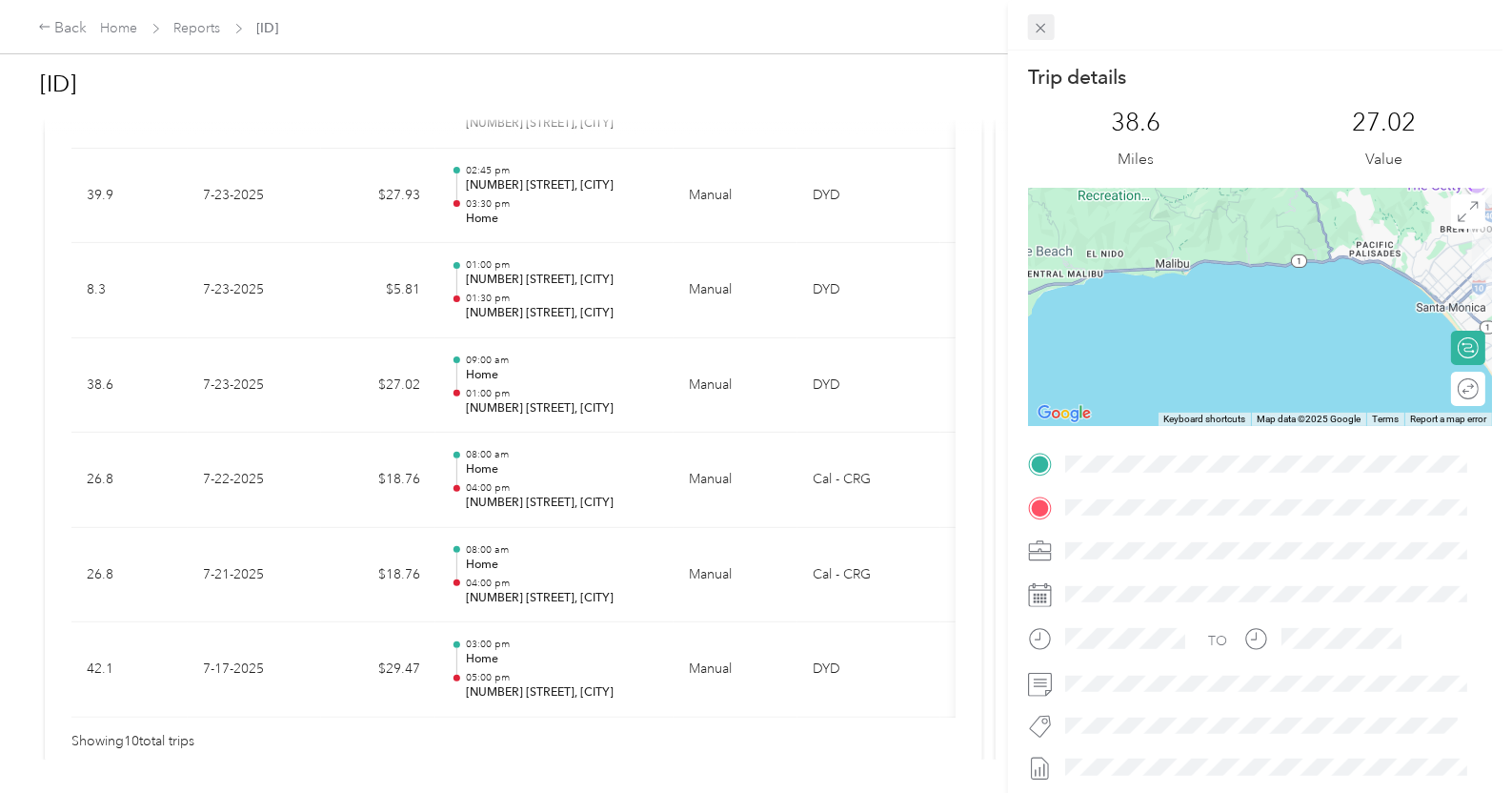 click 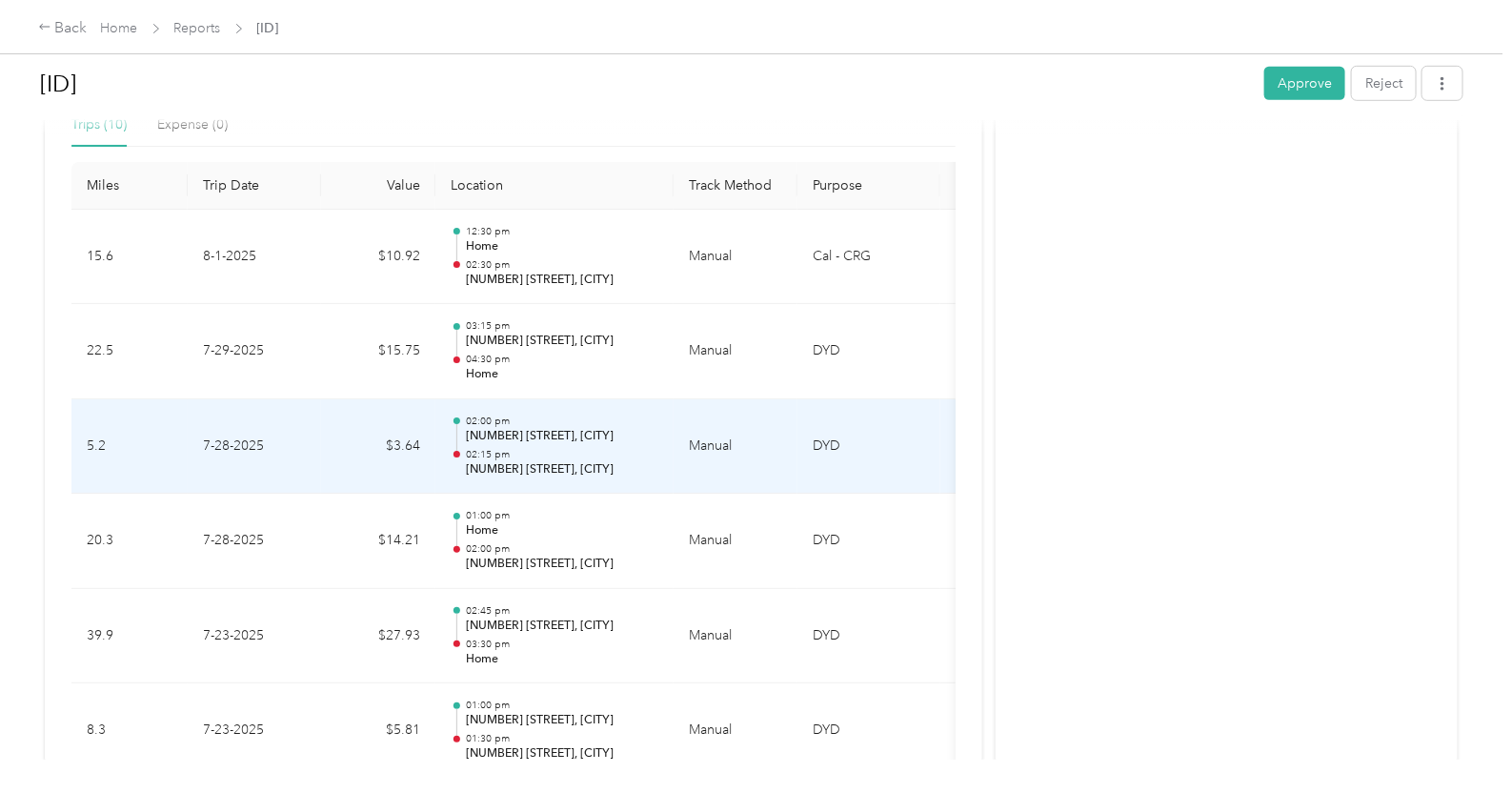 scroll, scrollTop: 446, scrollLeft: 0, axis: vertical 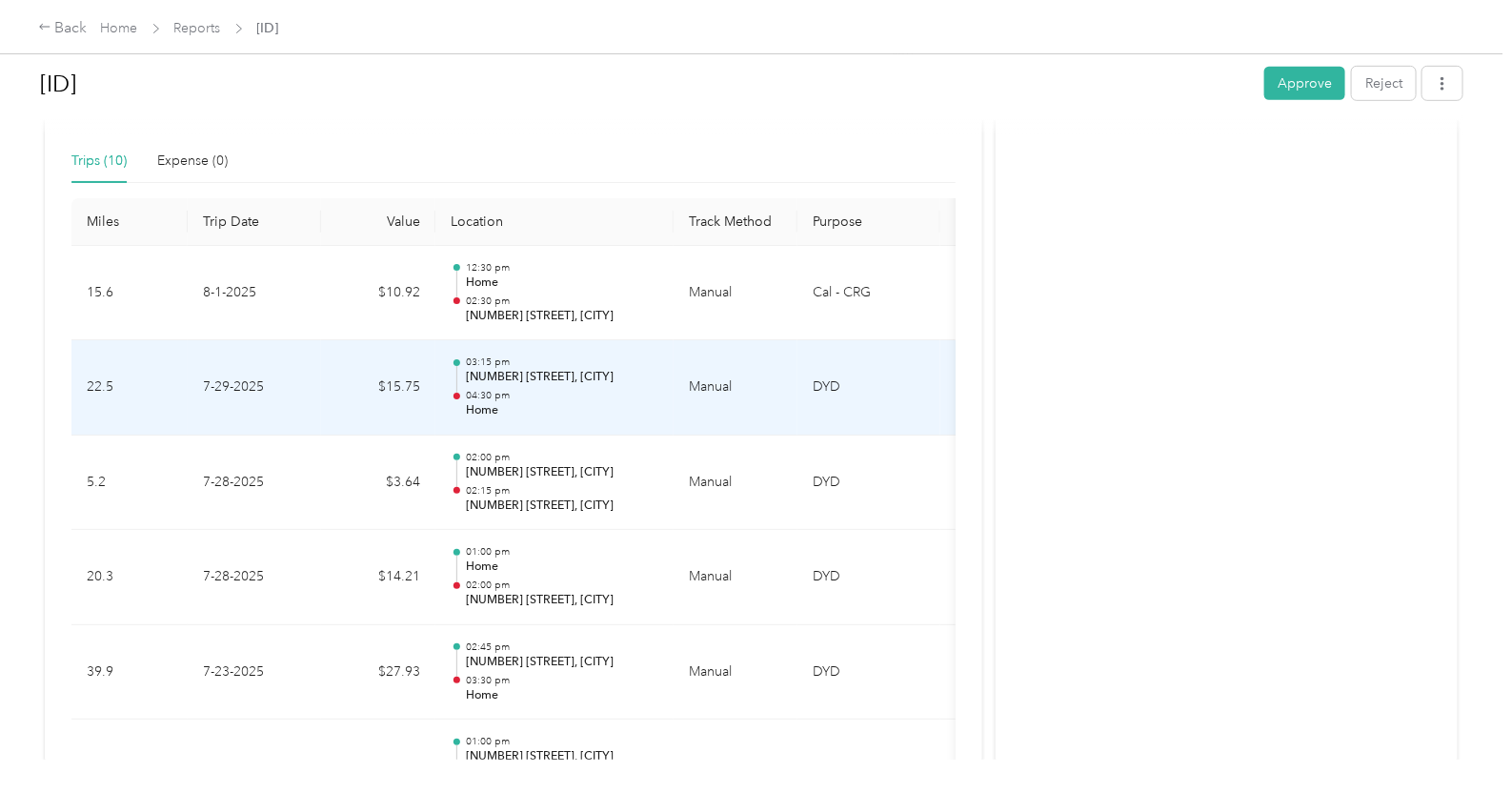 click on "[NUMBER] [STREET], [CITY]" at bounding box center [562, 377] 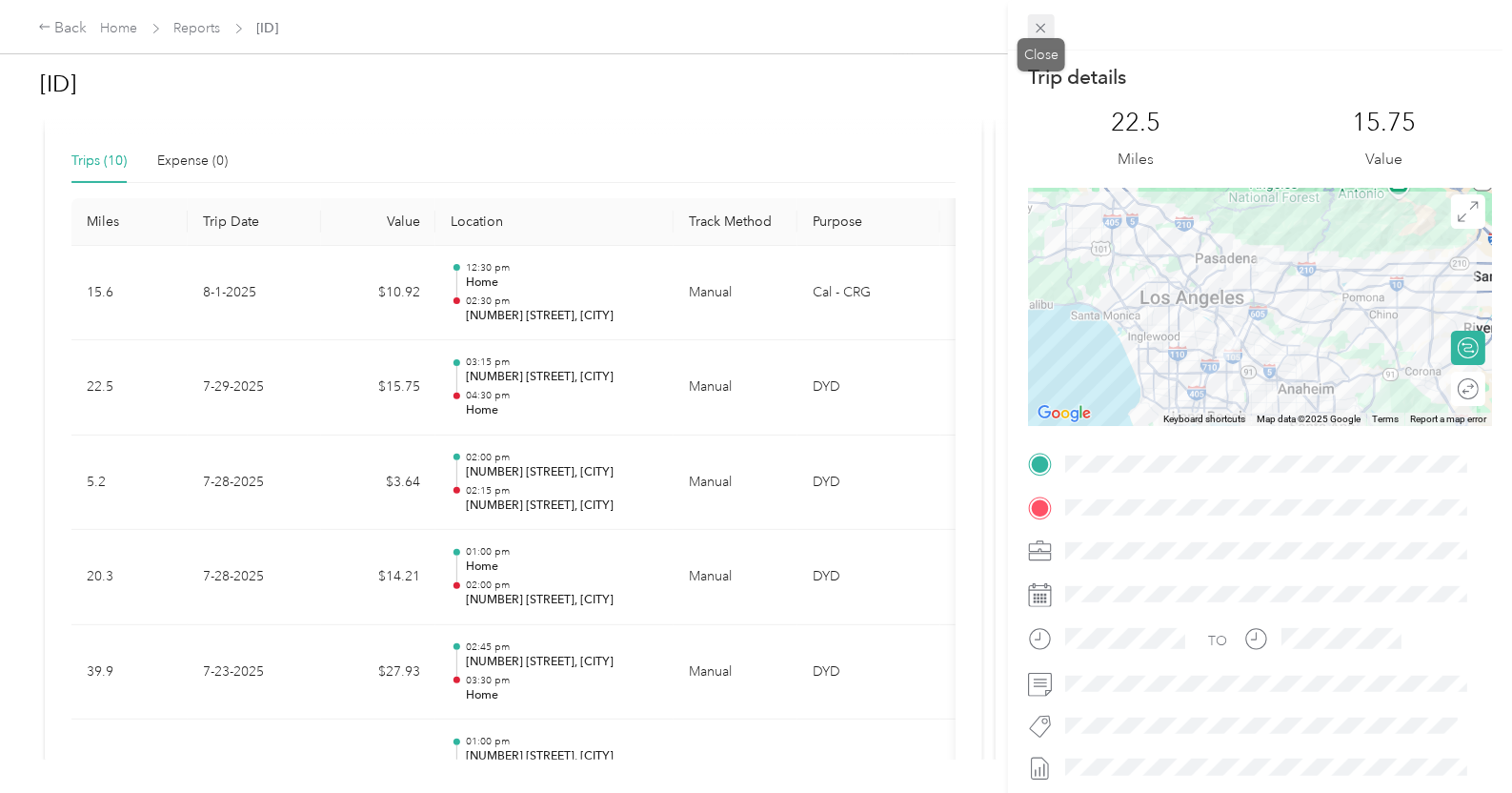 click 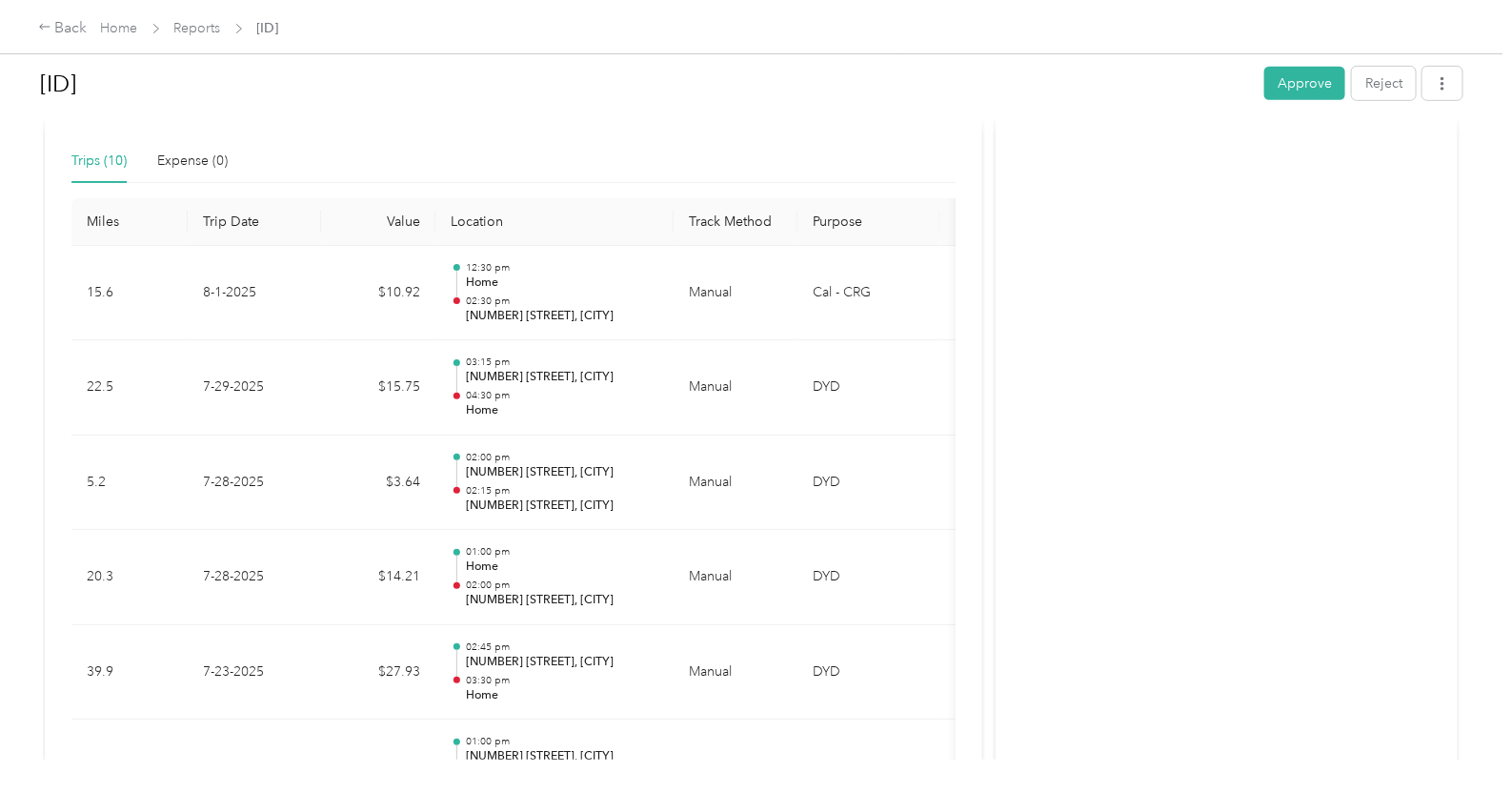drag, startPoint x: 1287, startPoint y: 85, endPoint x: 1243, endPoint y: 88, distance: 44.10215 